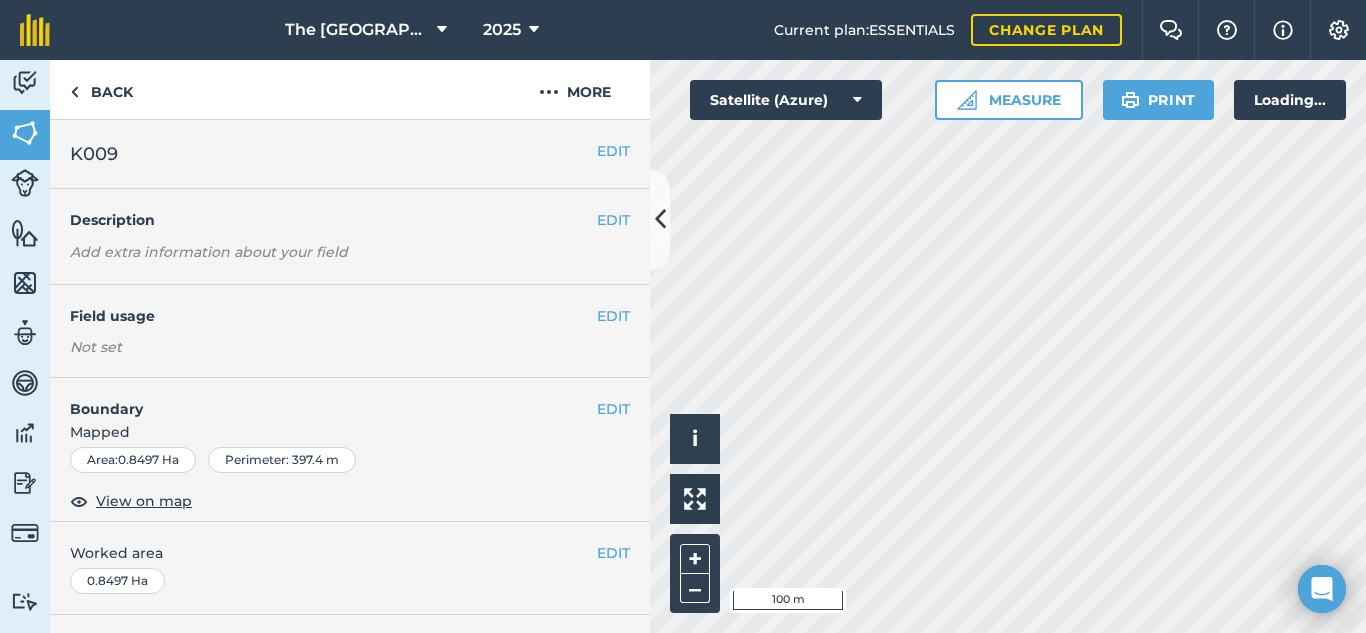 scroll, scrollTop: 0, scrollLeft: 0, axis: both 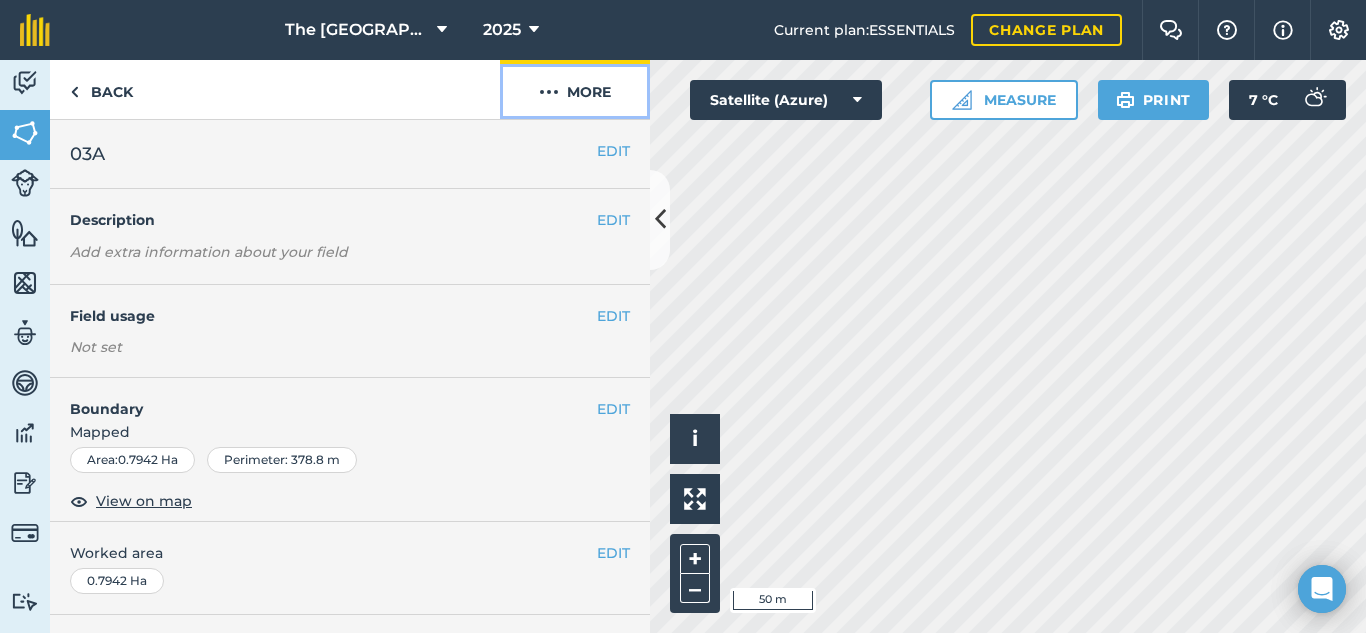 click on "More" at bounding box center [575, 89] 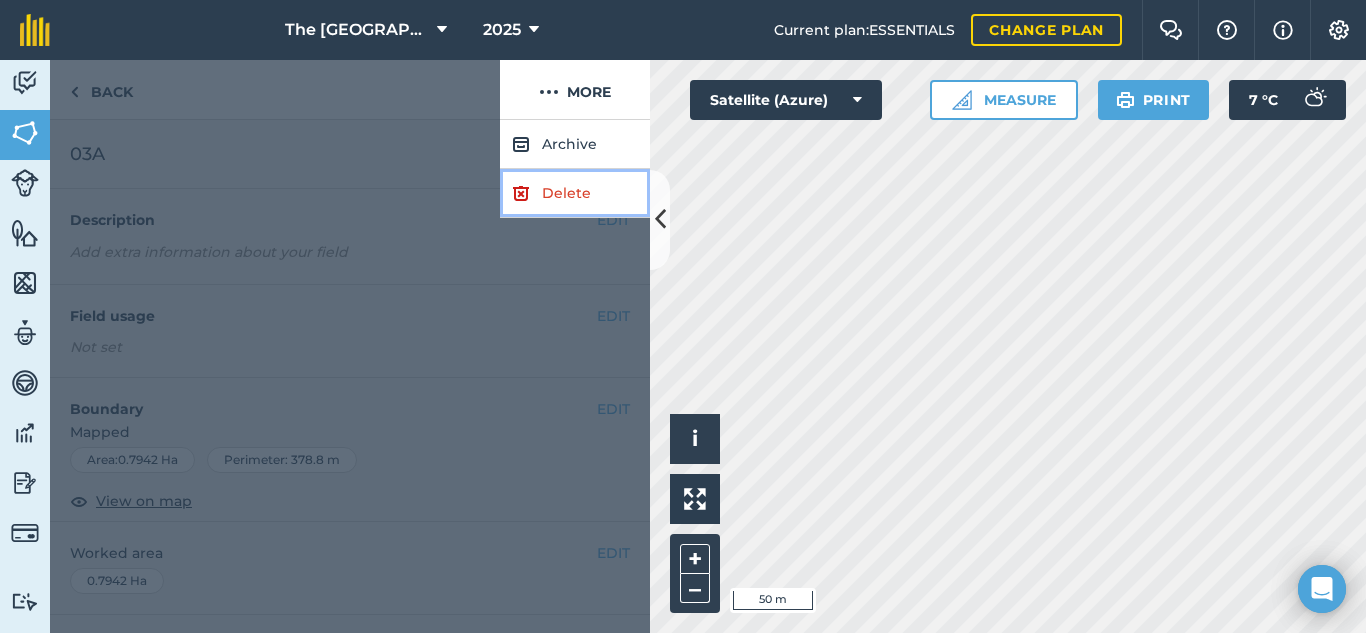 click on "Delete" at bounding box center (575, 193) 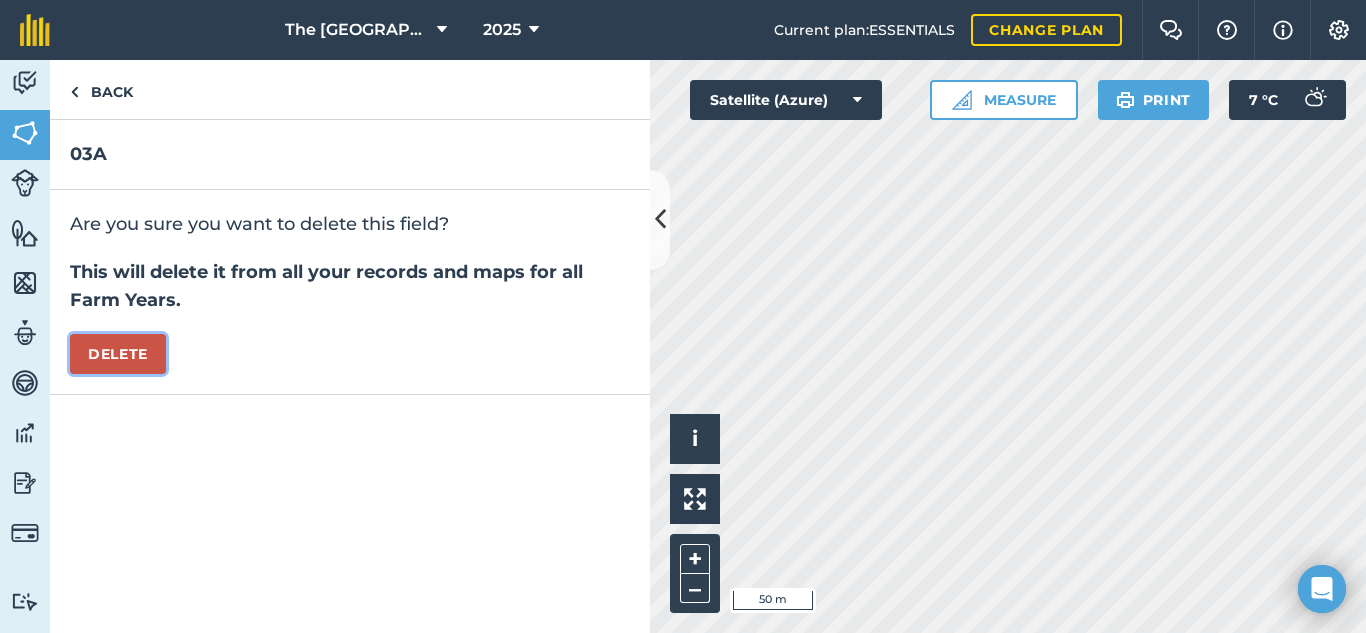 click on "Delete" at bounding box center (118, 354) 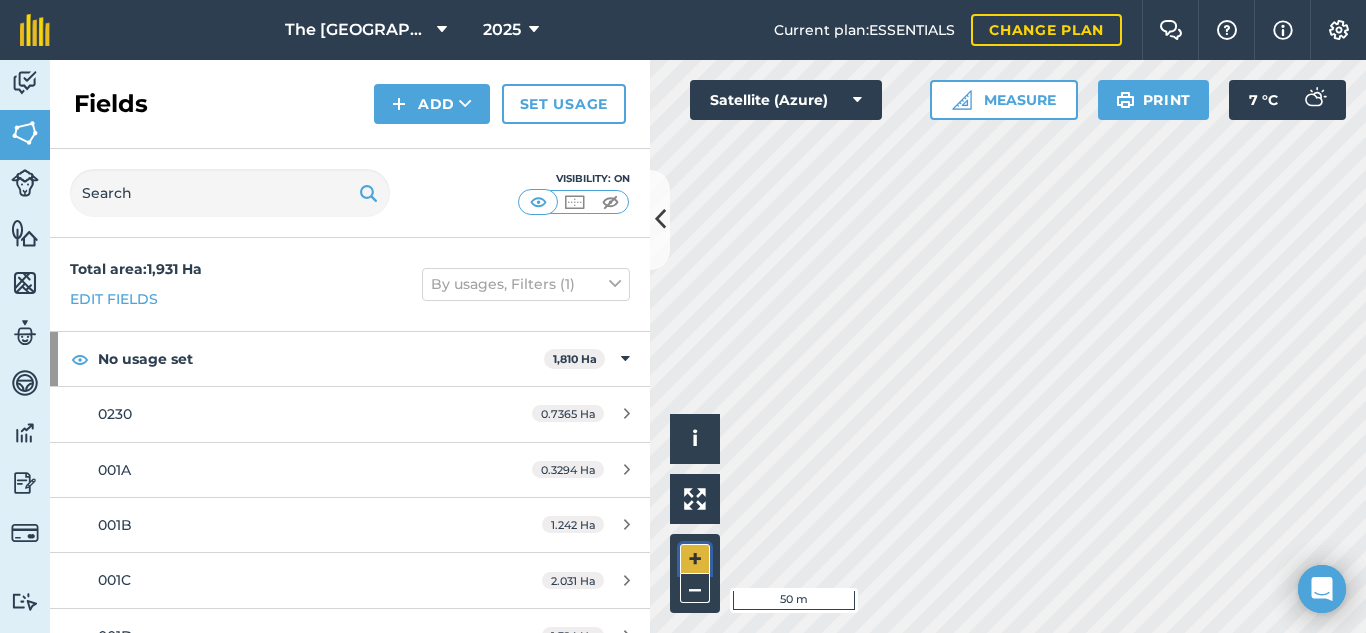 click on "+" at bounding box center (695, 559) 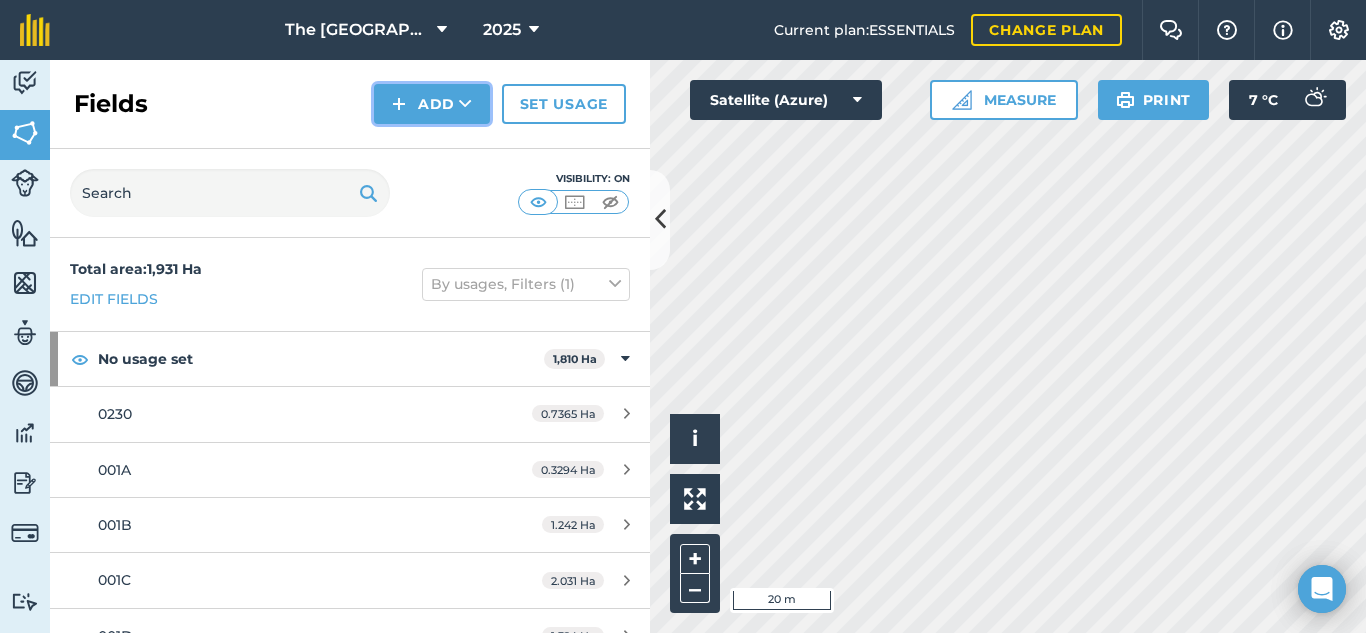 click on "Add" at bounding box center [432, 104] 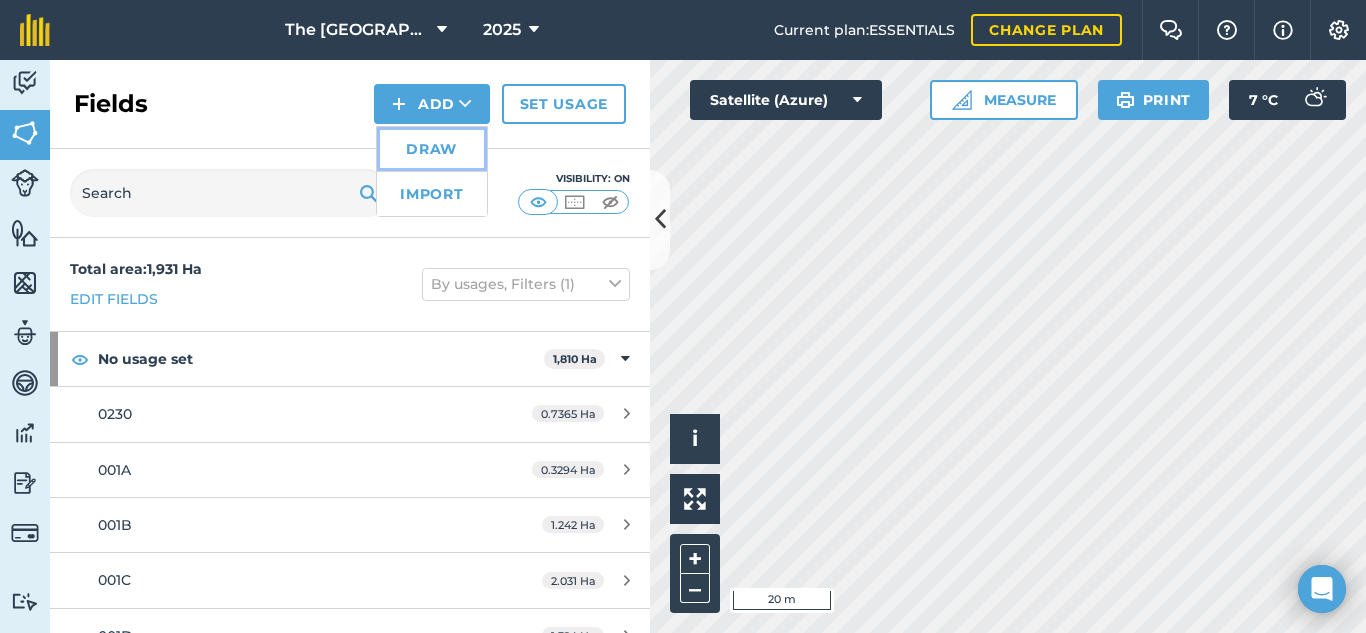 click on "Draw" at bounding box center [432, 149] 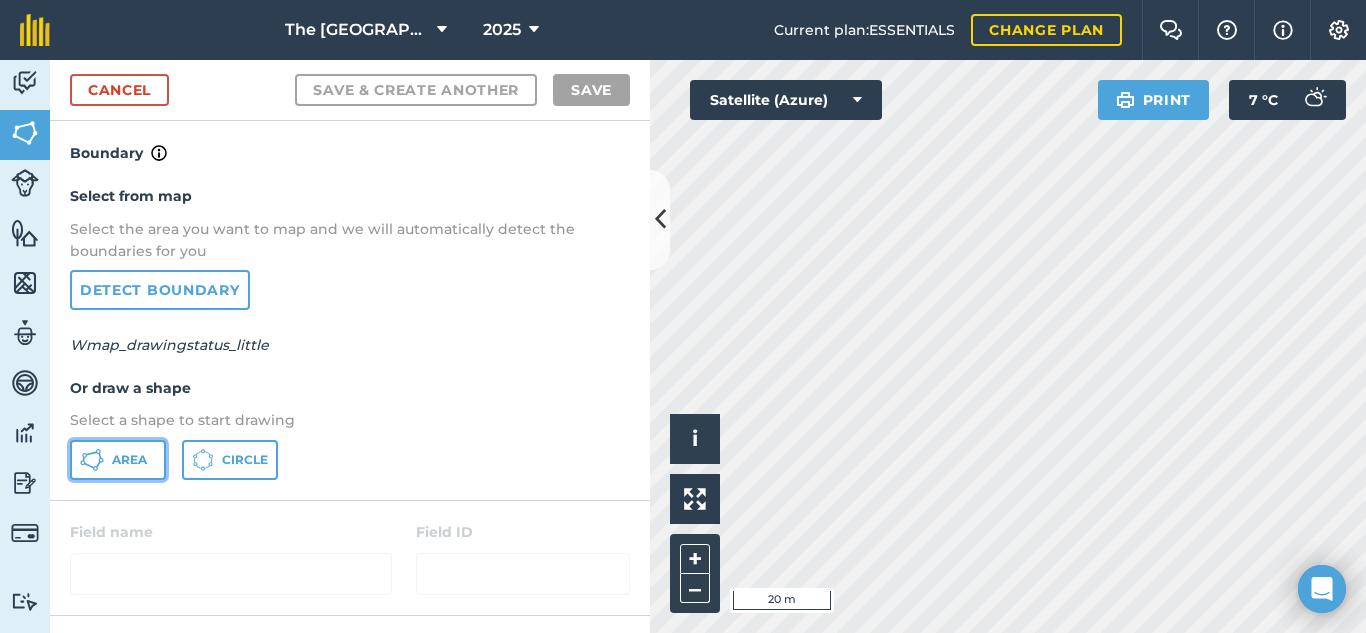 click on "Area" at bounding box center [129, 460] 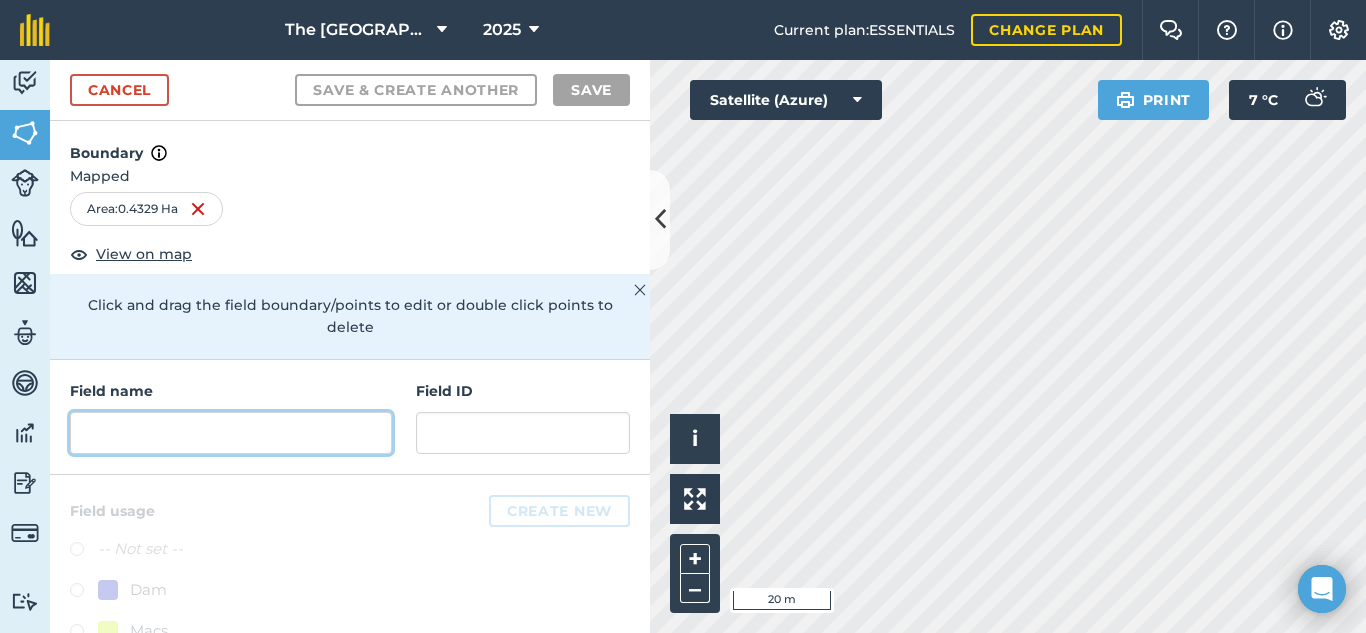 click at bounding box center [231, 433] 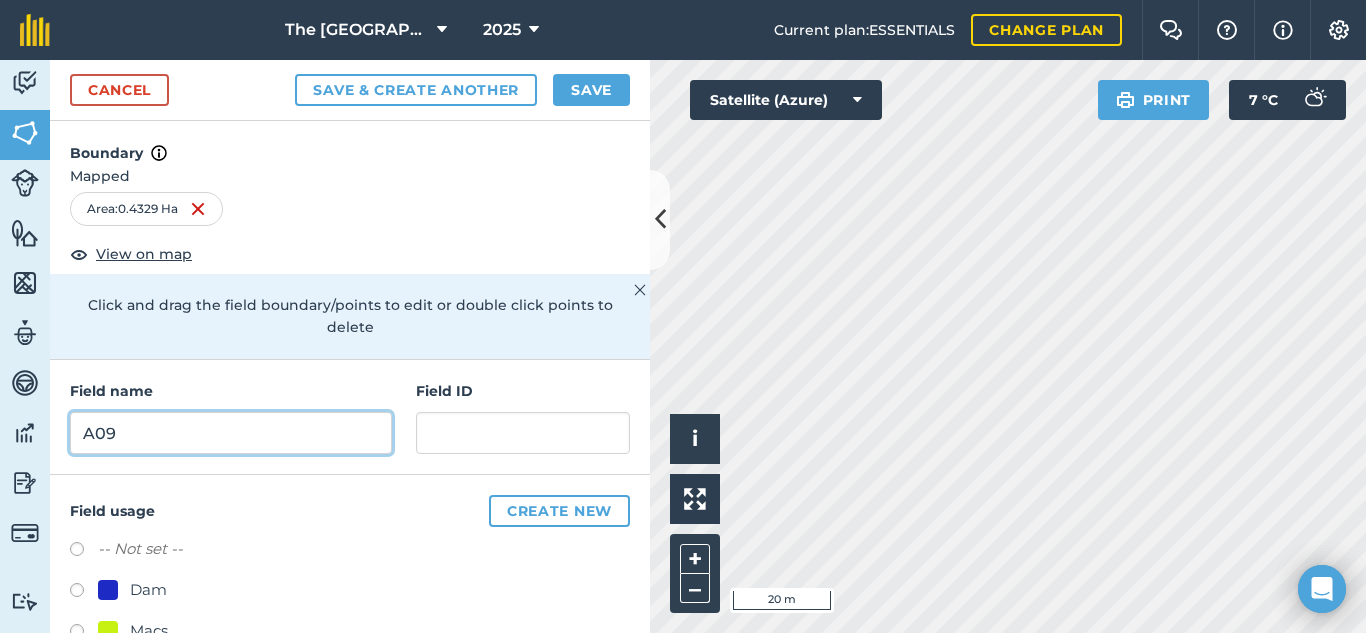 type on "A09" 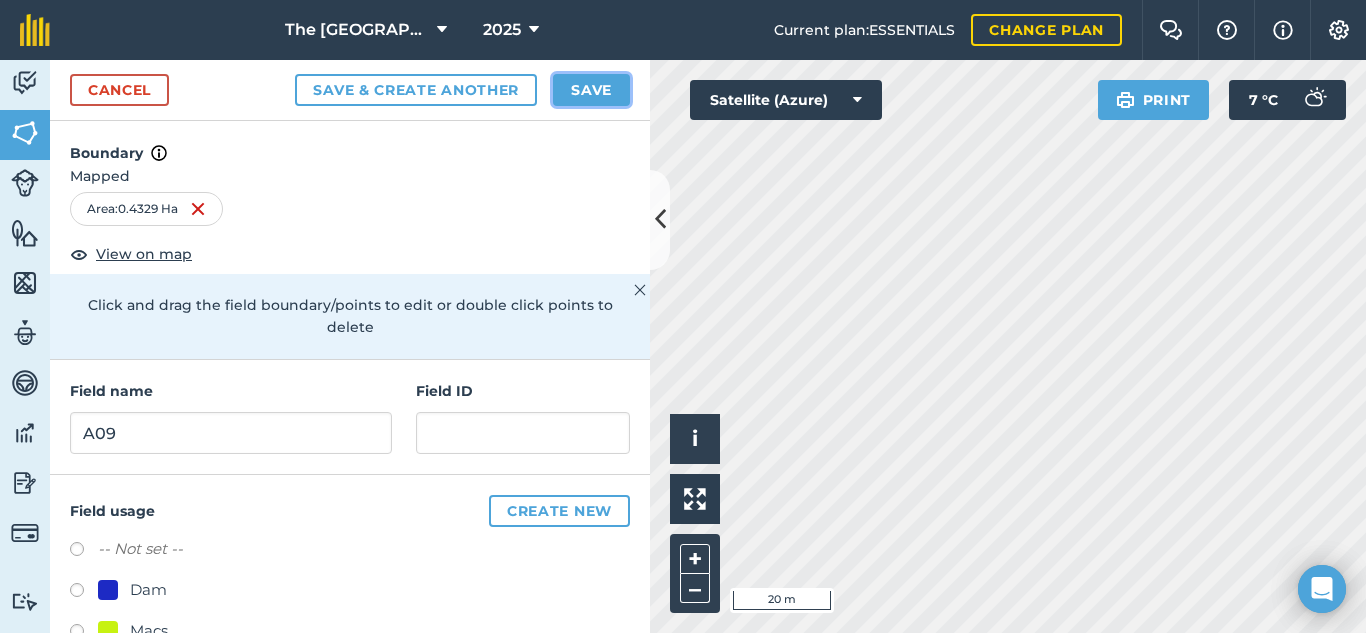 click on "Save" at bounding box center (591, 90) 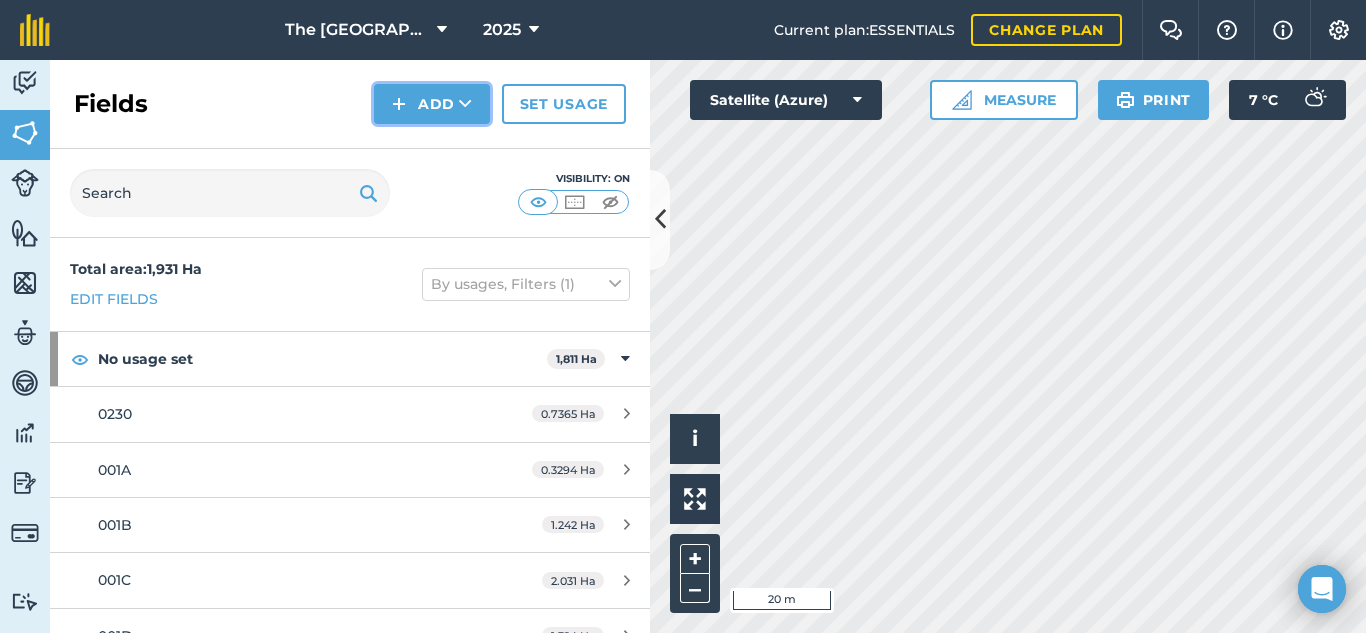click on "Add" at bounding box center (432, 104) 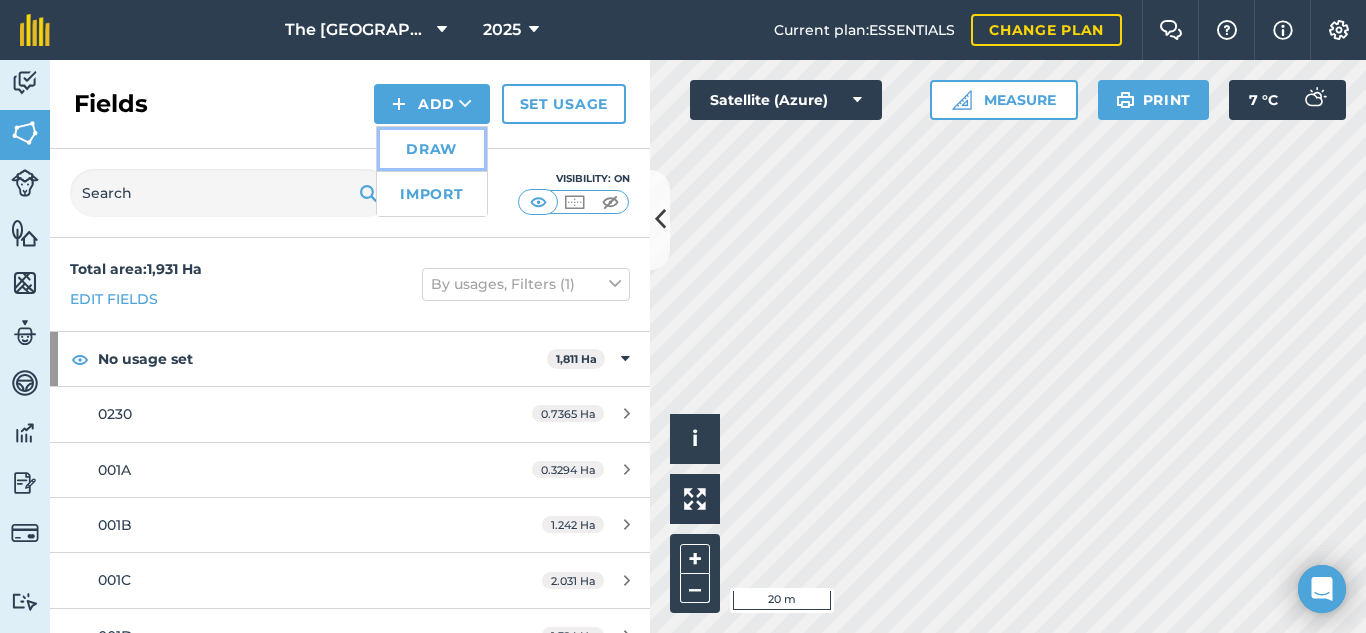 click on "Draw" at bounding box center [432, 149] 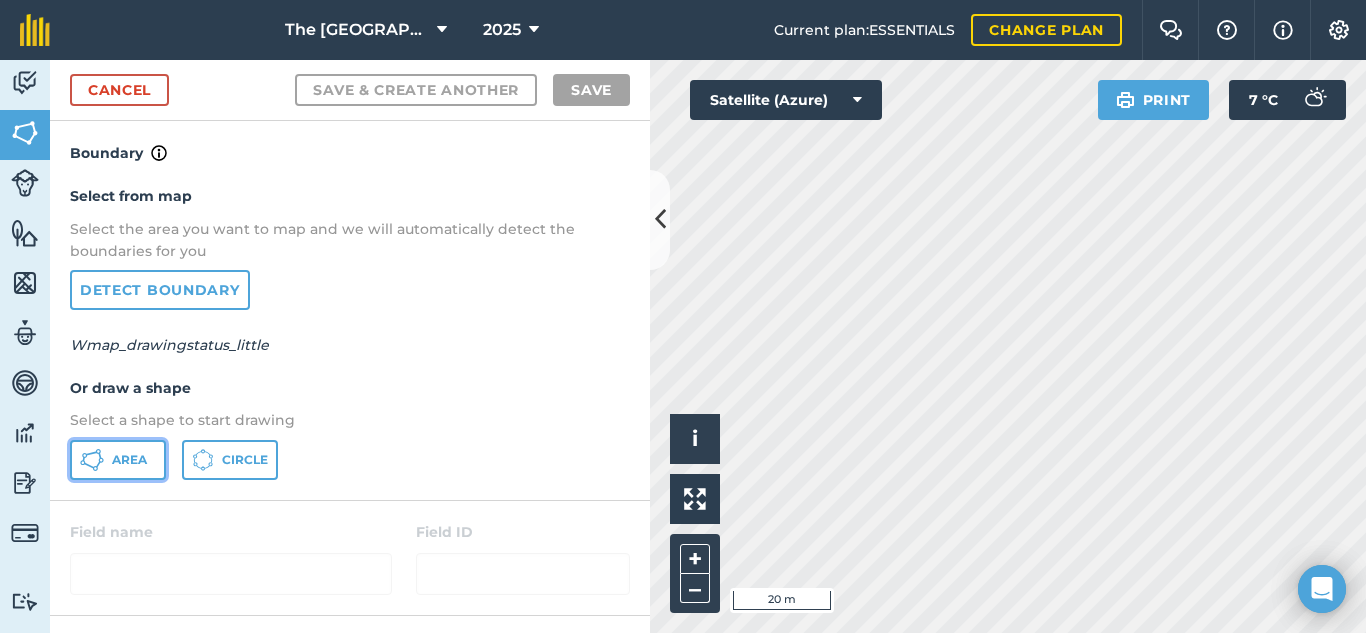 click on "Area" at bounding box center [129, 460] 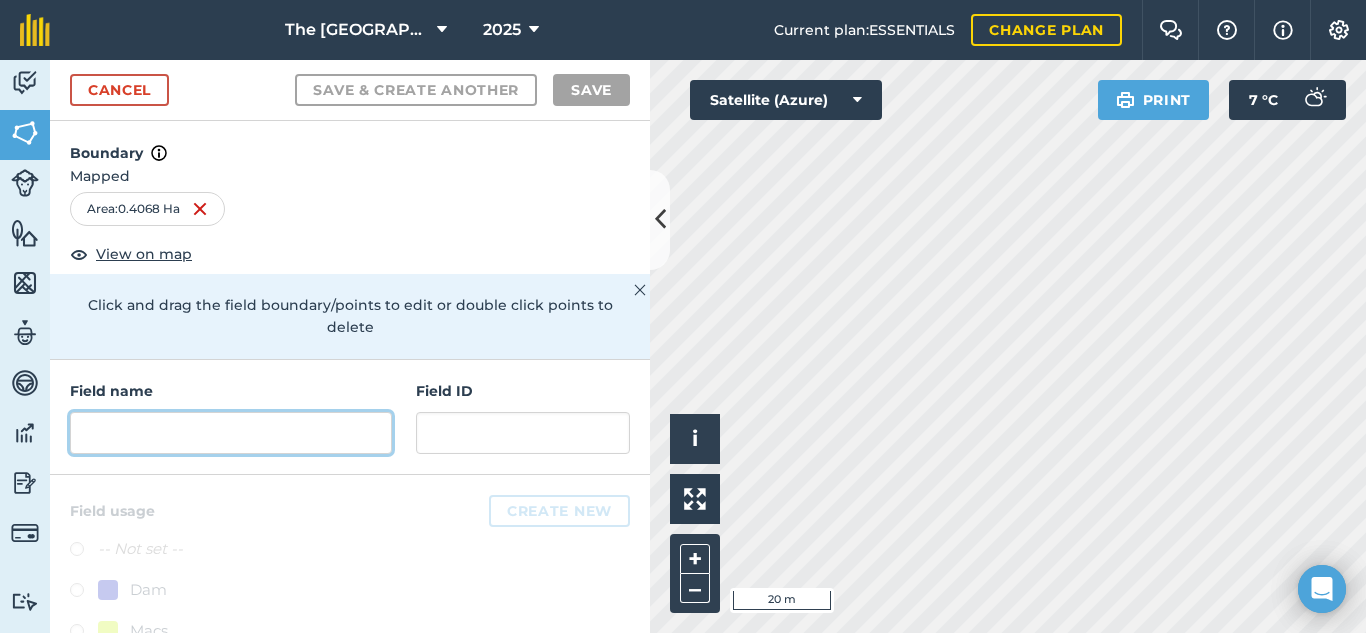 click at bounding box center [231, 433] 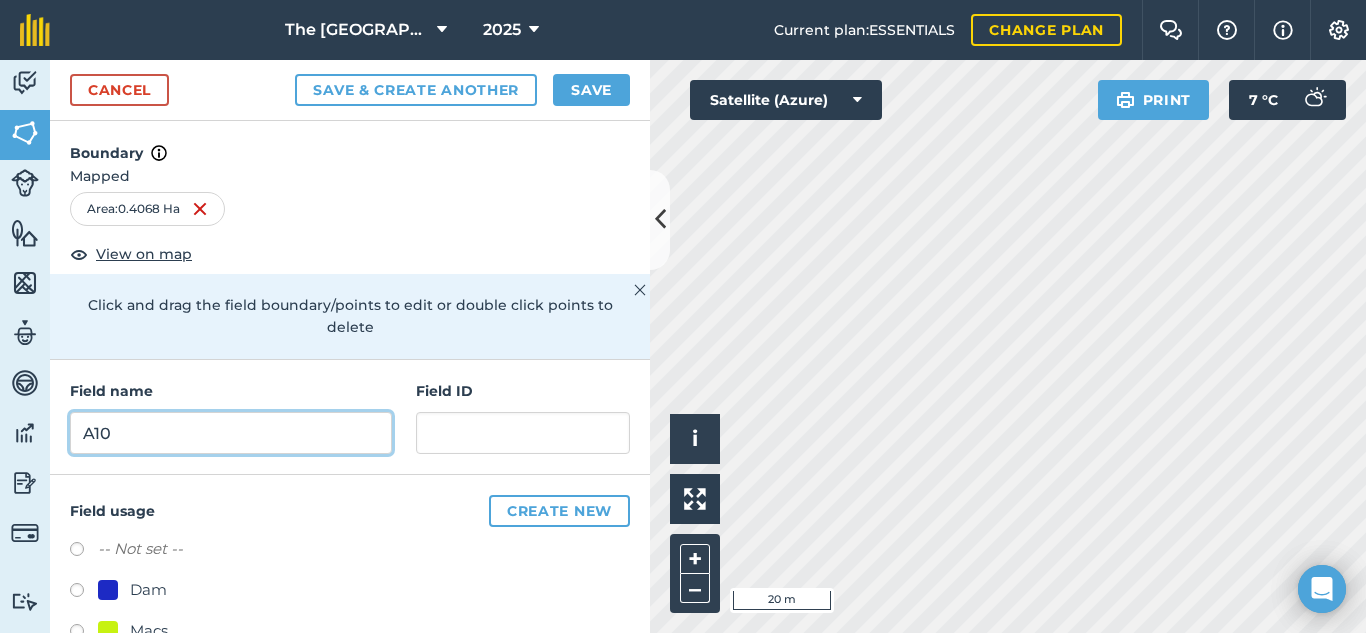 type on "A10" 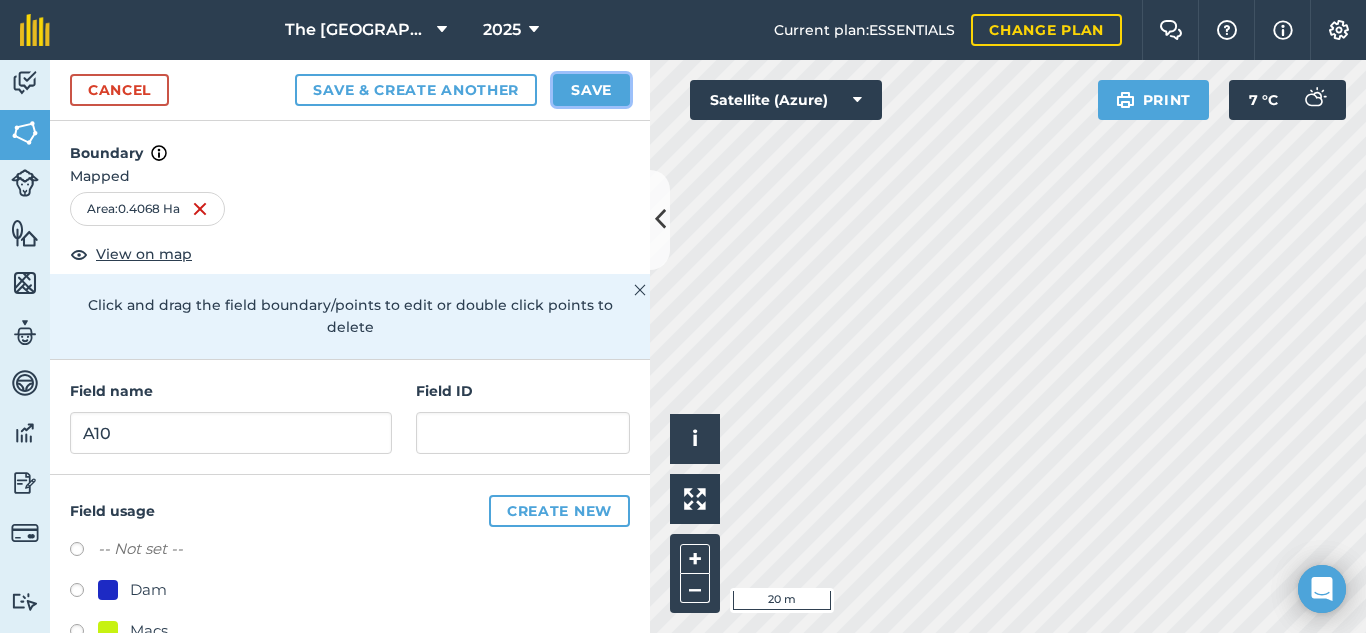 click on "Save" at bounding box center (591, 90) 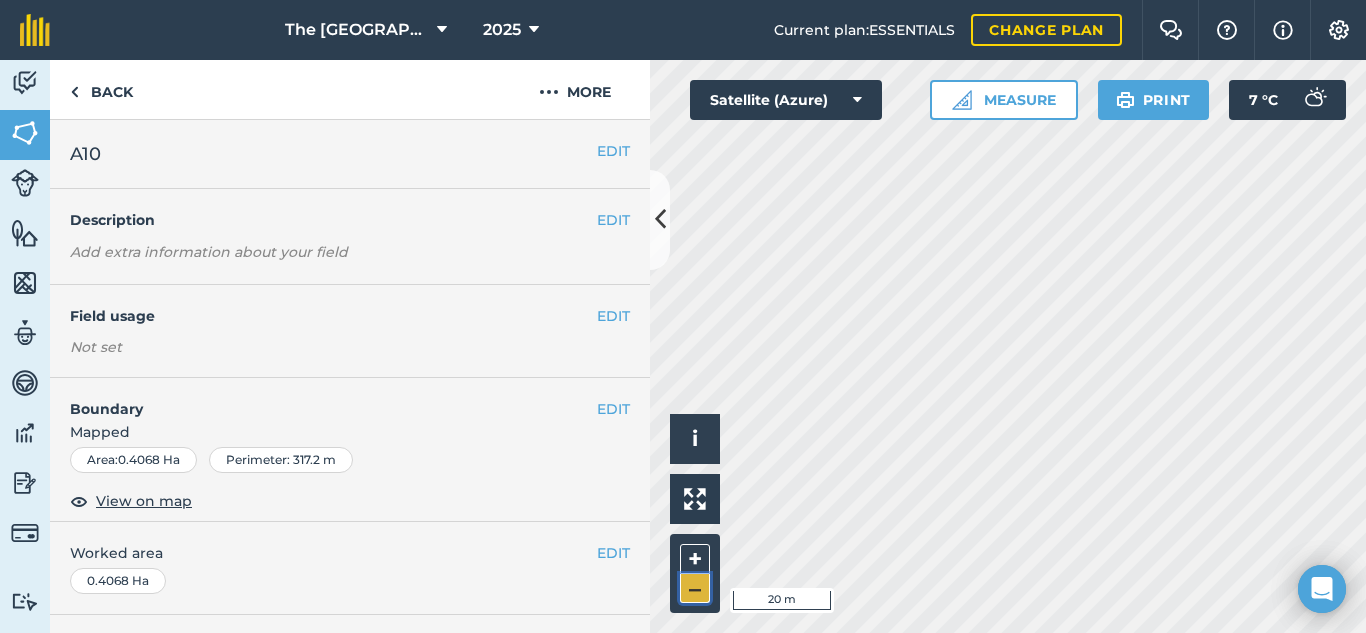 click on "–" at bounding box center (695, 588) 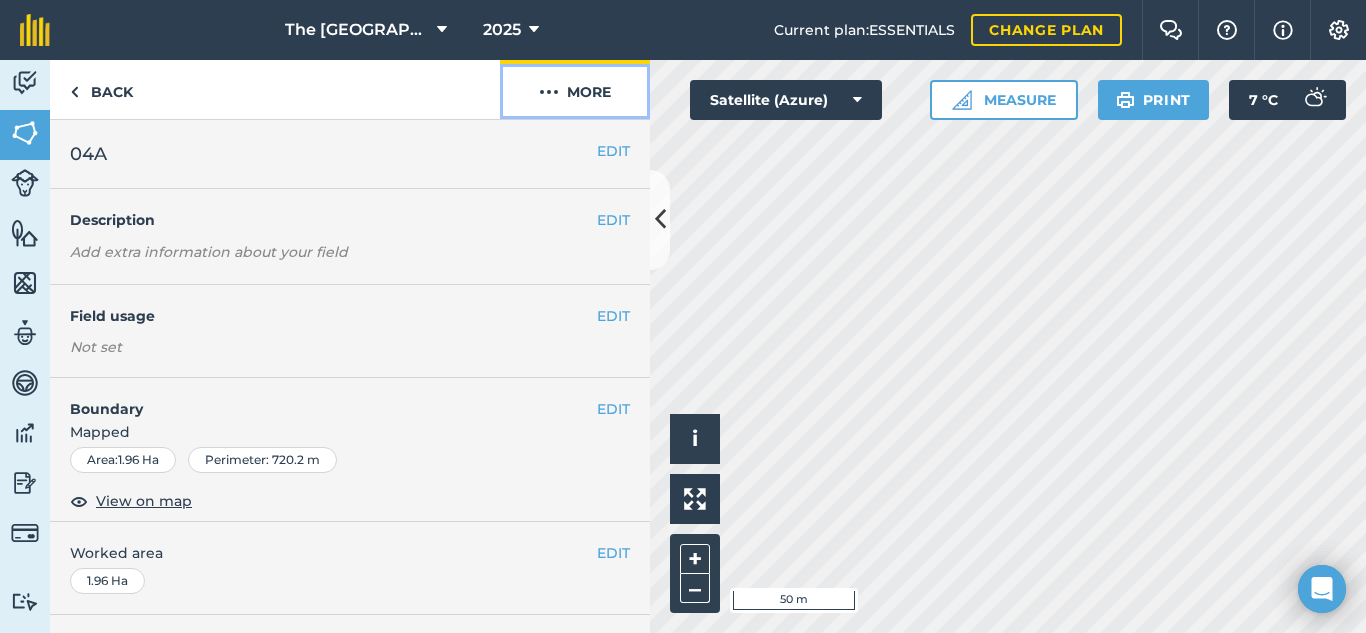 click on "More" at bounding box center [575, 89] 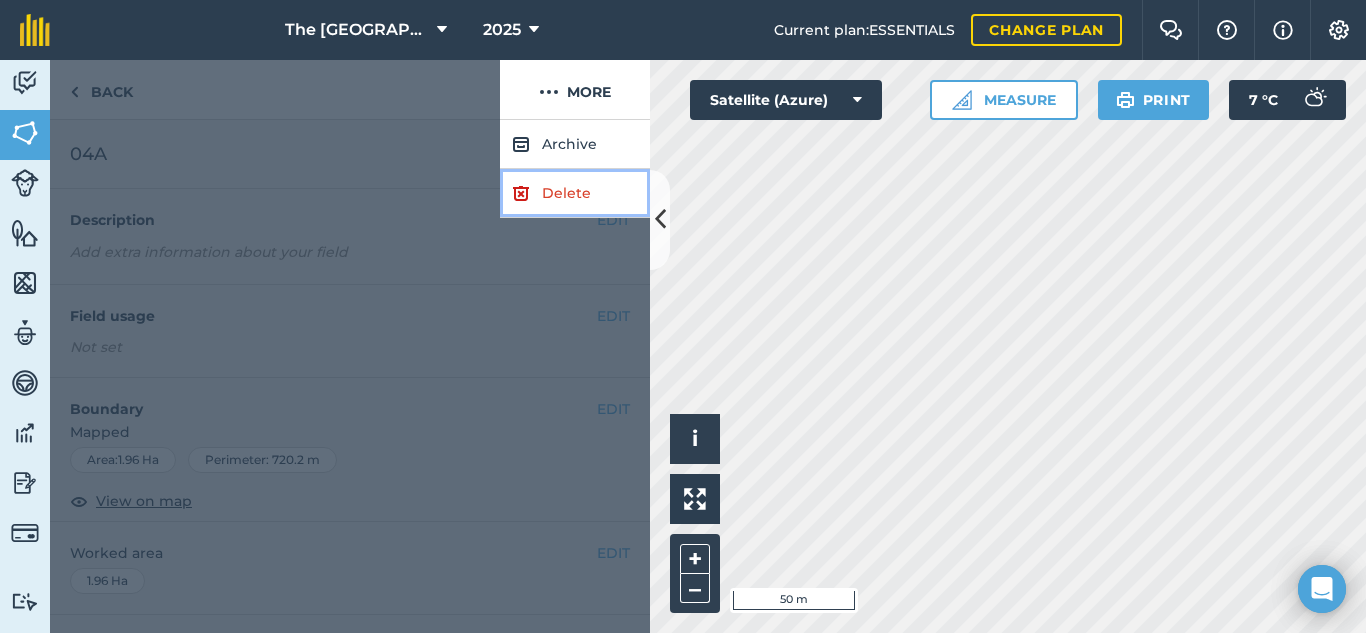 click on "Delete" at bounding box center (575, 193) 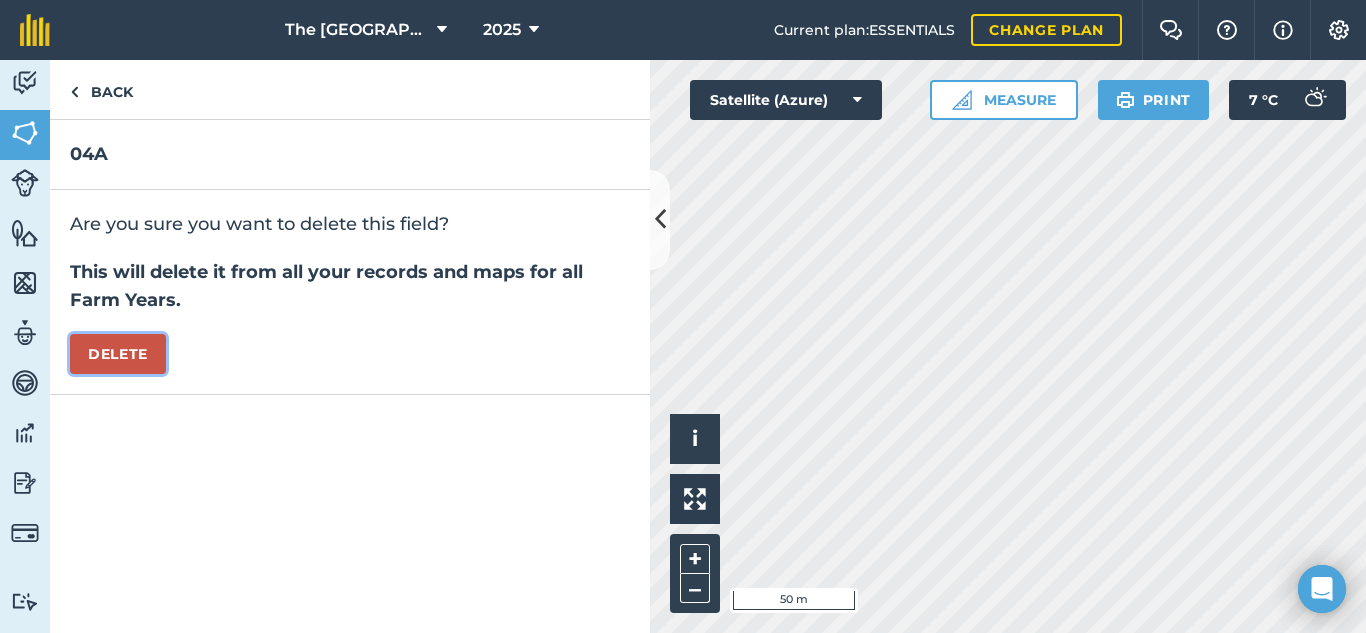 click on "Delete" at bounding box center [118, 354] 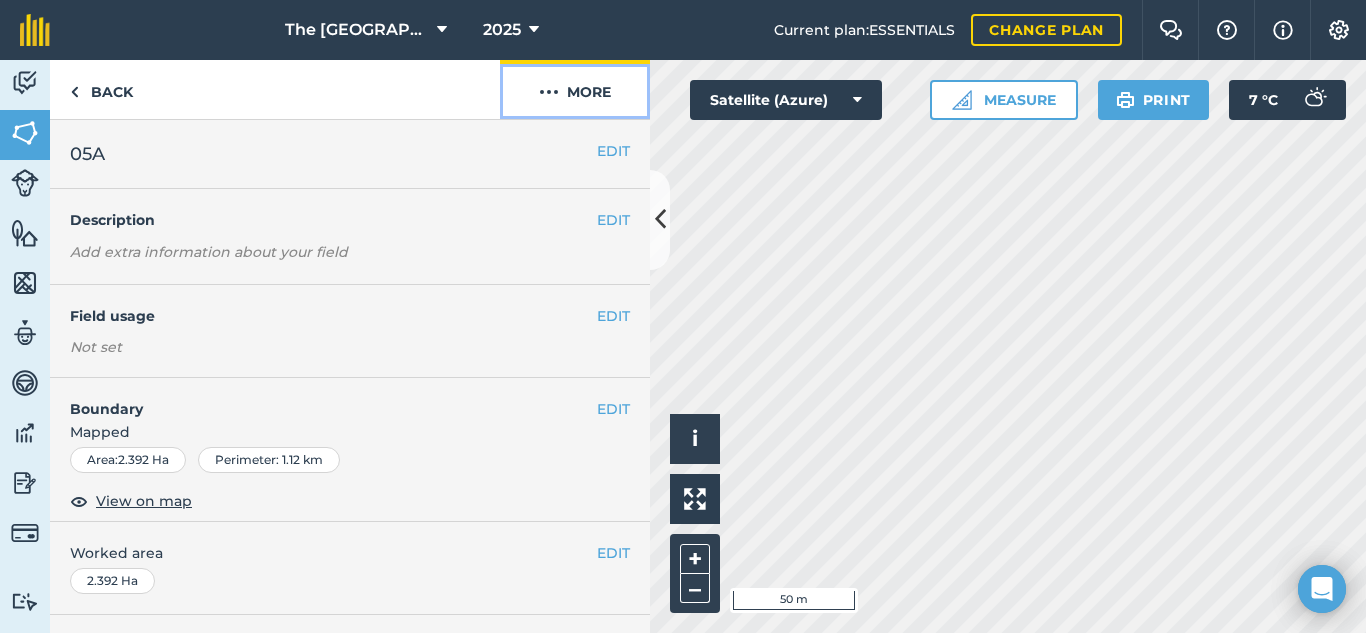click on "More" at bounding box center [575, 89] 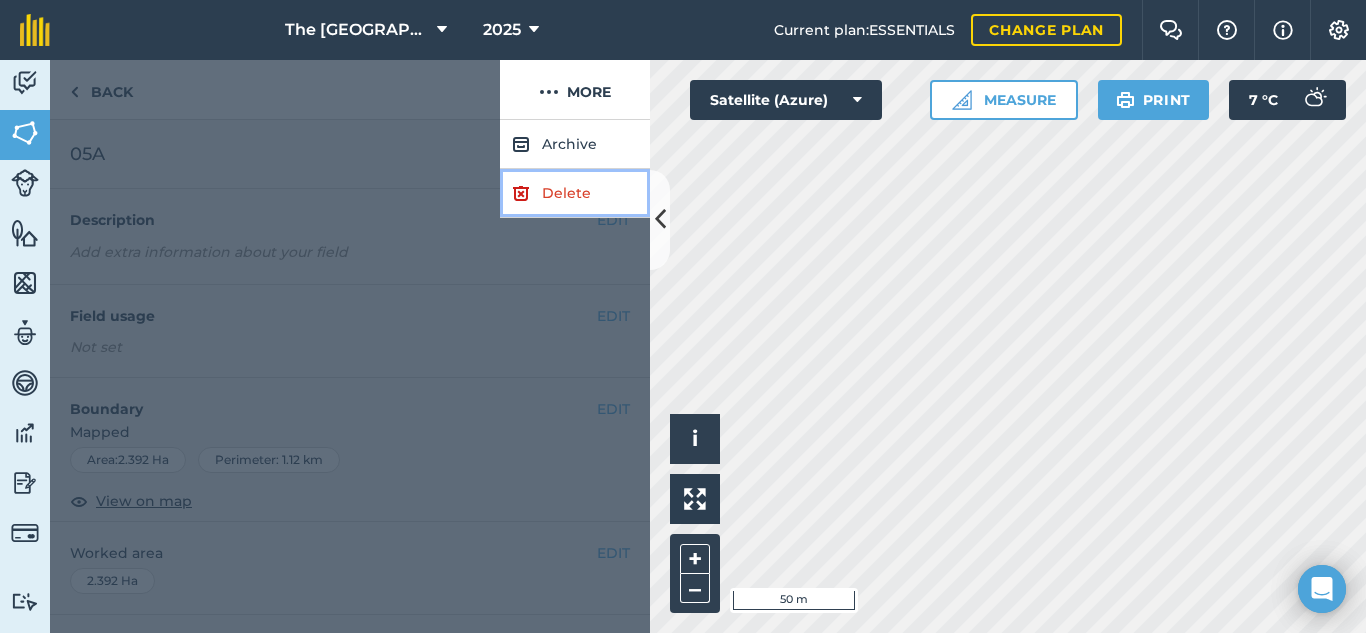 click on "Delete" at bounding box center [575, 193] 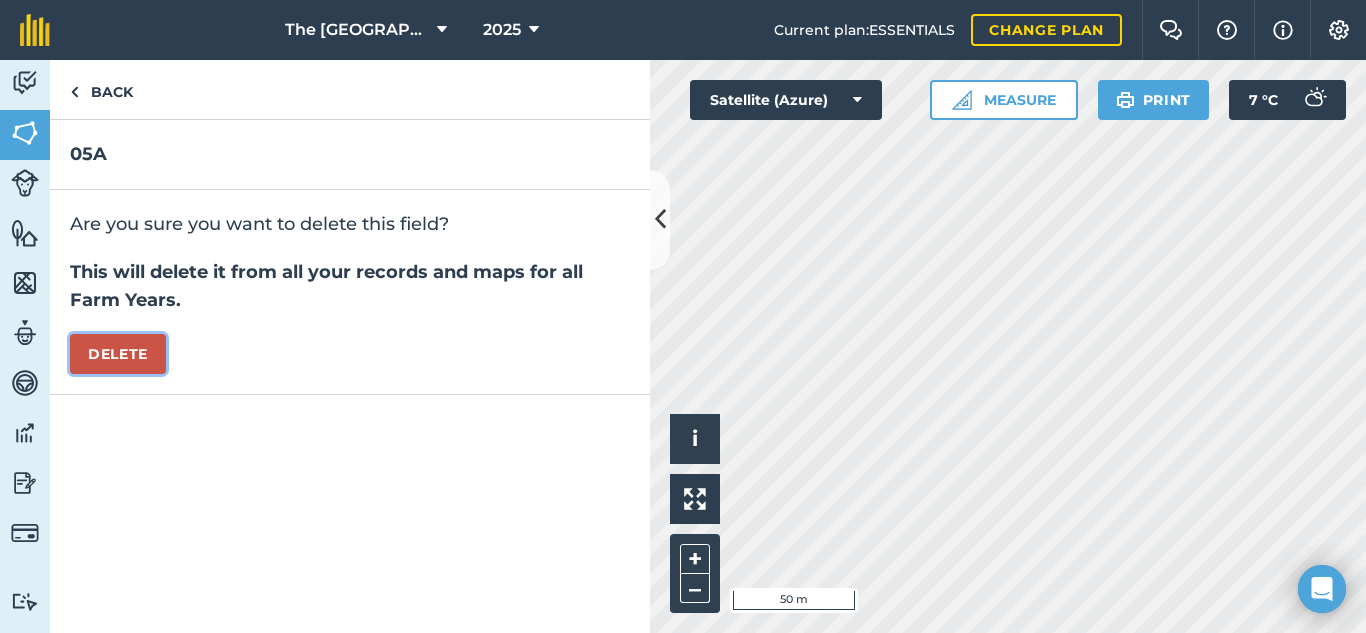 click on "Delete" at bounding box center (118, 354) 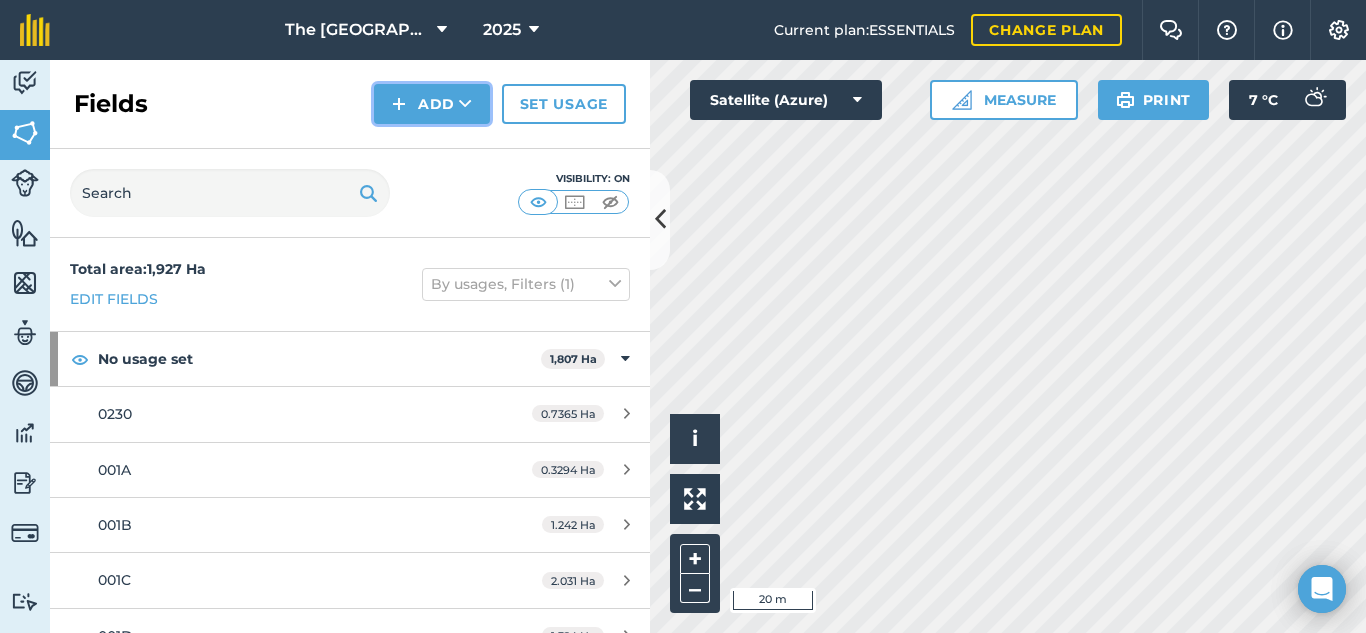 click on "Add" at bounding box center (432, 104) 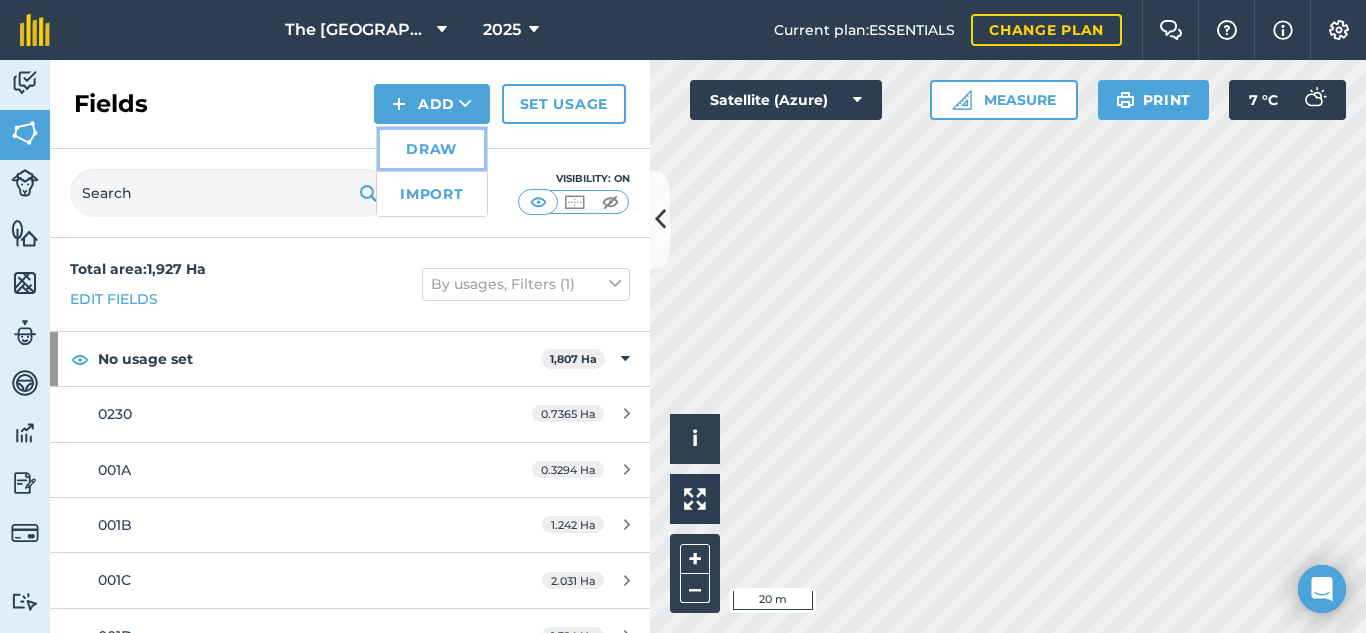 click on "Draw" at bounding box center (432, 149) 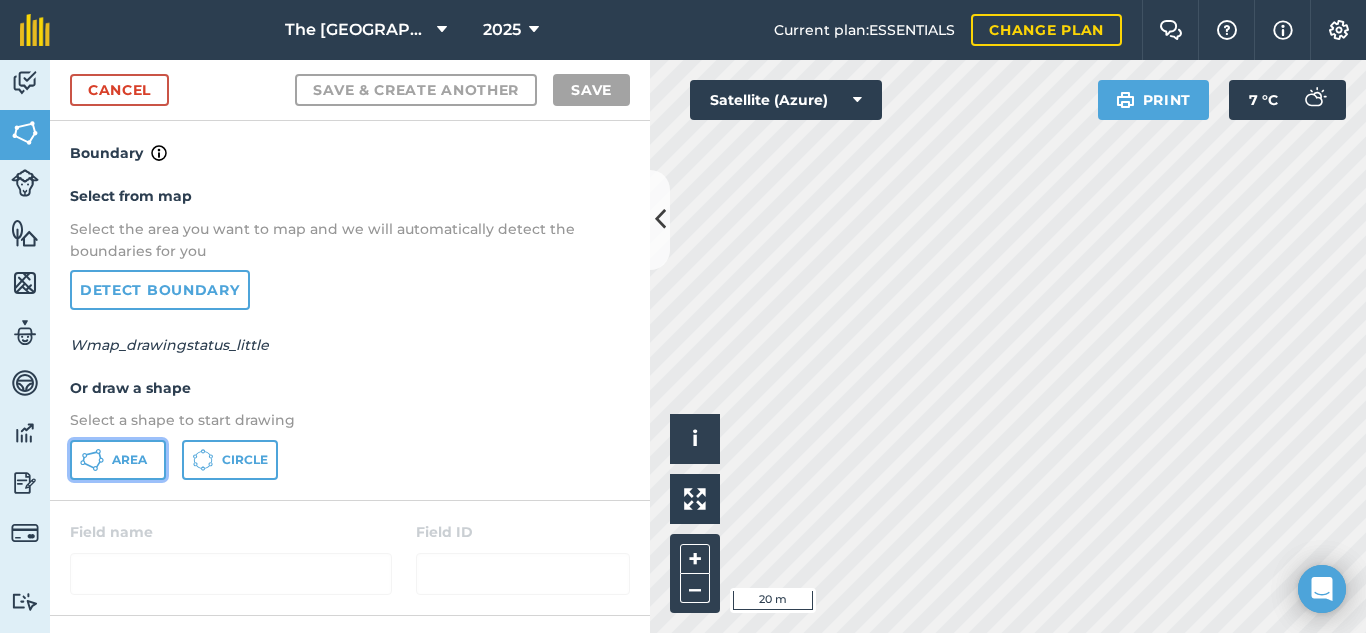 click on "Area" at bounding box center (129, 460) 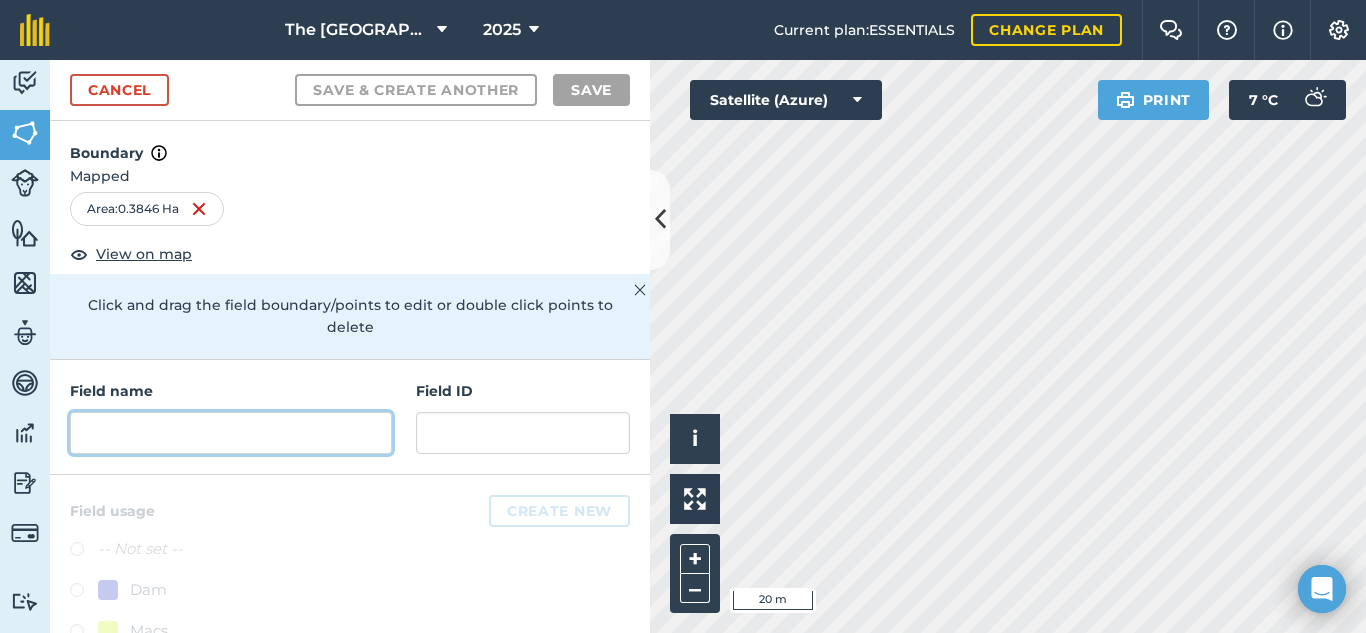 click at bounding box center (231, 433) 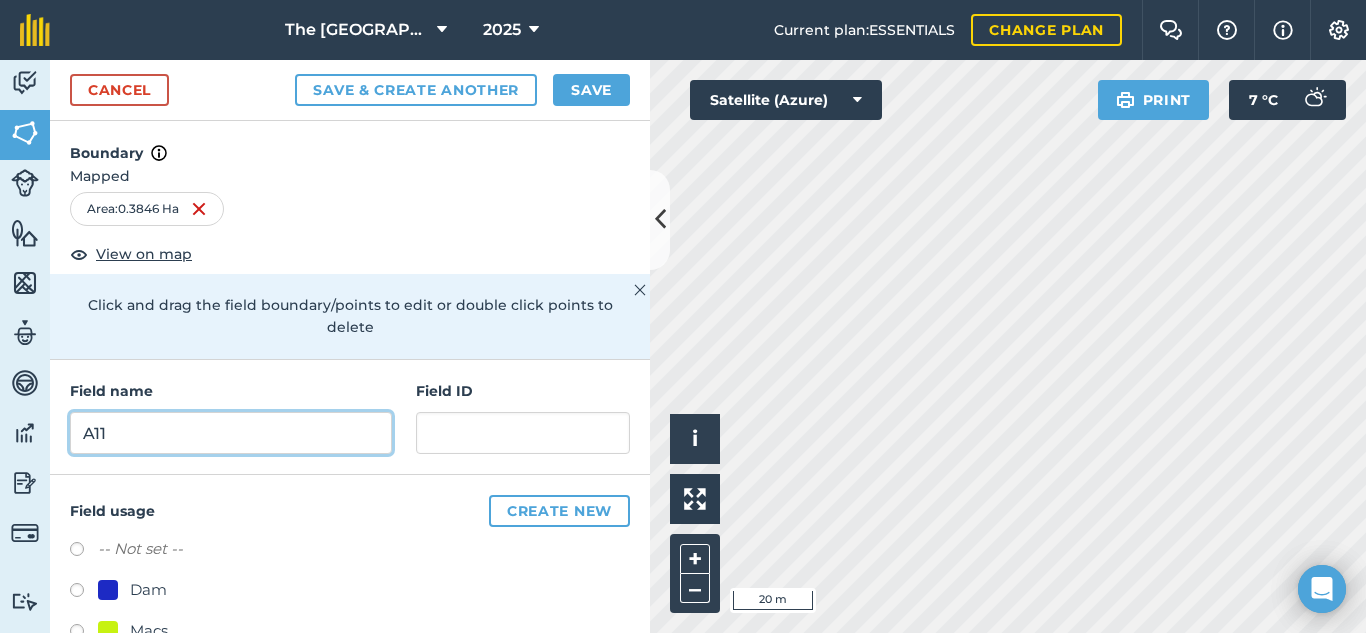 type on "A11" 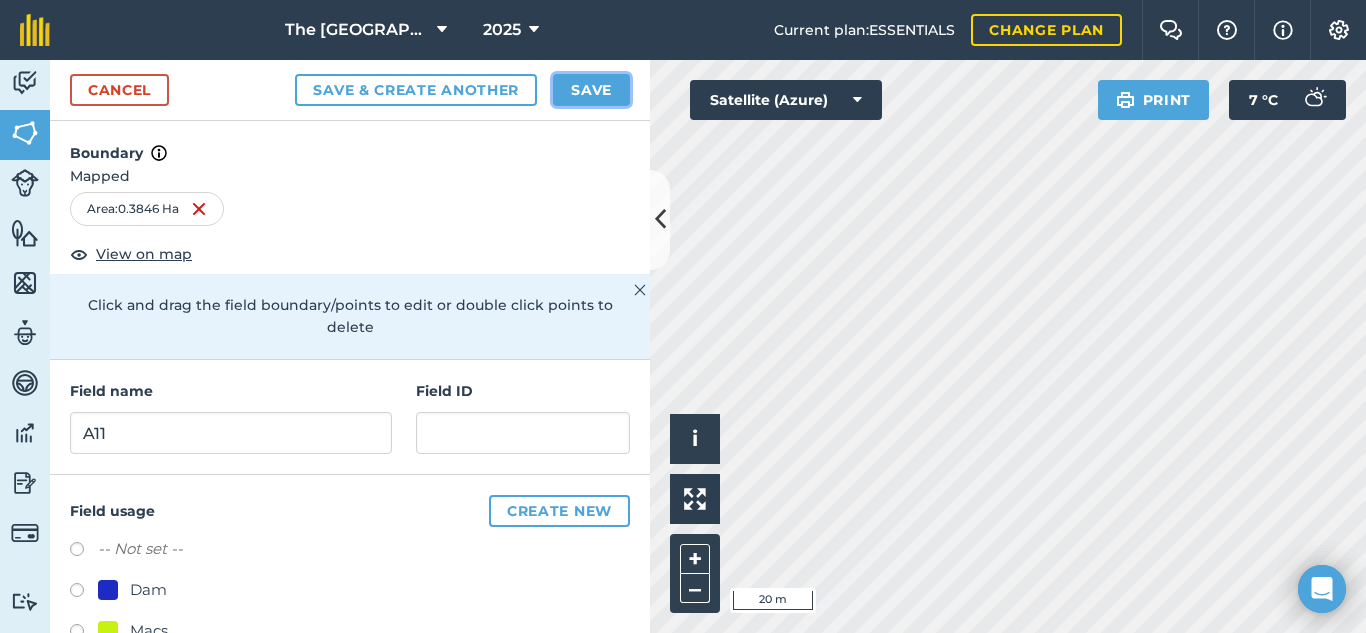 click on "Save" at bounding box center (591, 90) 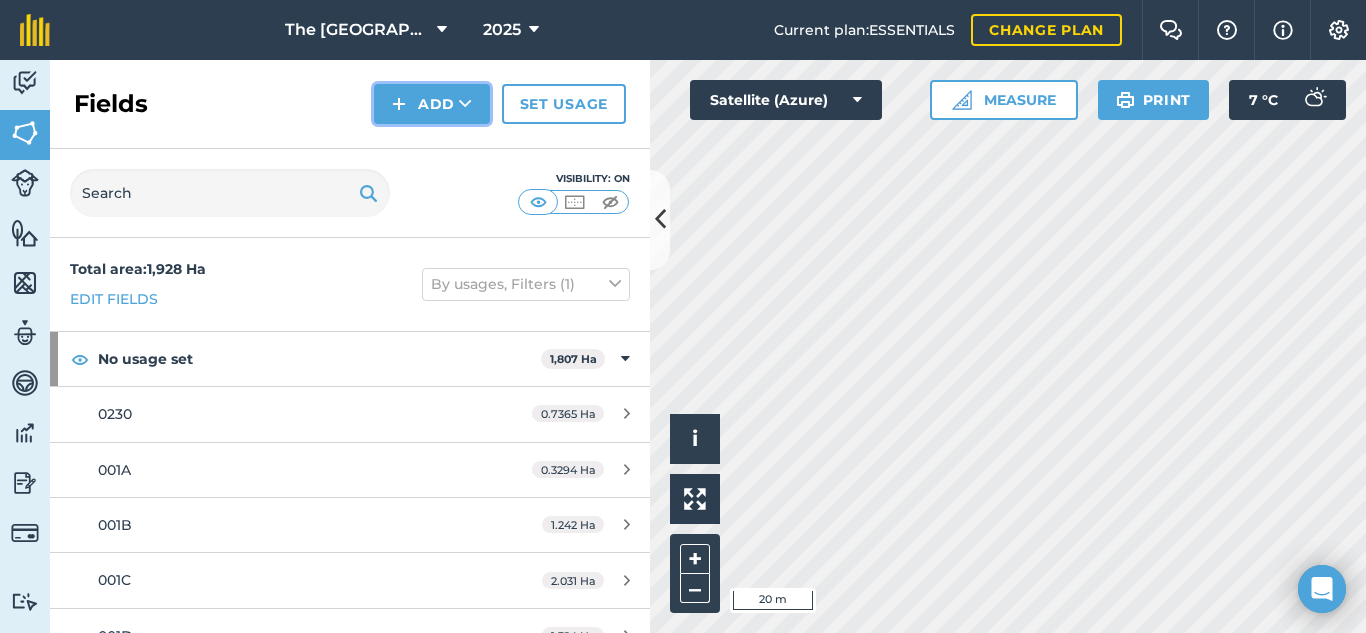 click at bounding box center [465, 104] 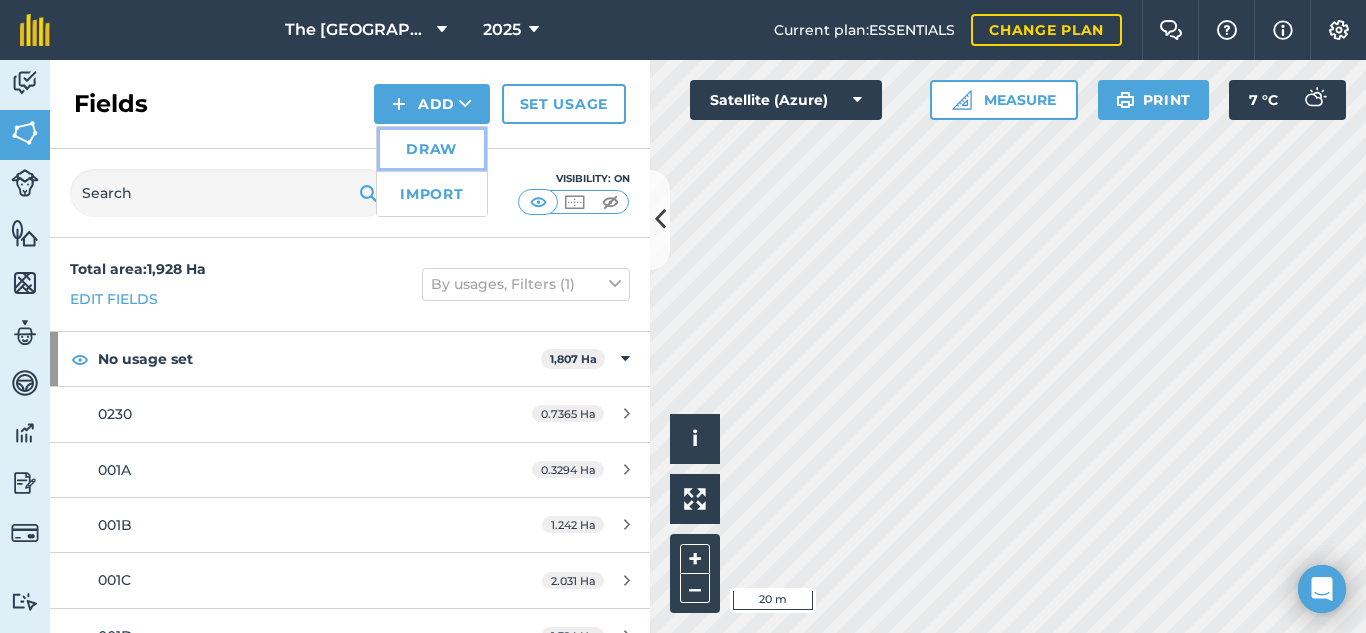 click on "Draw" at bounding box center [432, 149] 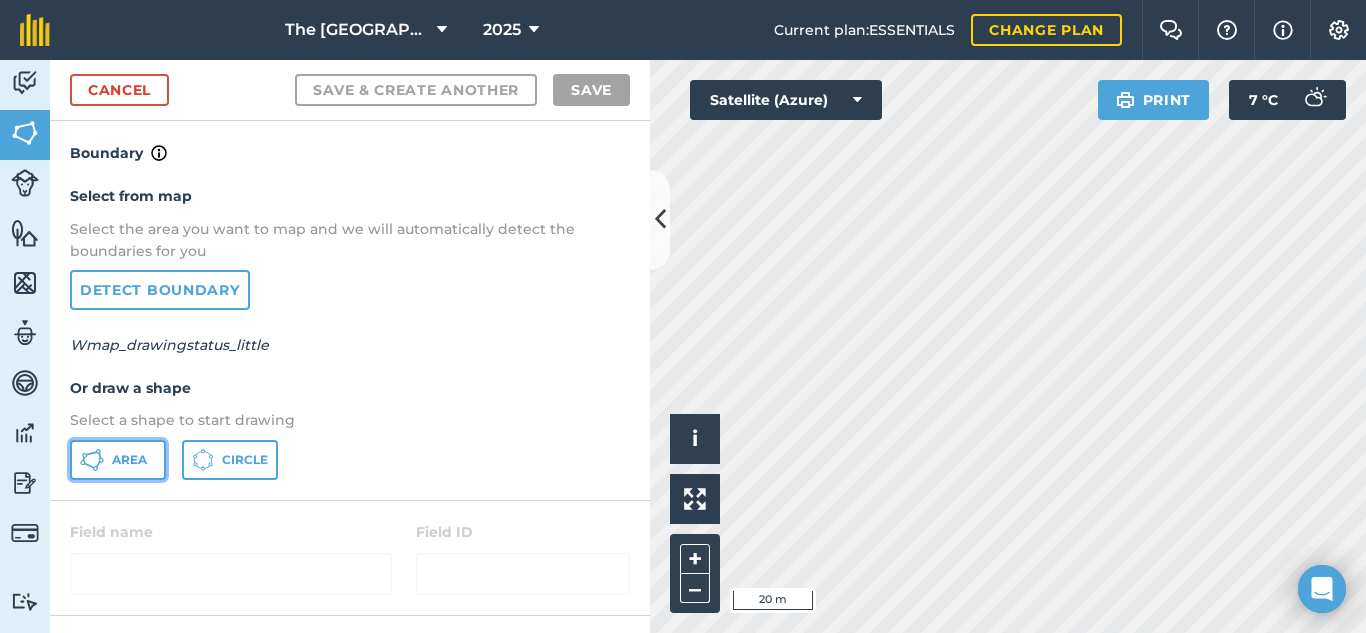 click on "Area" at bounding box center (129, 460) 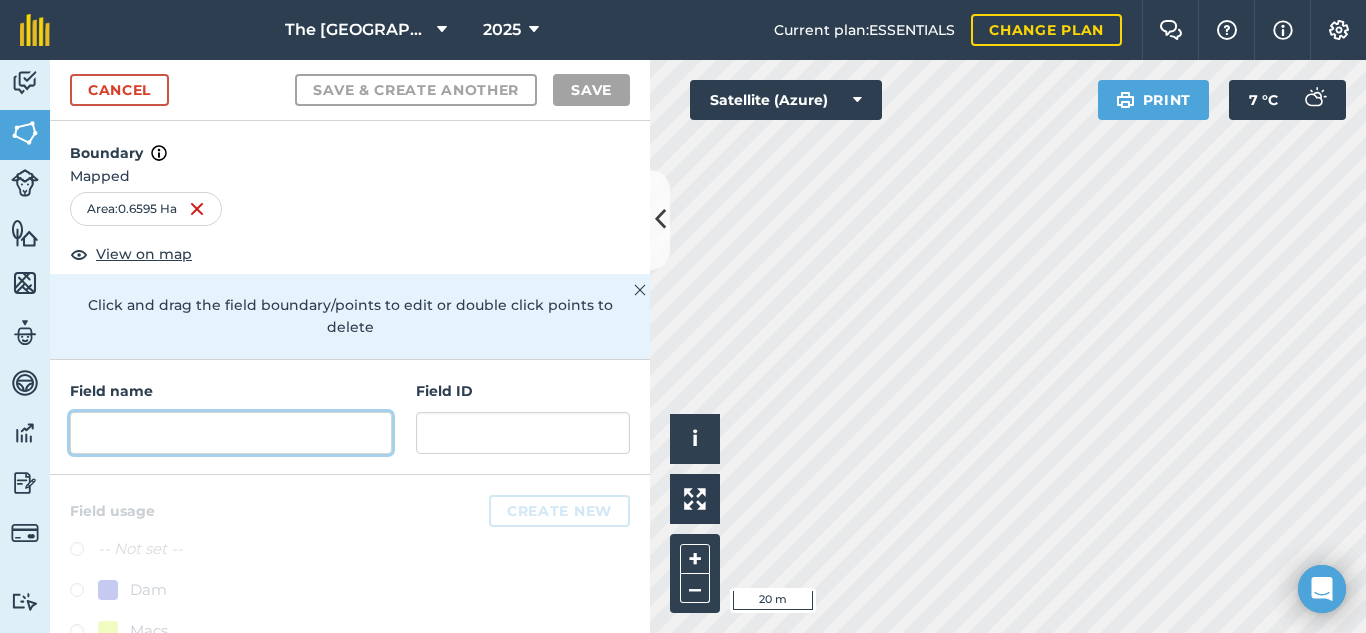 click at bounding box center (231, 433) 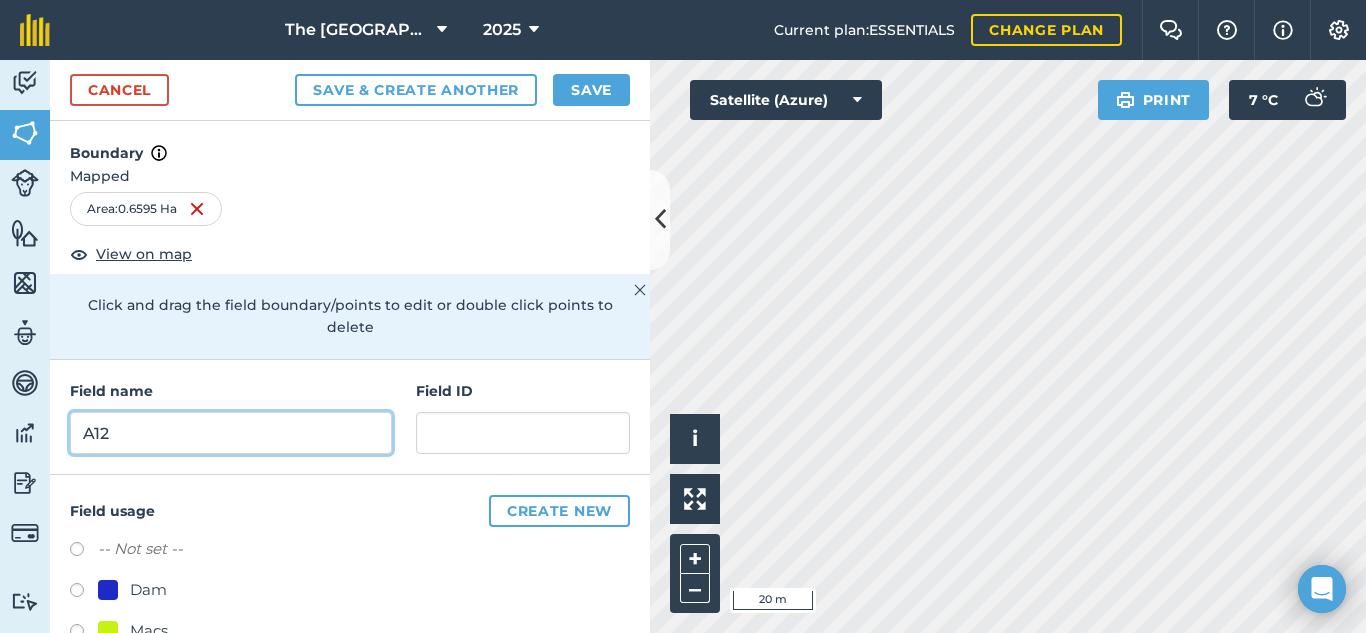 type on "A12" 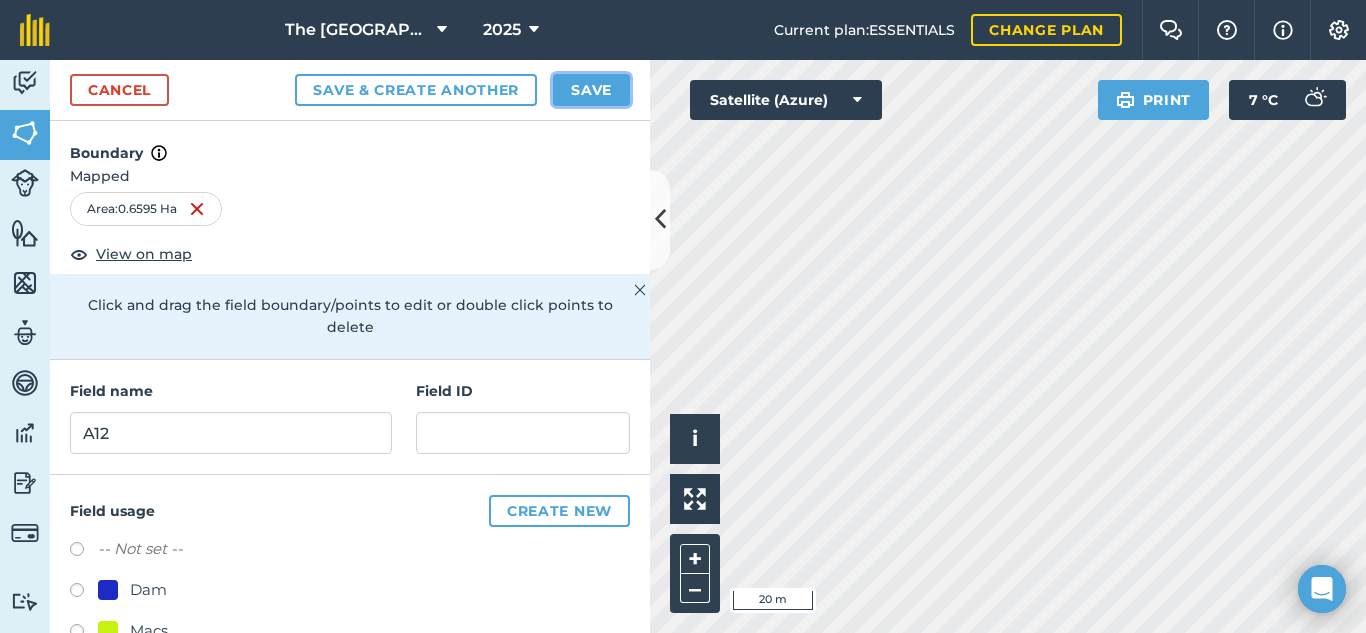 click on "Save" at bounding box center (591, 90) 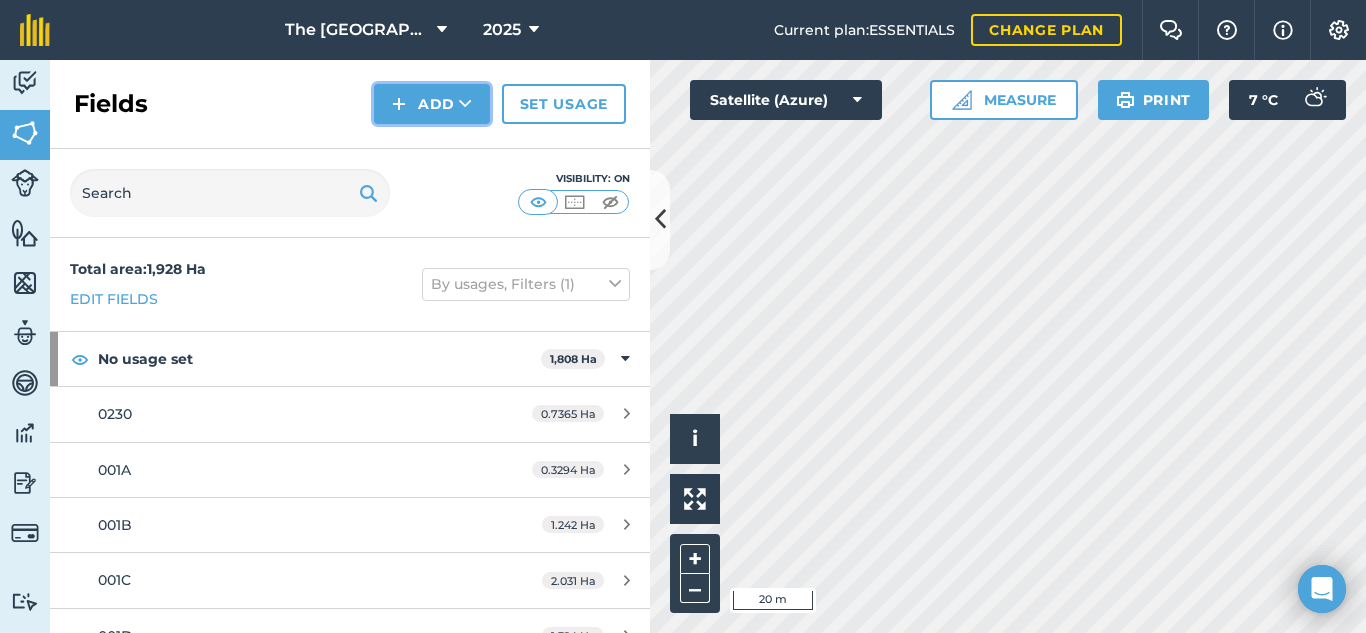 click at bounding box center (465, 104) 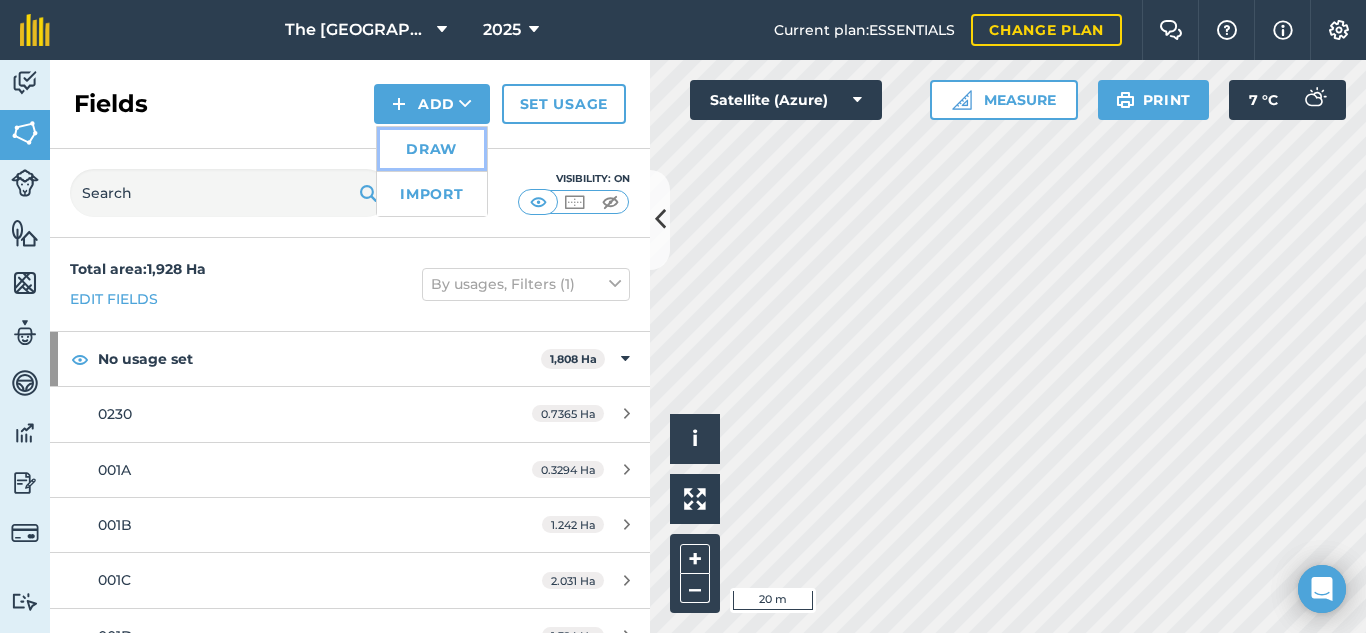click on "Draw" at bounding box center [432, 149] 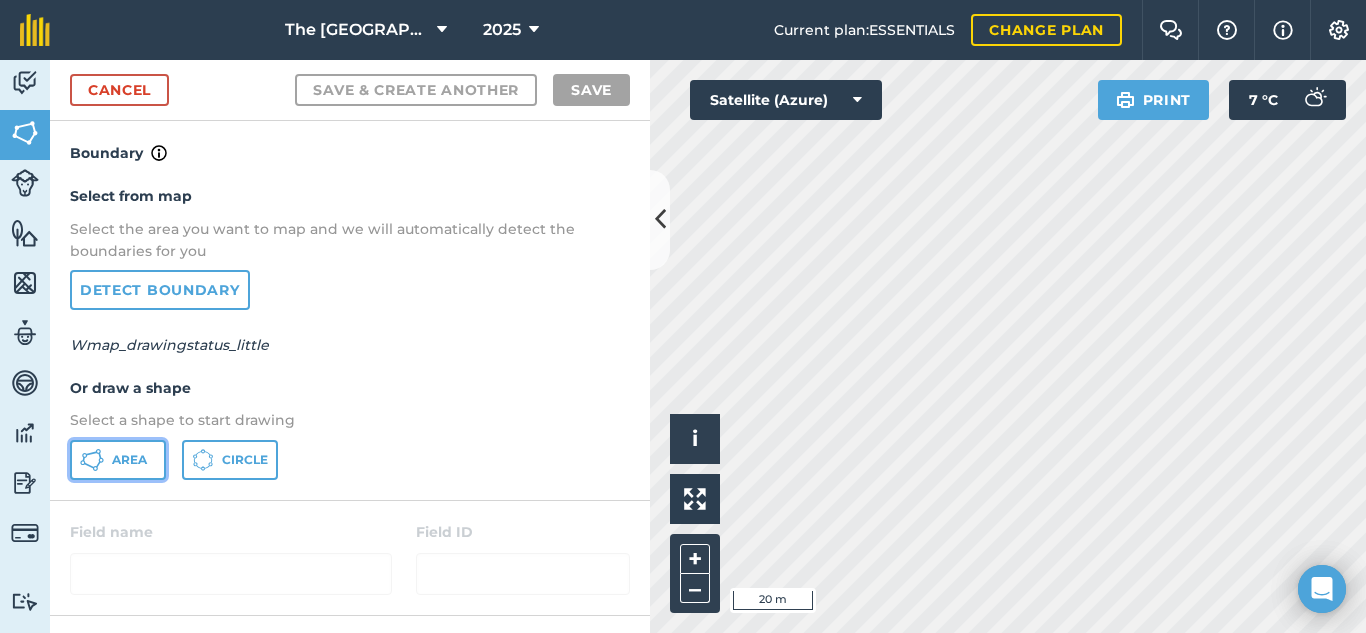 click 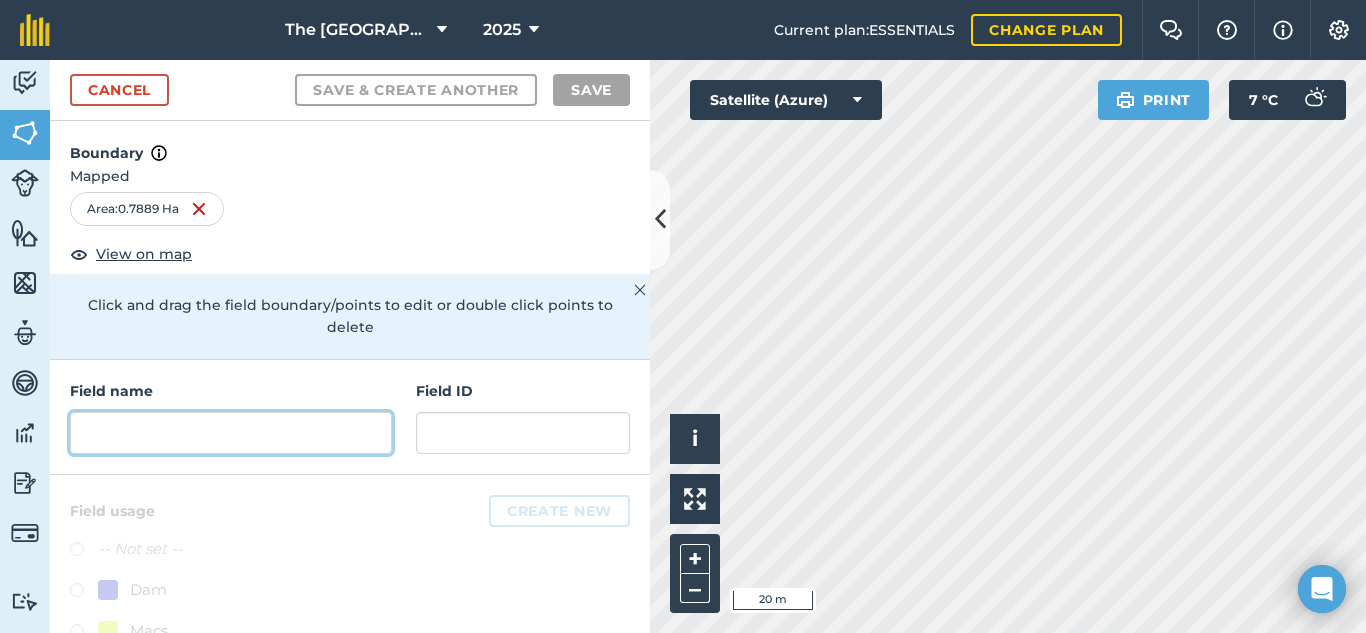 click at bounding box center [231, 433] 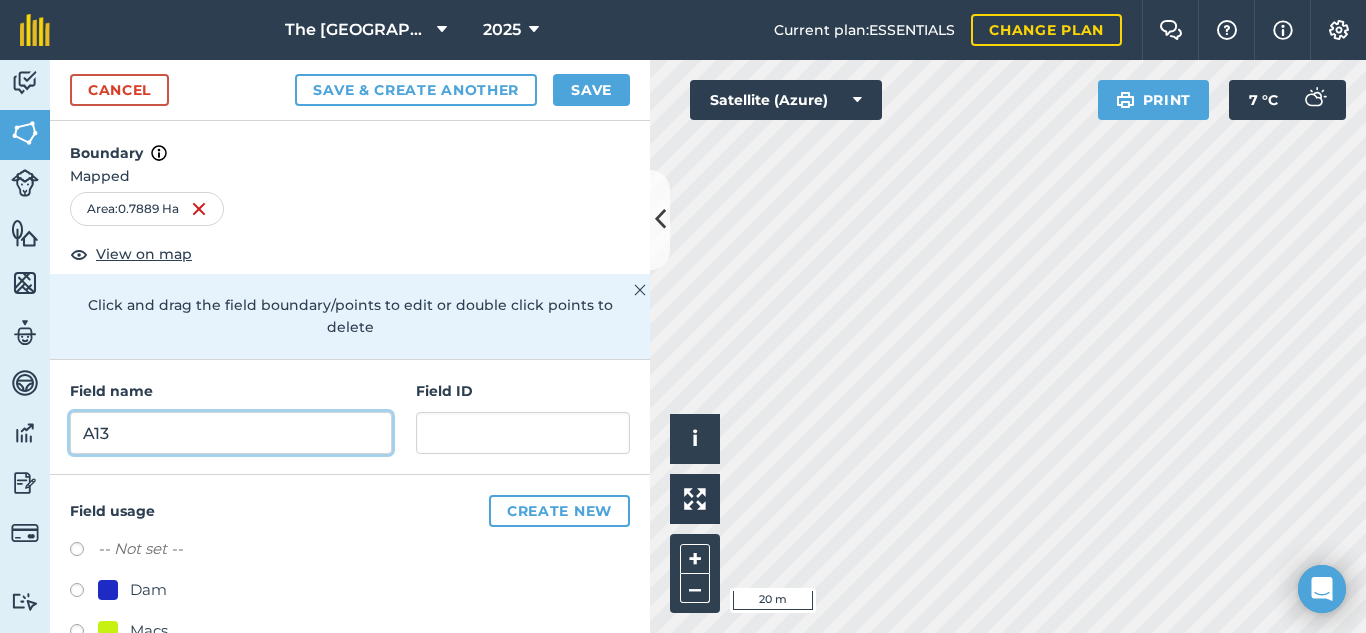 type on "A13" 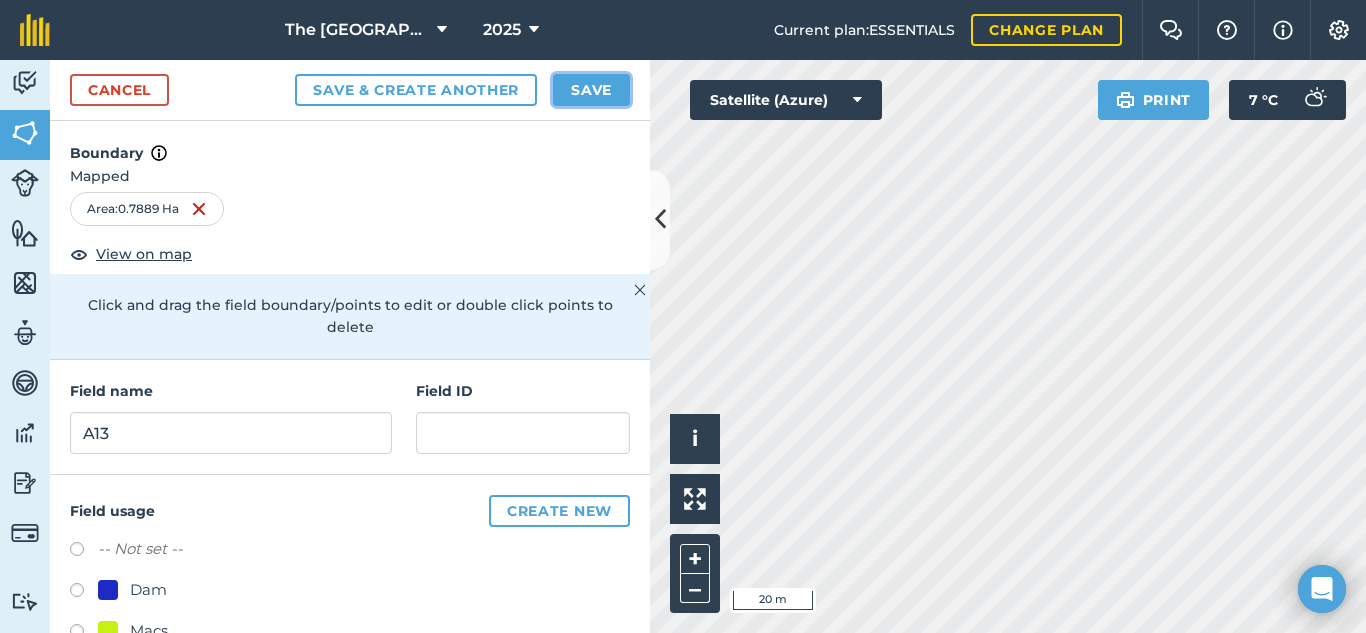 click on "Save" at bounding box center (591, 90) 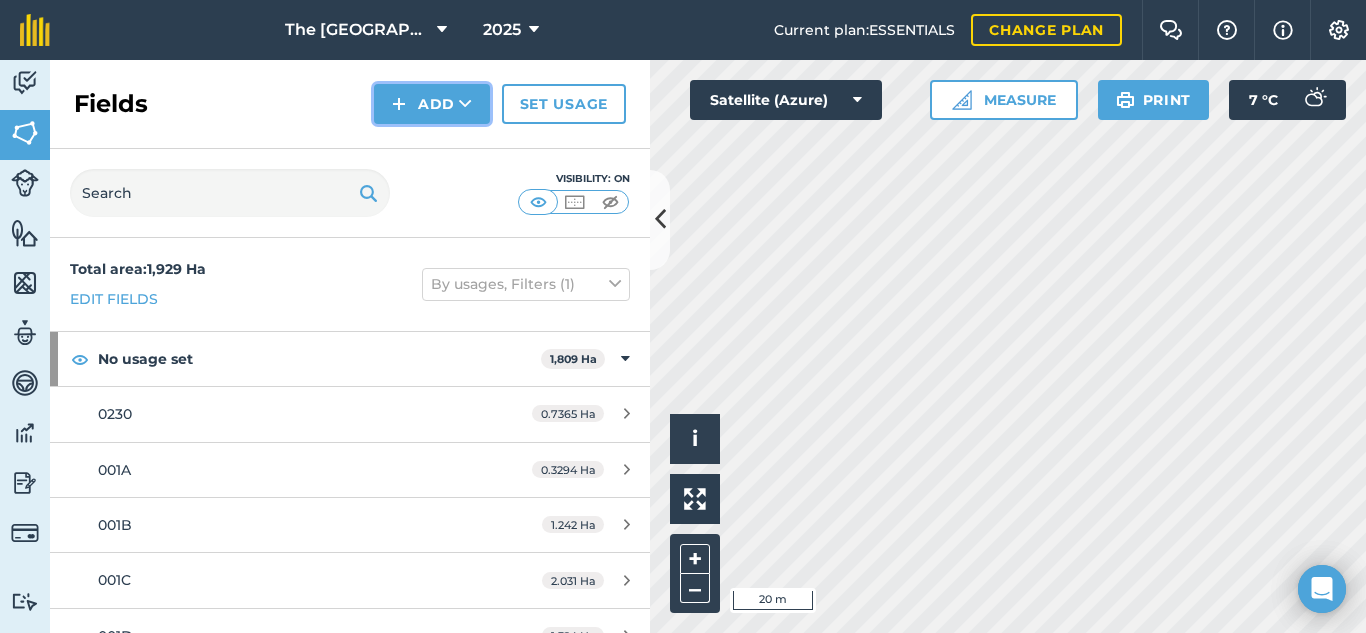 click on "Add" at bounding box center (432, 104) 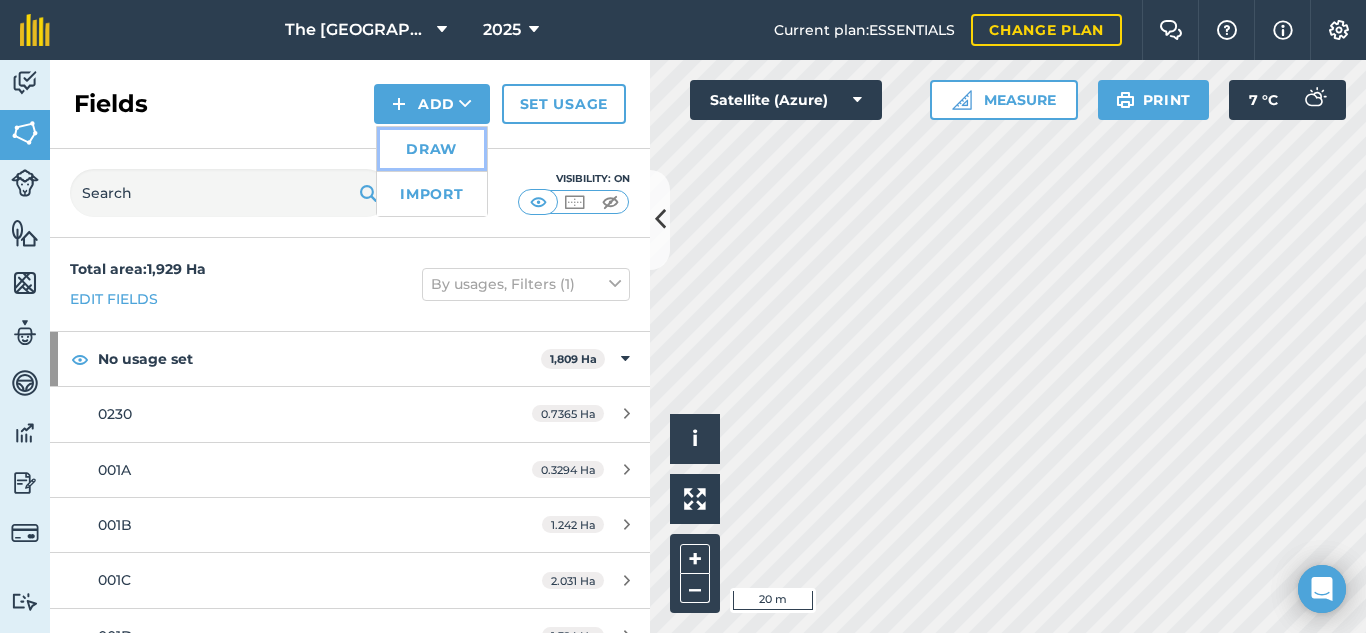 click on "Draw" at bounding box center (432, 149) 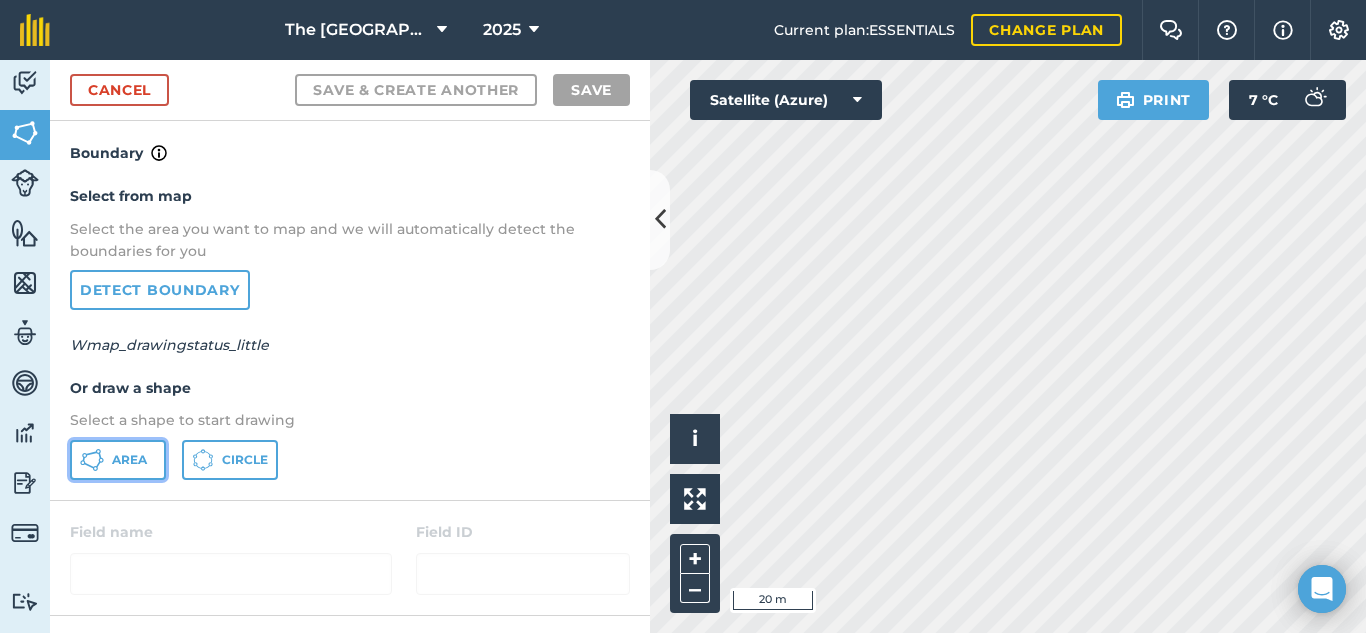 click on "Area" at bounding box center (129, 460) 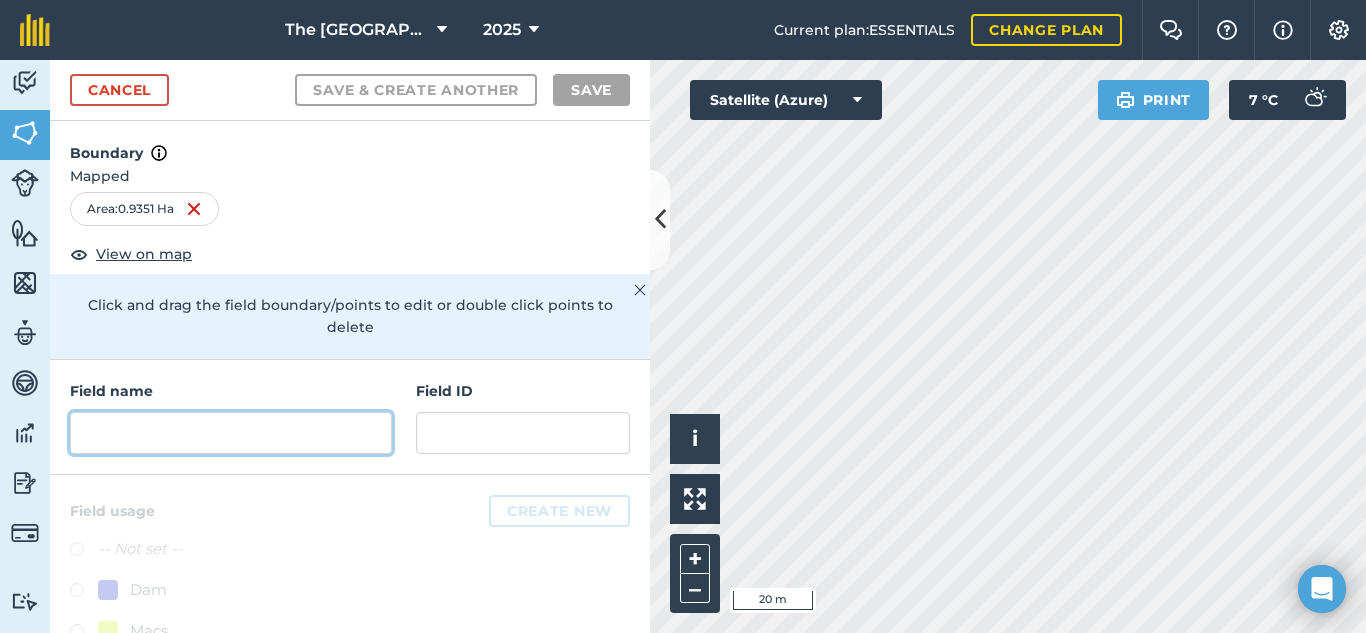 click at bounding box center [231, 433] 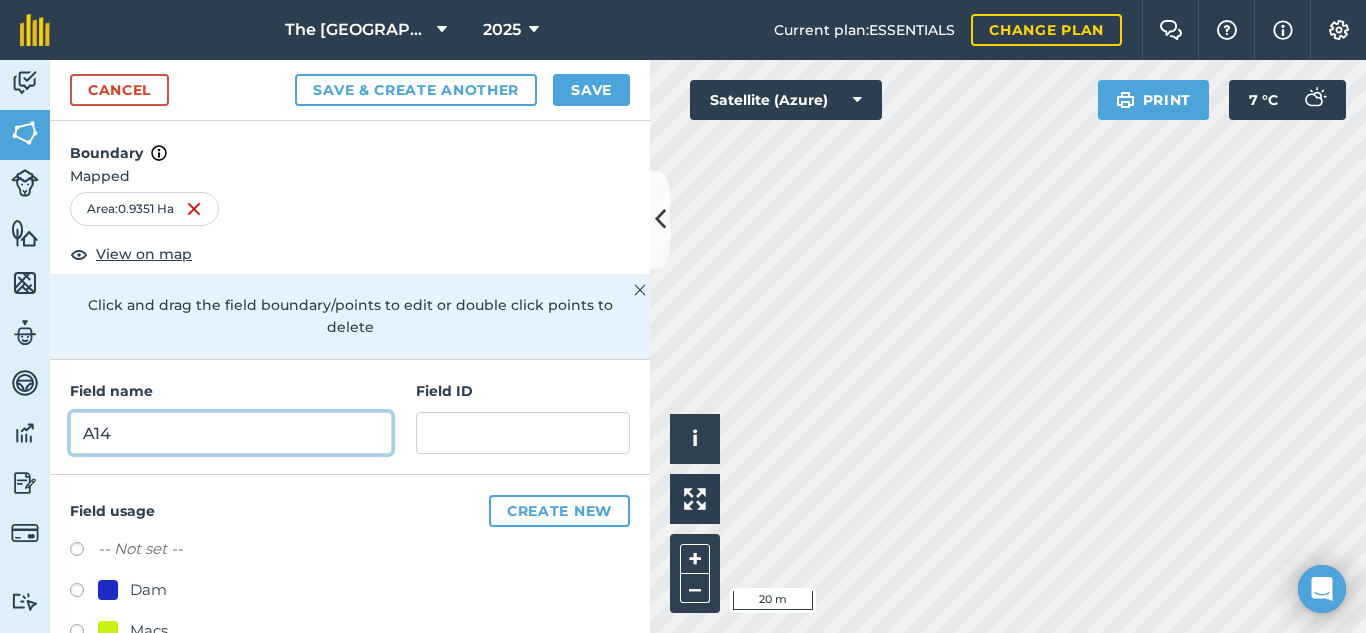 type on "A14" 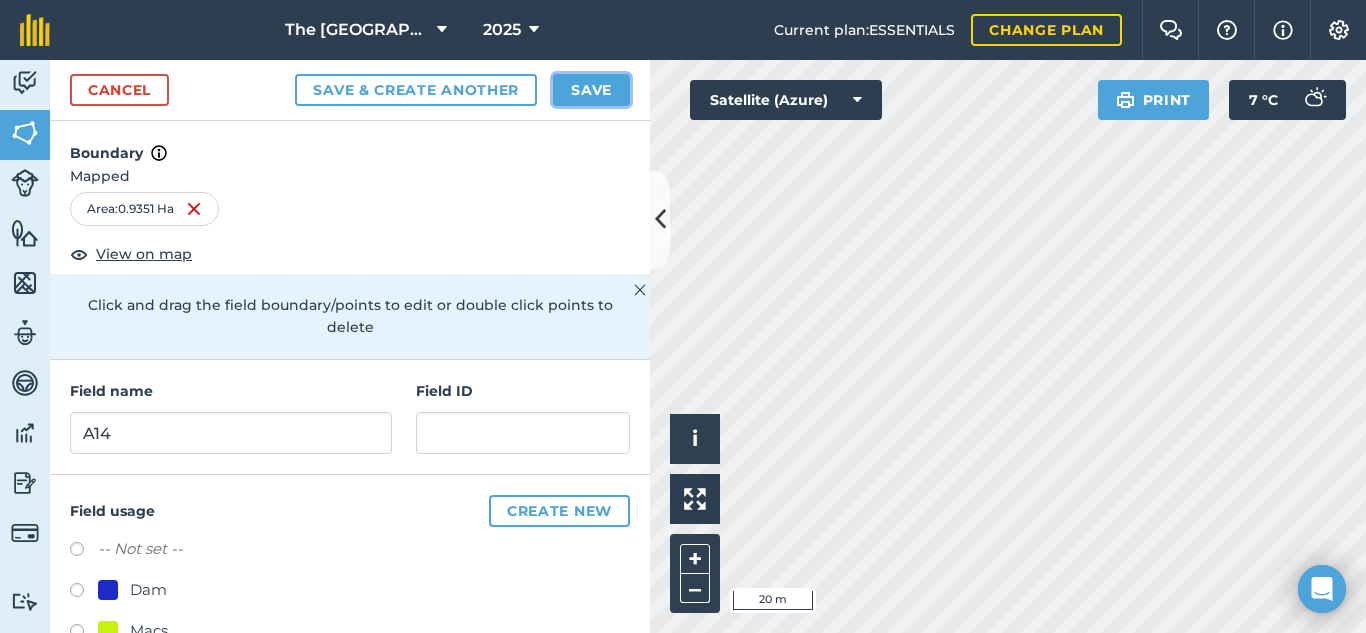 click on "Save" at bounding box center (591, 90) 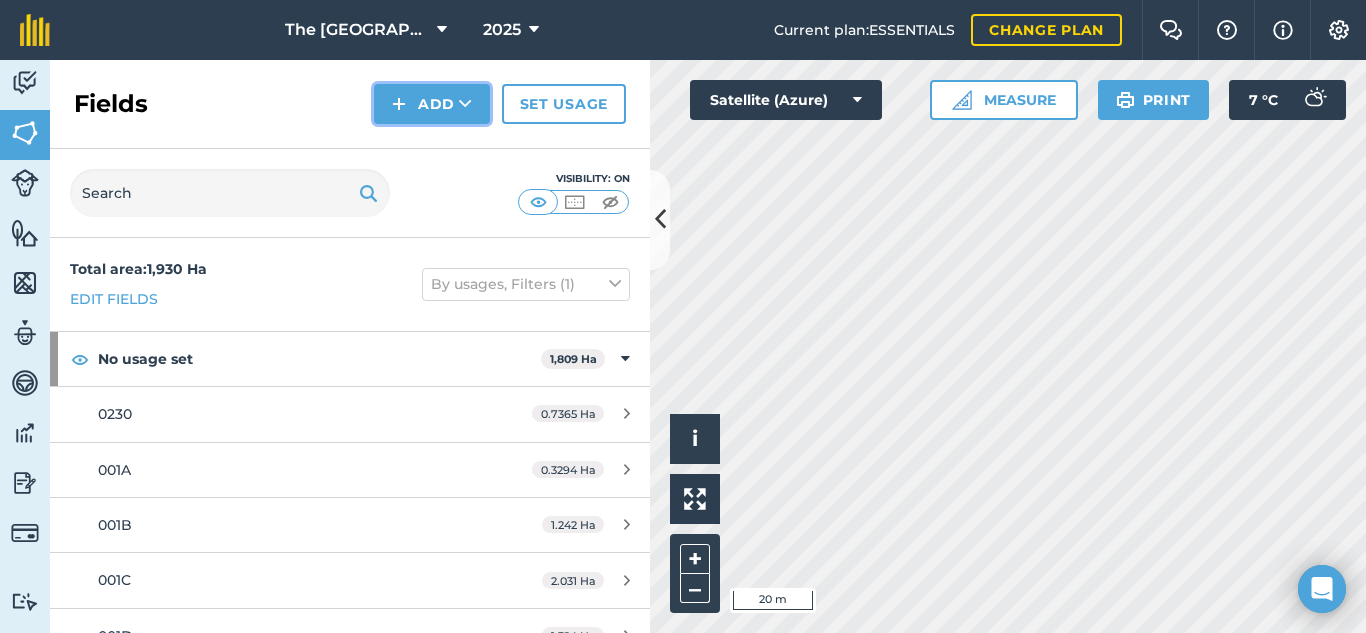 click on "Add" at bounding box center [432, 104] 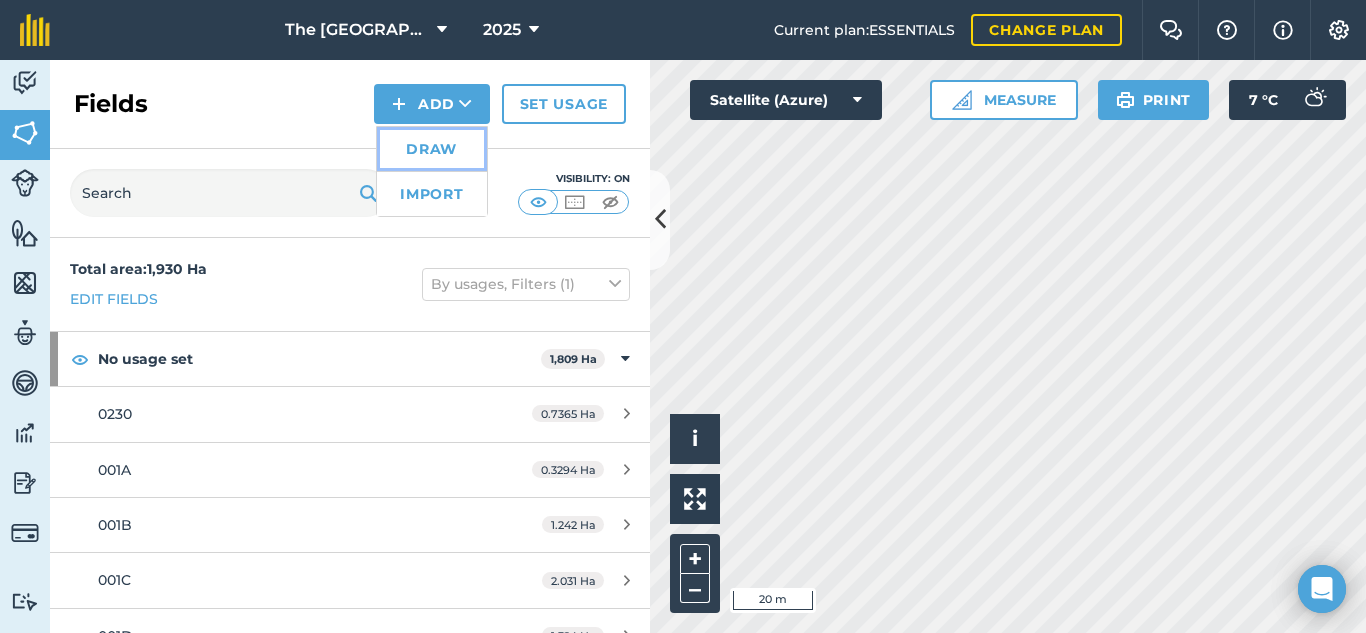 click on "Draw" at bounding box center (432, 149) 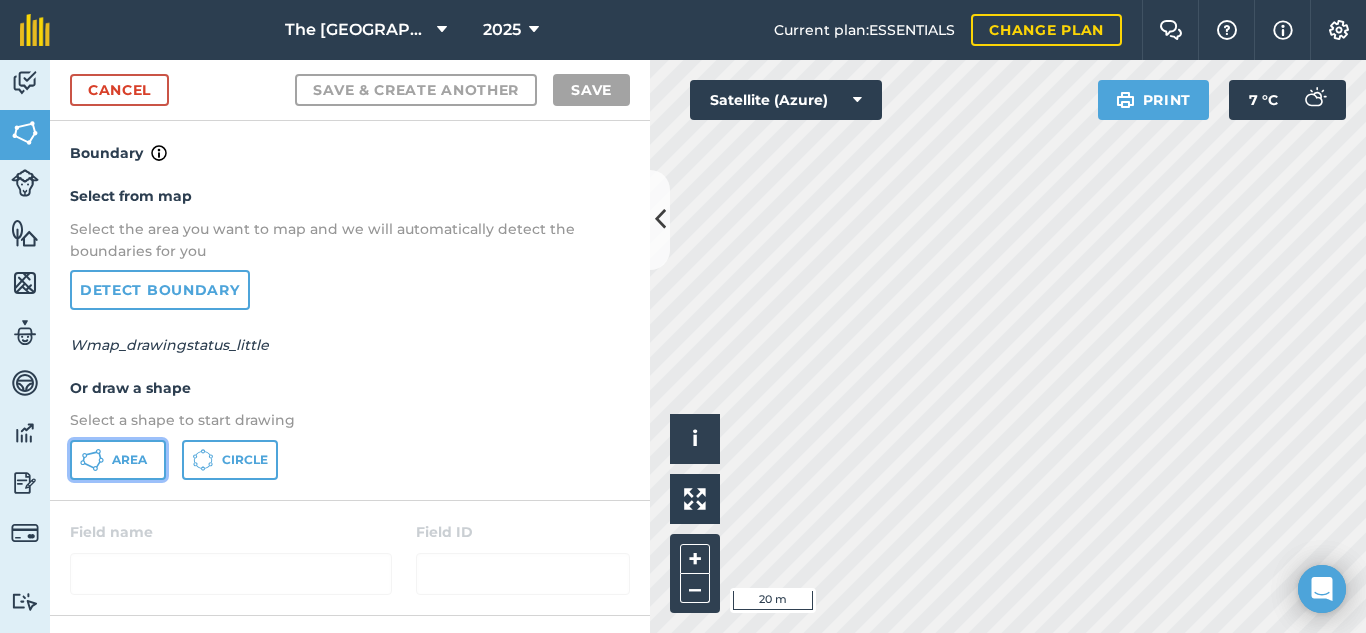 click on "Area" at bounding box center [129, 460] 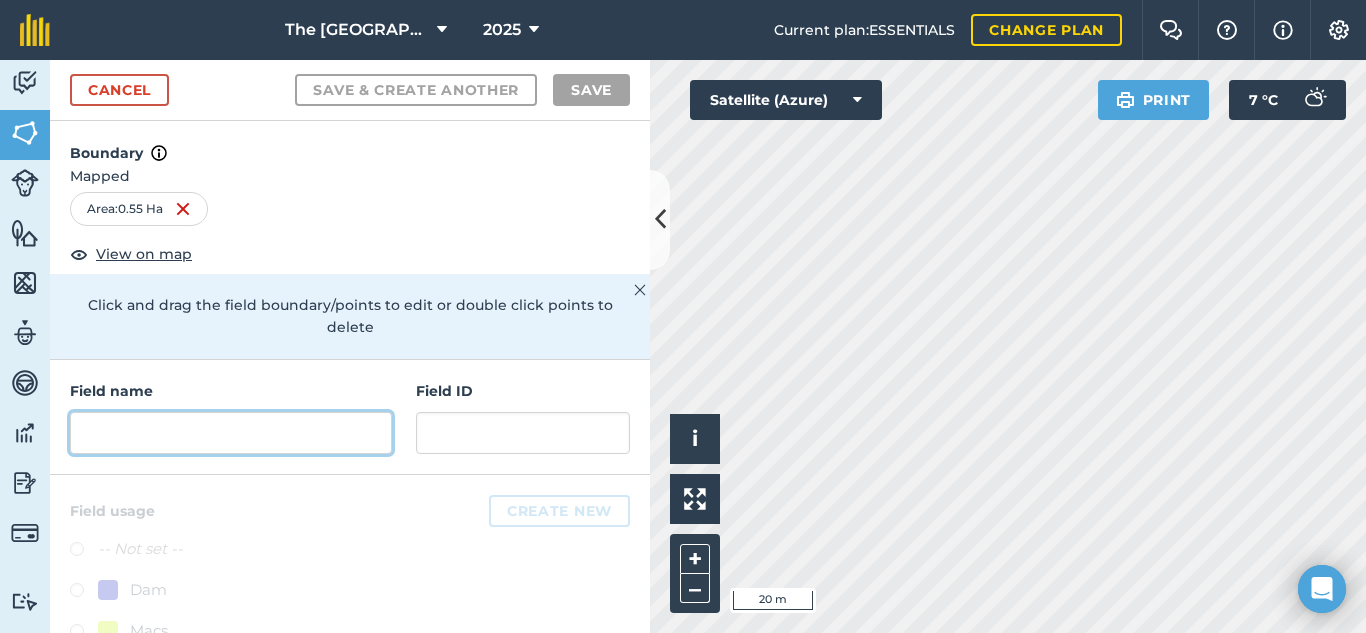 click at bounding box center [231, 433] 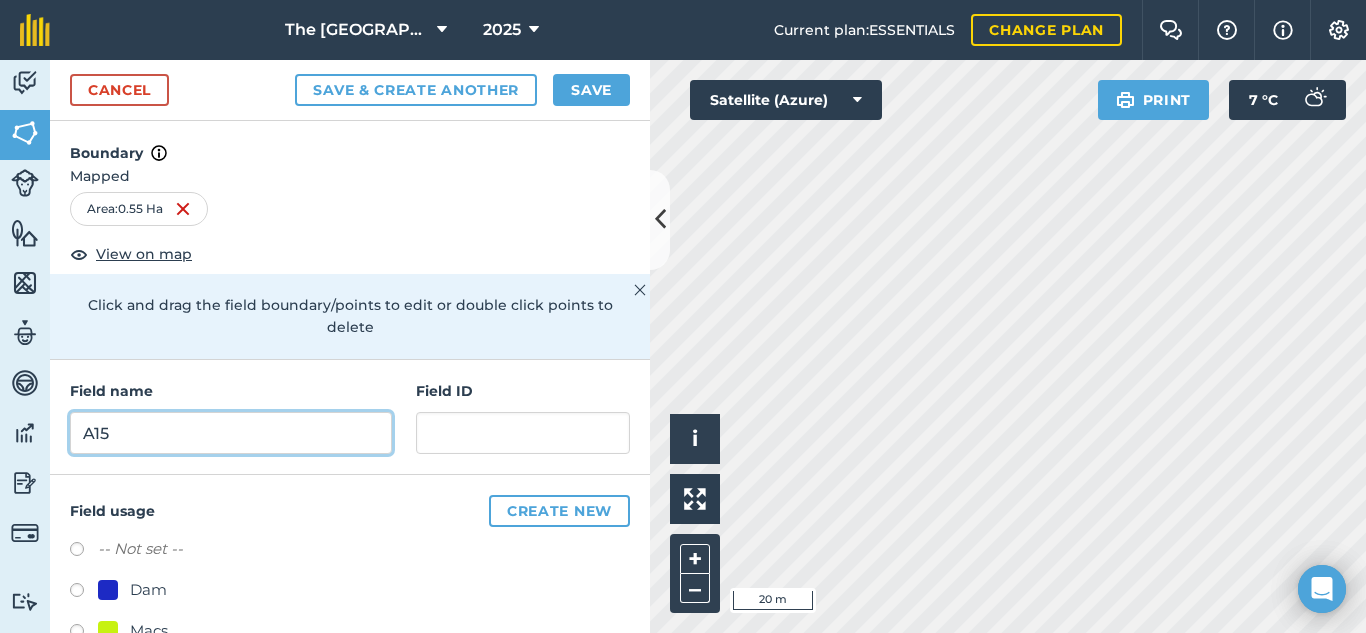 type on "A15" 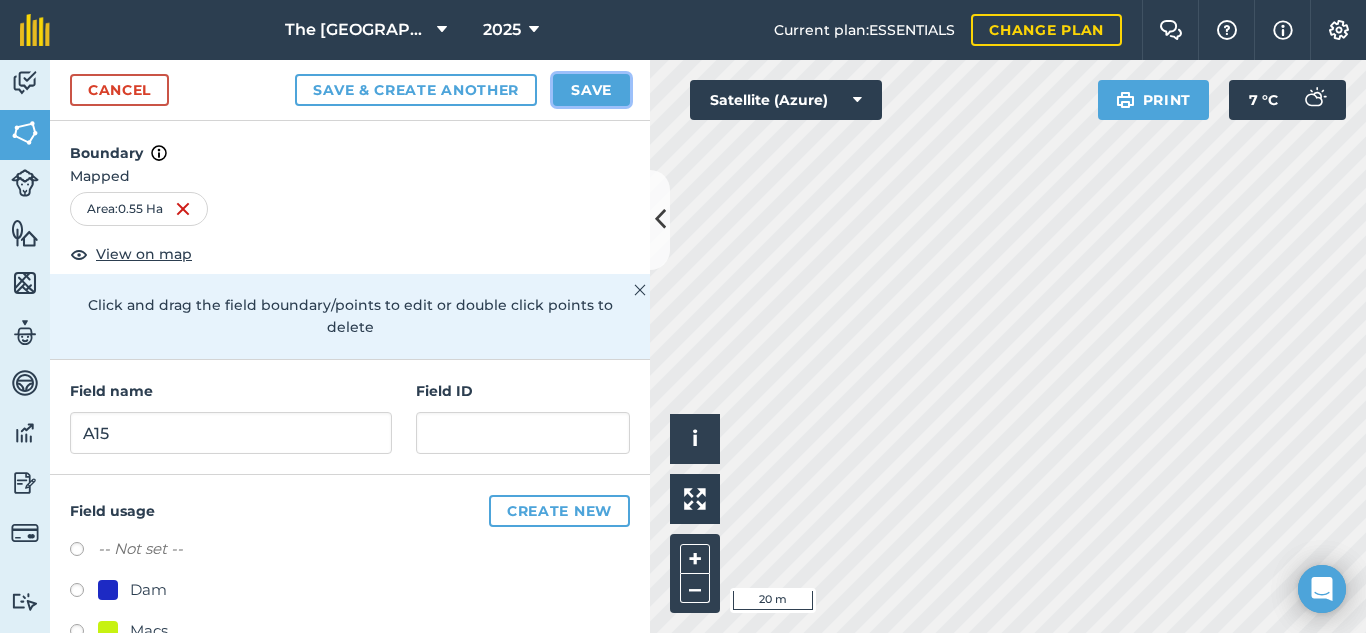click on "Save" at bounding box center [591, 90] 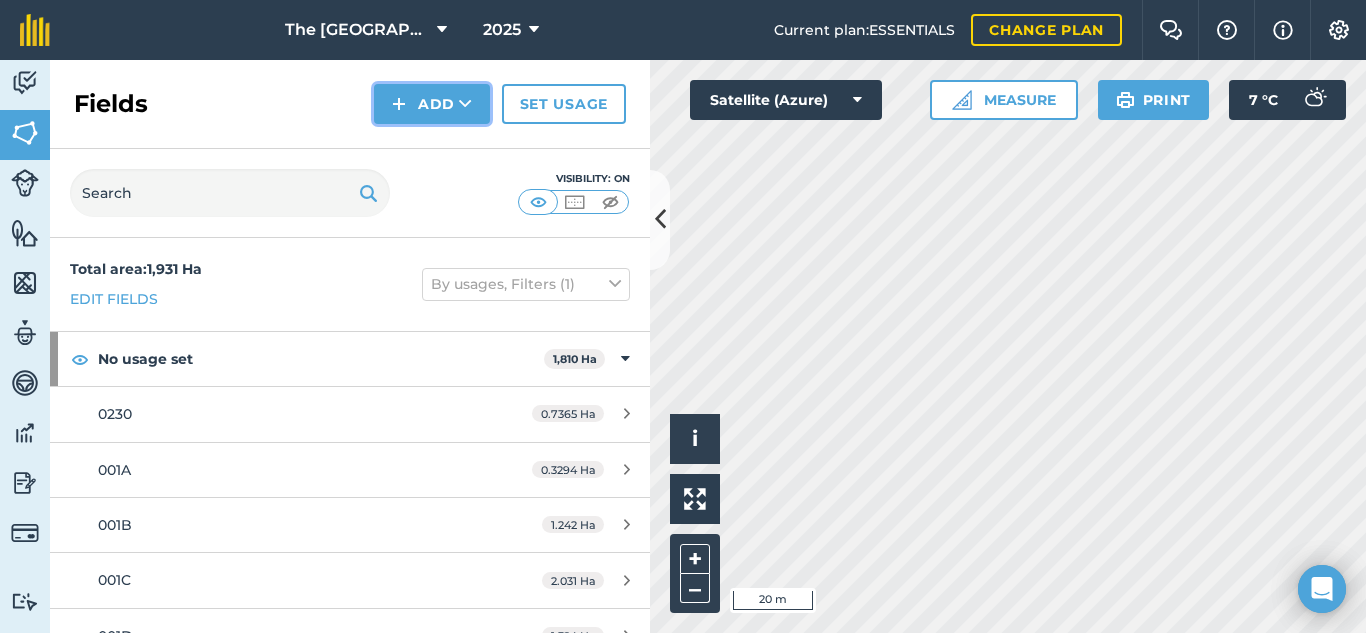 click on "Add" at bounding box center [432, 104] 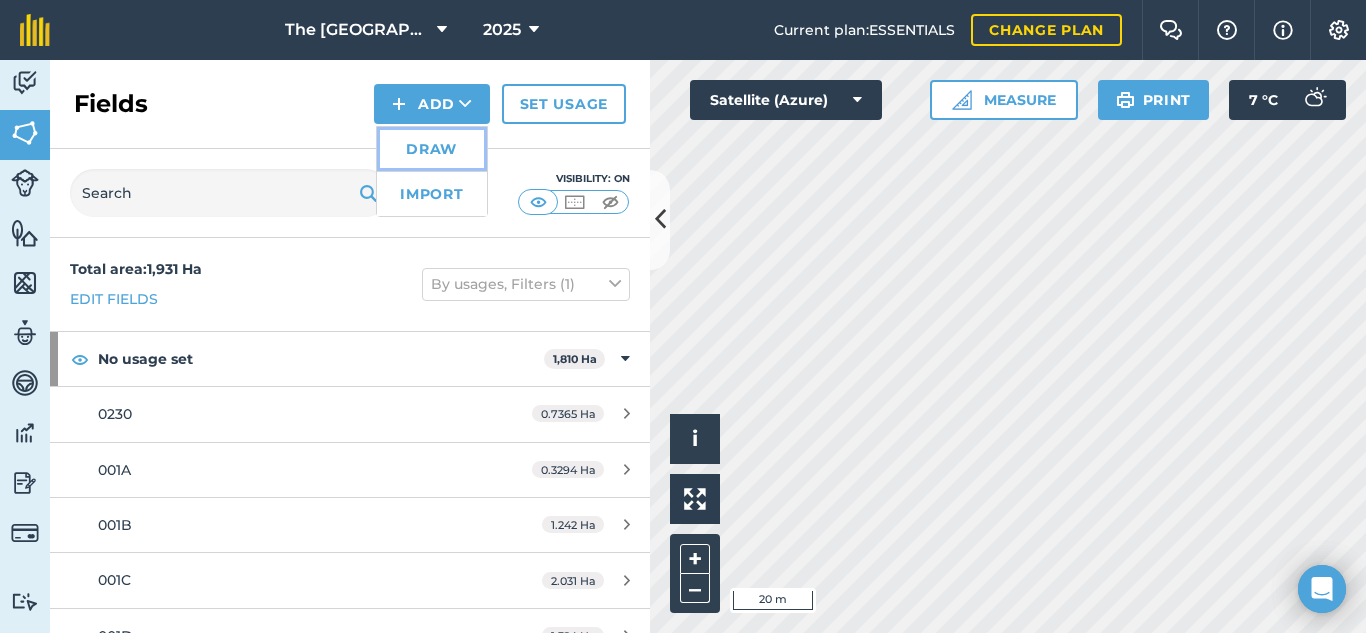 click on "Draw" at bounding box center [432, 149] 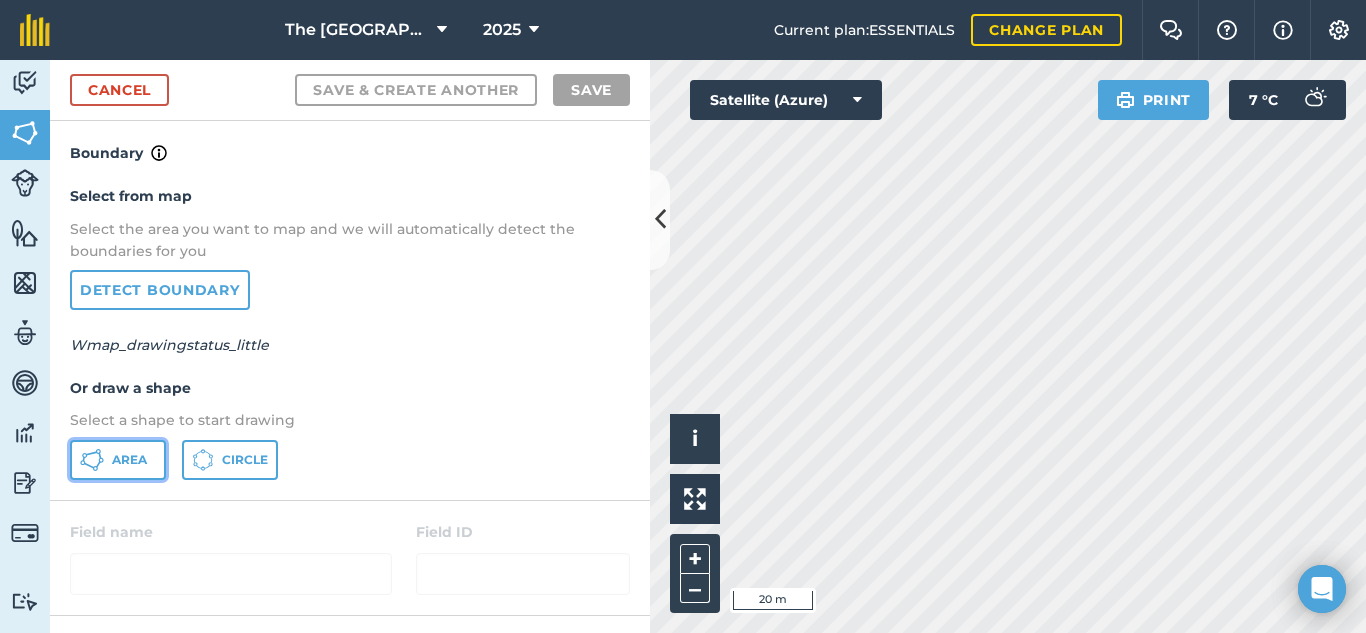 click on "Area" at bounding box center (129, 460) 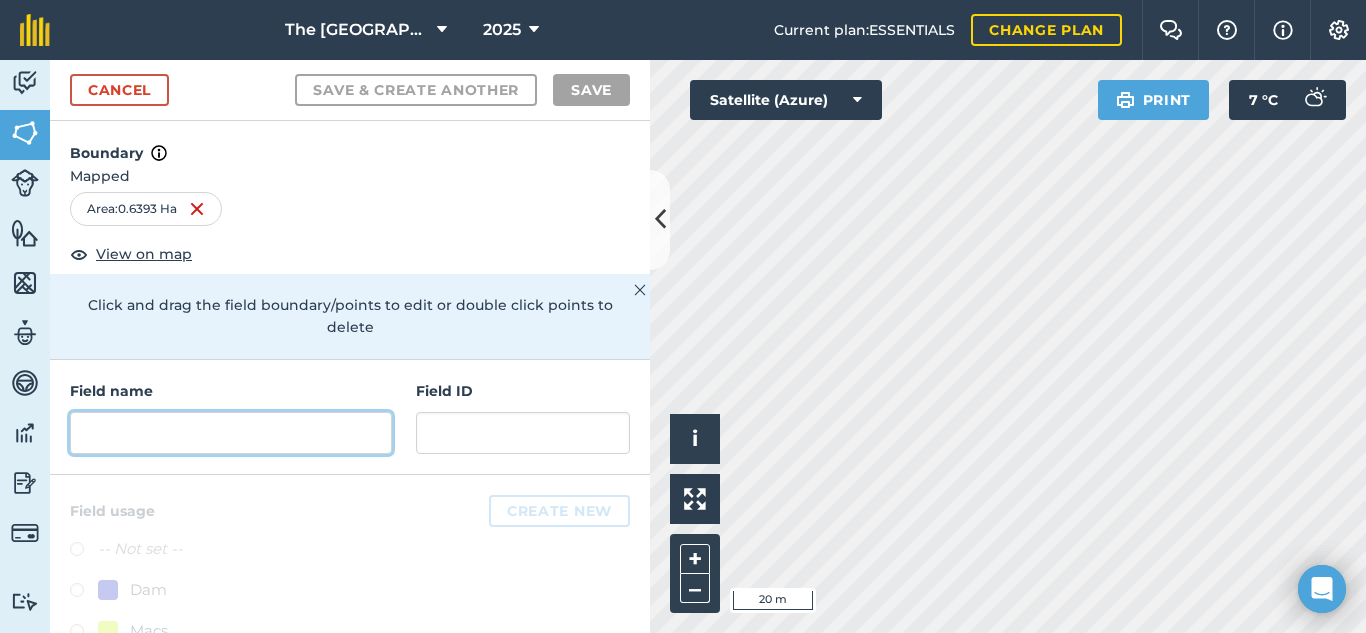 click at bounding box center (231, 433) 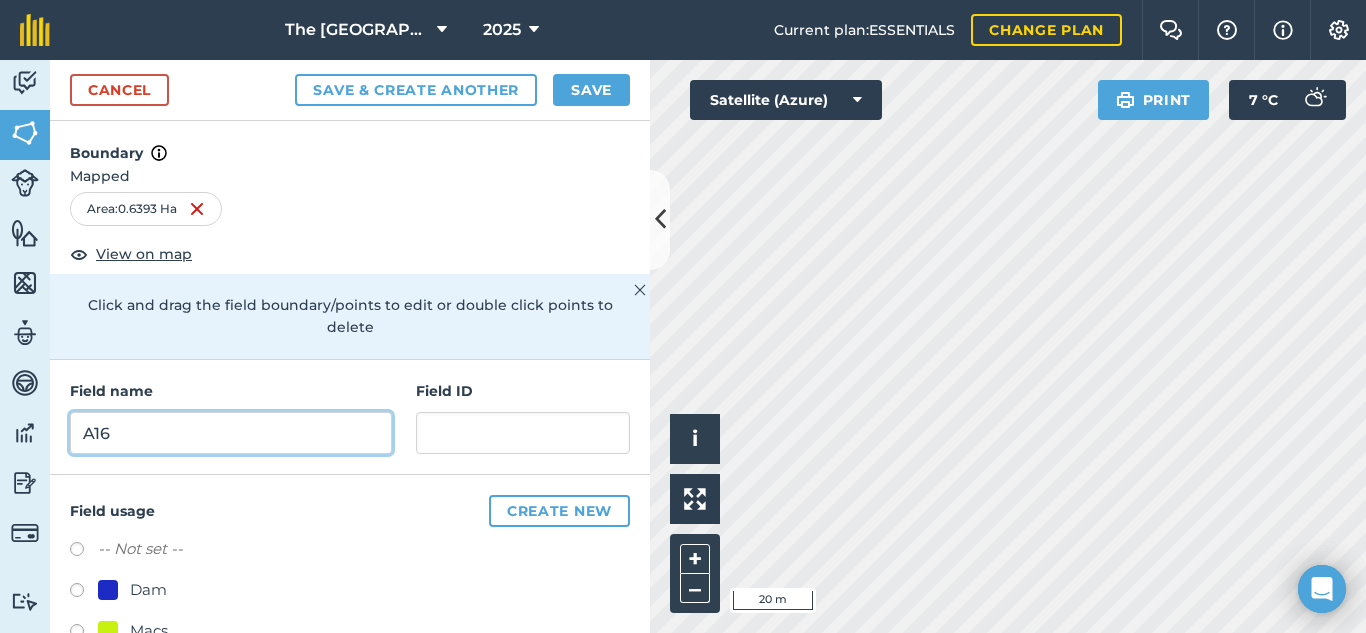 type on "A16" 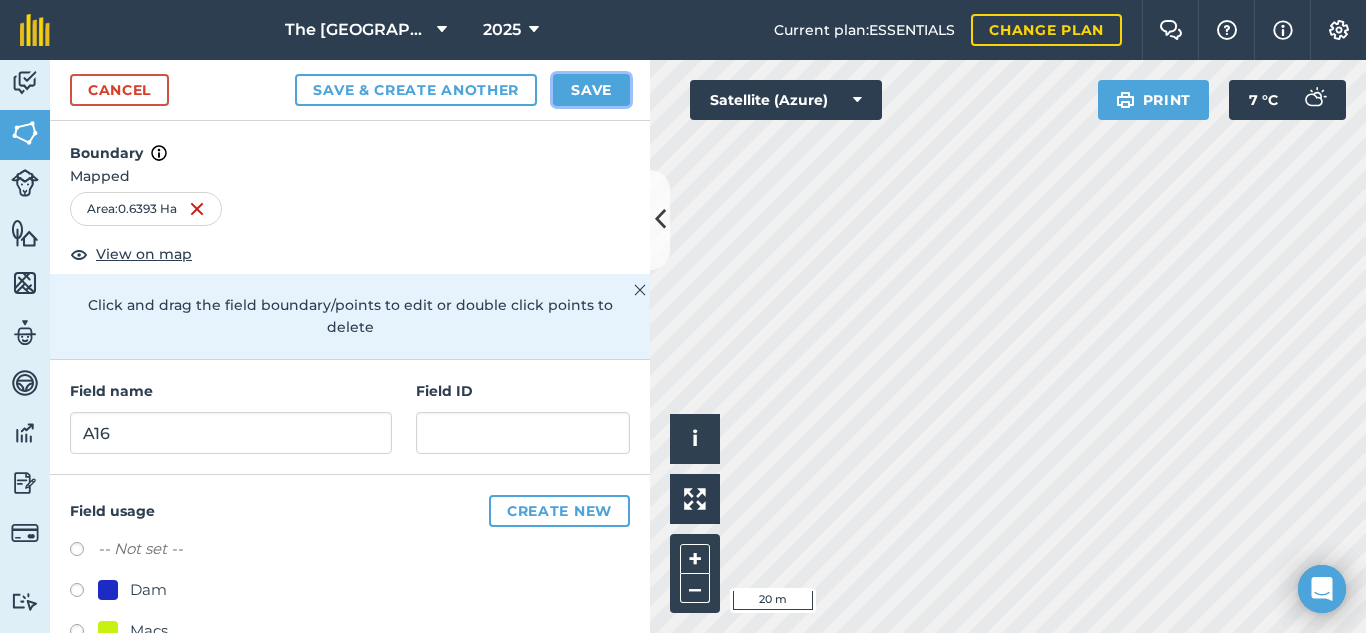 click on "Save" at bounding box center (591, 90) 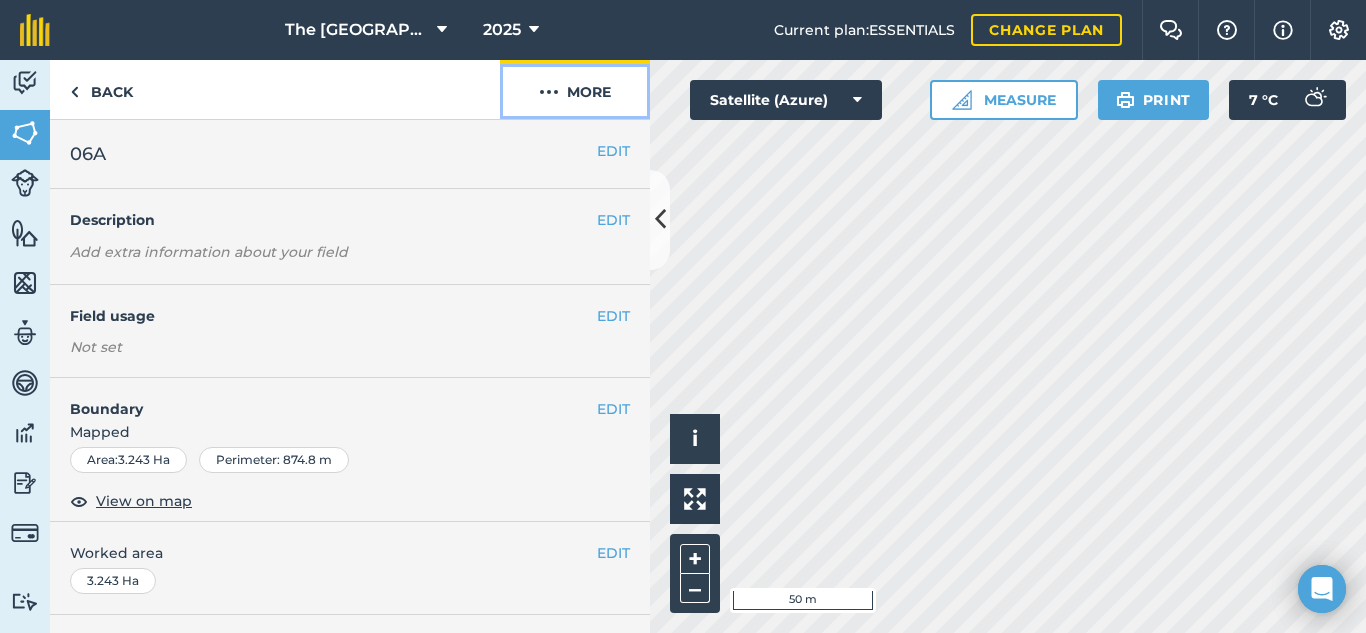 click on "More" at bounding box center [575, 89] 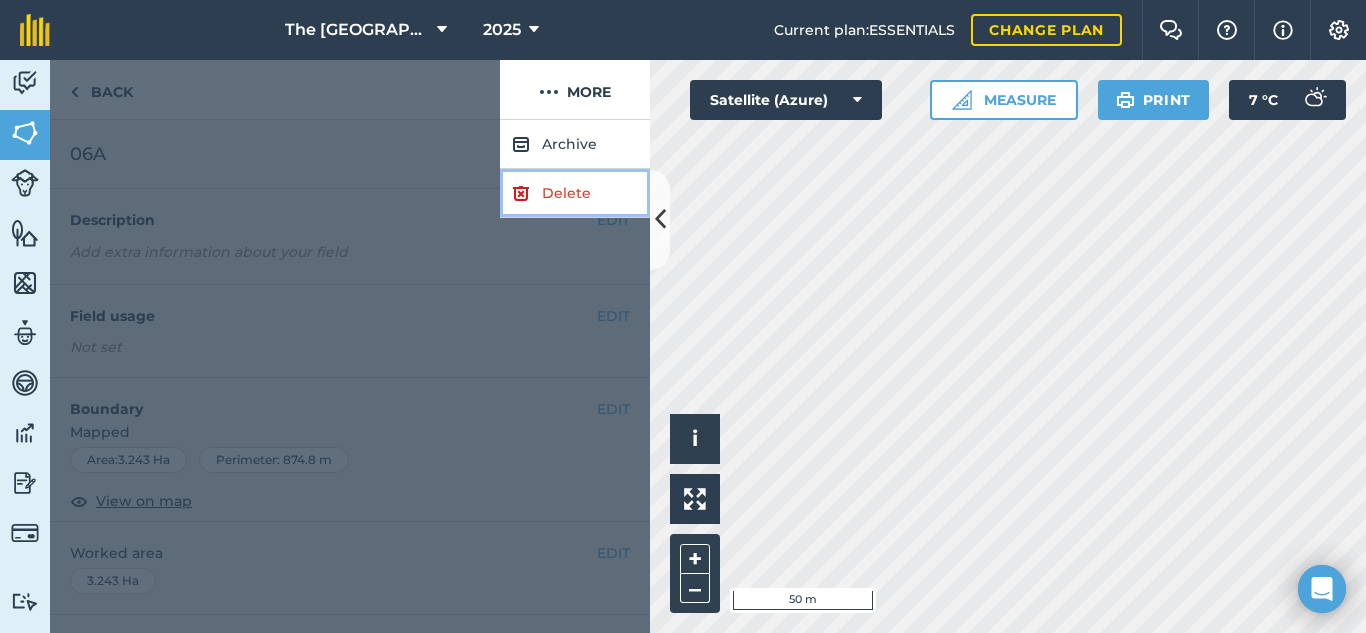 click on "Delete" at bounding box center (575, 193) 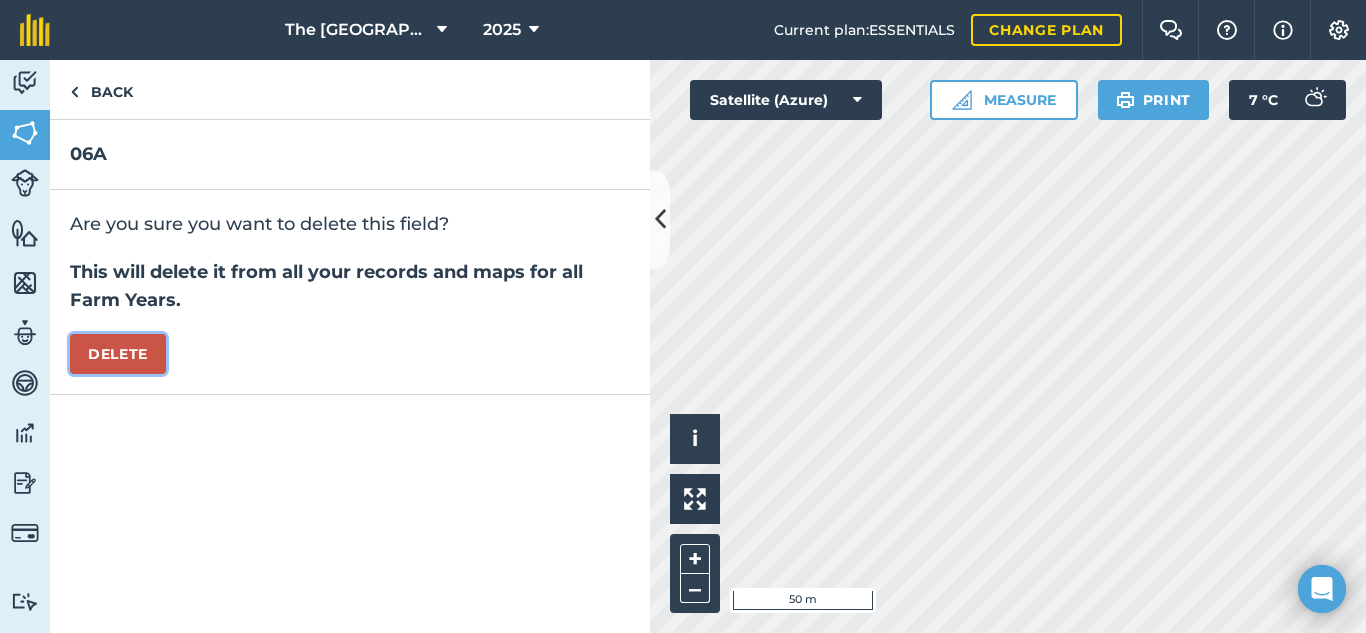 click on "Delete" at bounding box center [118, 354] 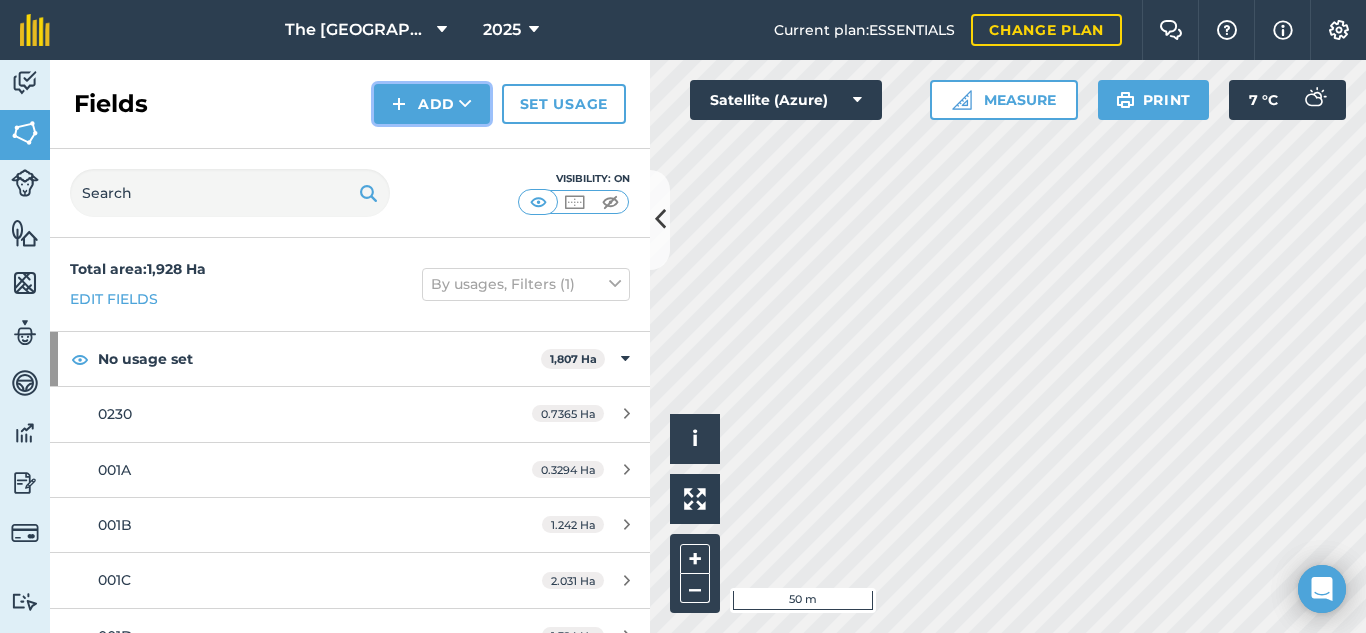 click at bounding box center [465, 104] 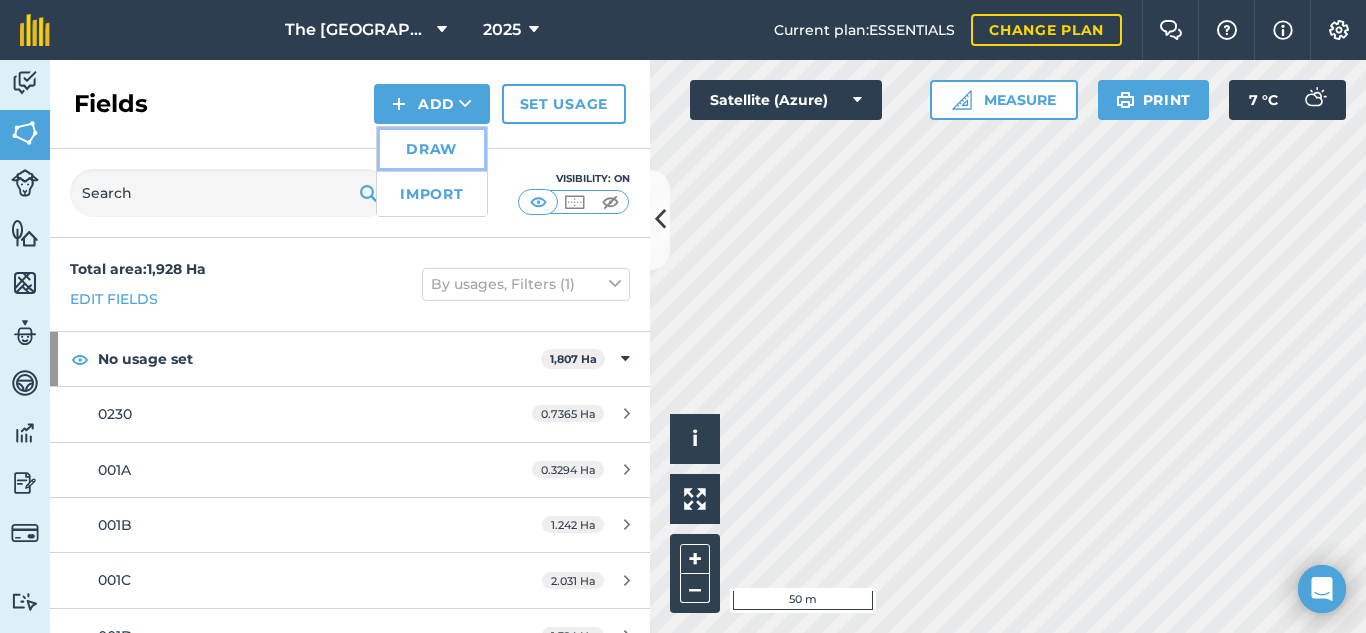 click on "Draw" at bounding box center [432, 149] 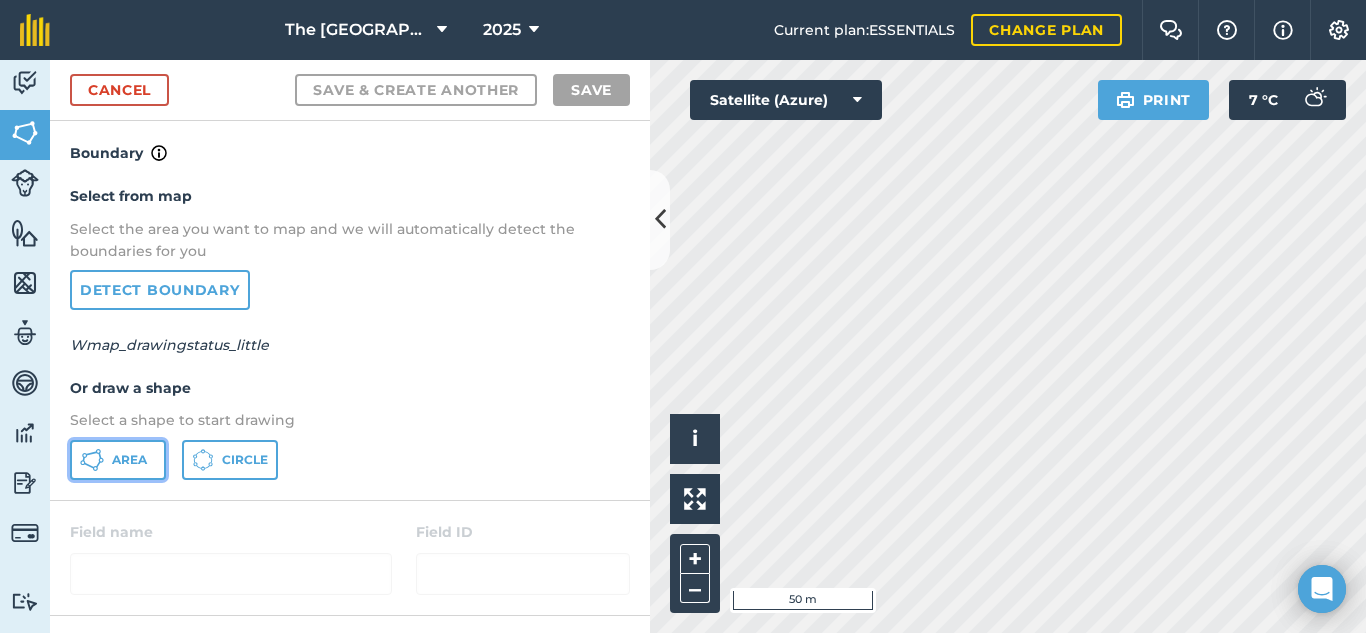 click on "Area" at bounding box center [118, 460] 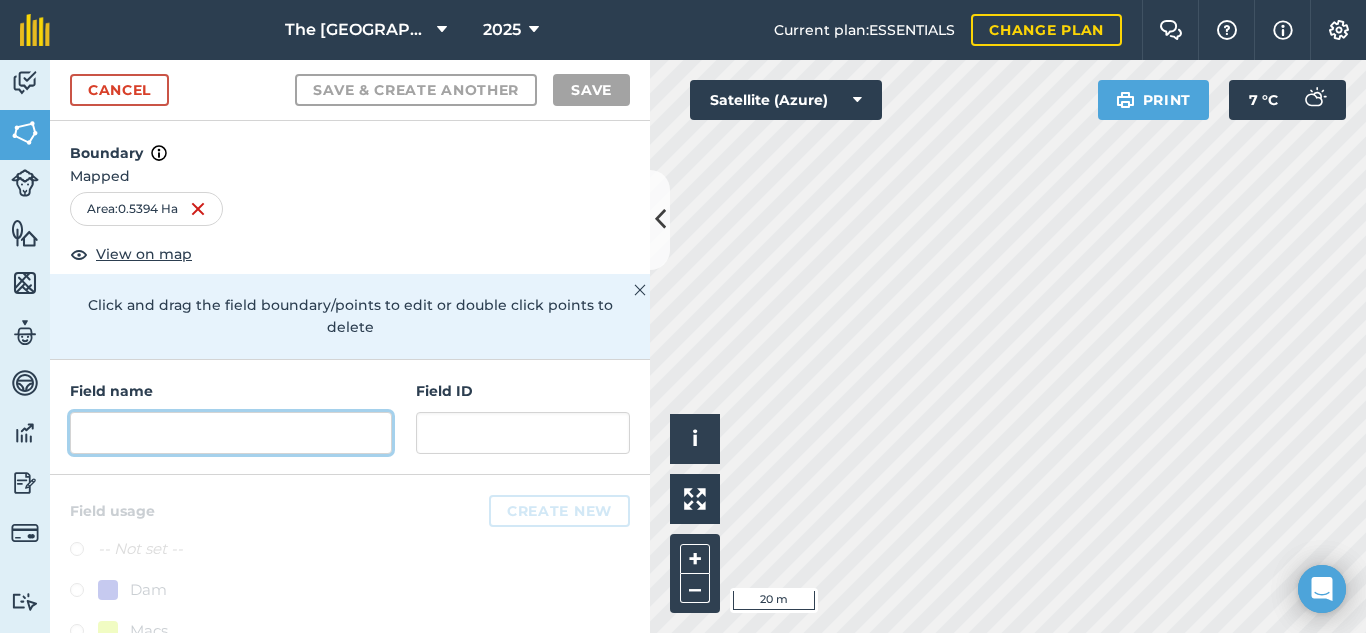 click at bounding box center (231, 433) 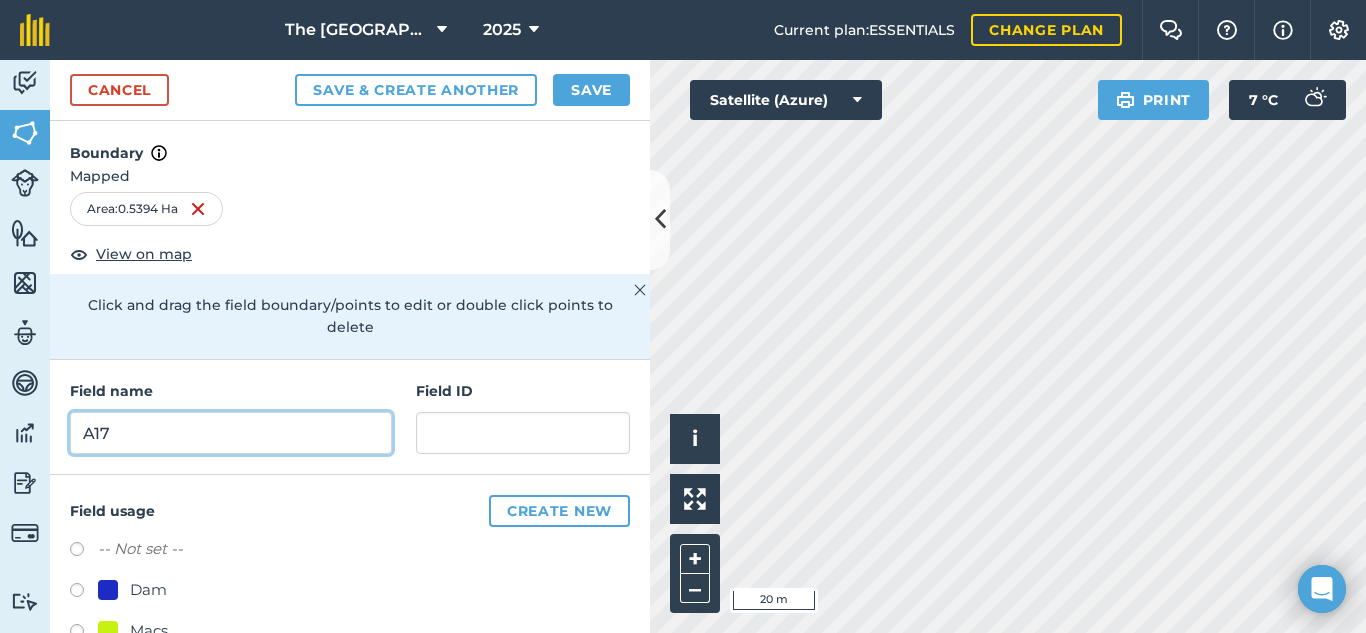type on "A17" 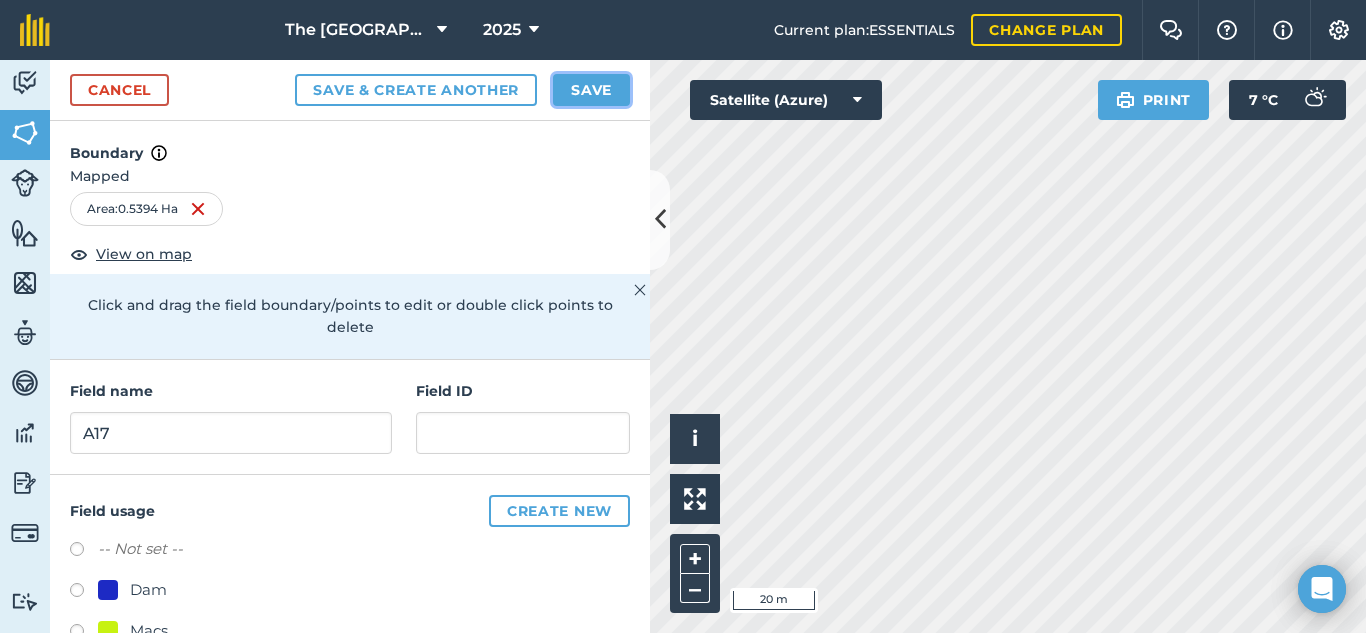 click on "Save" at bounding box center (591, 90) 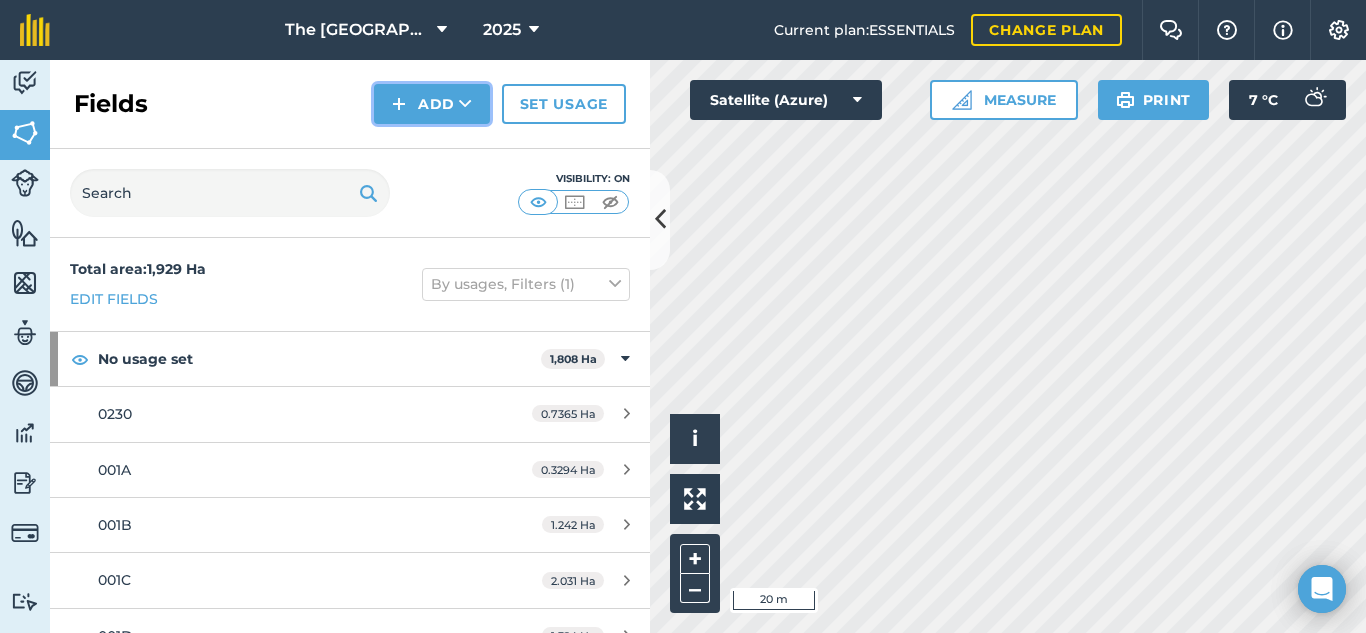 click on "Add" at bounding box center [432, 104] 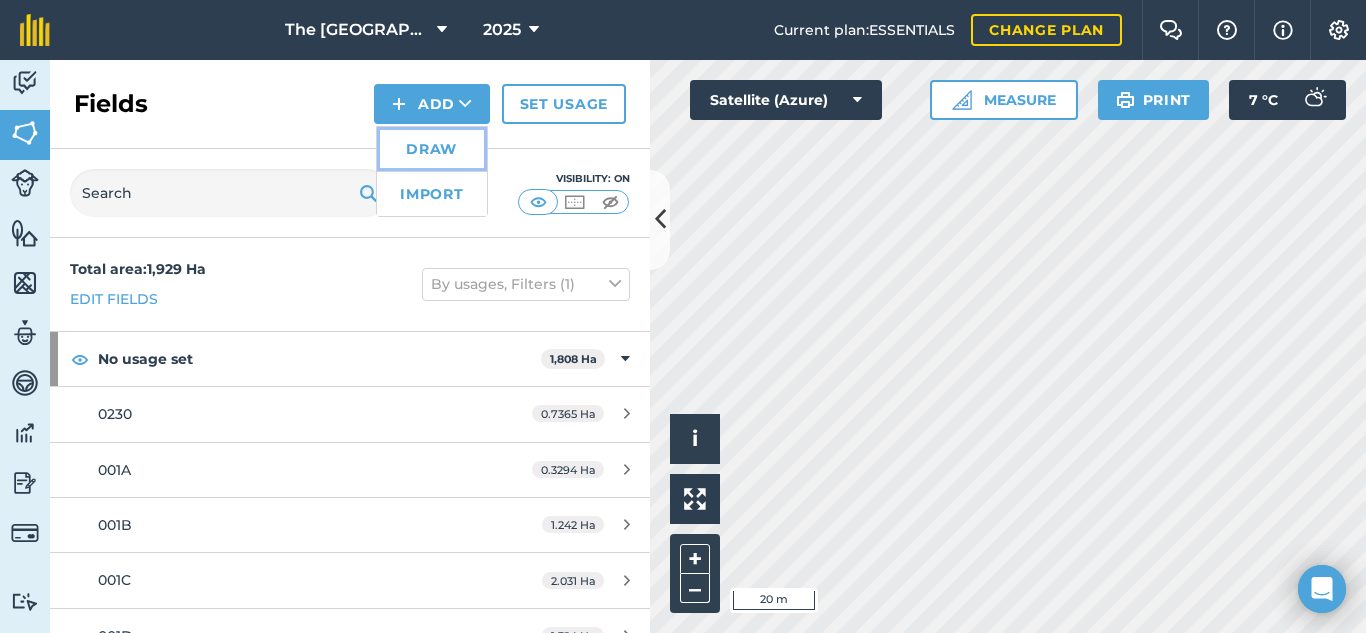 click on "Draw" at bounding box center (432, 149) 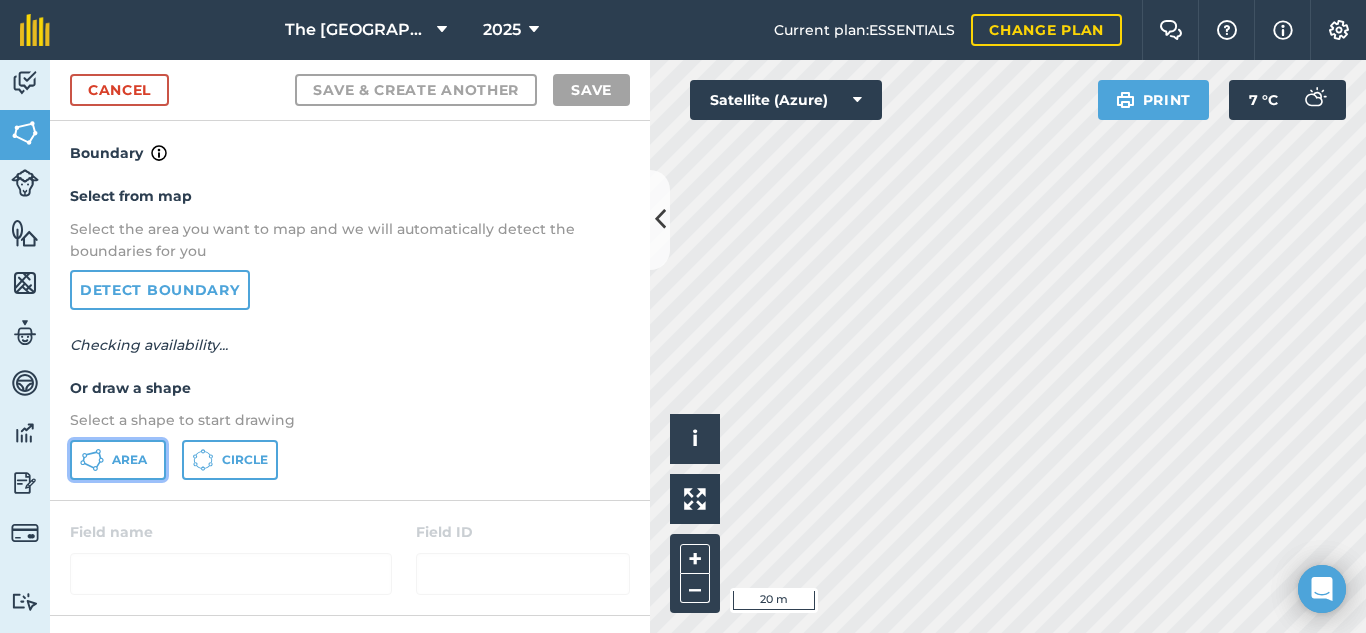 click 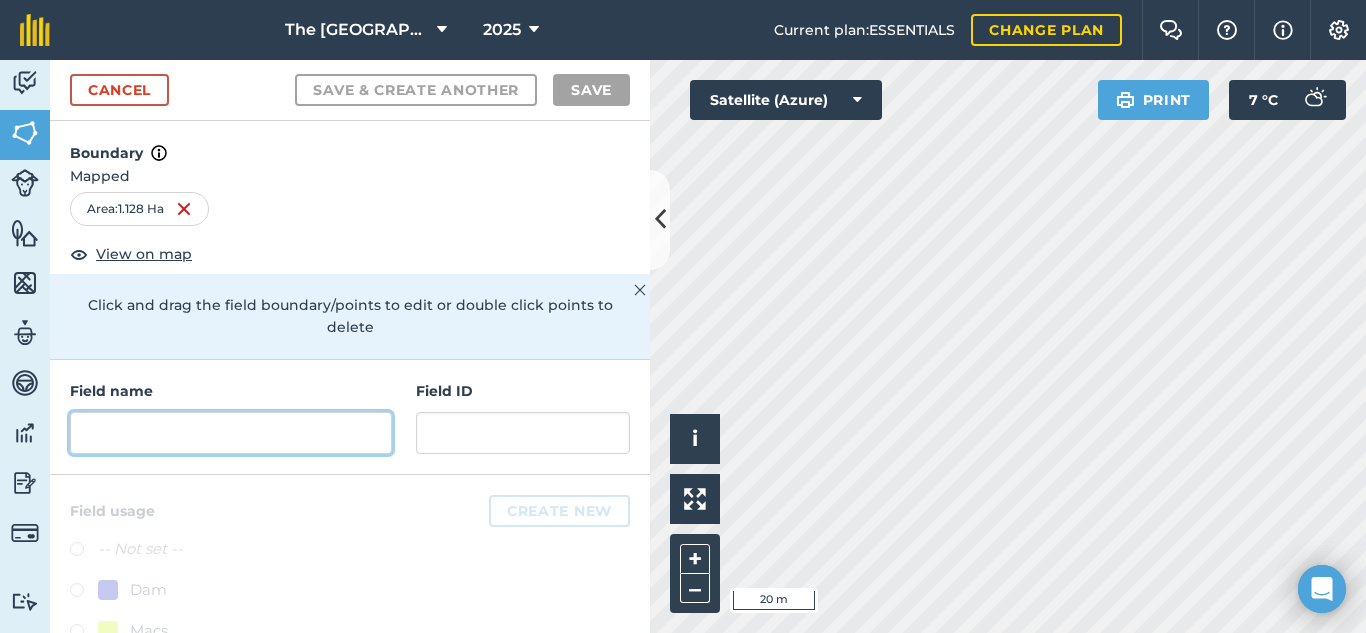 click at bounding box center [231, 433] 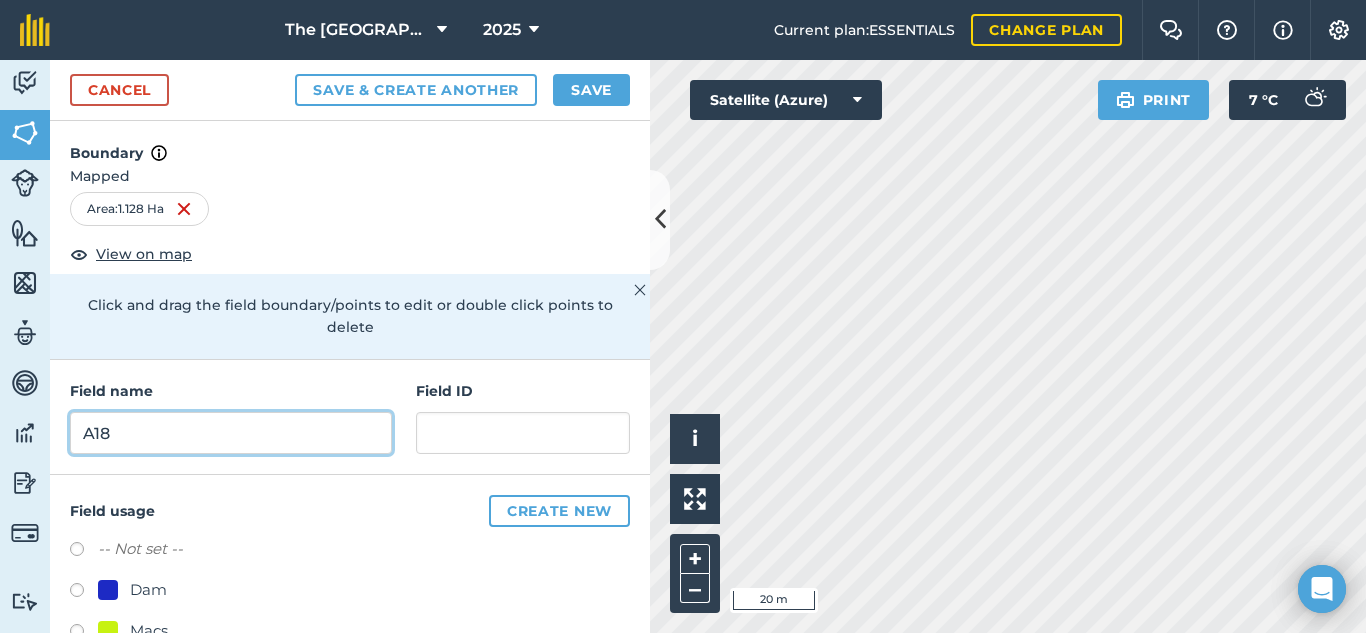 type on "A18" 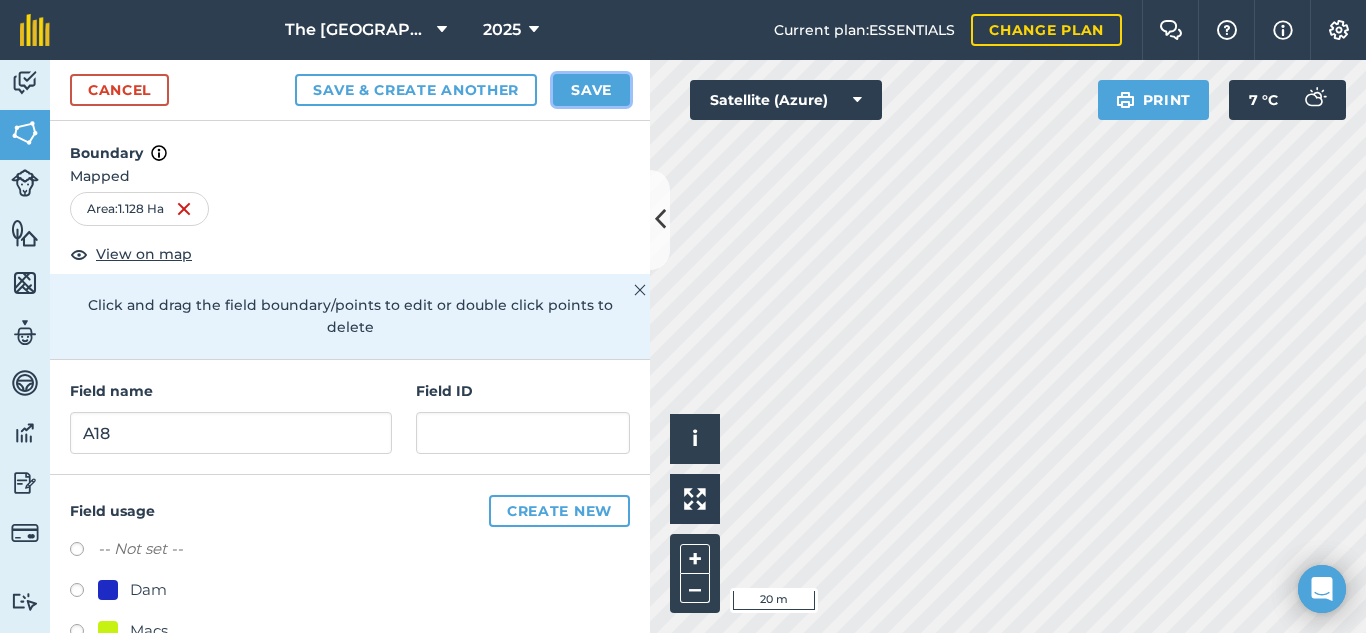 click on "Save" at bounding box center [591, 90] 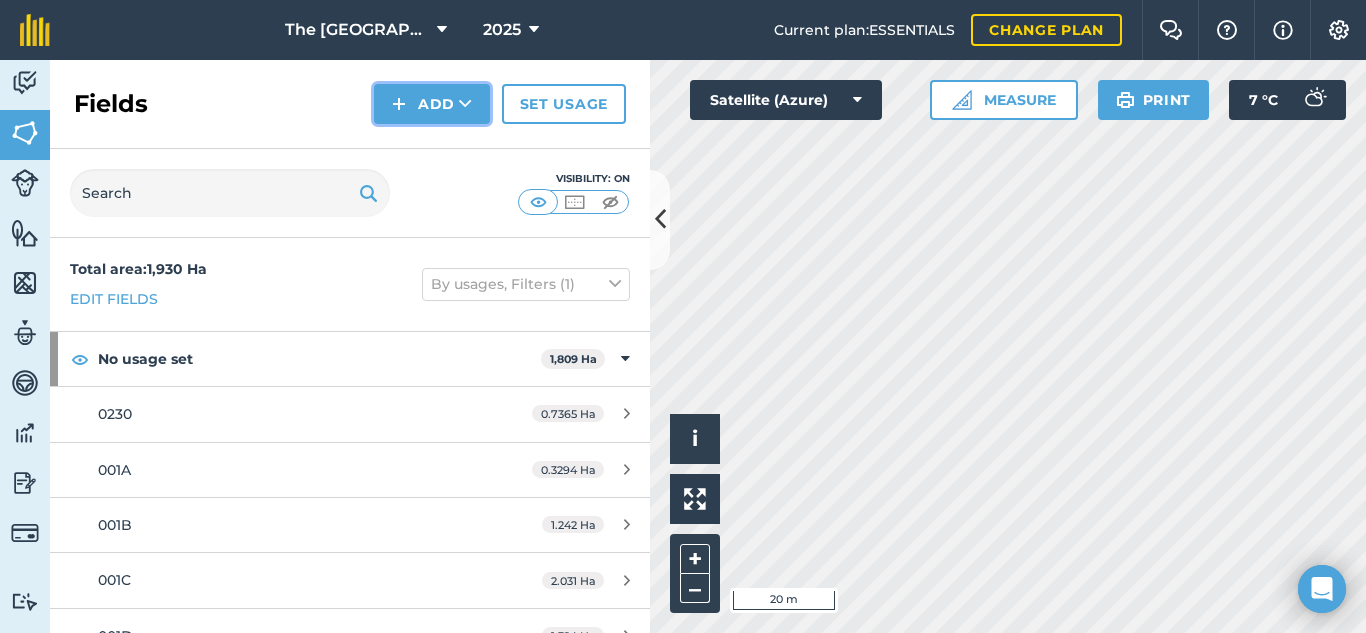 click at bounding box center (399, 104) 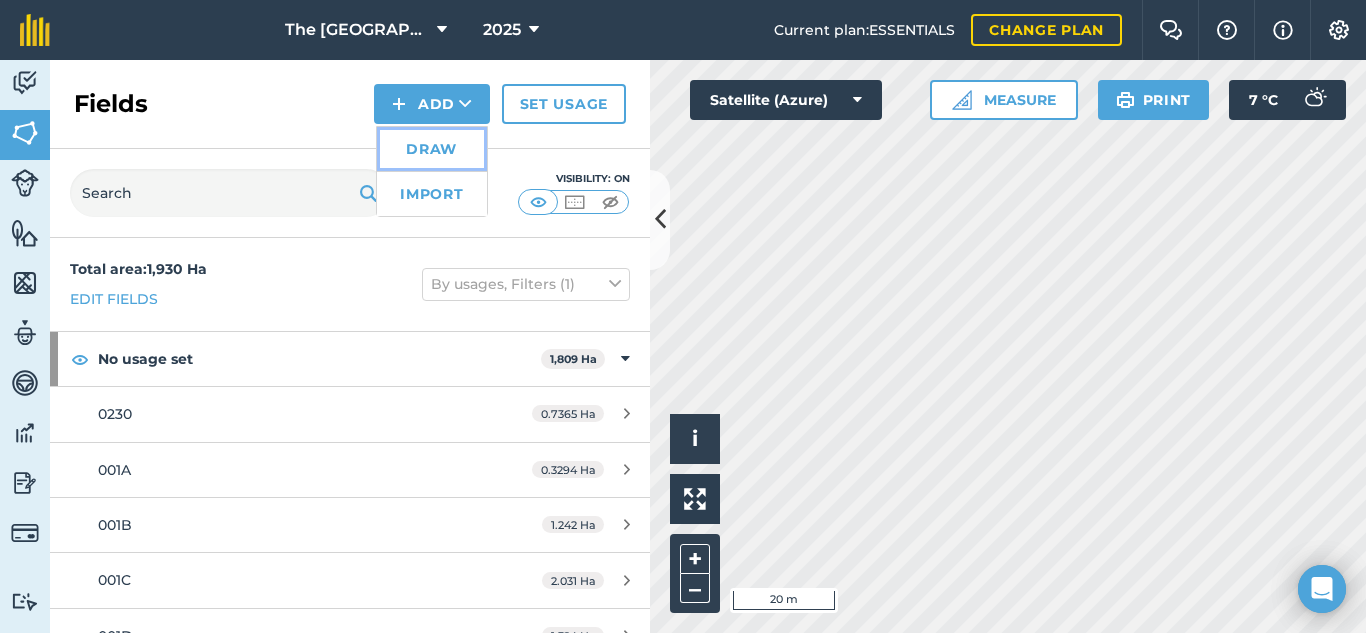 click on "Draw" at bounding box center [432, 149] 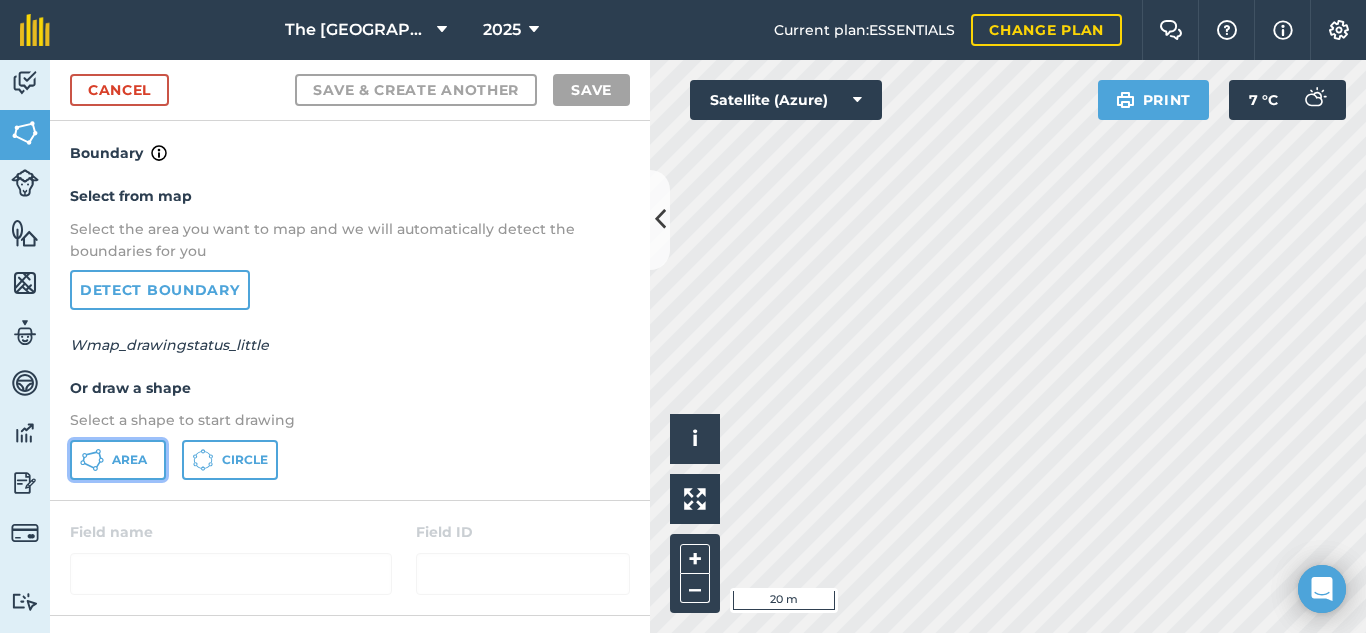 click on "Area" at bounding box center (129, 460) 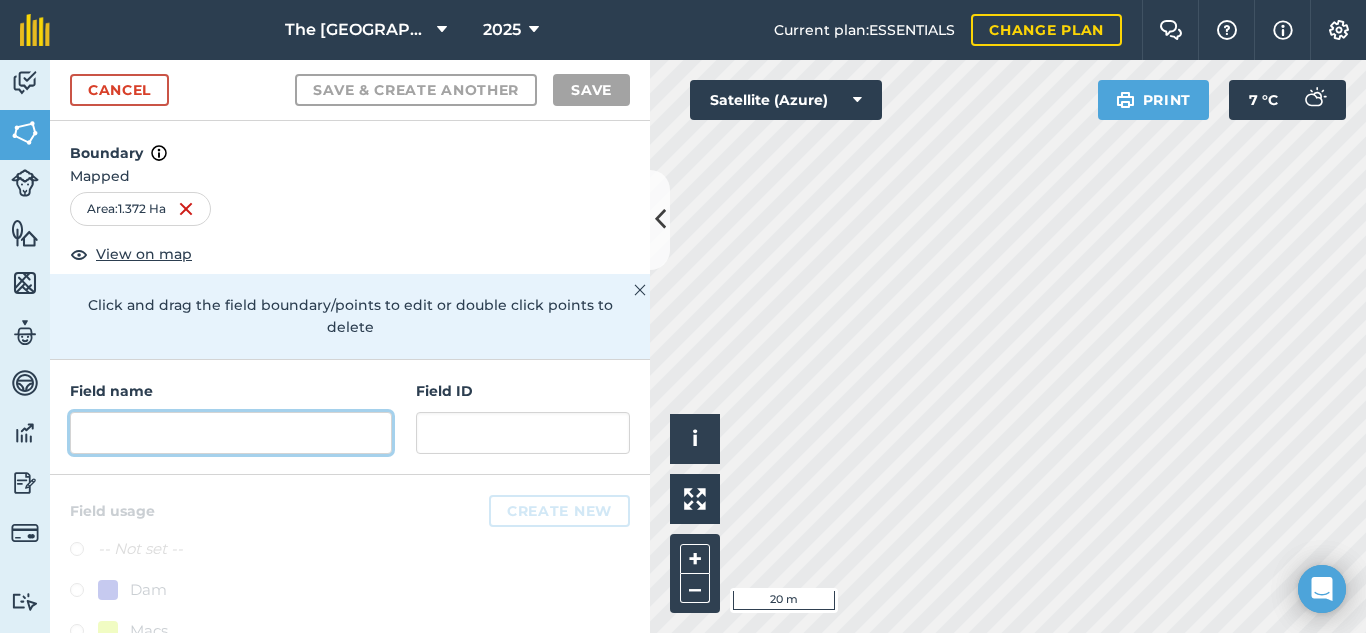 click at bounding box center [231, 433] 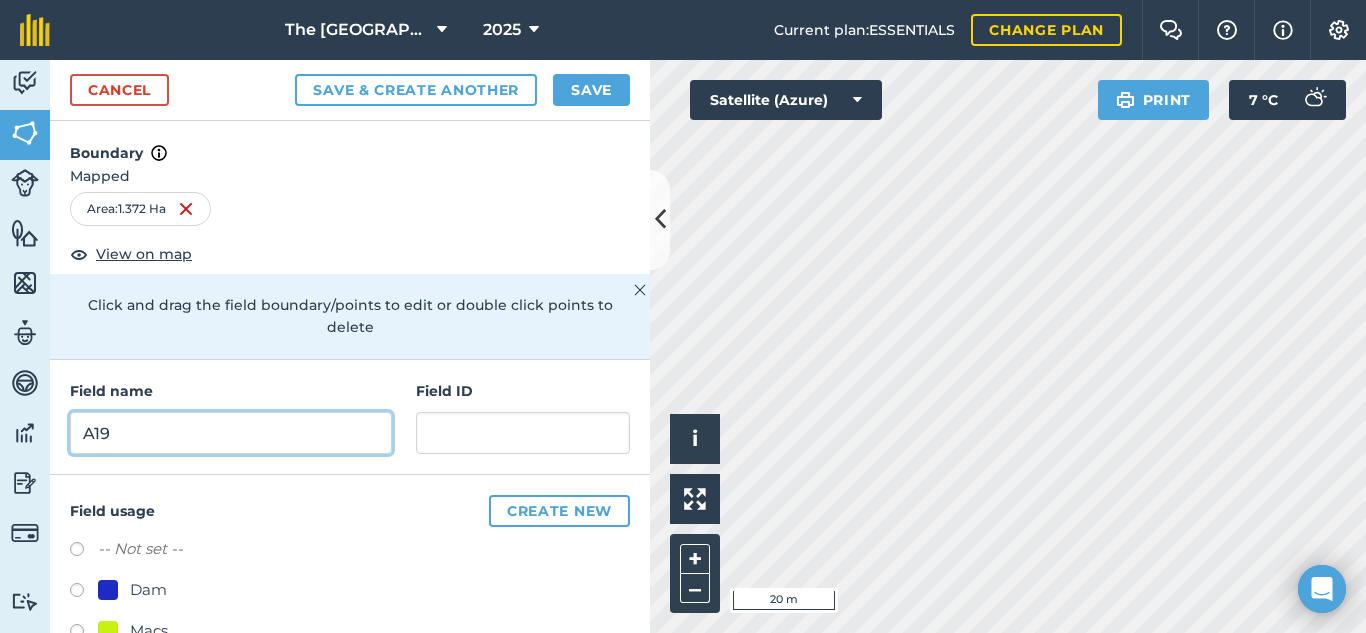 type on "A19" 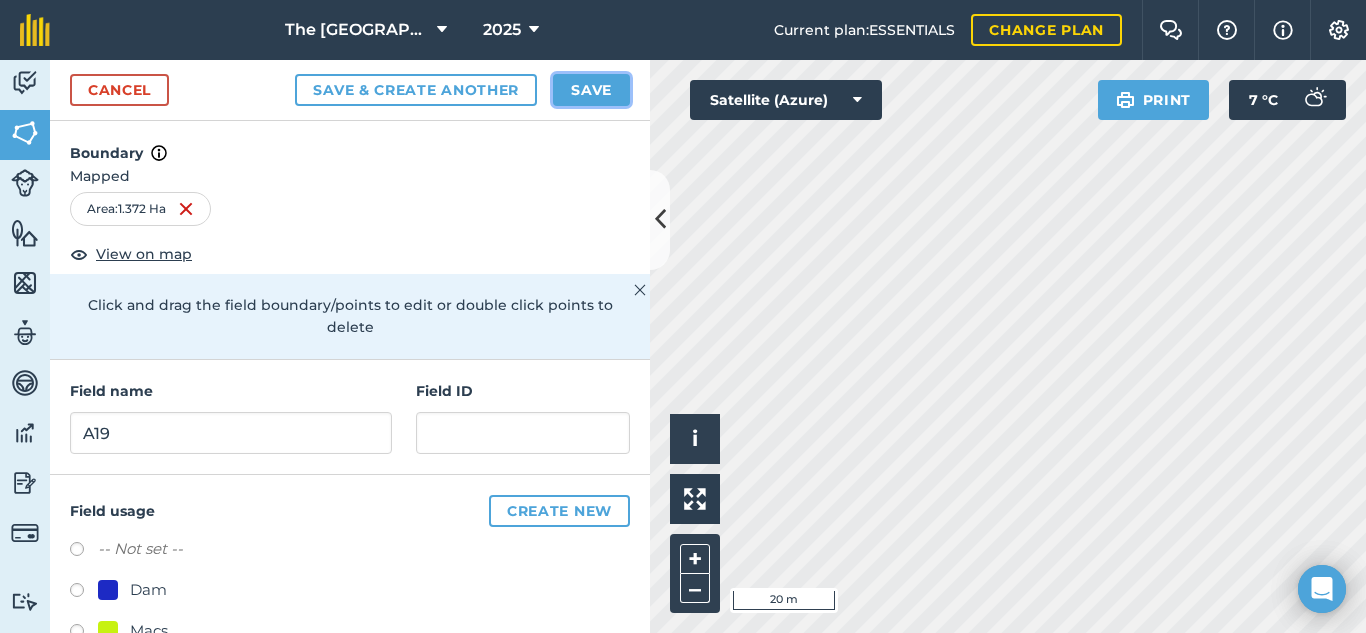 click on "Save" at bounding box center [591, 90] 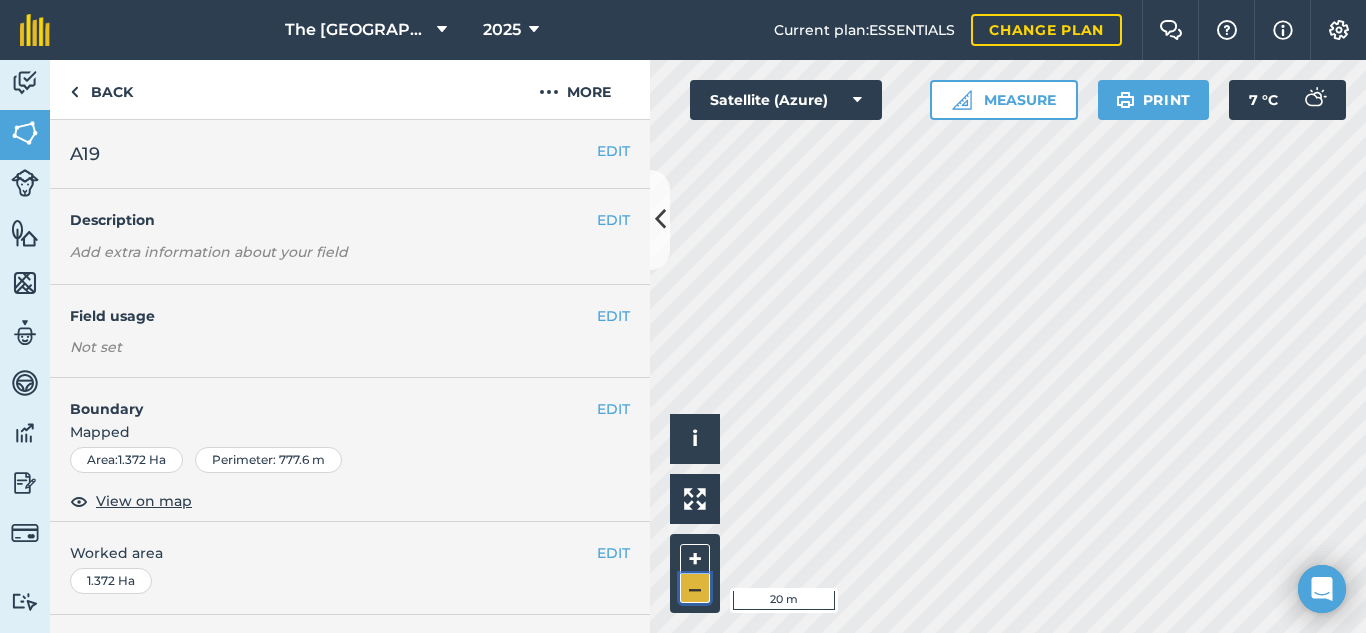 click on "–" at bounding box center [695, 588] 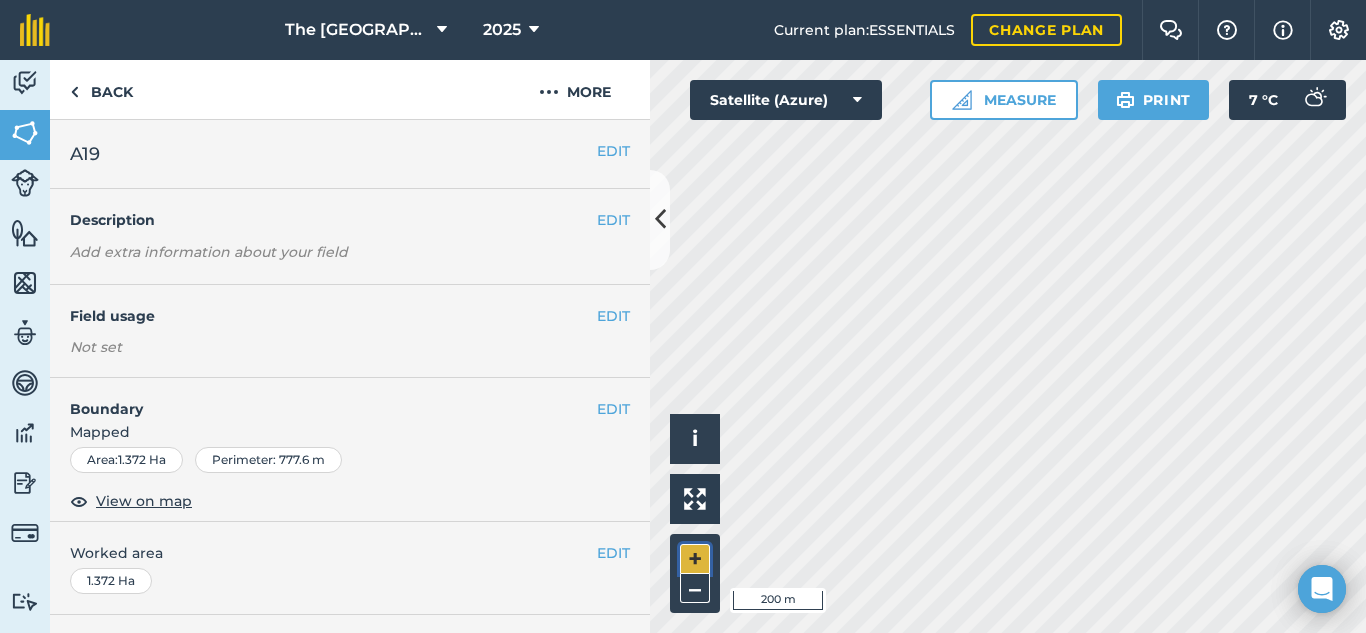 click on "+" at bounding box center (695, 559) 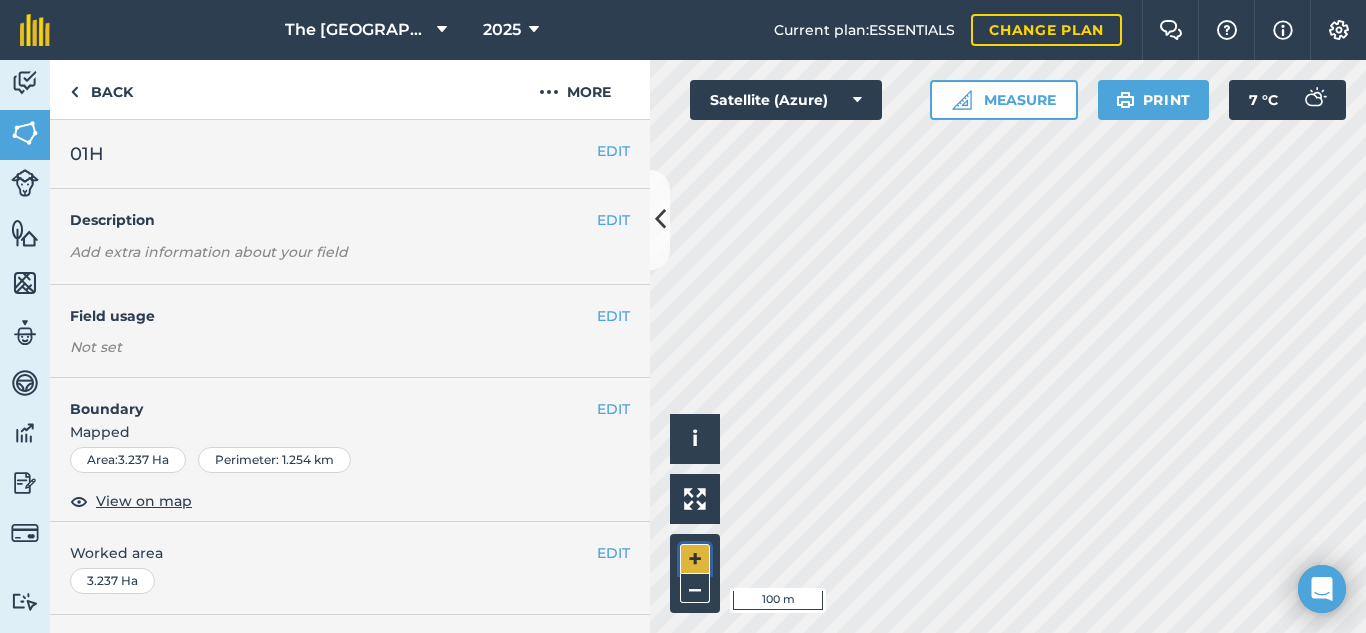 click on "+" at bounding box center [695, 559] 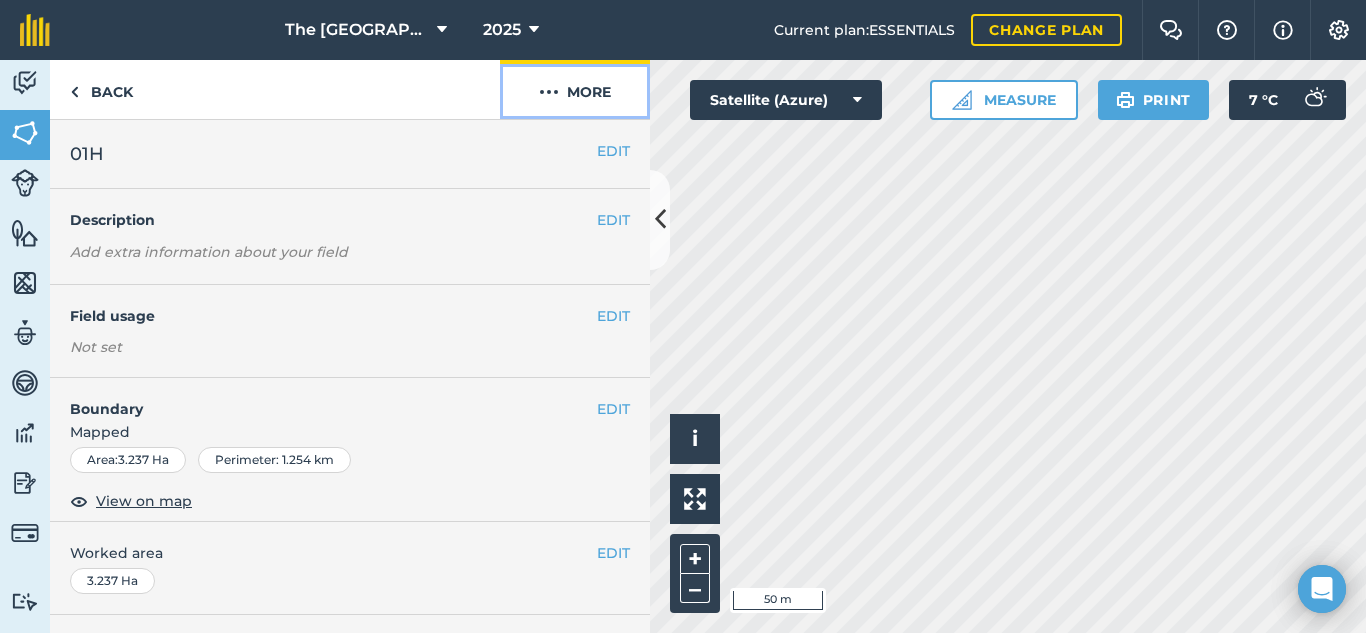 click on "More" at bounding box center (575, 89) 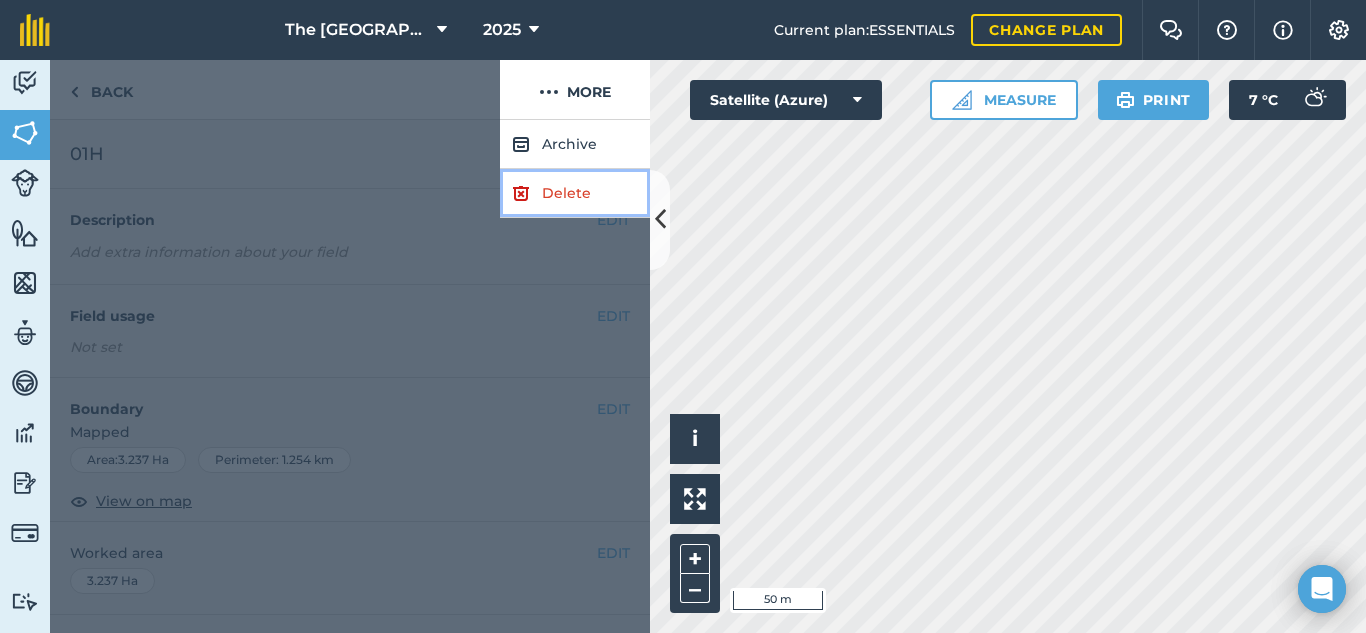 click on "Delete" at bounding box center (575, 193) 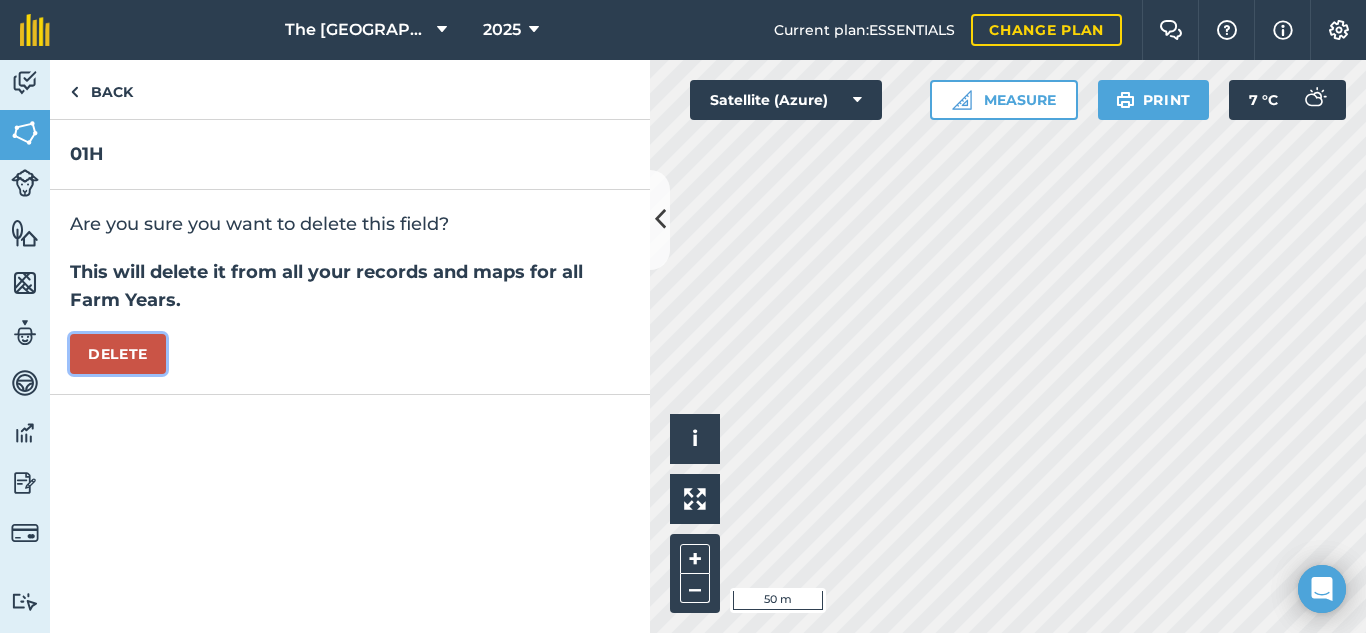 click on "Delete" at bounding box center [118, 354] 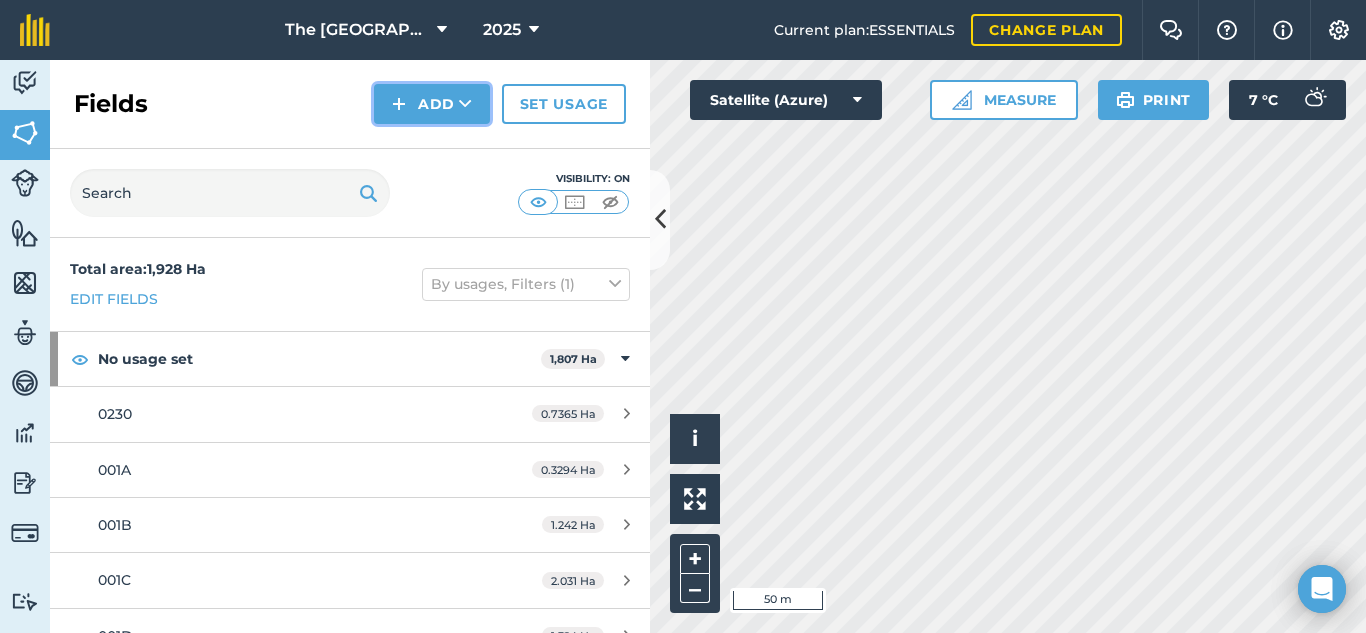click on "Add" at bounding box center [432, 104] 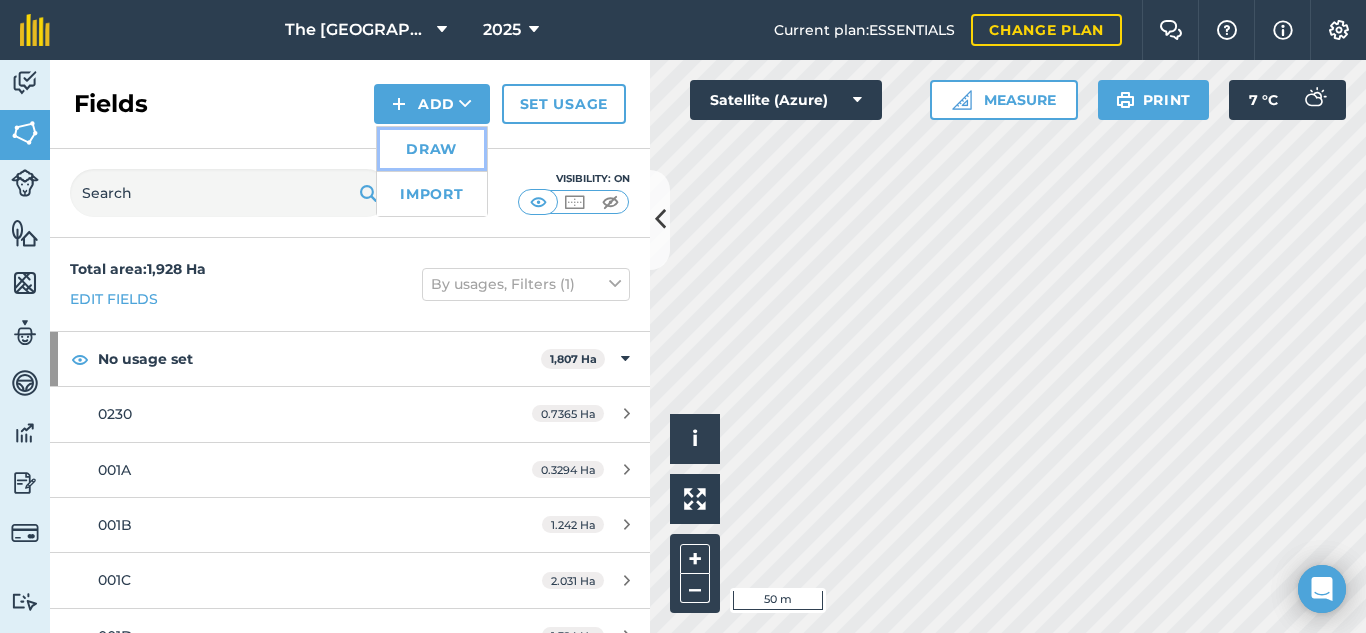 click on "Draw" at bounding box center [432, 149] 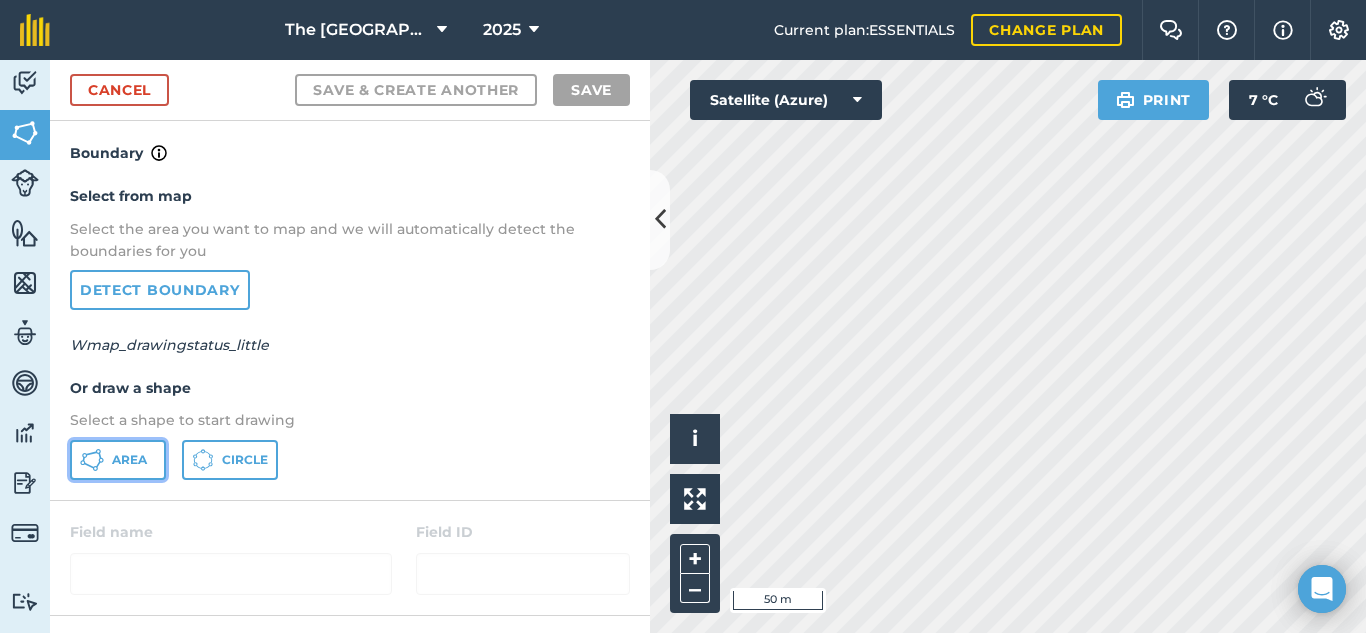 click on "Area" at bounding box center (129, 460) 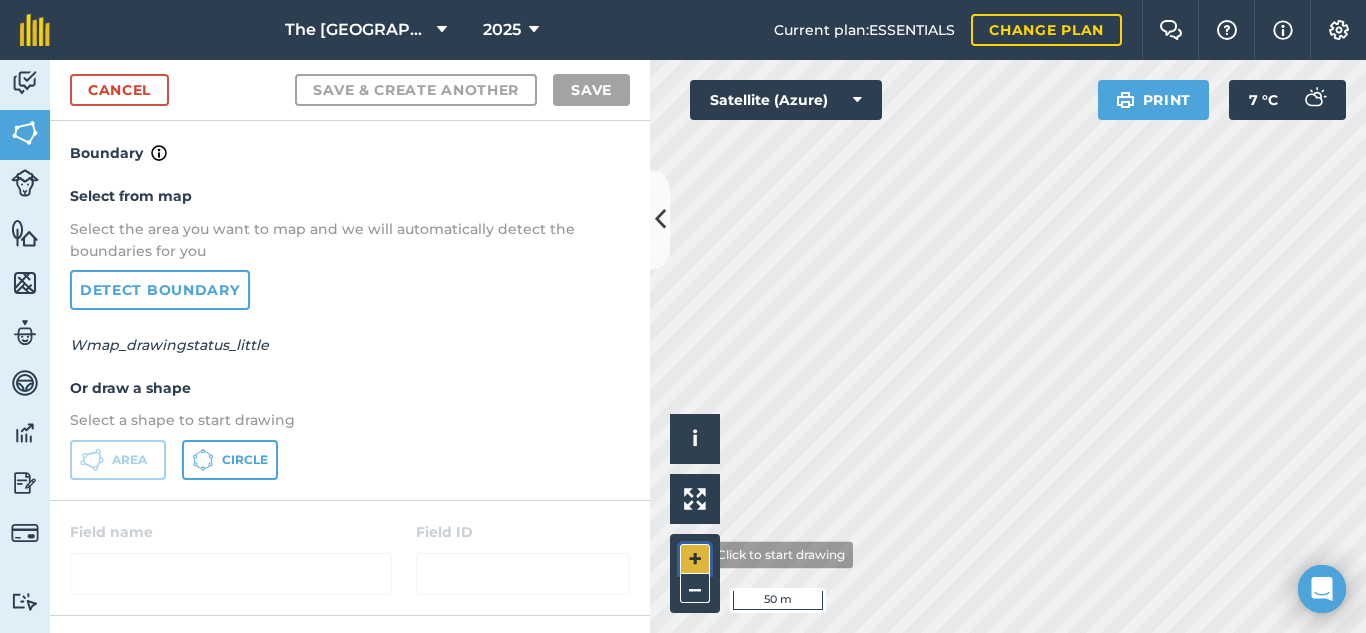 click on "+" at bounding box center (695, 559) 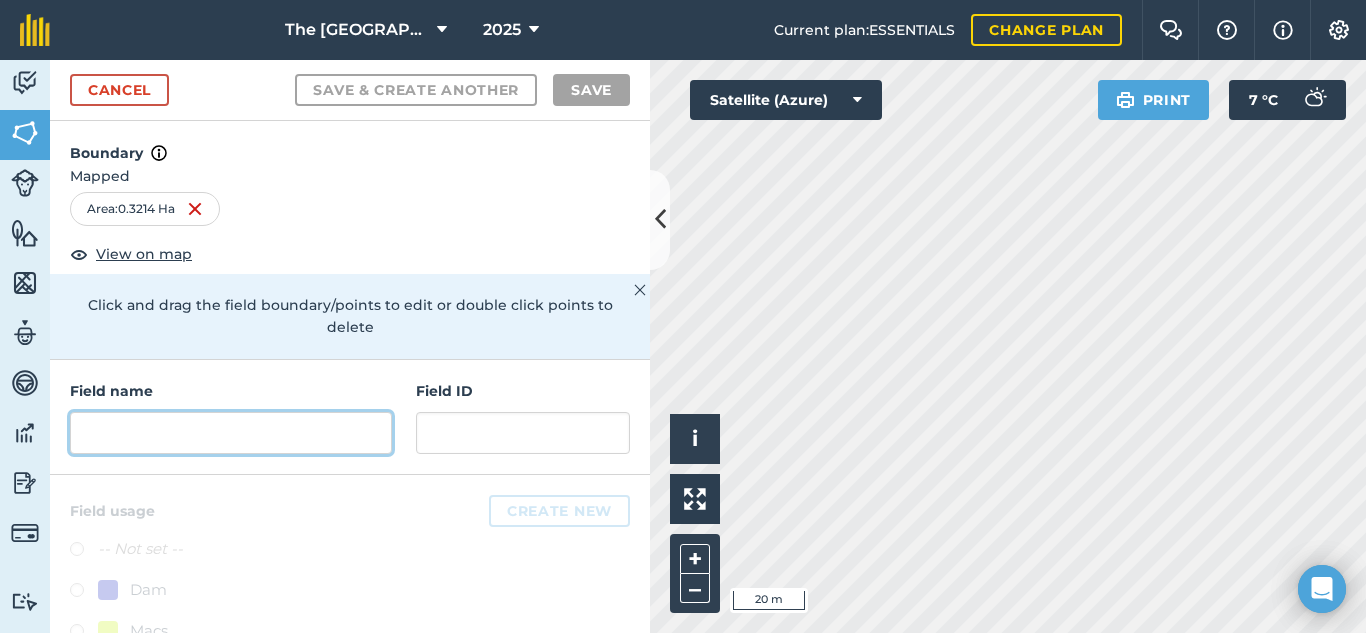 click at bounding box center (231, 433) 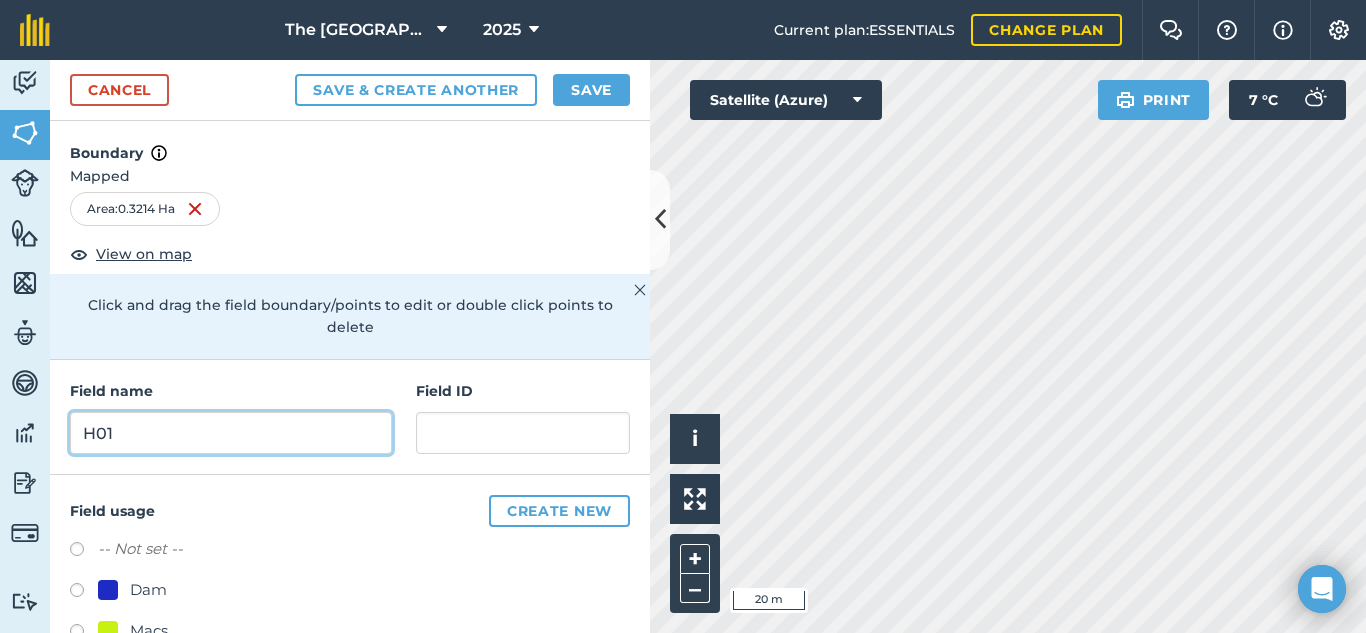type on "H01" 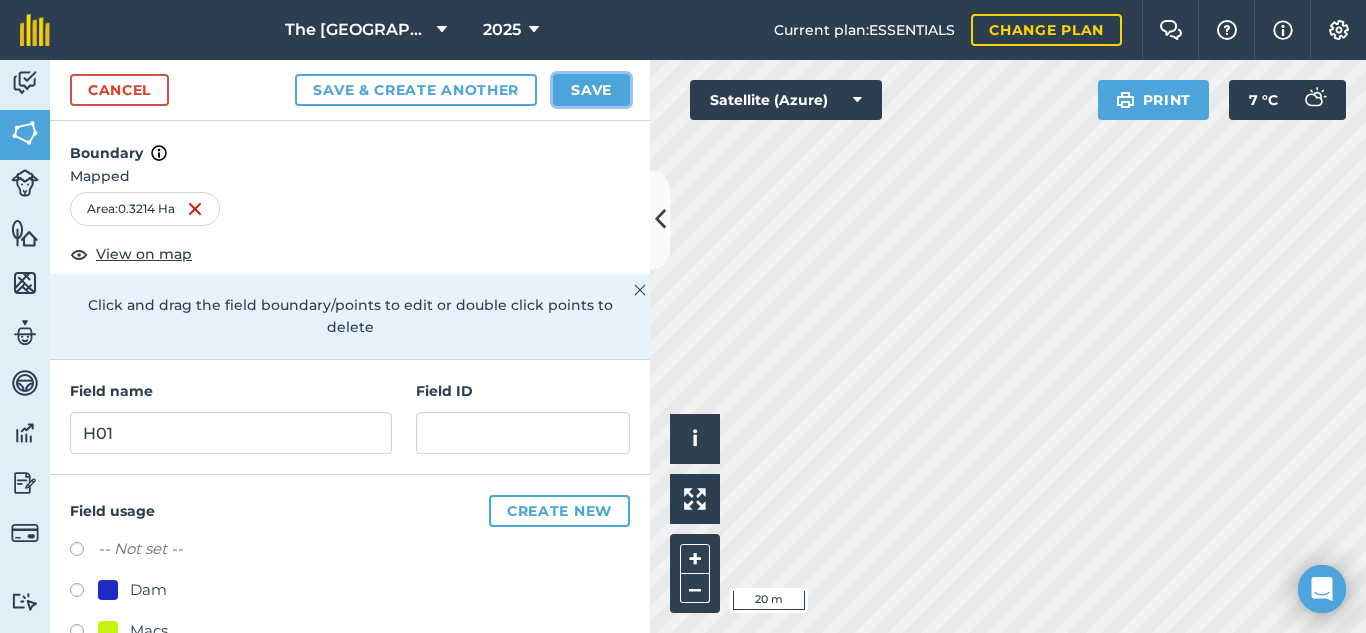 click on "Save" at bounding box center [591, 90] 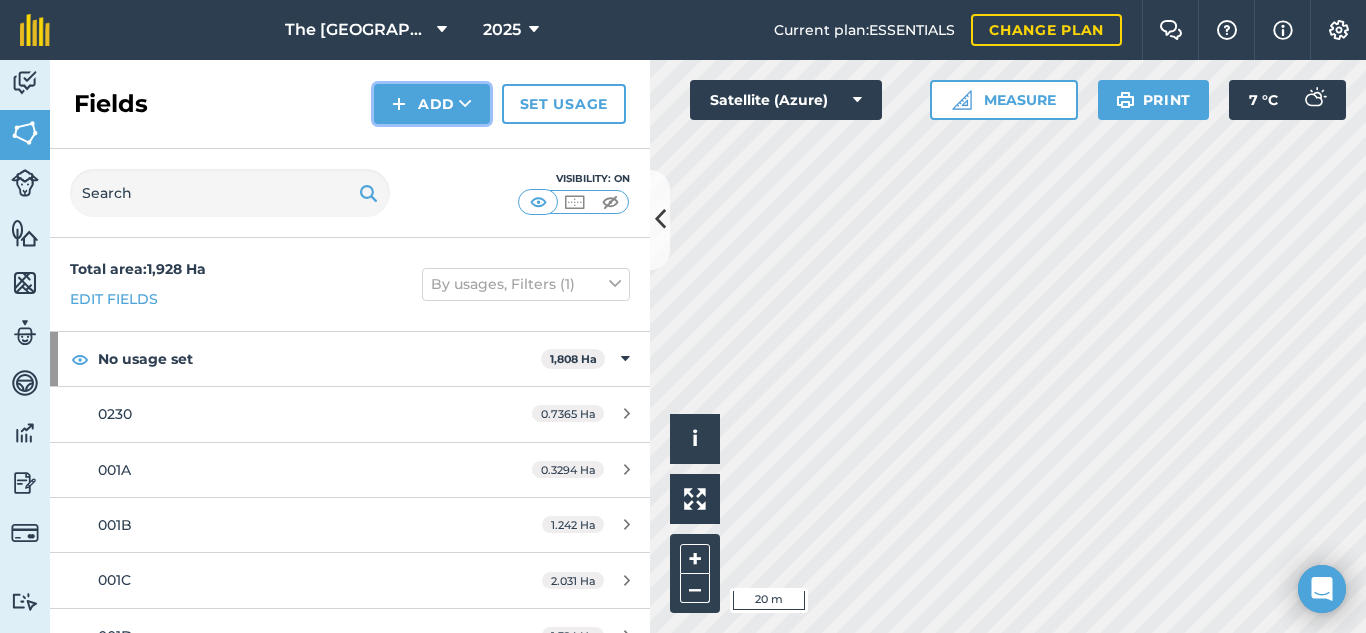 click on "Add" at bounding box center [432, 104] 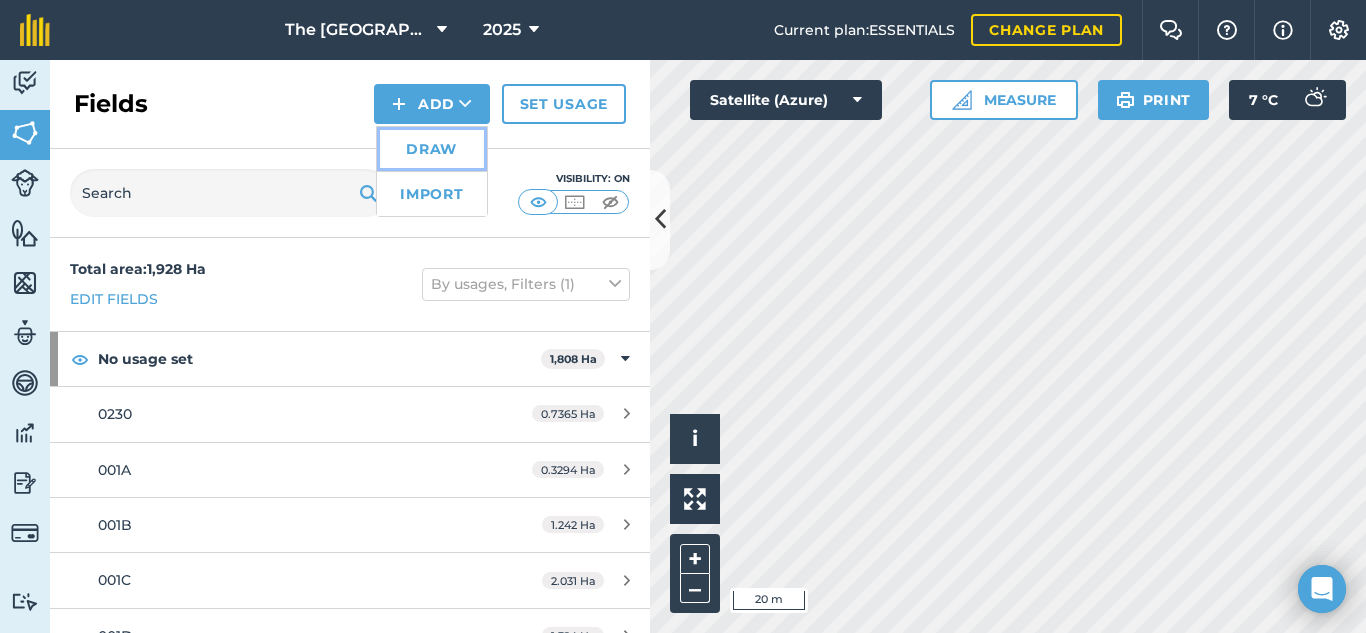 click on "Draw" at bounding box center [432, 149] 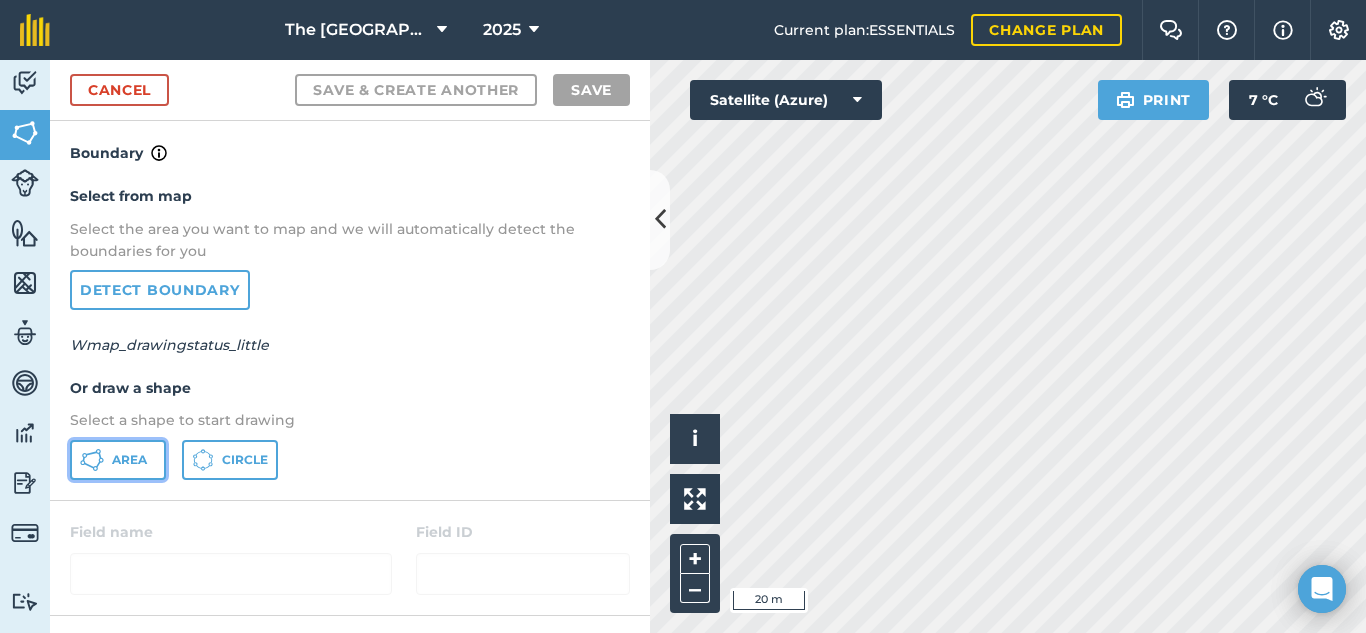 click on "Area" at bounding box center [129, 460] 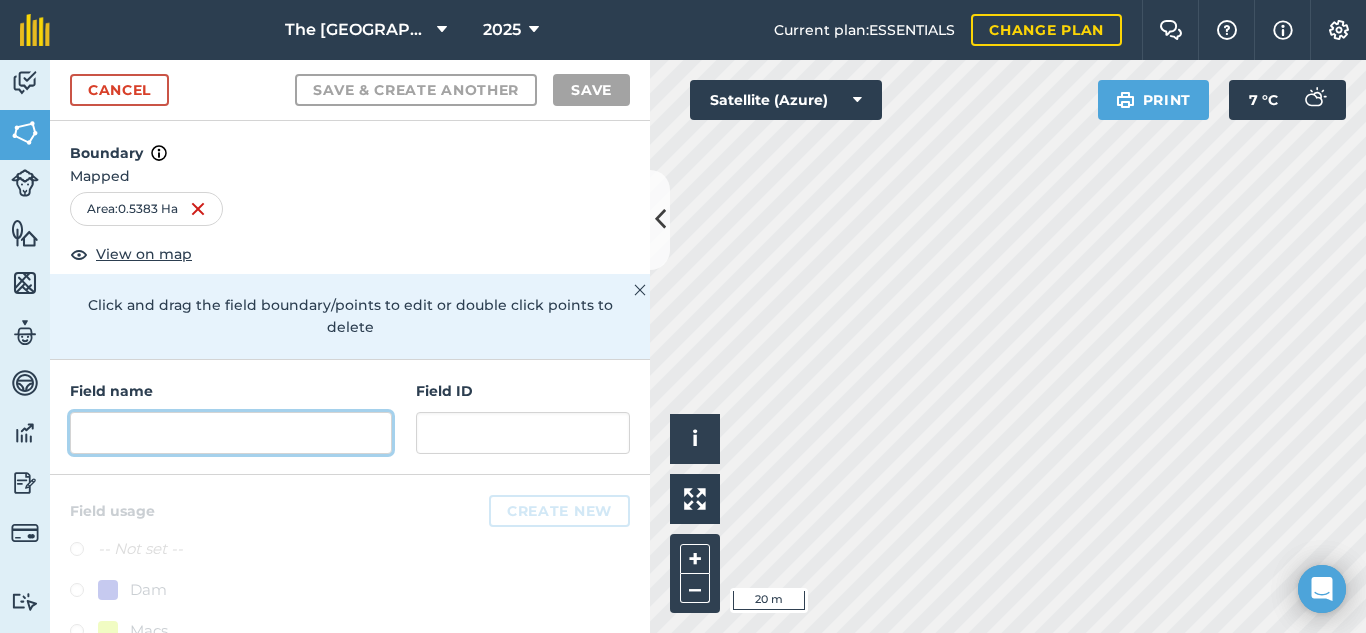 click at bounding box center [231, 433] 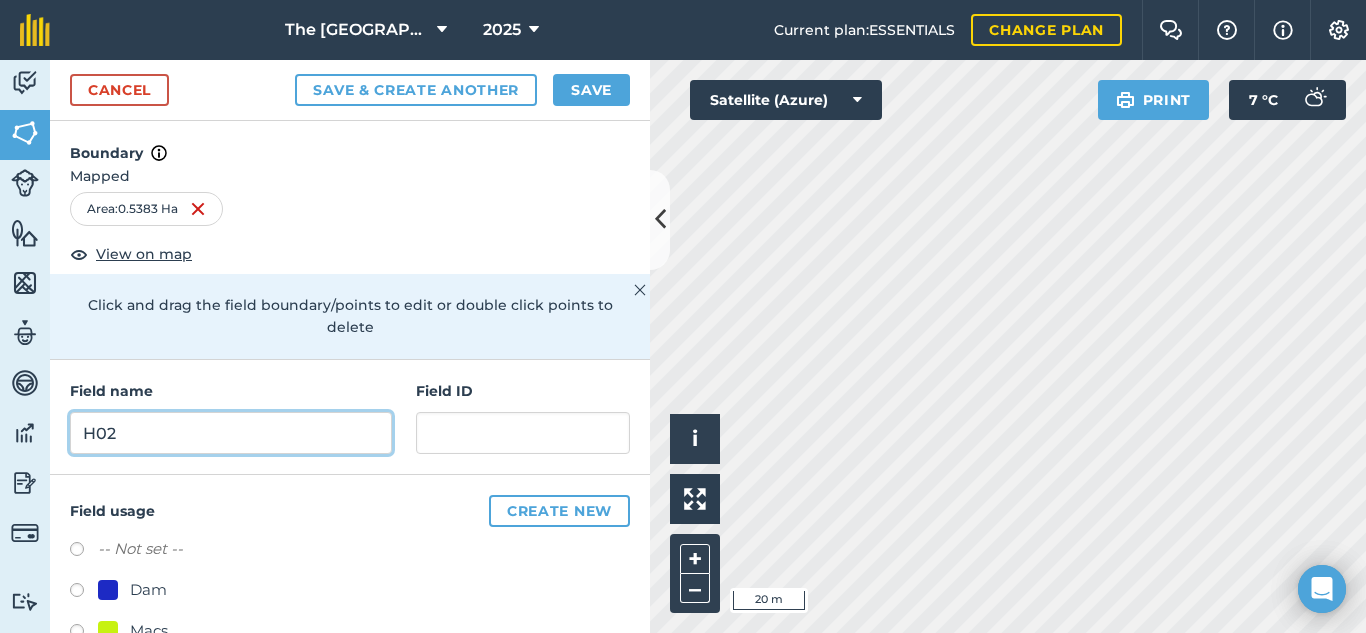 type on "H02" 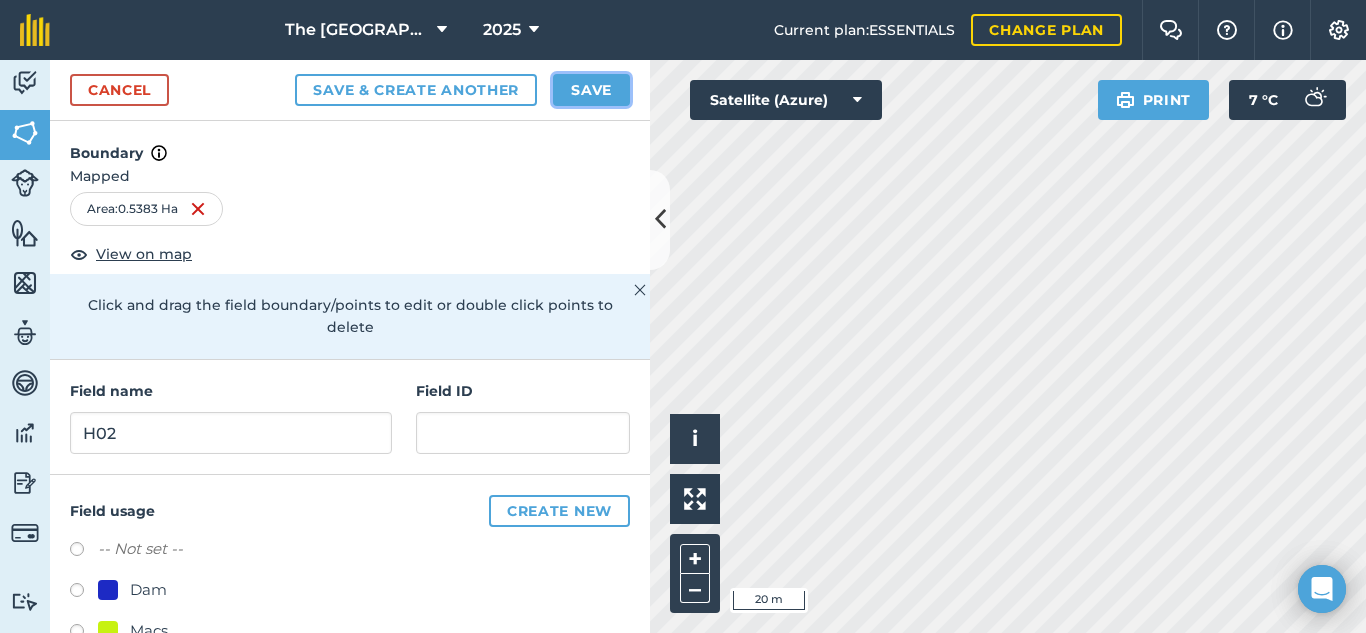 click on "Save" at bounding box center [591, 90] 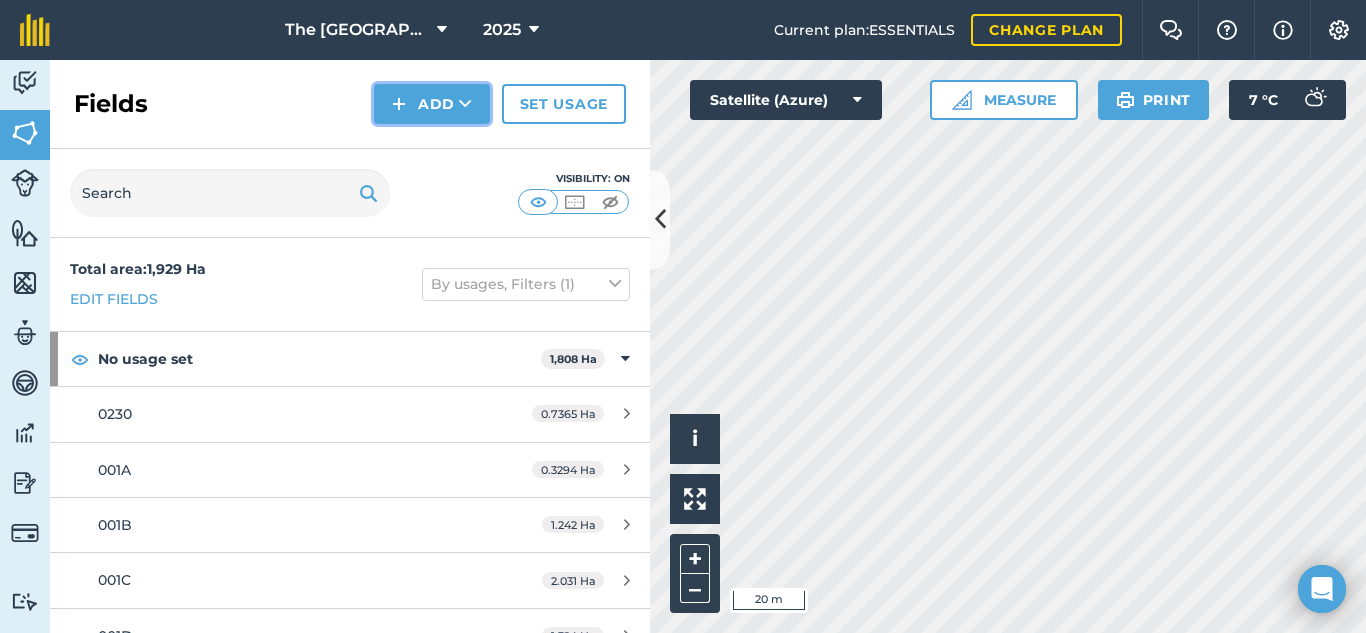 click on "Add" at bounding box center (432, 104) 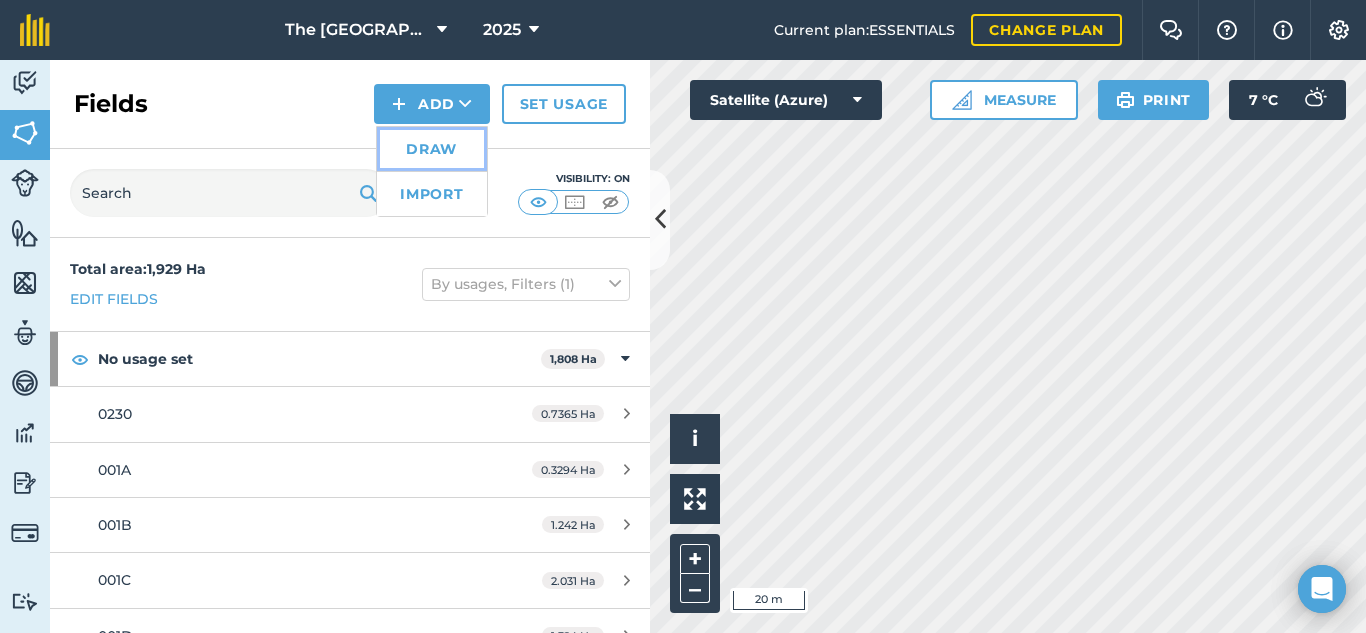 click on "Draw" at bounding box center (432, 149) 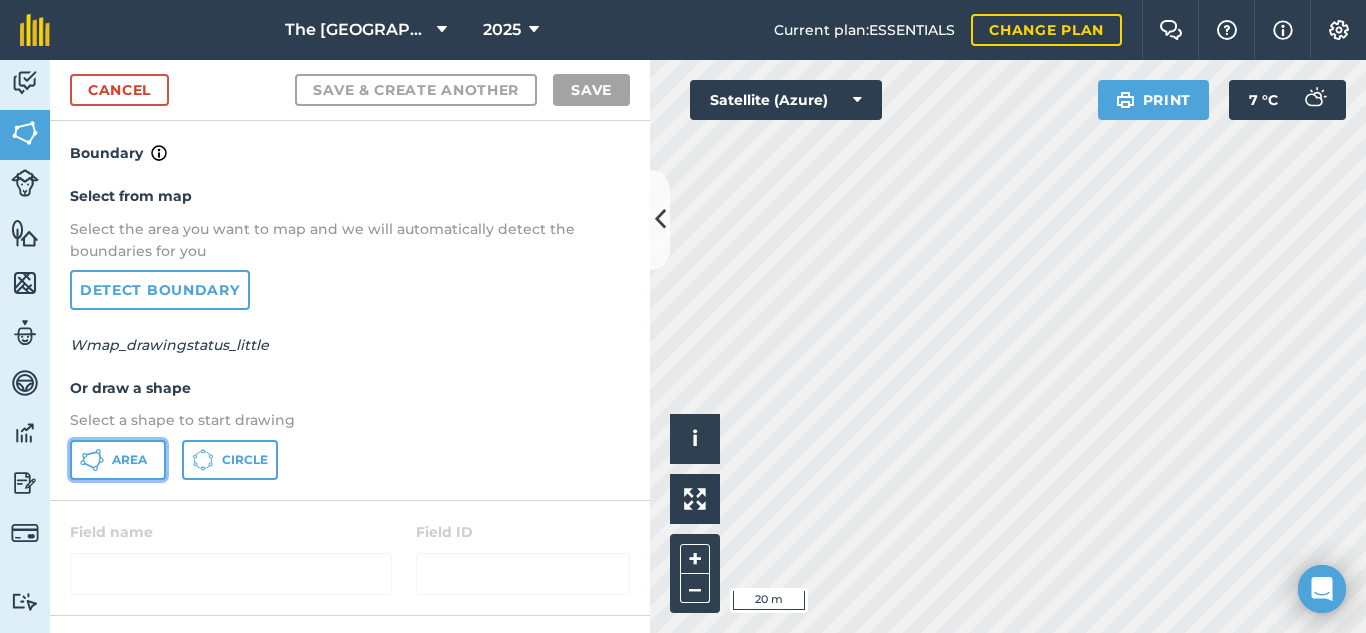 click on "Area" at bounding box center (129, 460) 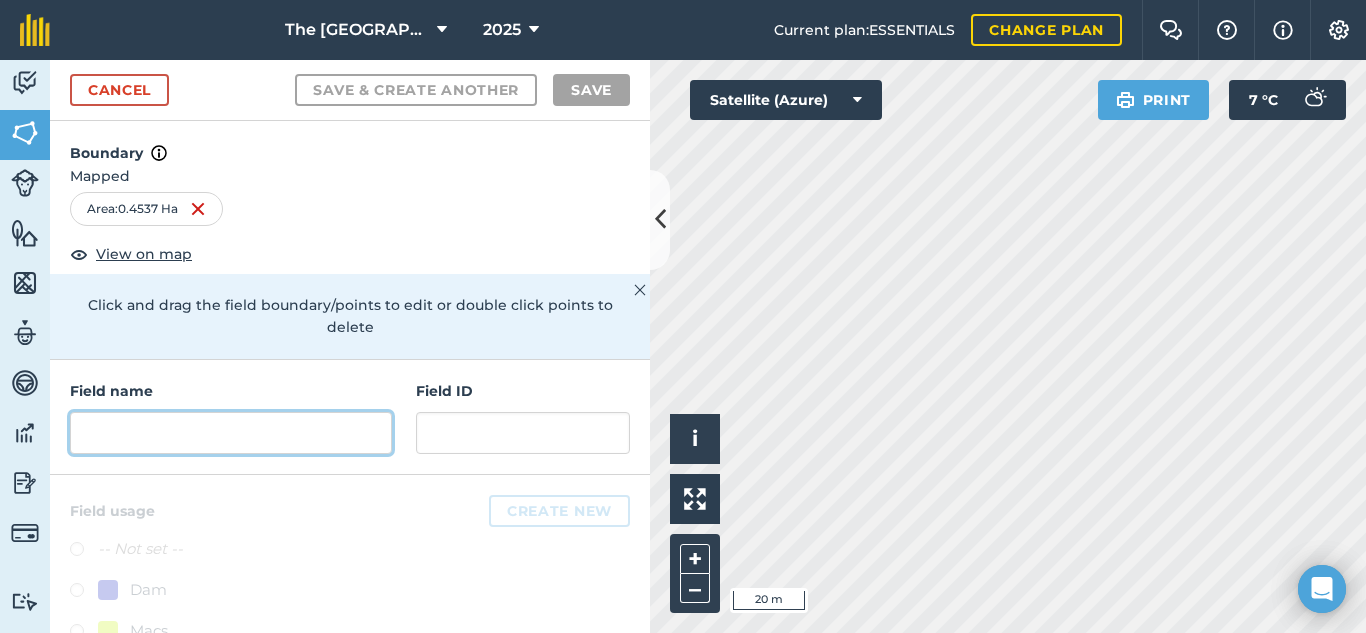 click at bounding box center [231, 433] 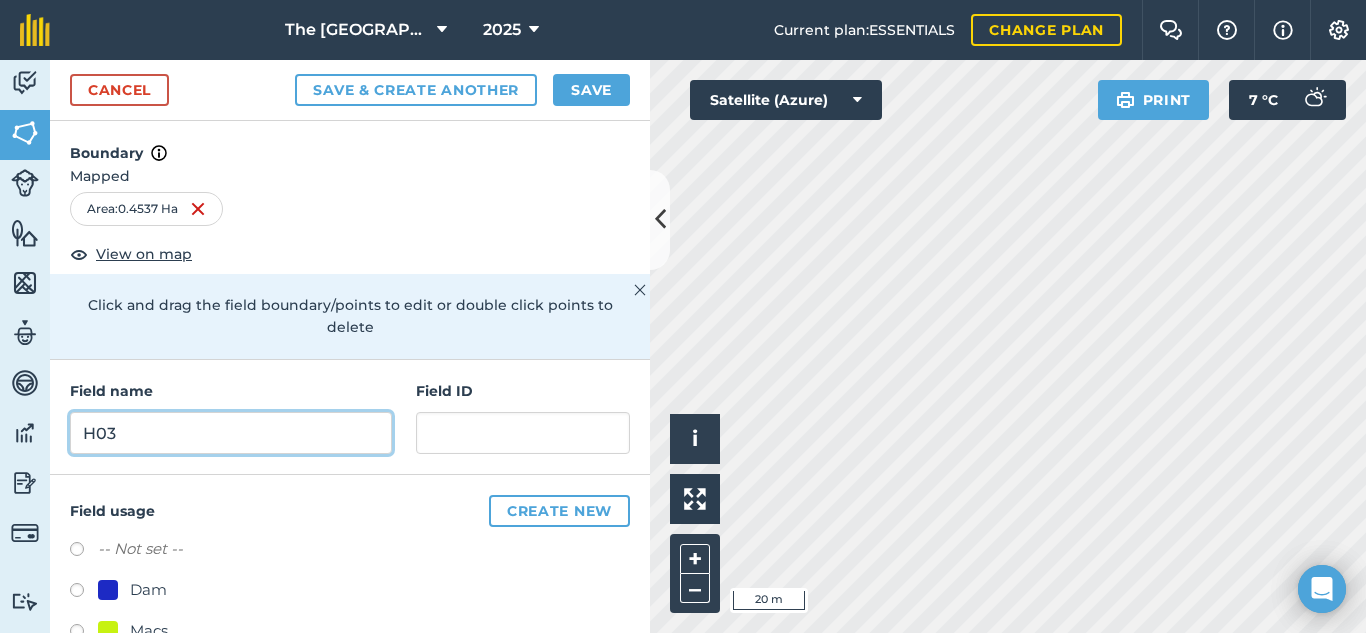 type on "H03" 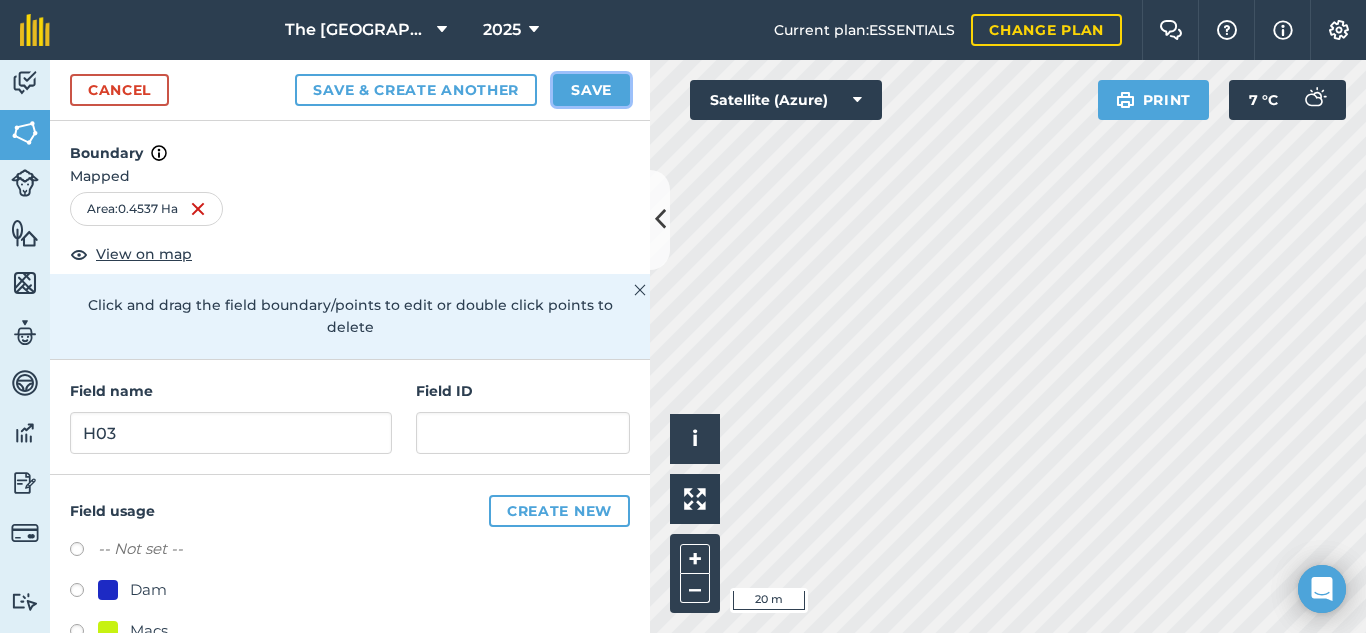 click on "Save" at bounding box center [591, 90] 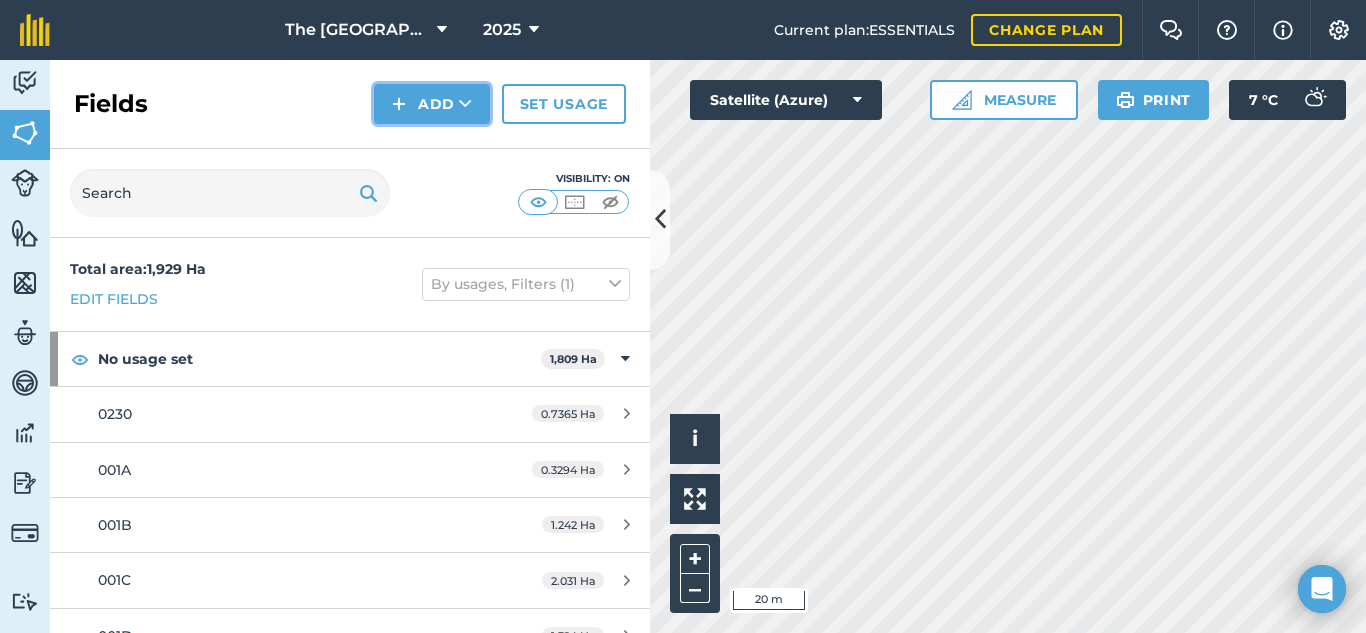 click on "Add" at bounding box center [432, 104] 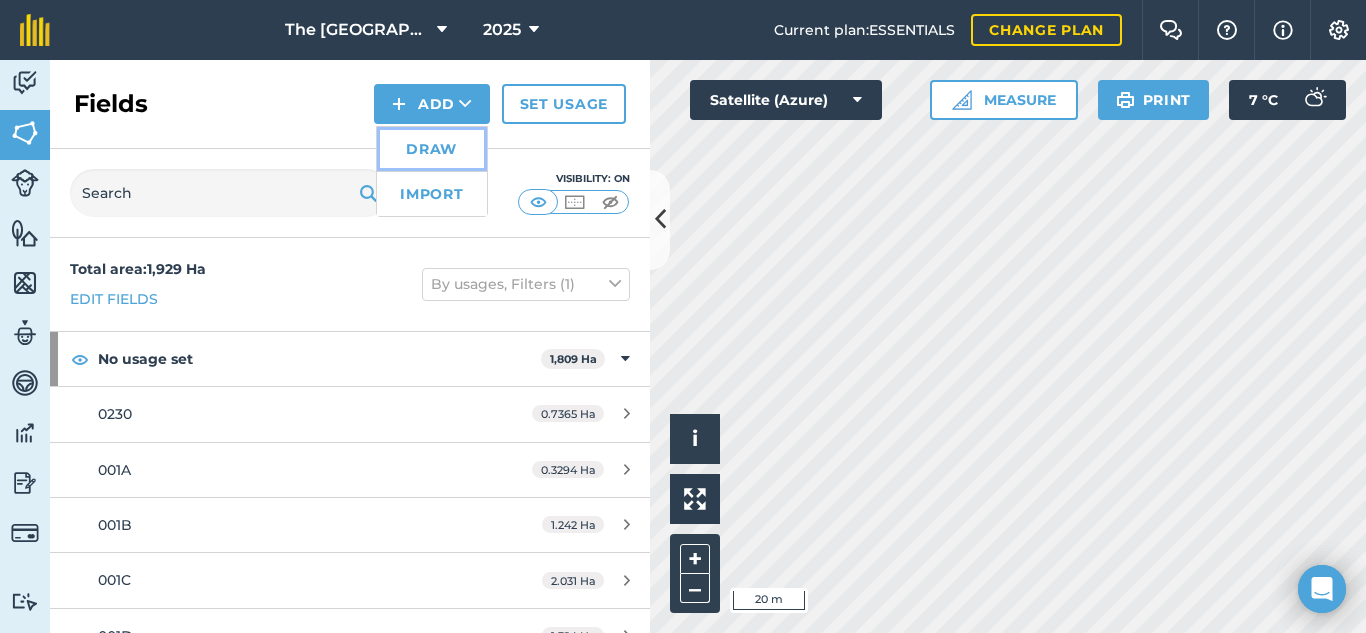 click on "Draw" at bounding box center [432, 149] 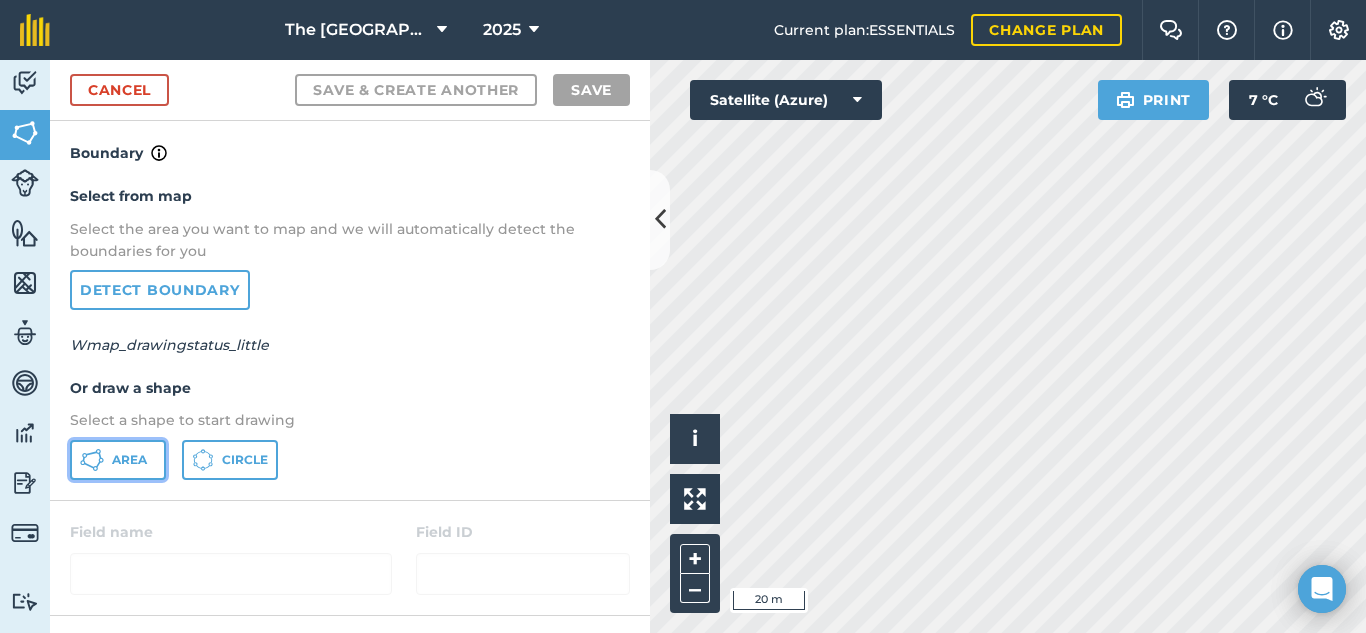 click on "Area" at bounding box center [129, 460] 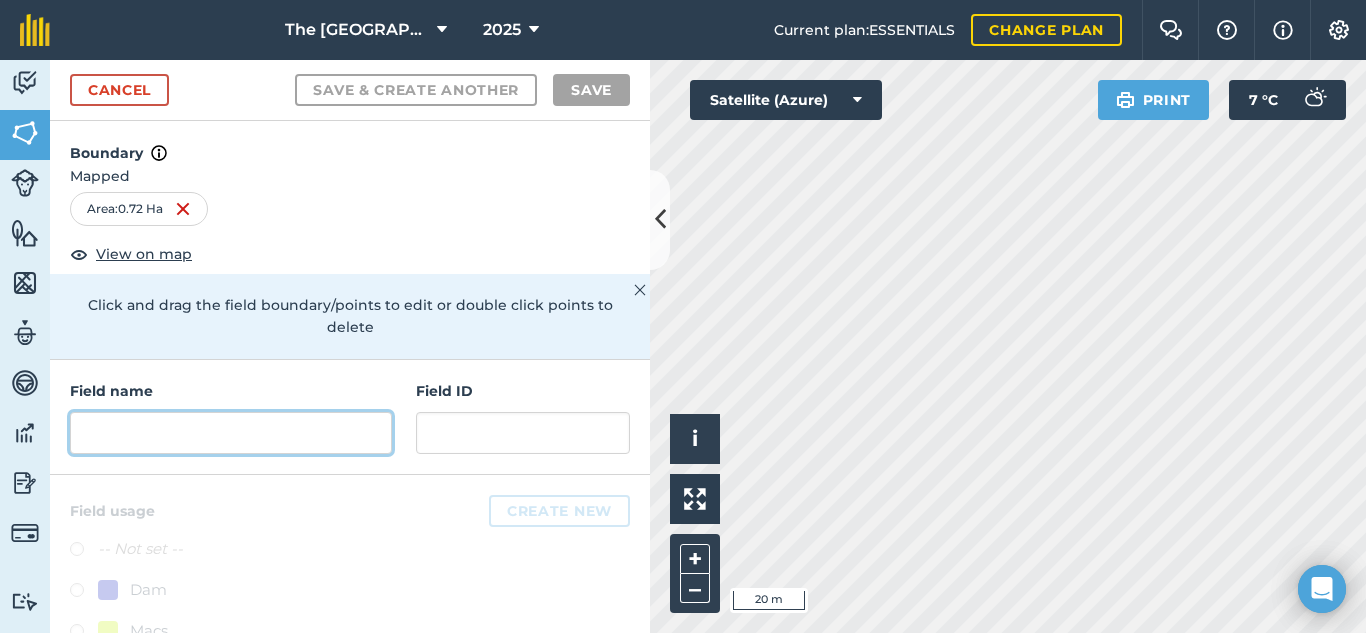 click at bounding box center [231, 433] 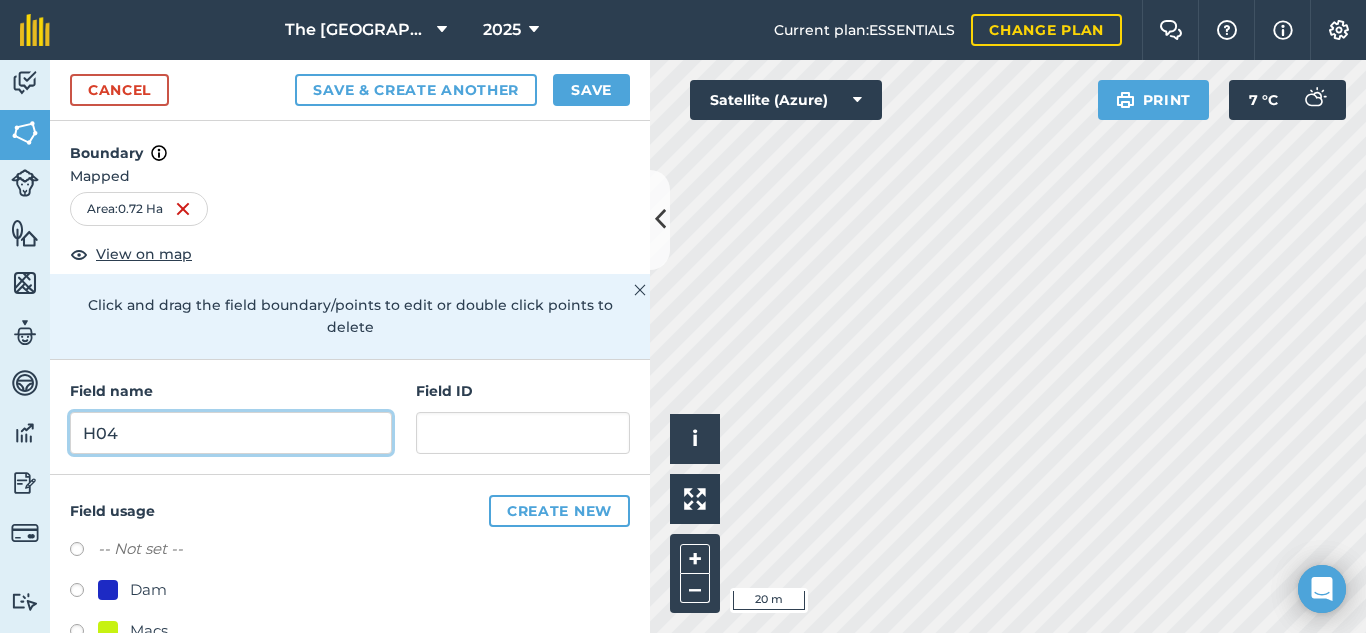type on "H04" 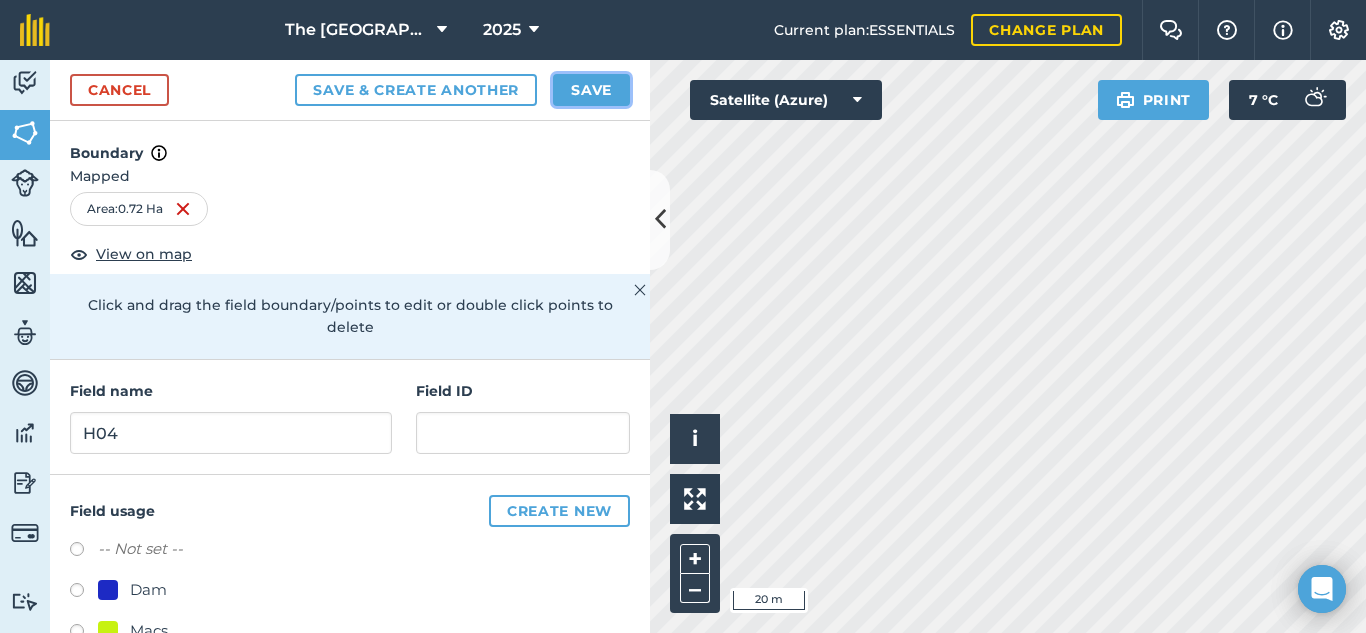 click on "Save" at bounding box center (591, 90) 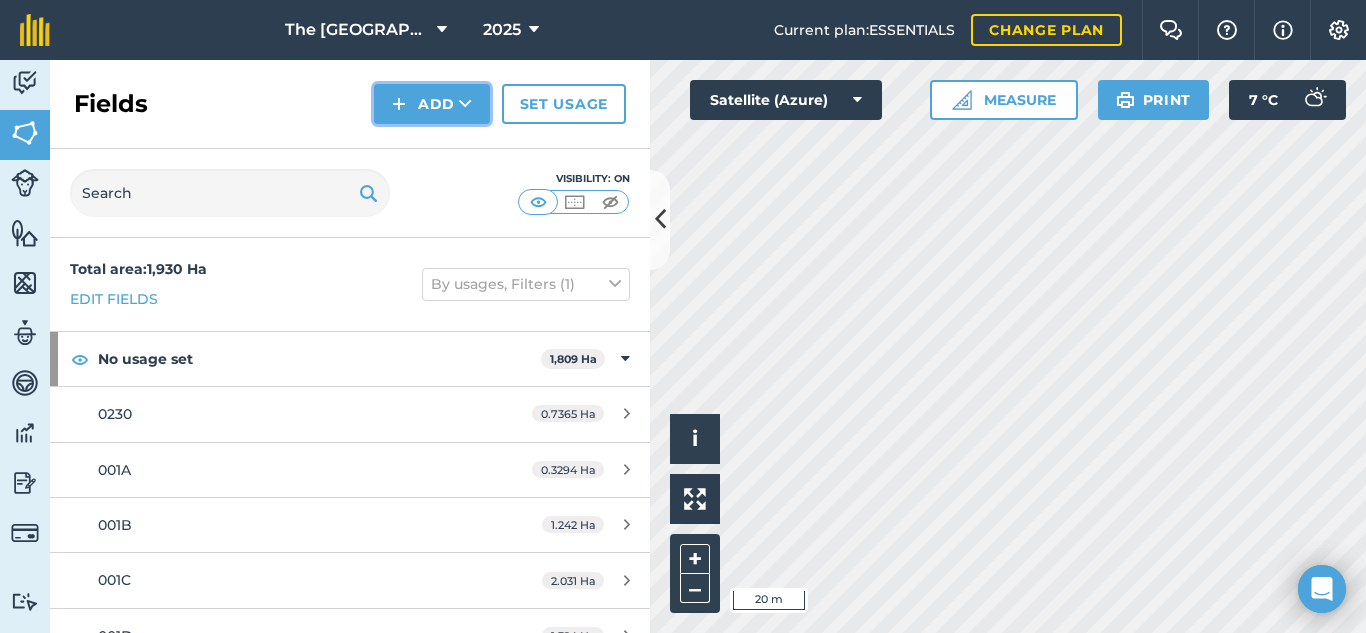 click on "Add" at bounding box center [432, 104] 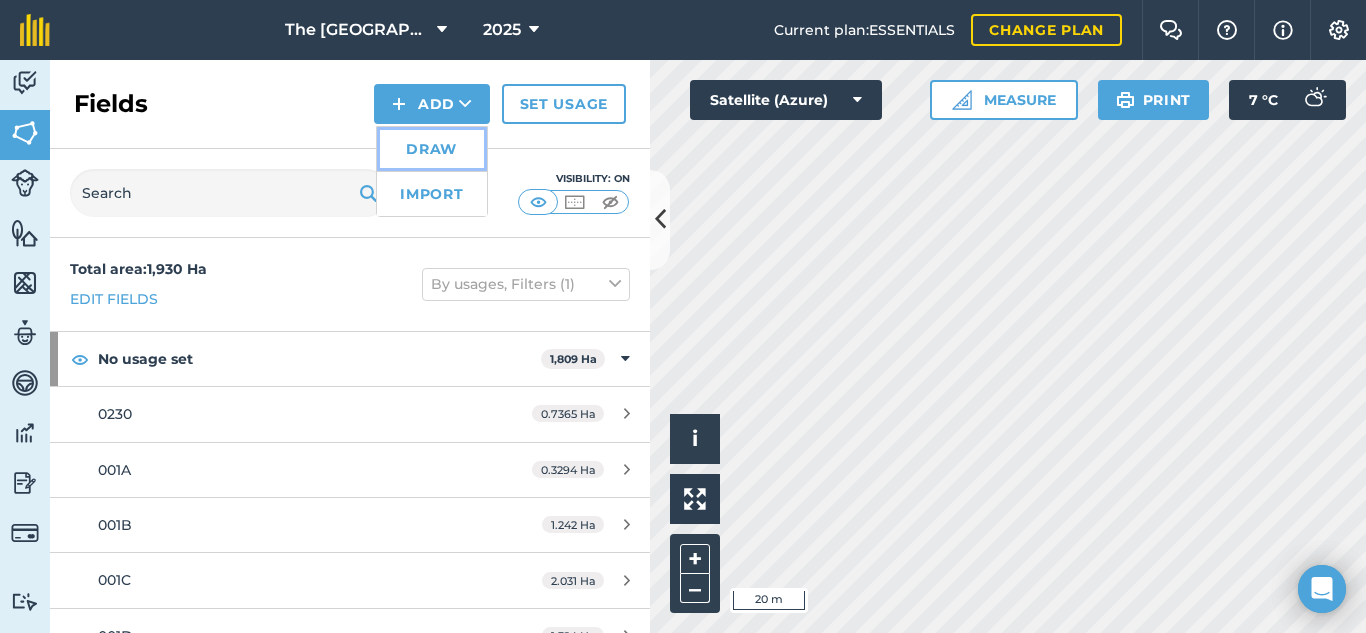 click on "Draw" at bounding box center [432, 149] 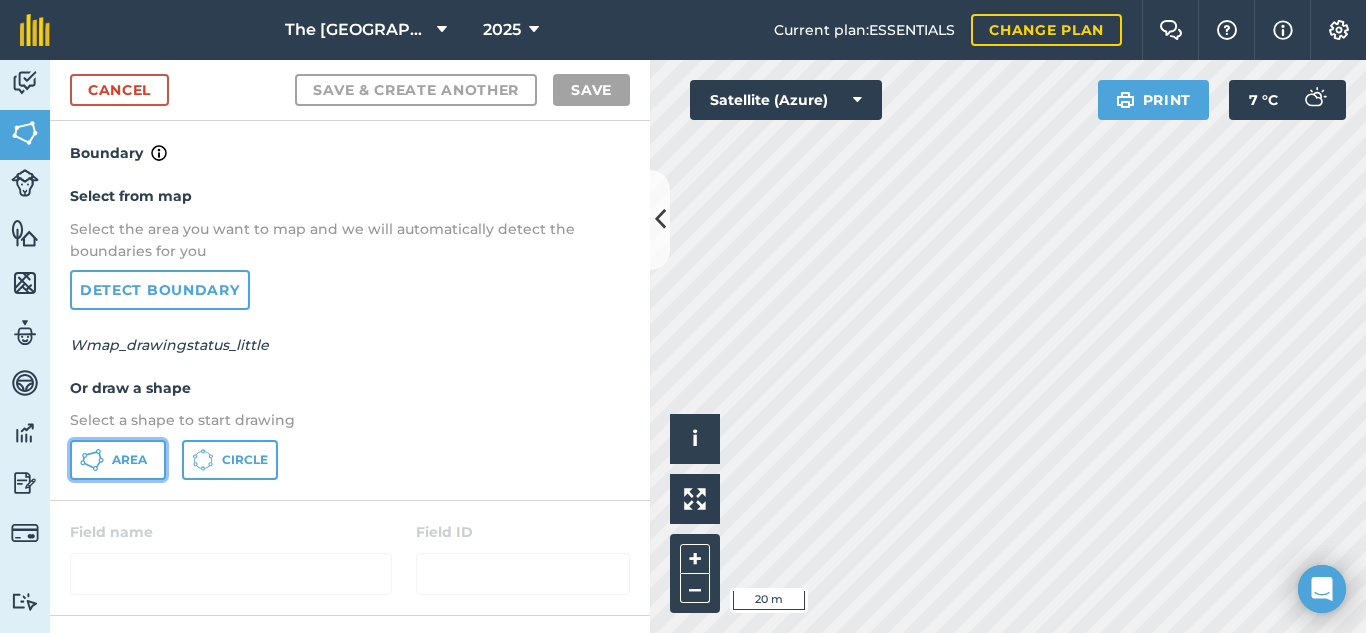 click on "Area" at bounding box center (118, 460) 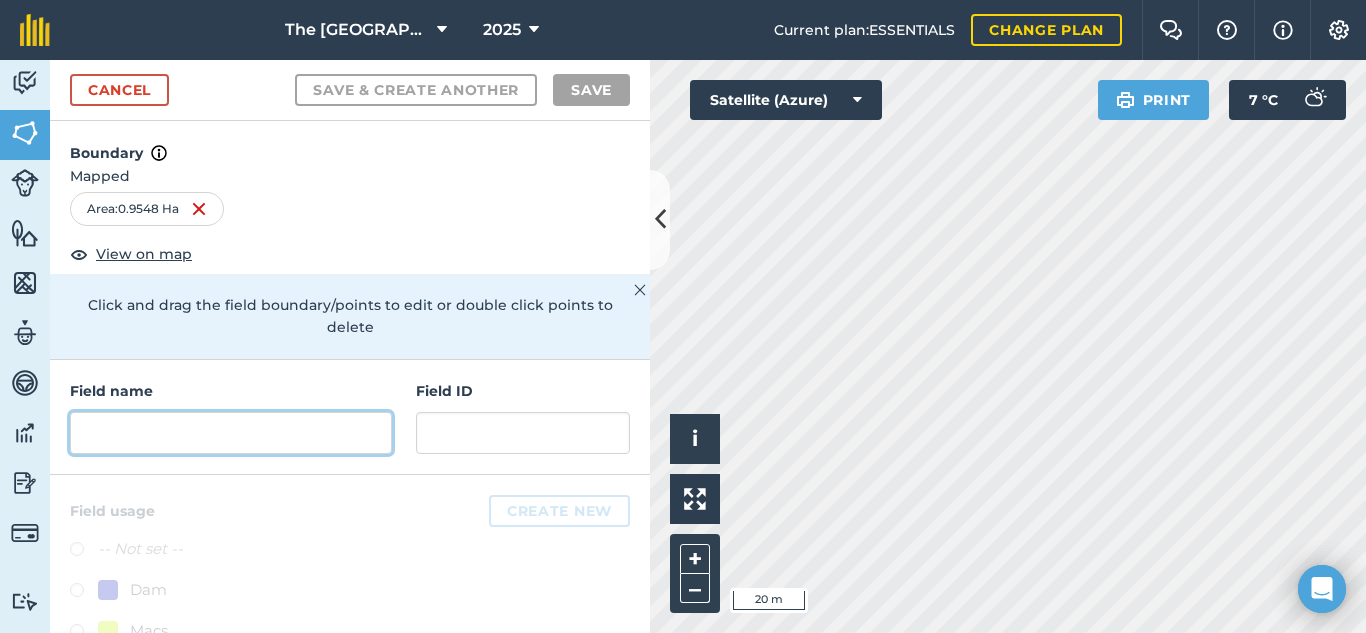 click at bounding box center [231, 433] 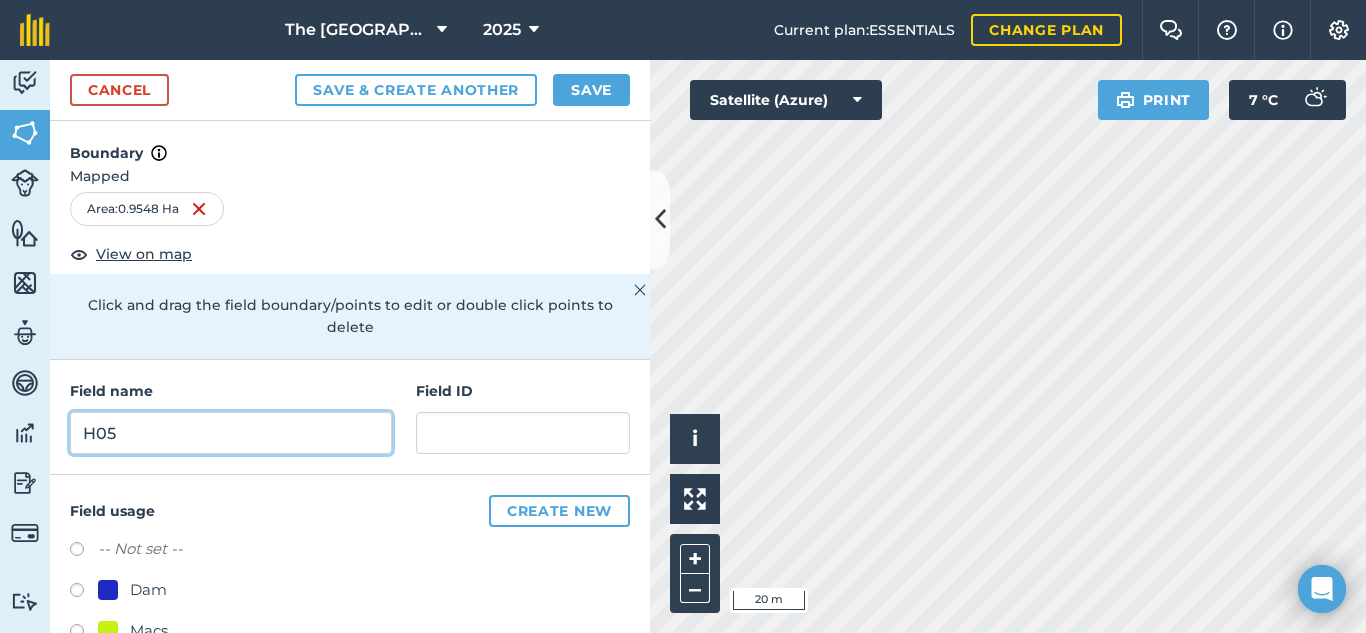 type on "H05" 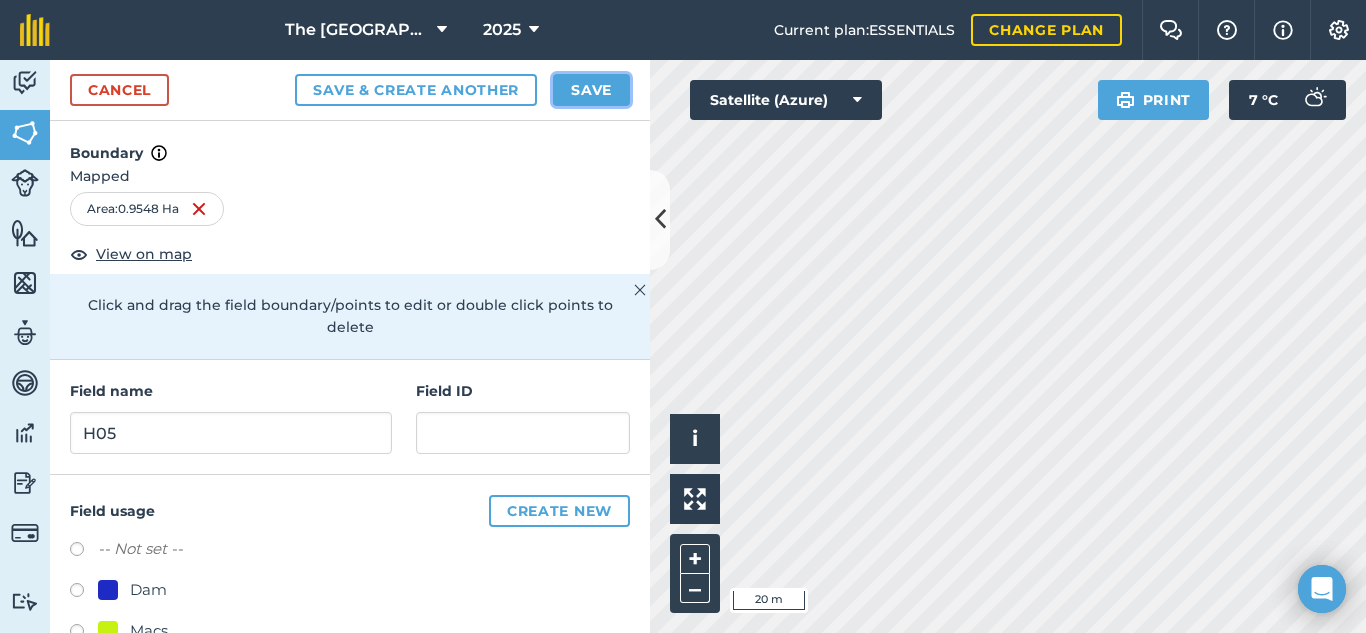 click on "Save" at bounding box center (591, 90) 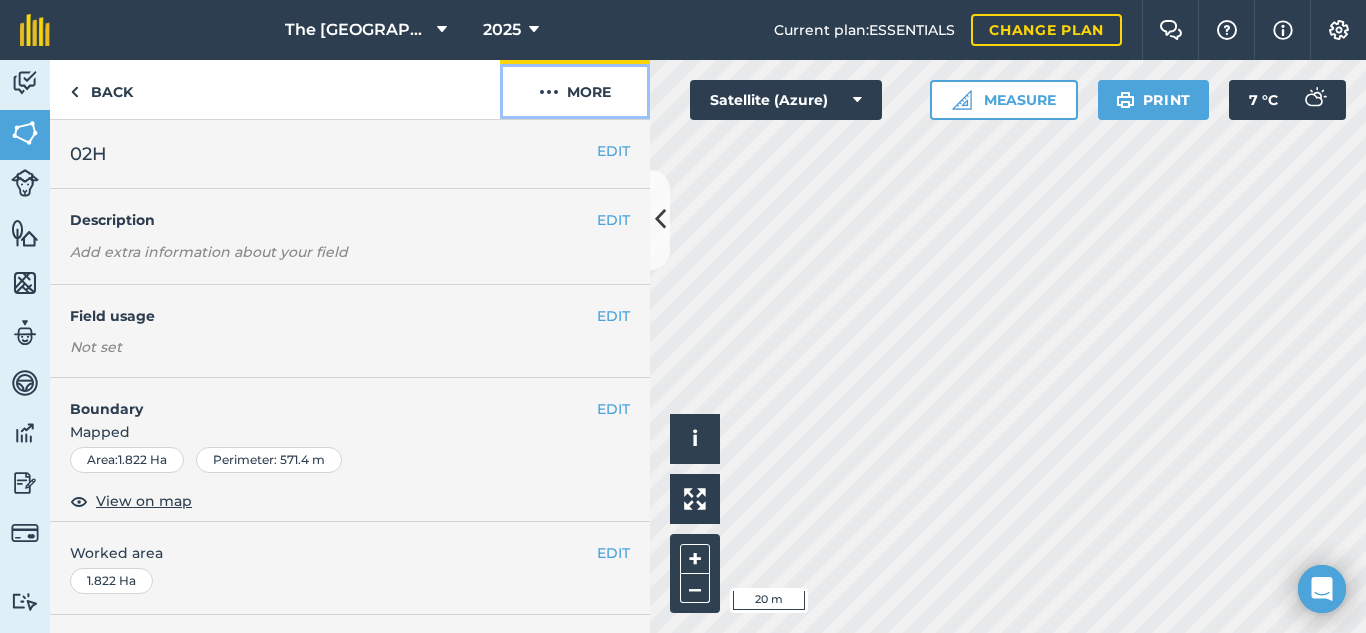 click on "More" at bounding box center (575, 89) 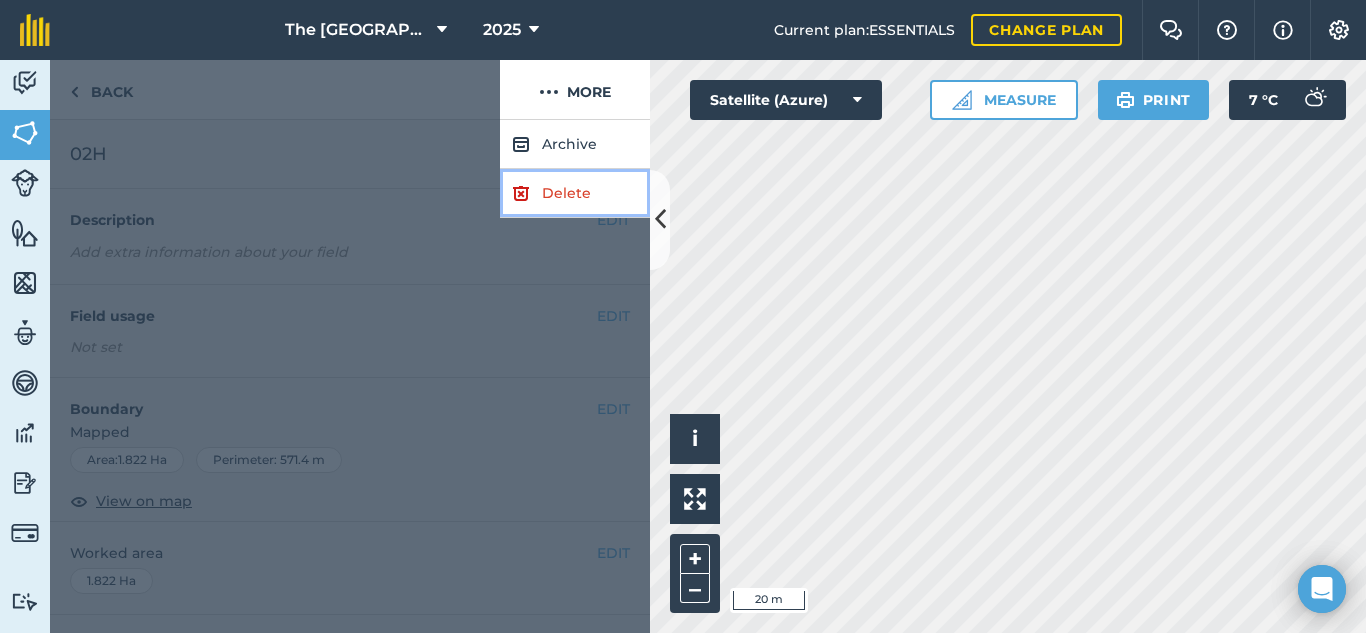 click on "Delete" at bounding box center (575, 193) 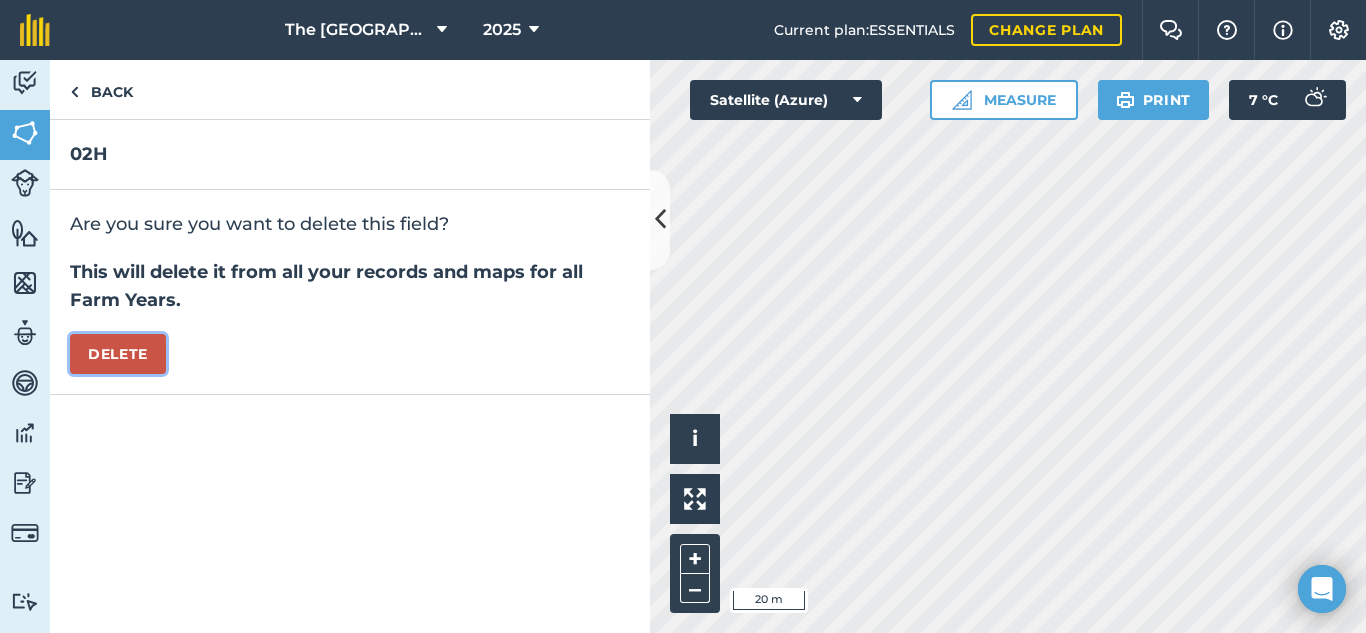click on "Delete" at bounding box center [118, 354] 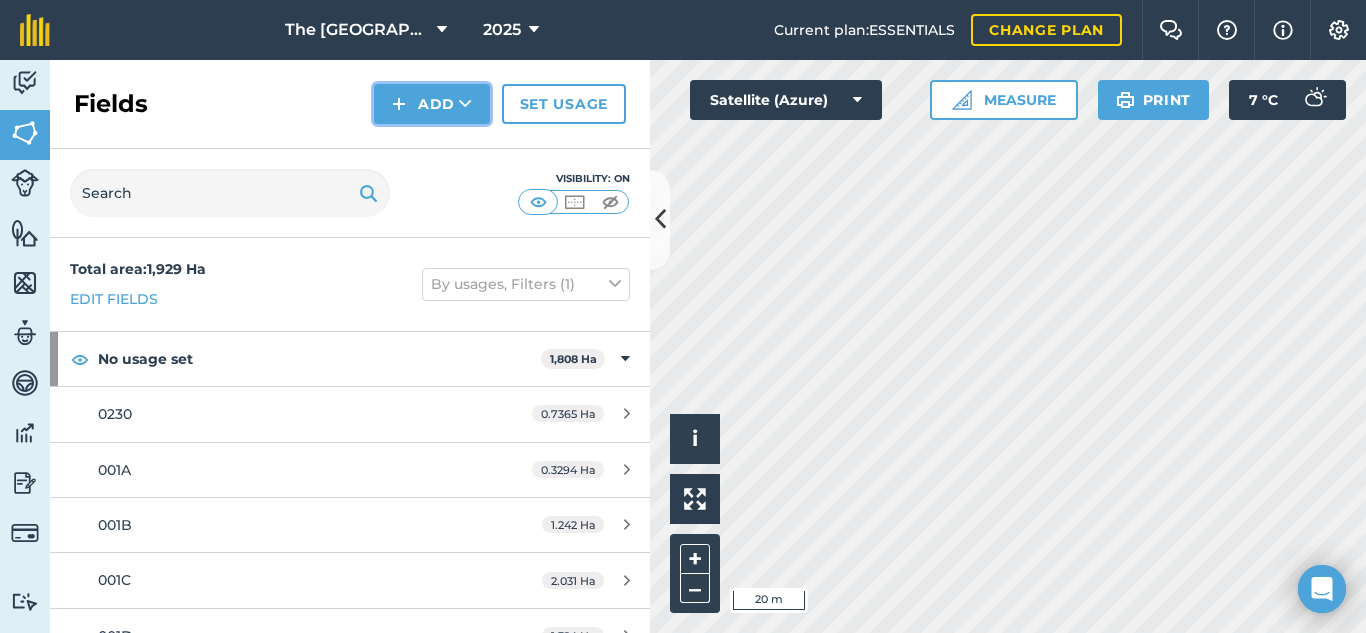click on "Add" at bounding box center (432, 104) 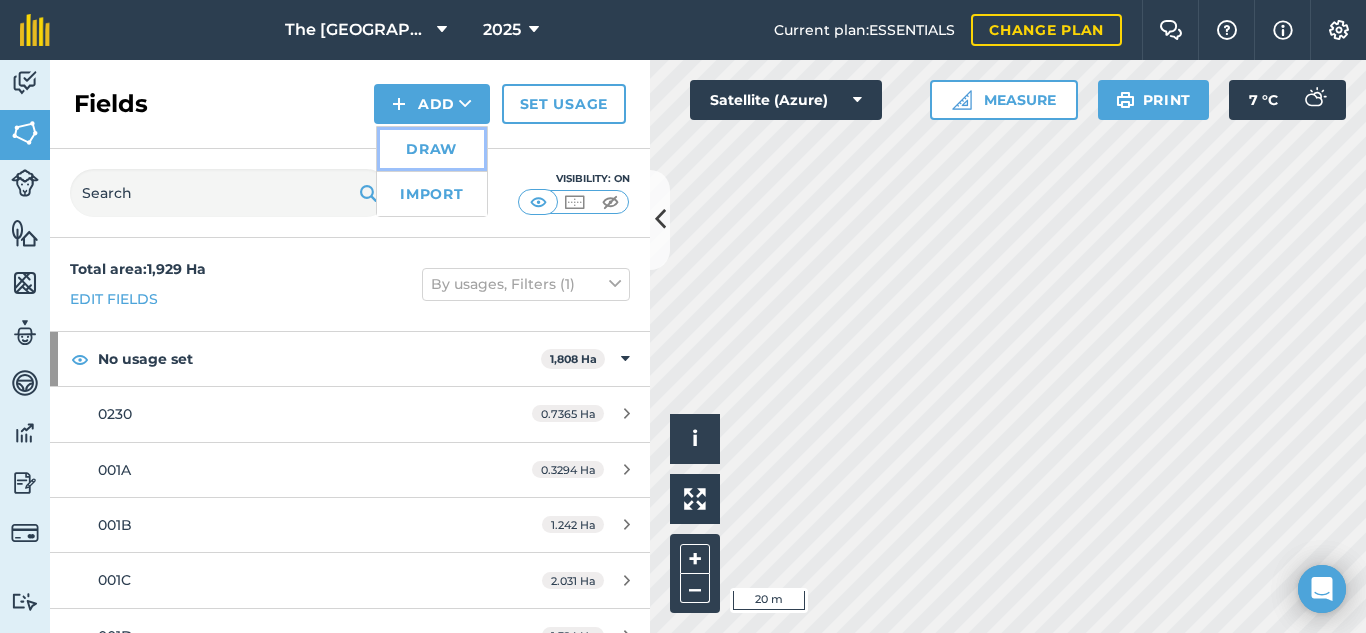 click on "Draw" at bounding box center (432, 149) 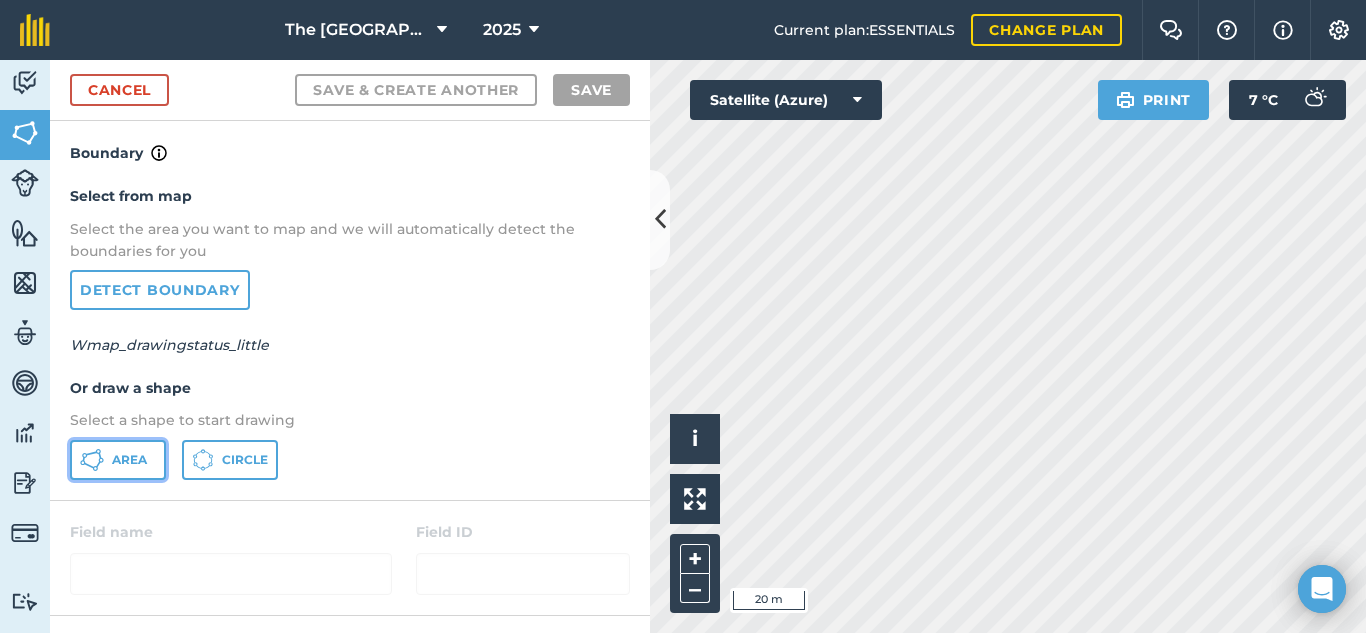 click on "Area" at bounding box center (129, 460) 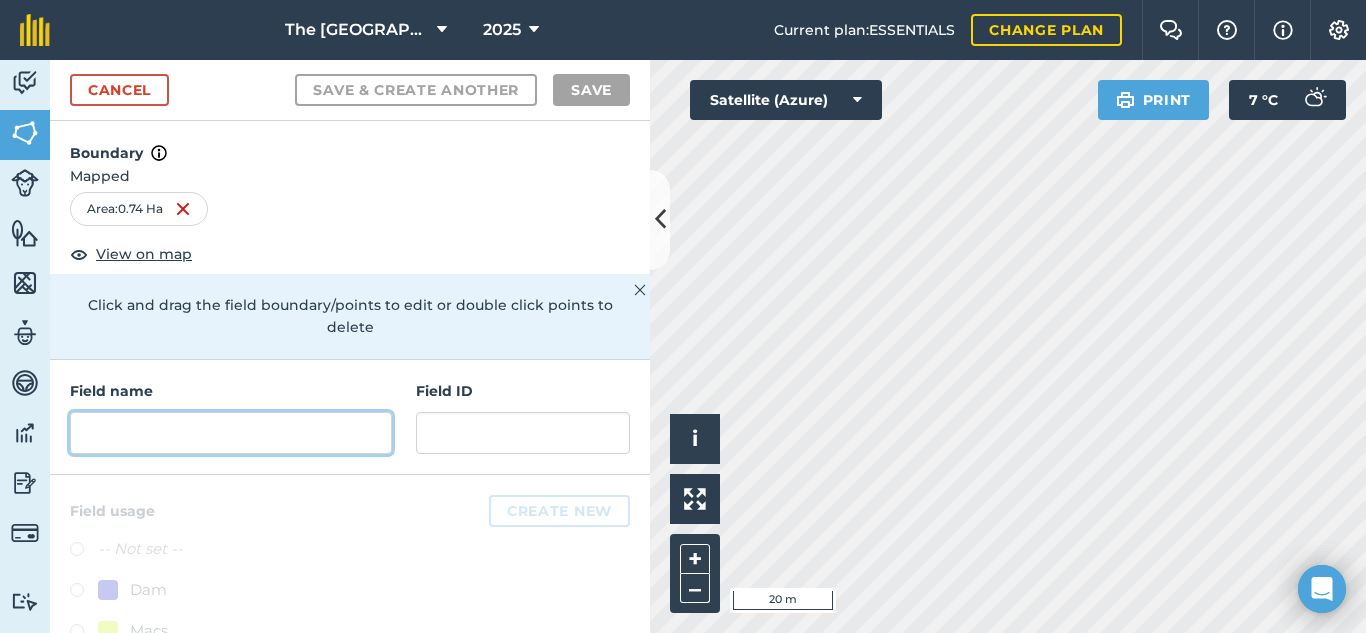 click at bounding box center (231, 433) 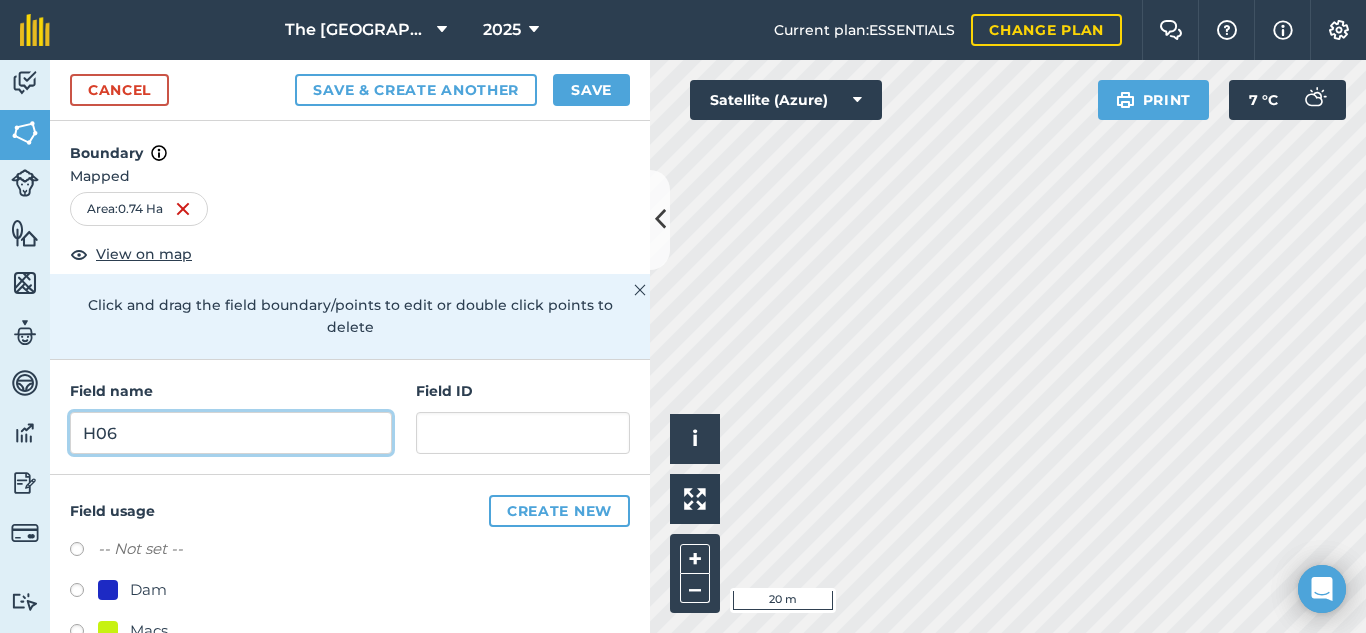 type on "H06" 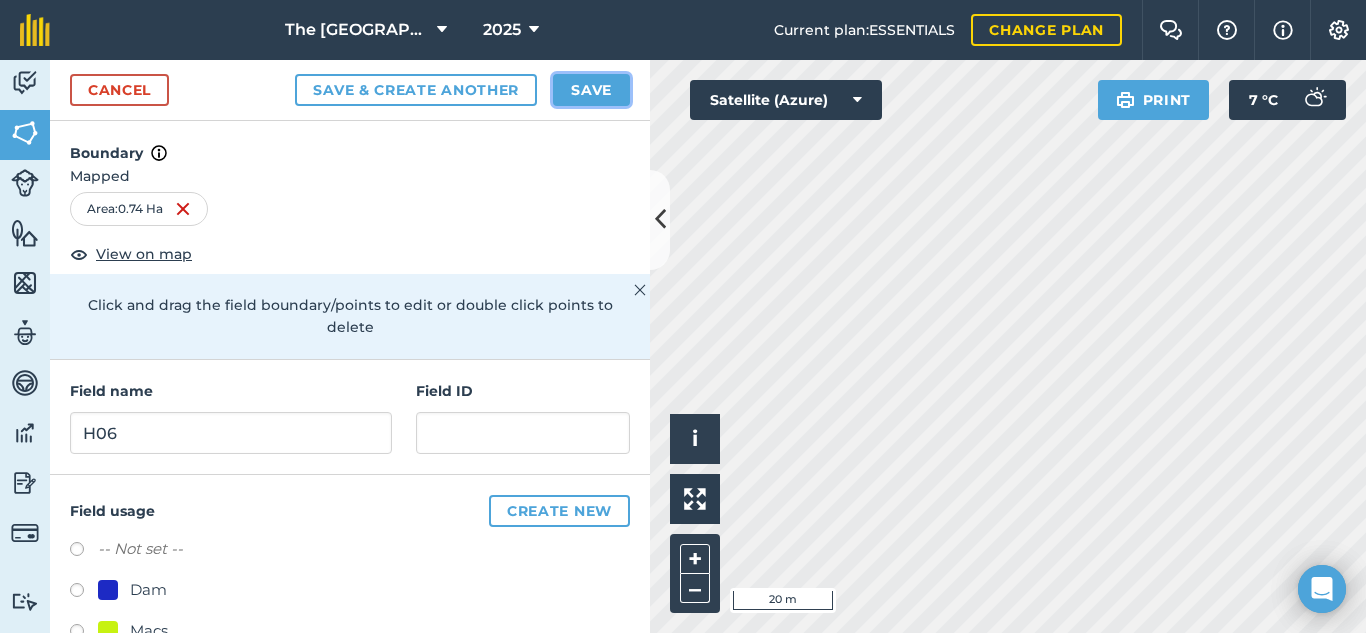 click on "Save" at bounding box center (591, 90) 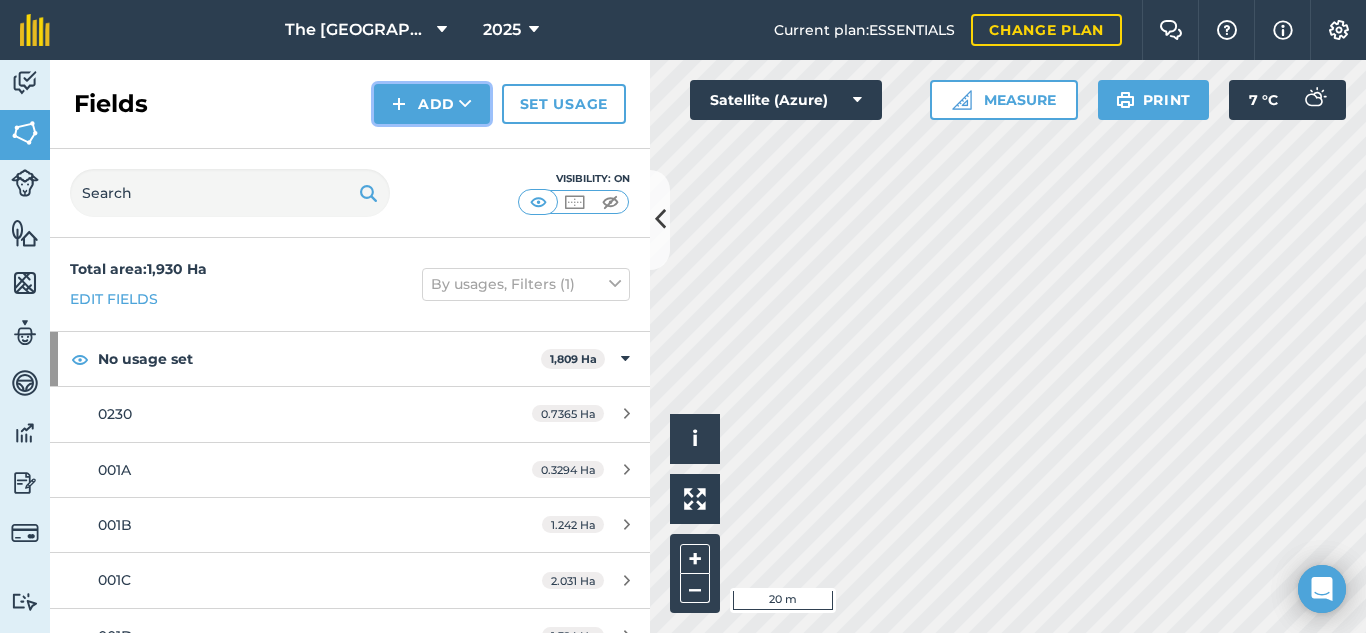 click on "Add" at bounding box center [432, 104] 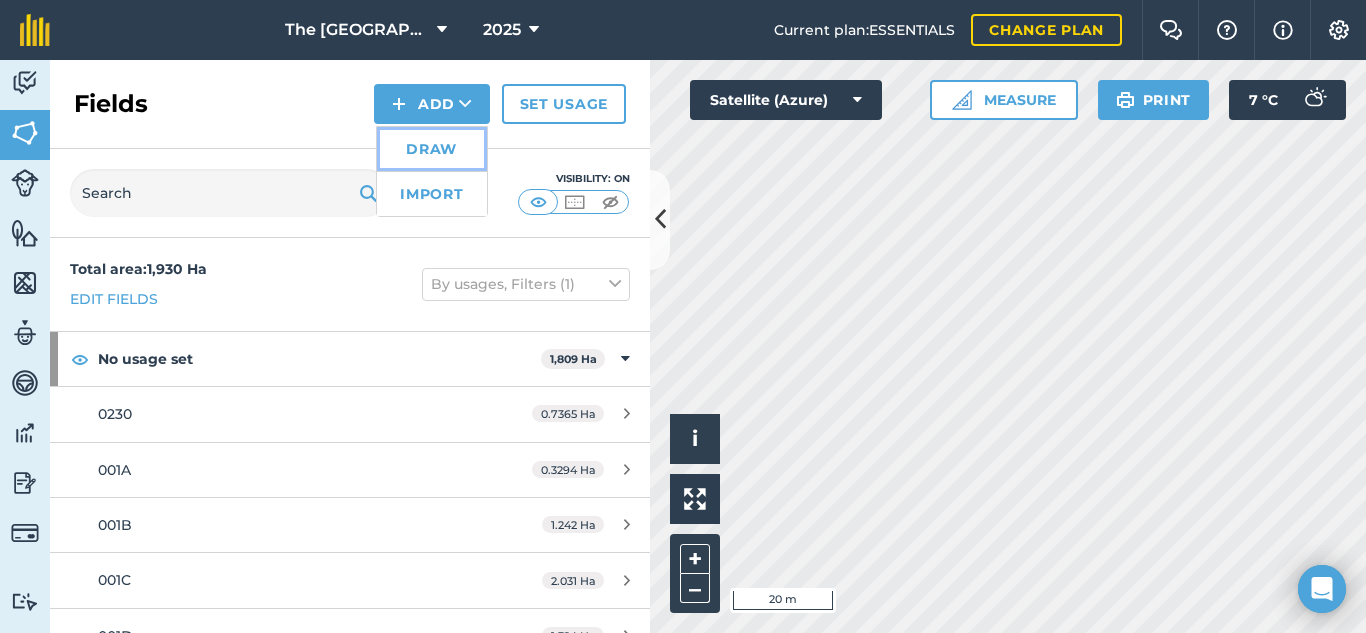 click on "Draw" at bounding box center [432, 149] 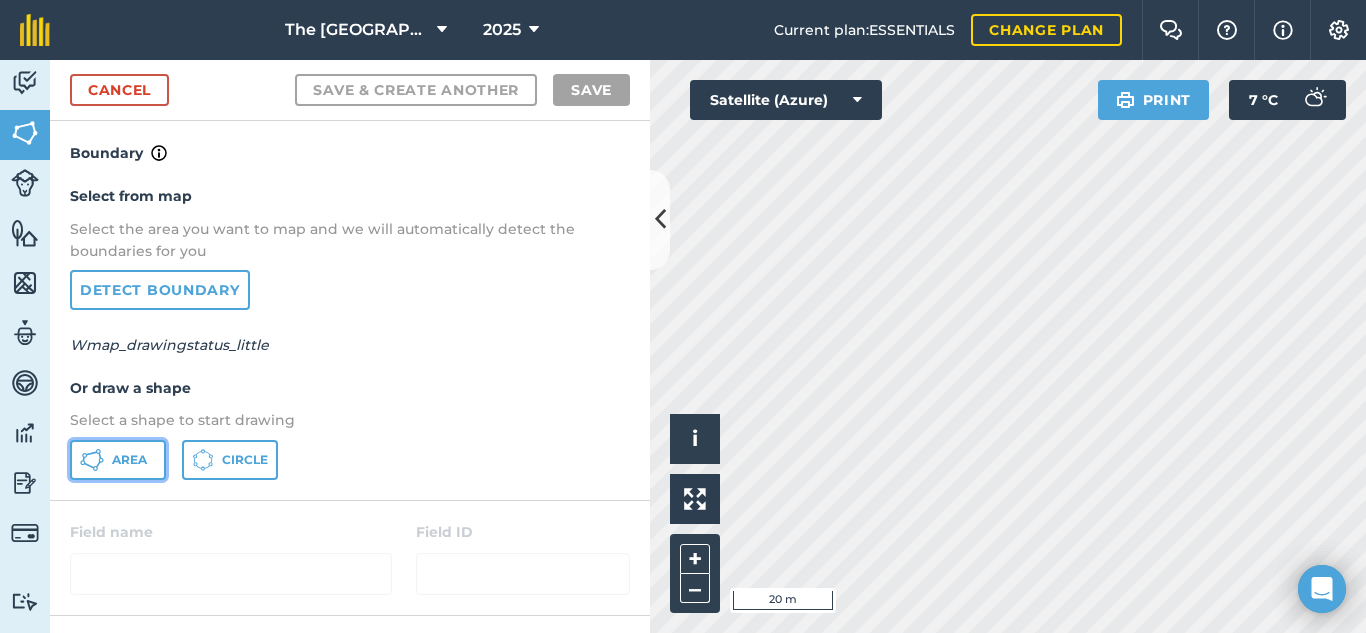 click on "Area" at bounding box center (129, 460) 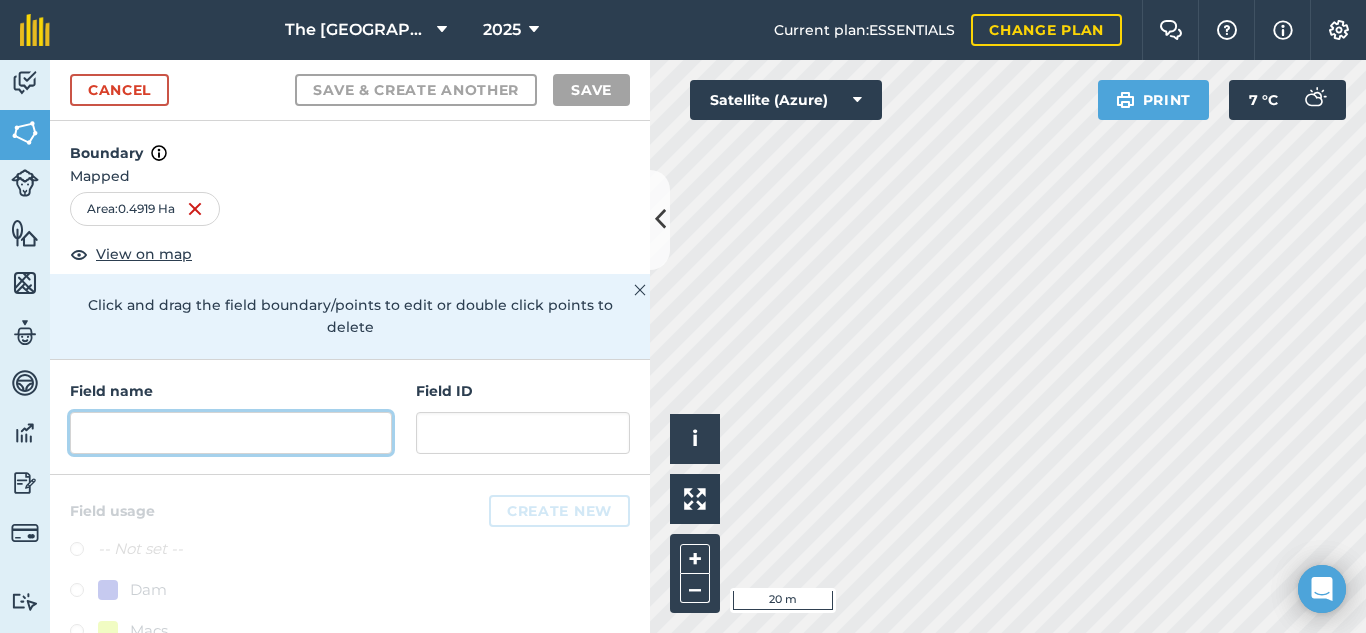 click at bounding box center [231, 433] 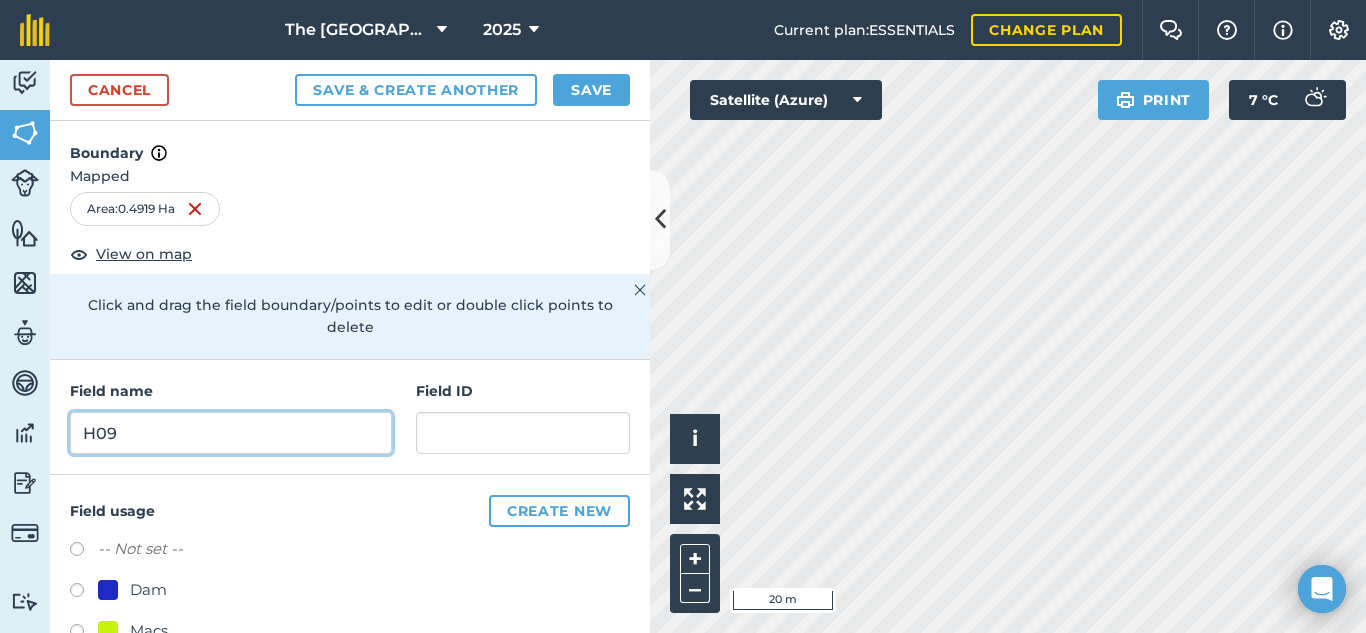 type on "H09" 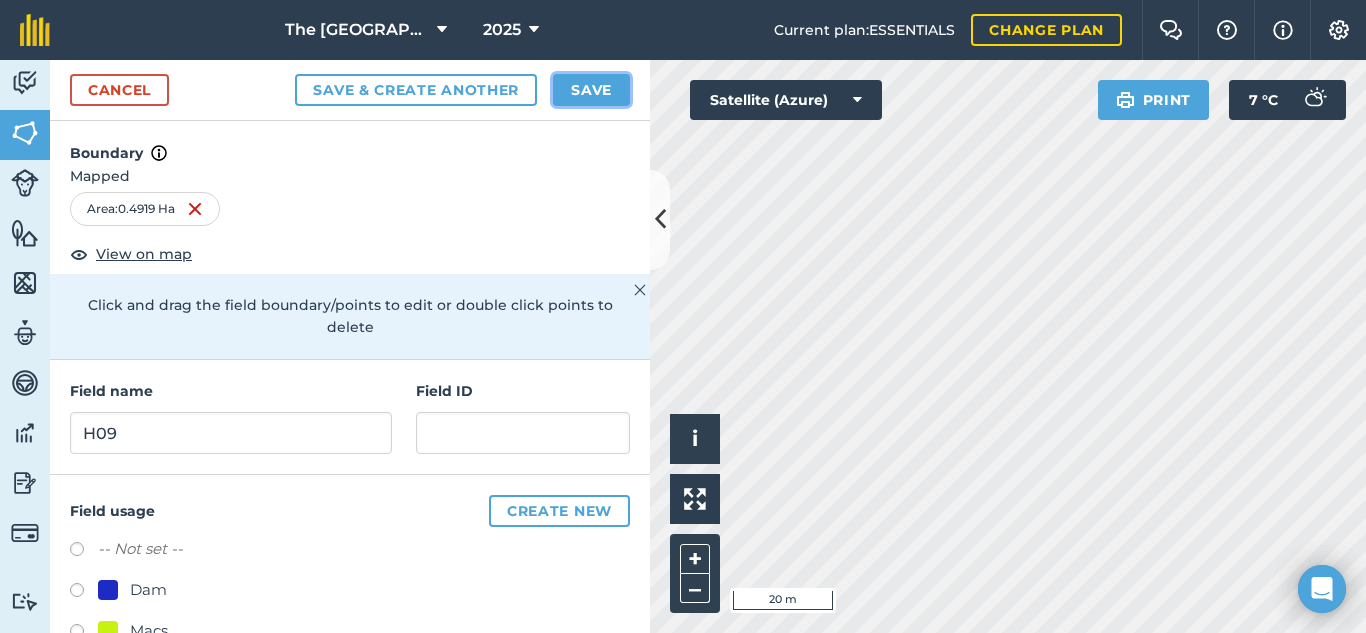 click on "Save" at bounding box center (591, 90) 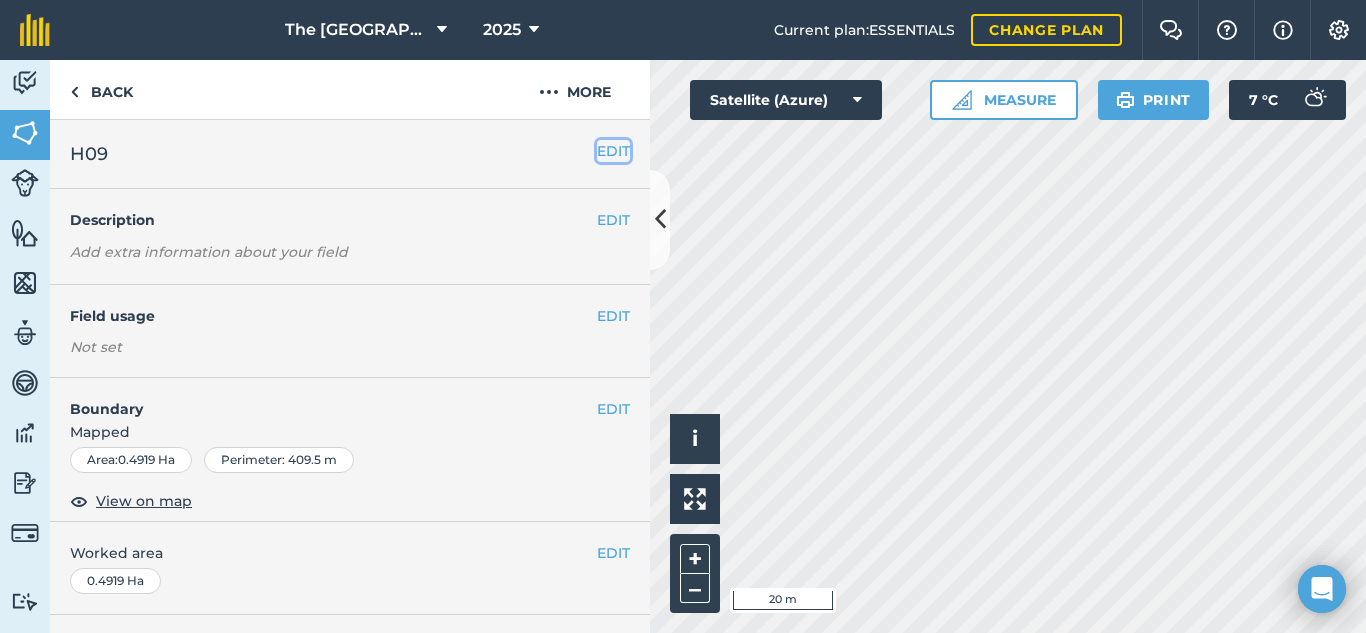 click on "EDIT" at bounding box center (613, 151) 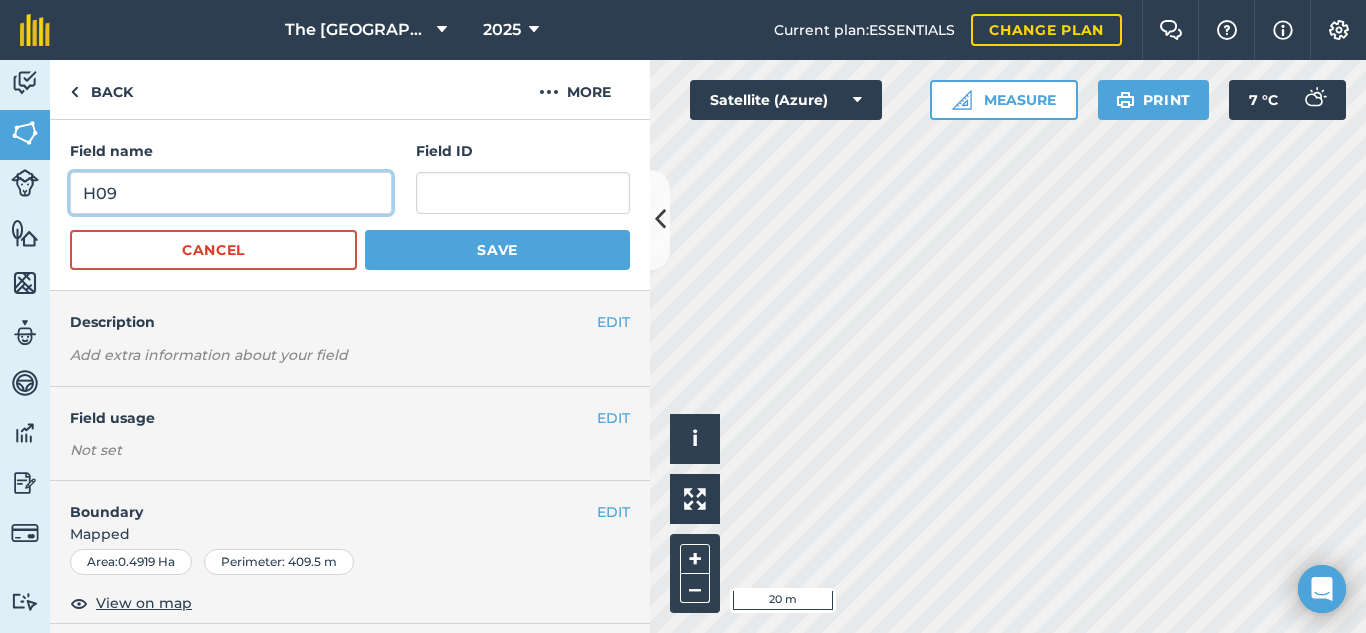 click on "H09" at bounding box center [231, 193] 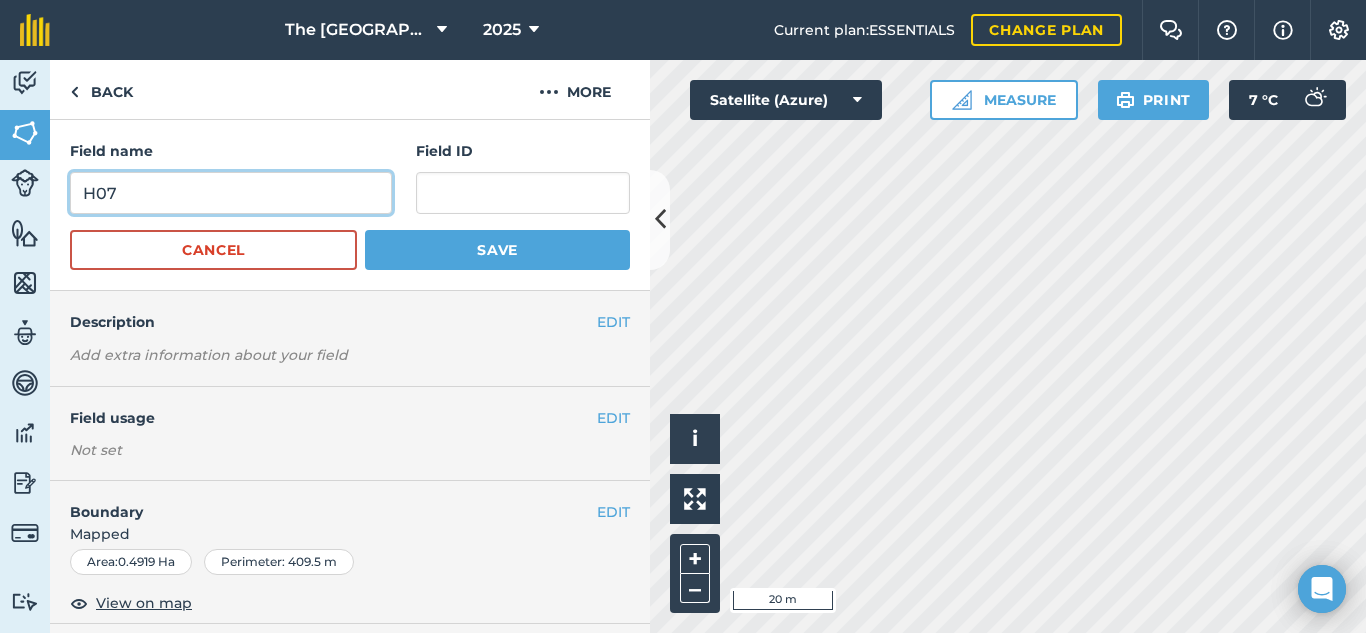 type on "H07" 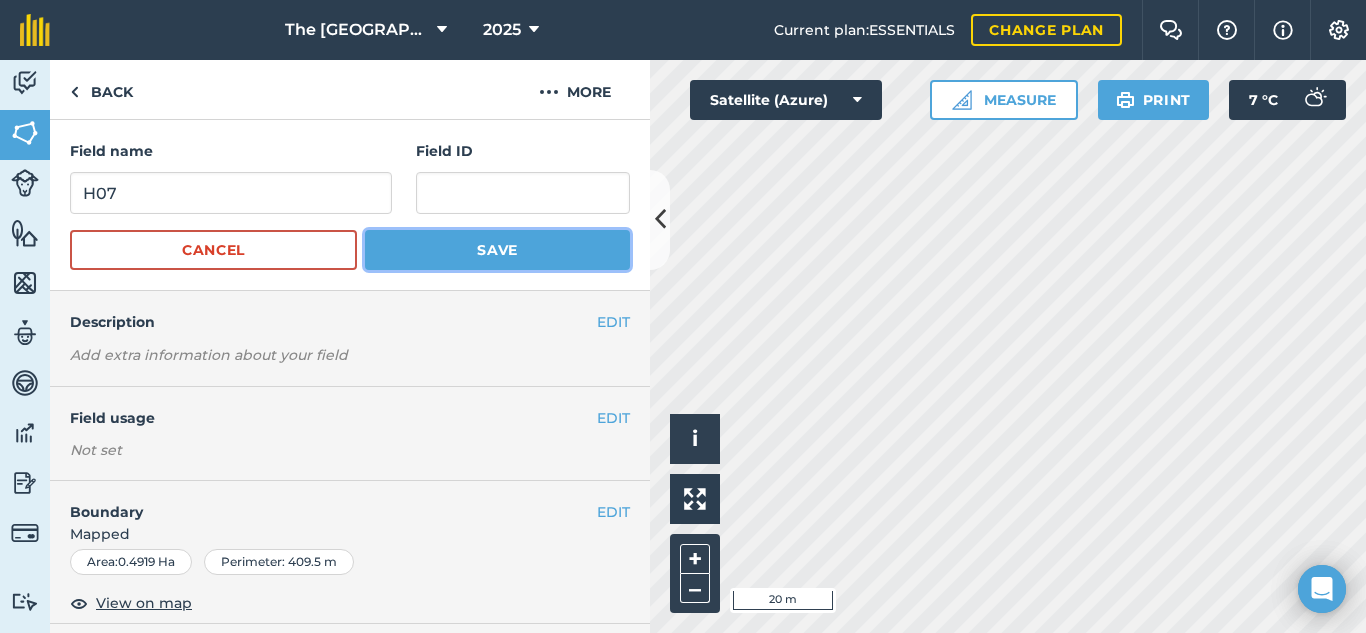 click on "Save" at bounding box center (497, 250) 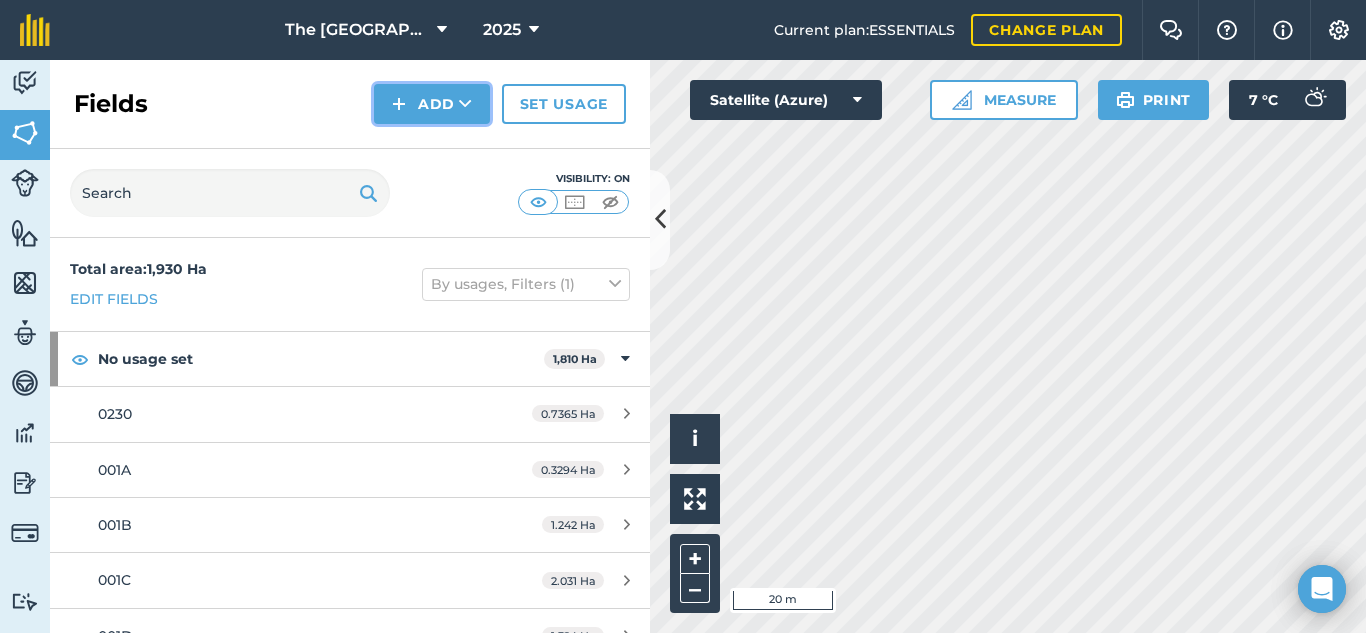 click on "Add" at bounding box center [432, 104] 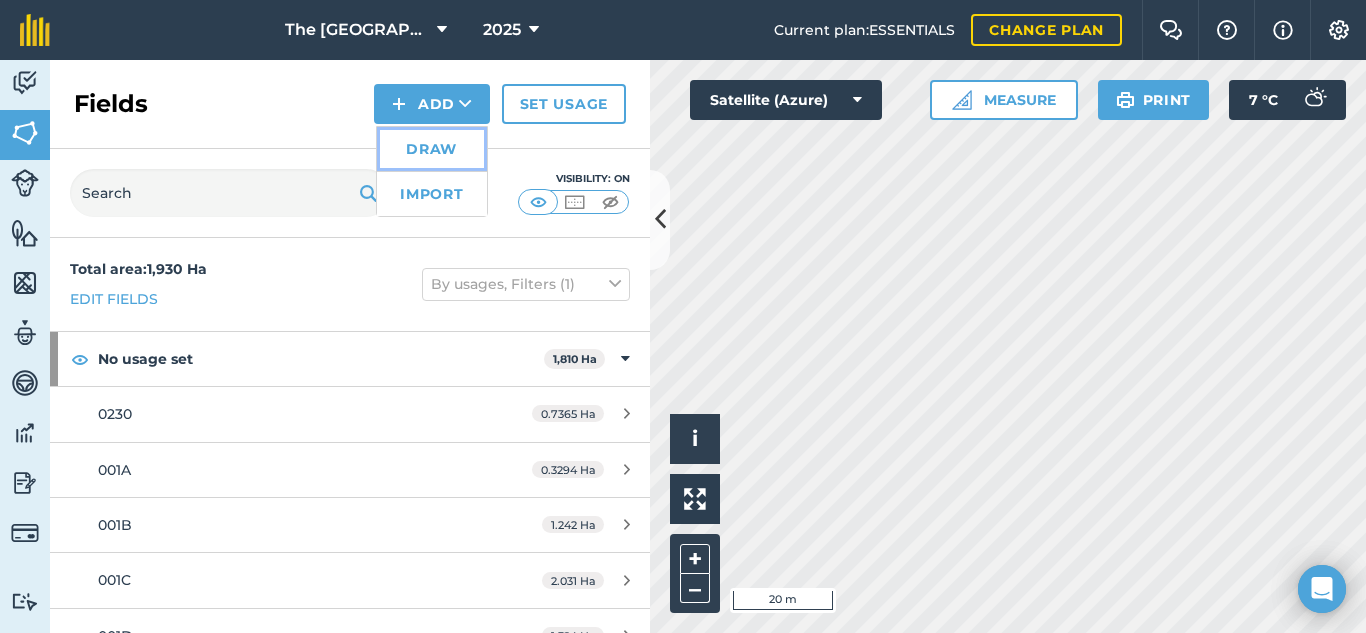 click on "Draw" at bounding box center [432, 149] 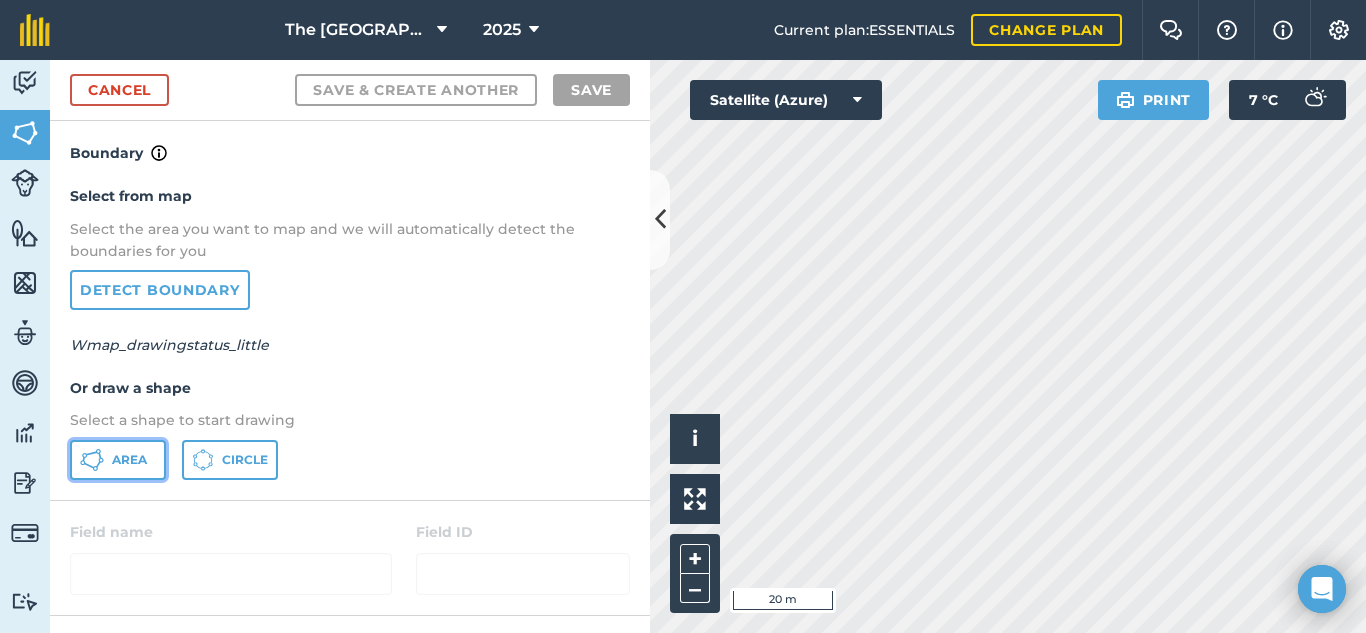 click on "Area" at bounding box center [129, 460] 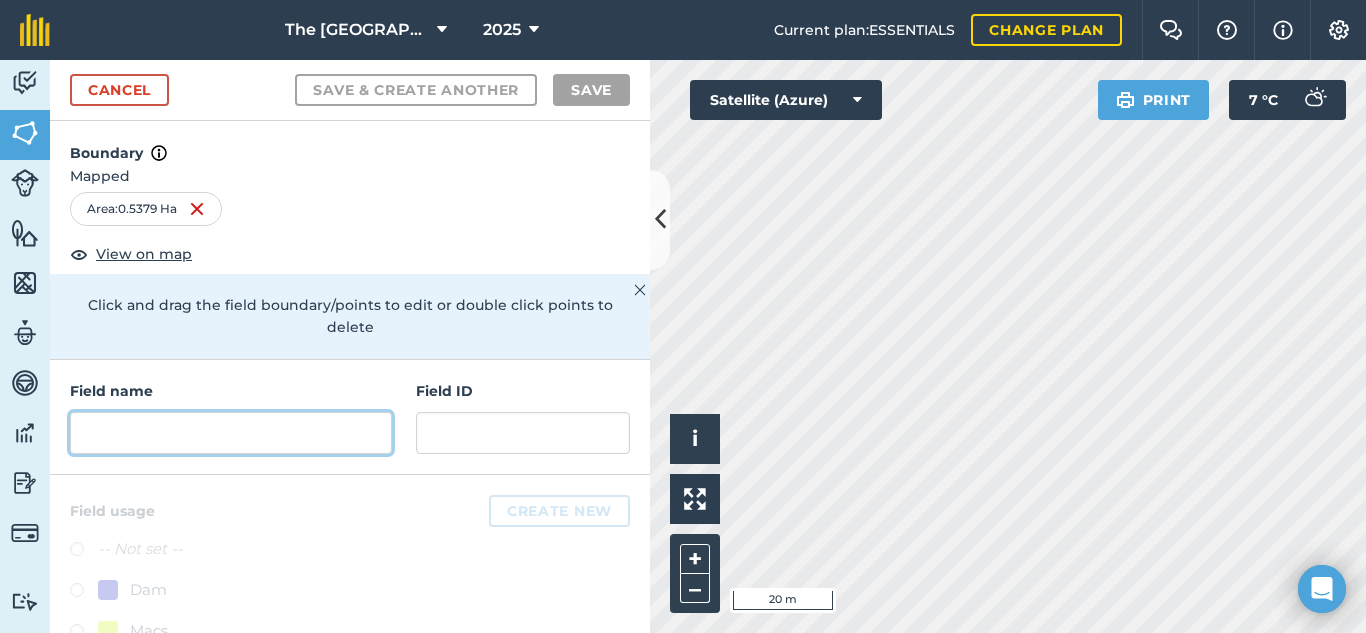 click at bounding box center [231, 433] 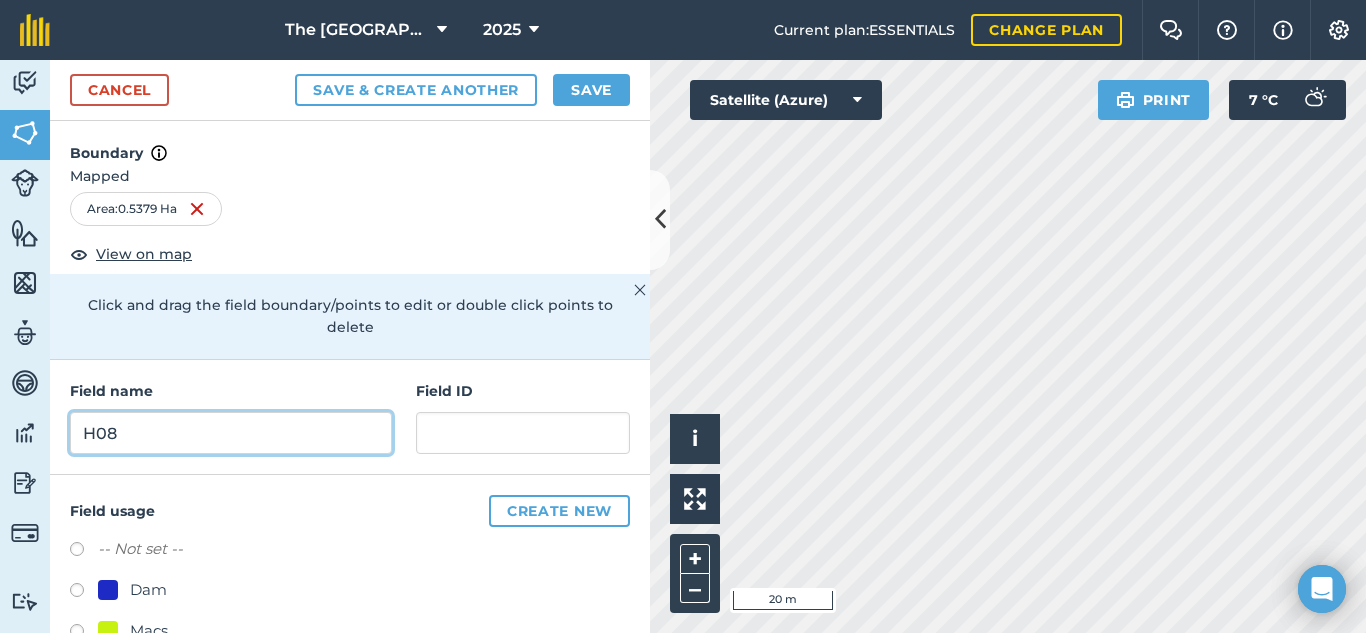 type on "H08" 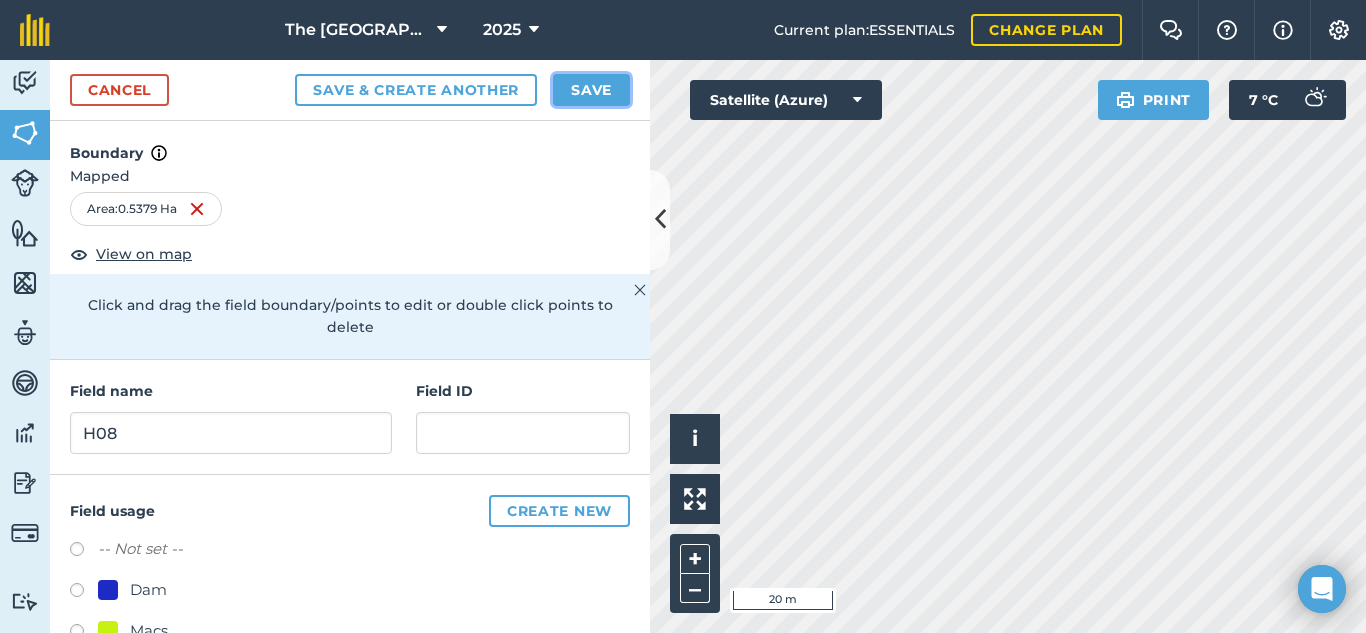 click on "Save" at bounding box center [591, 90] 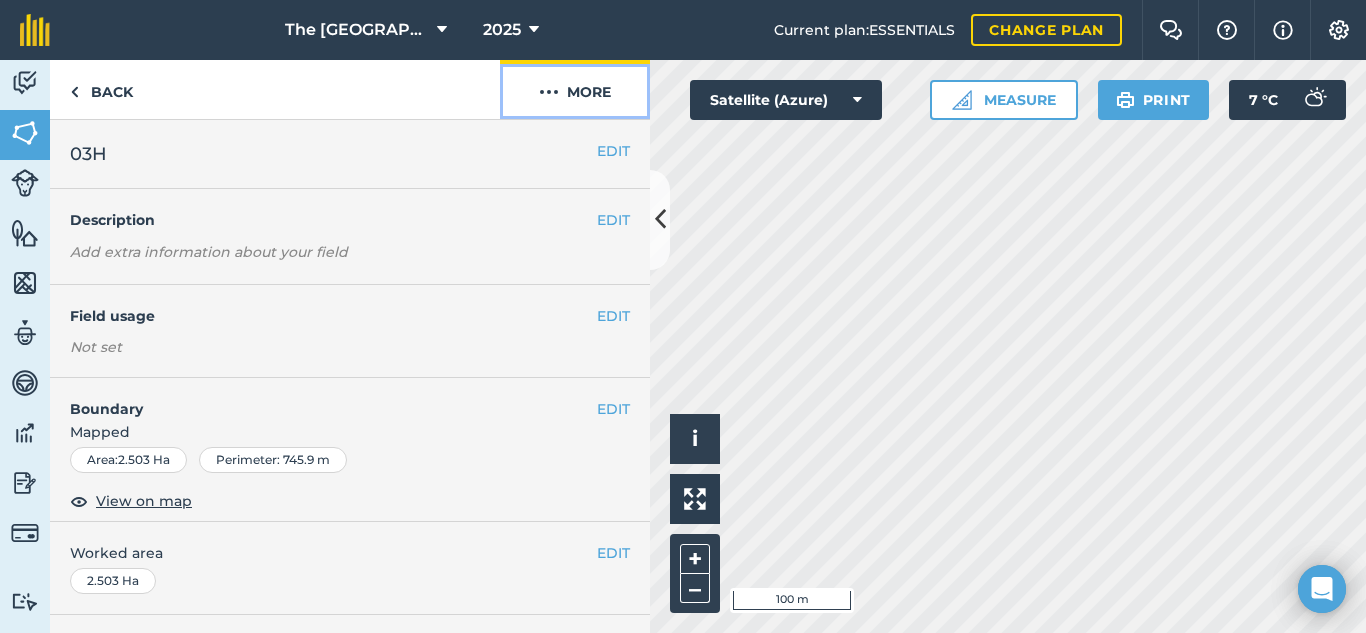 click on "More" at bounding box center [575, 89] 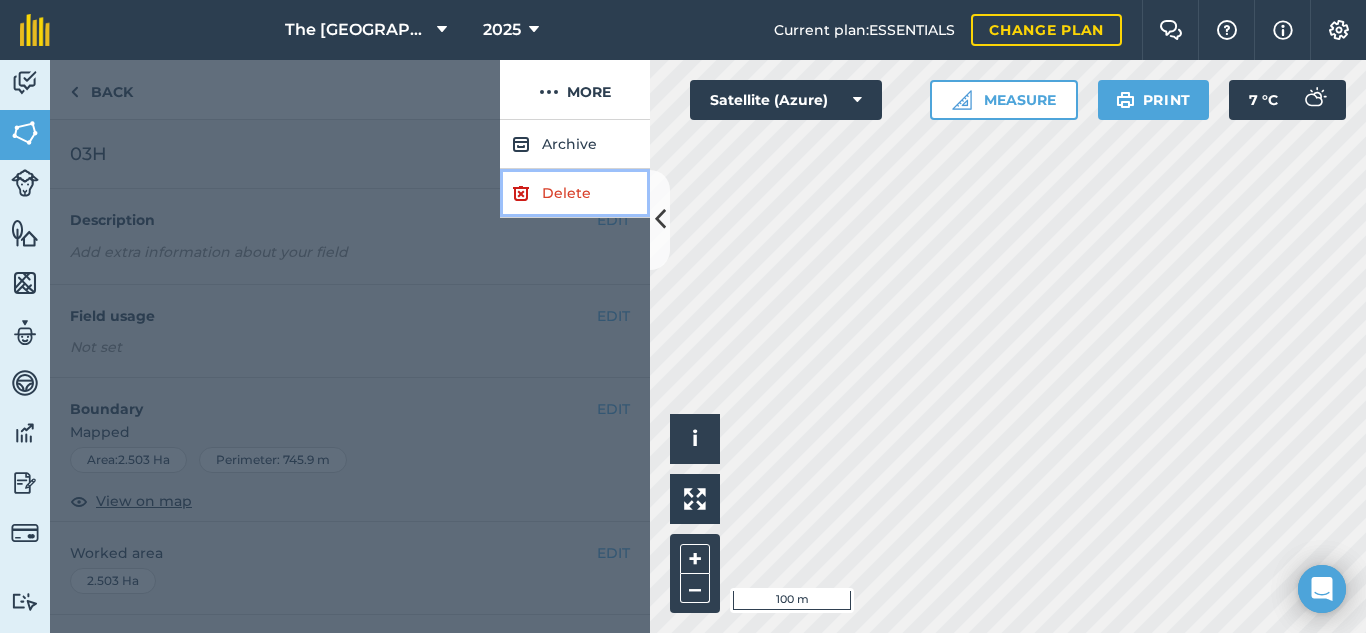 click on "Delete" at bounding box center (575, 193) 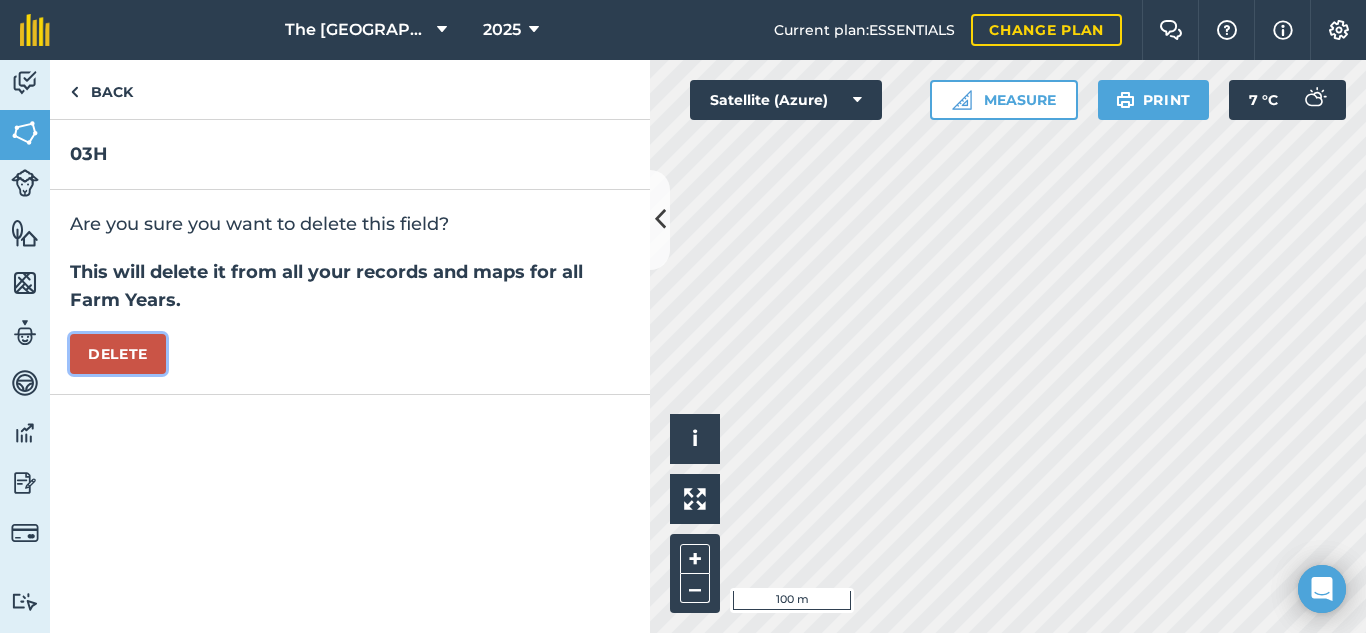 click on "Delete" at bounding box center (118, 354) 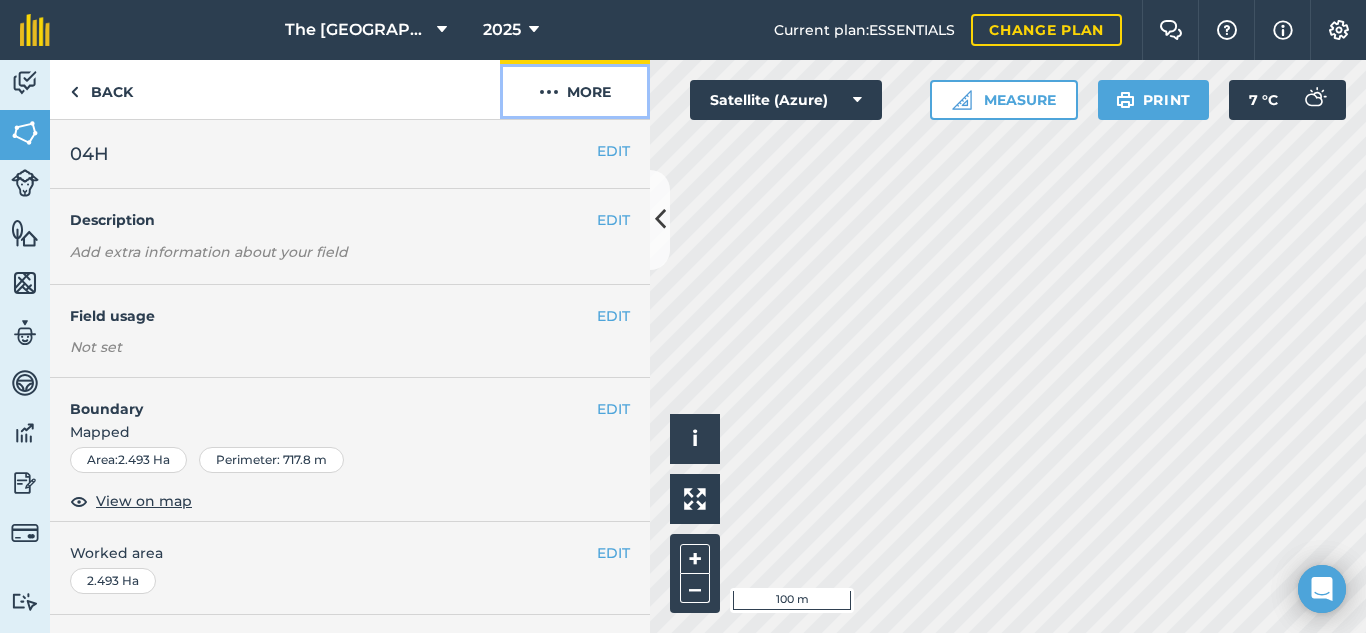 click on "More" at bounding box center (575, 89) 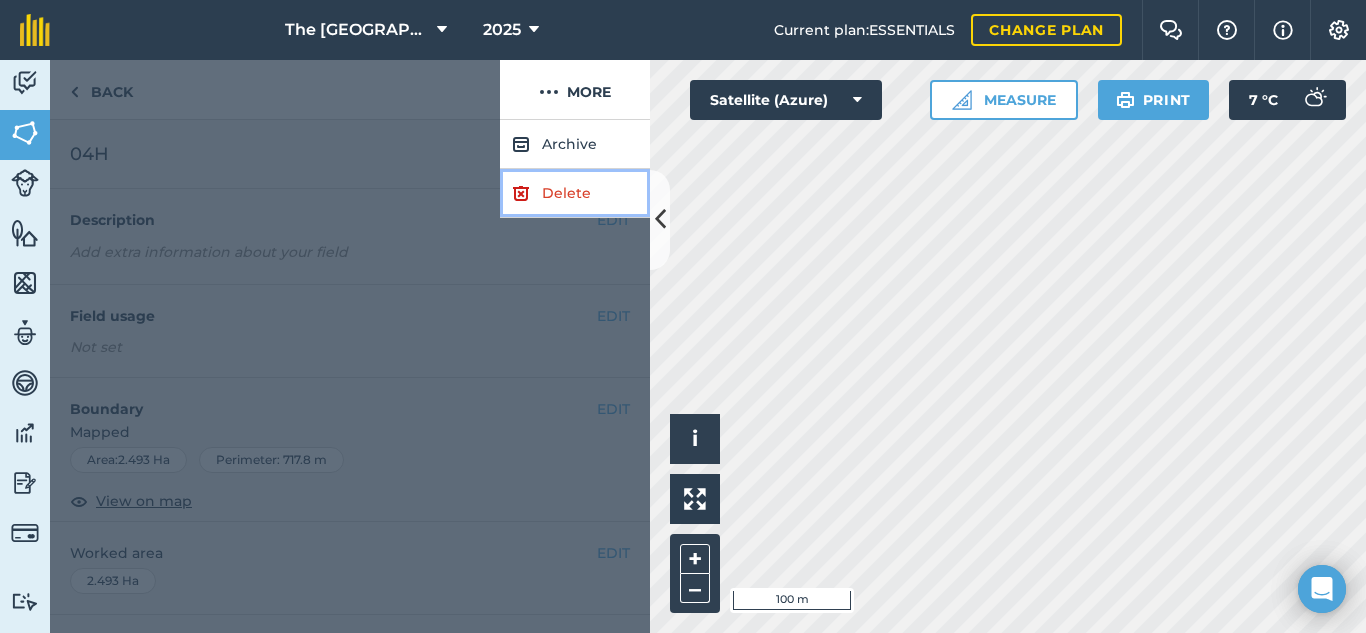 click on "Delete" at bounding box center [575, 193] 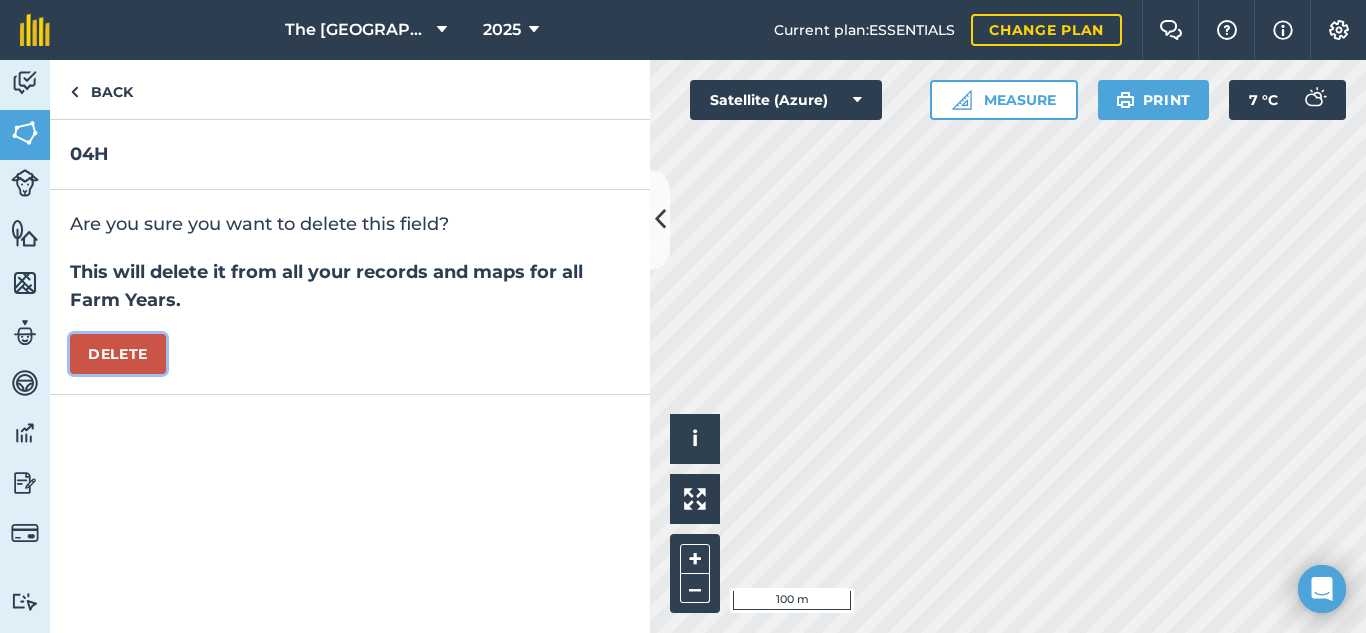click on "Delete" at bounding box center (118, 354) 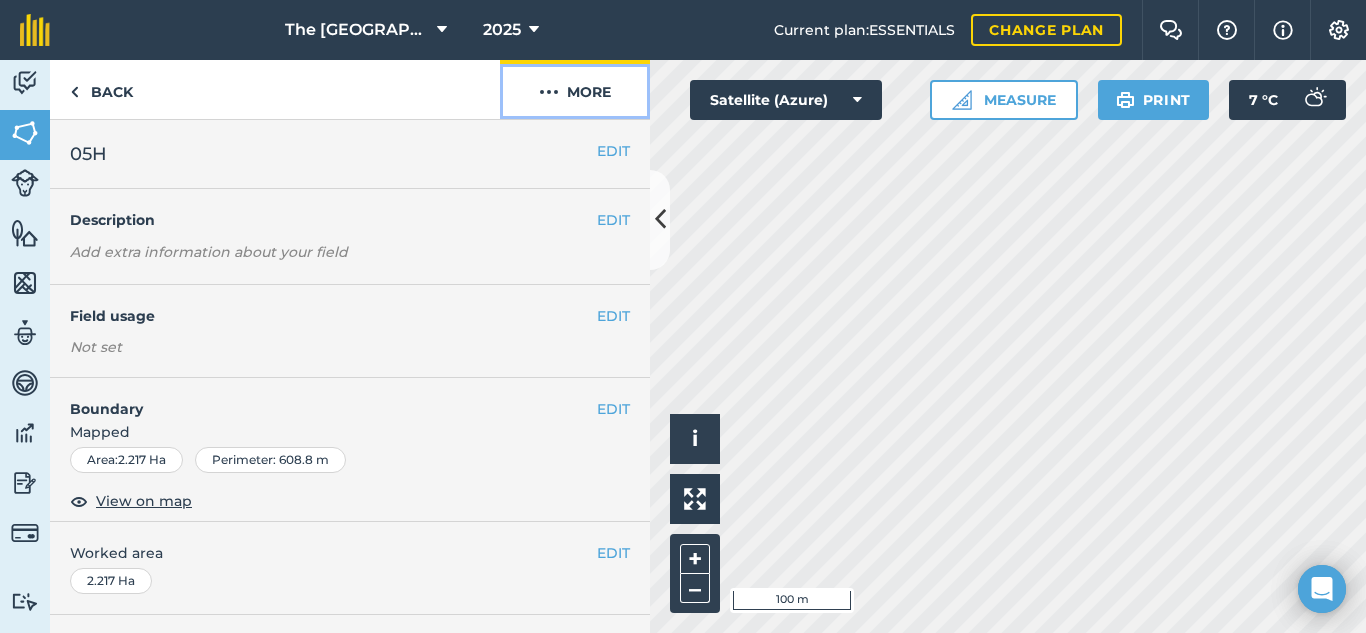 click at bounding box center (549, 92) 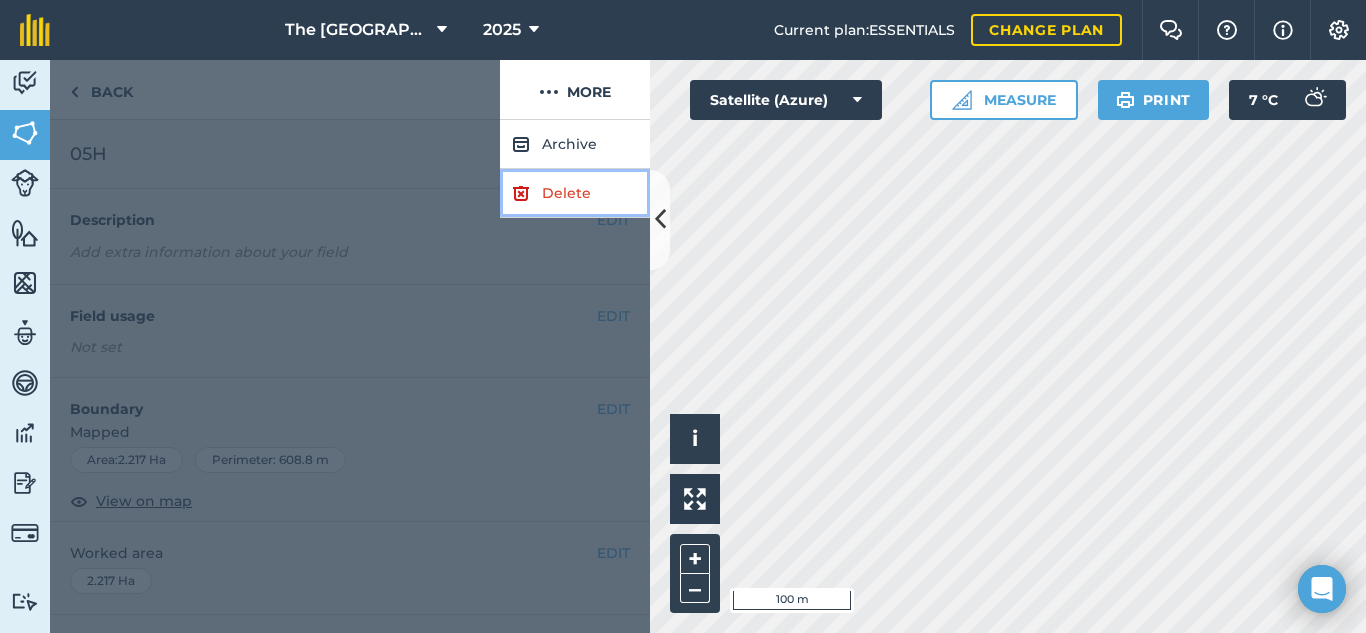 click on "Delete" at bounding box center [575, 193] 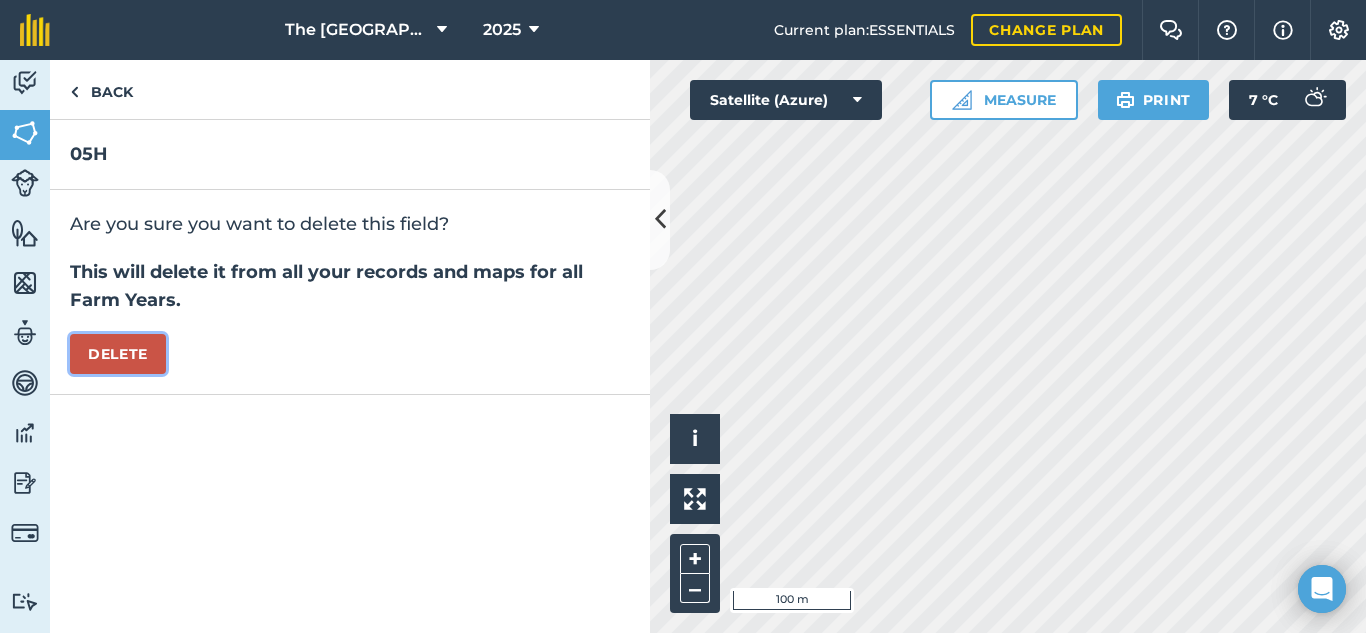 click on "Delete" at bounding box center [118, 354] 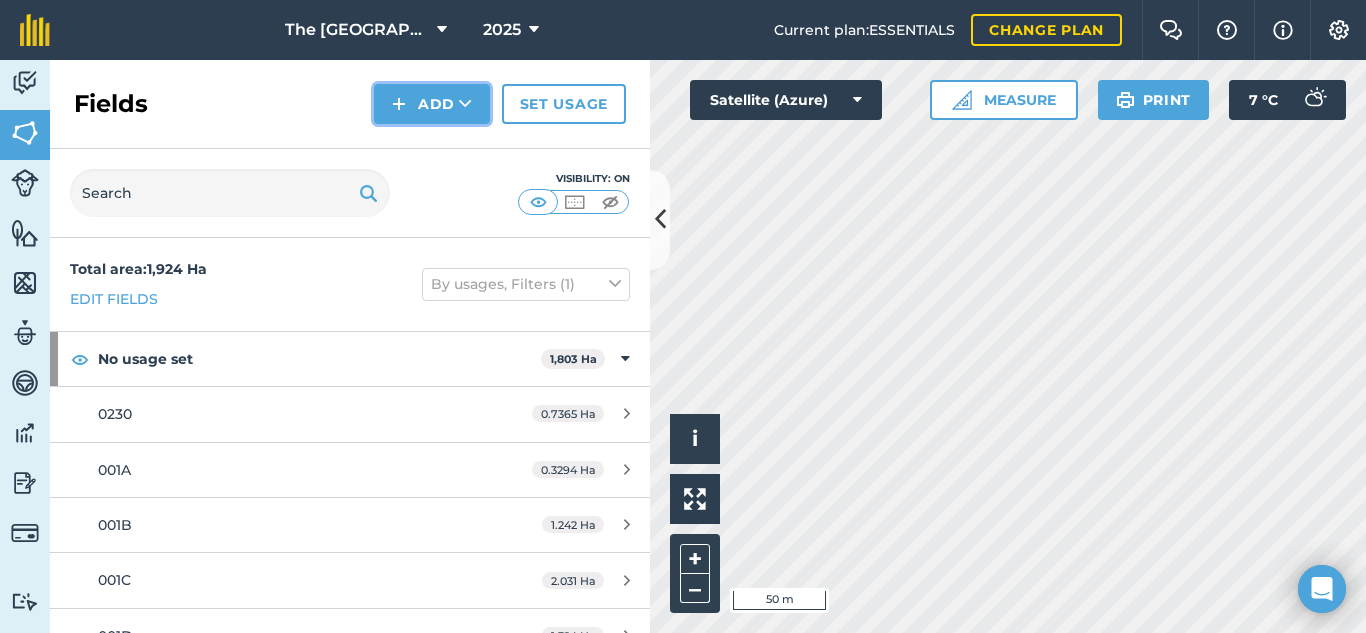 click on "Add" at bounding box center (432, 104) 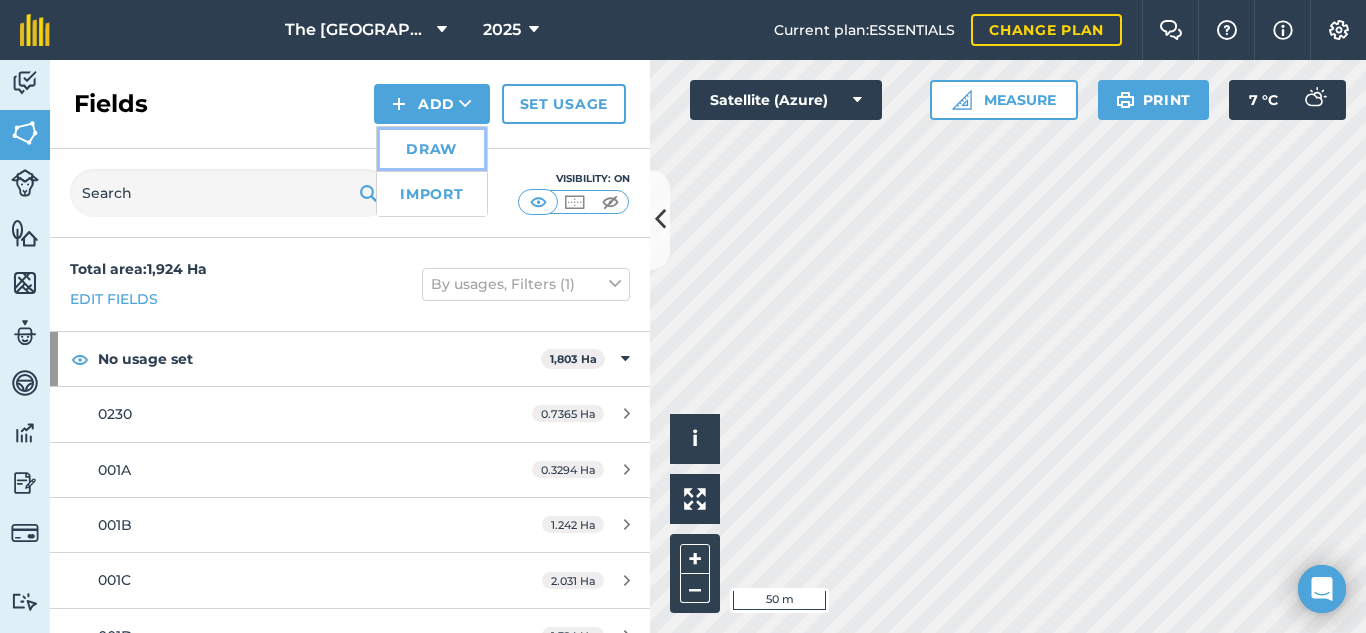 click on "Draw" at bounding box center (432, 149) 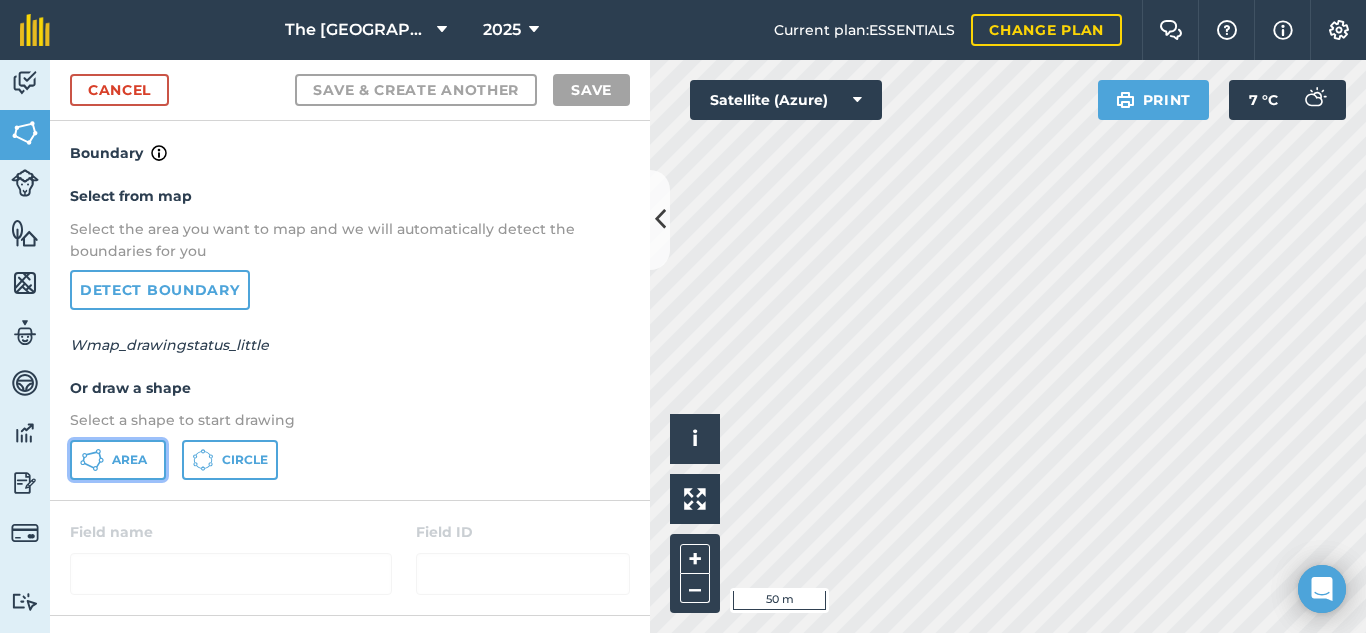 click on "Area" at bounding box center [129, 460] 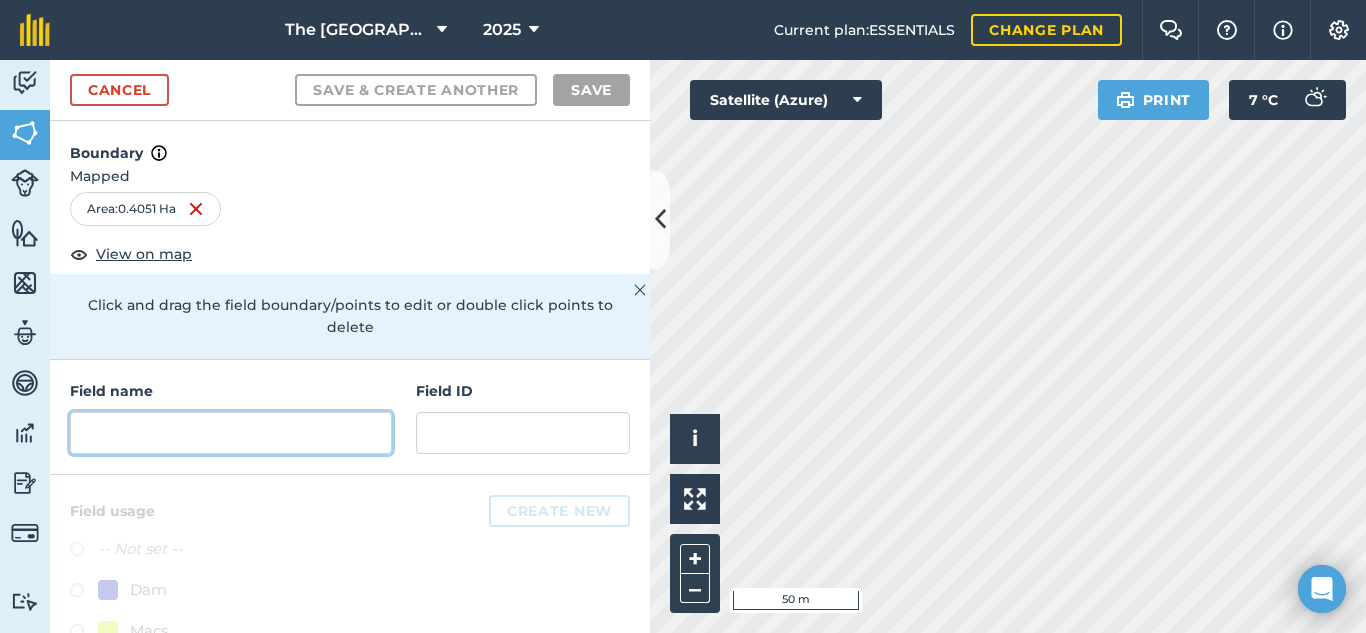 click at bounding box center (231, 433) 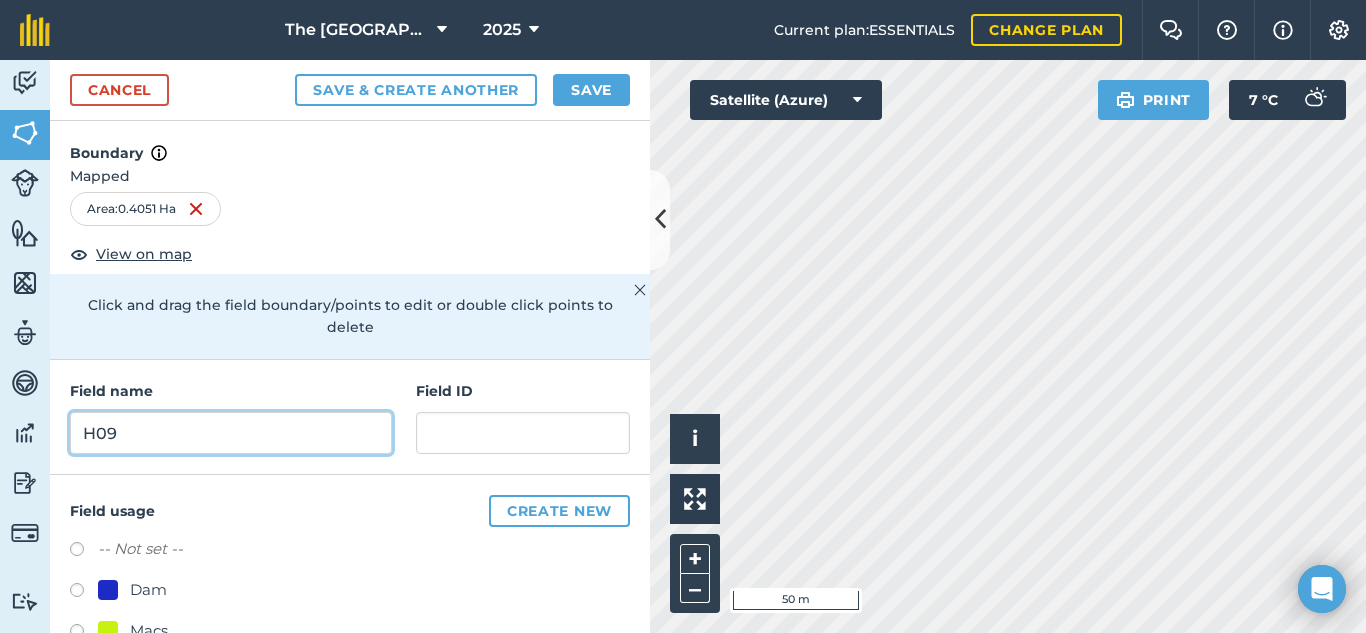 type on "H09" 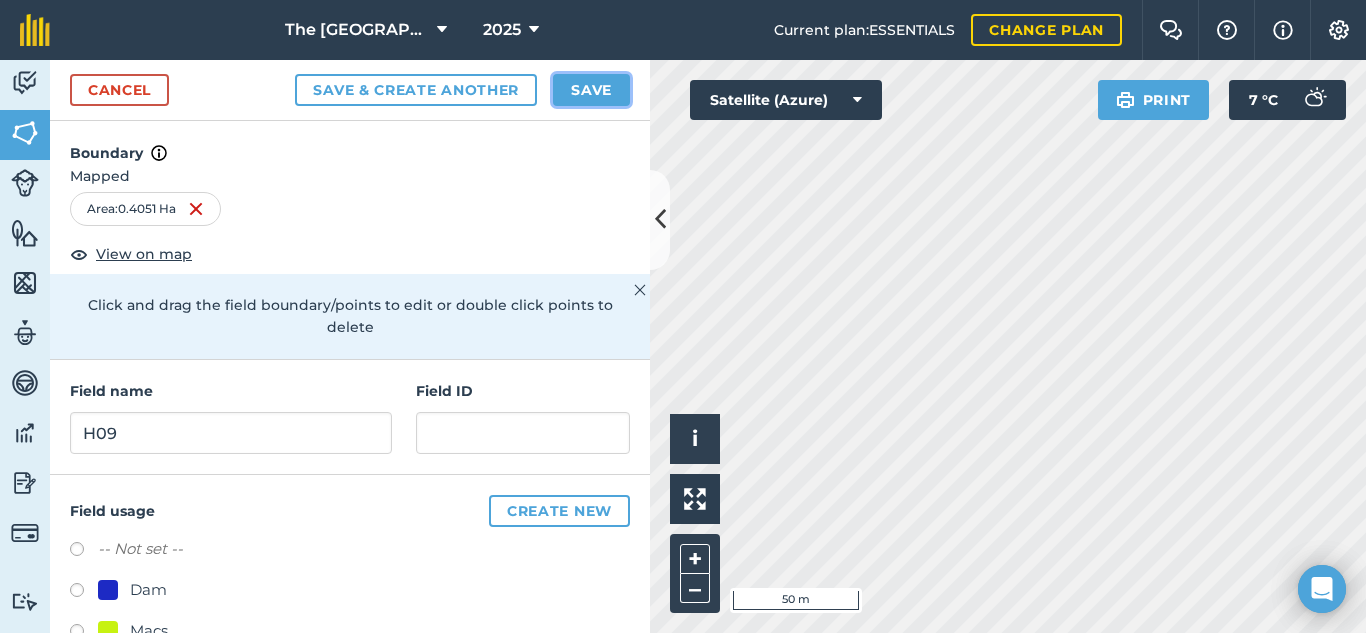 click on "Save" at bounding box center (591, 90) 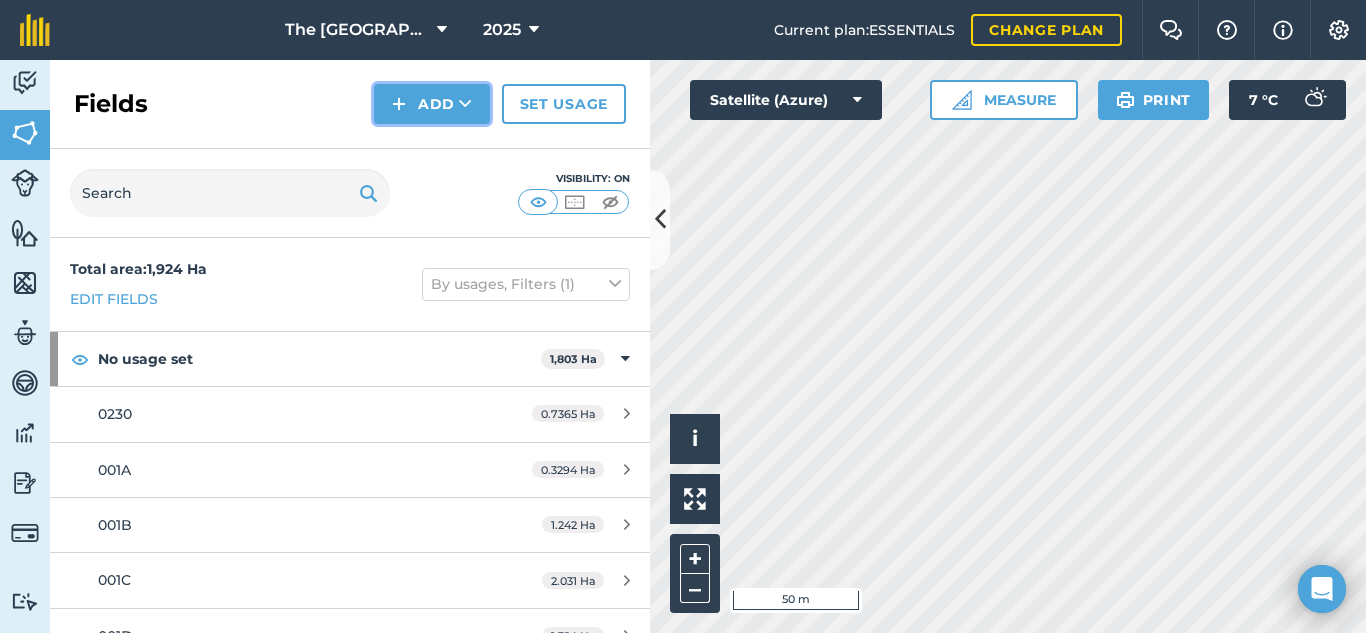 click at bounding box center (399, 104) 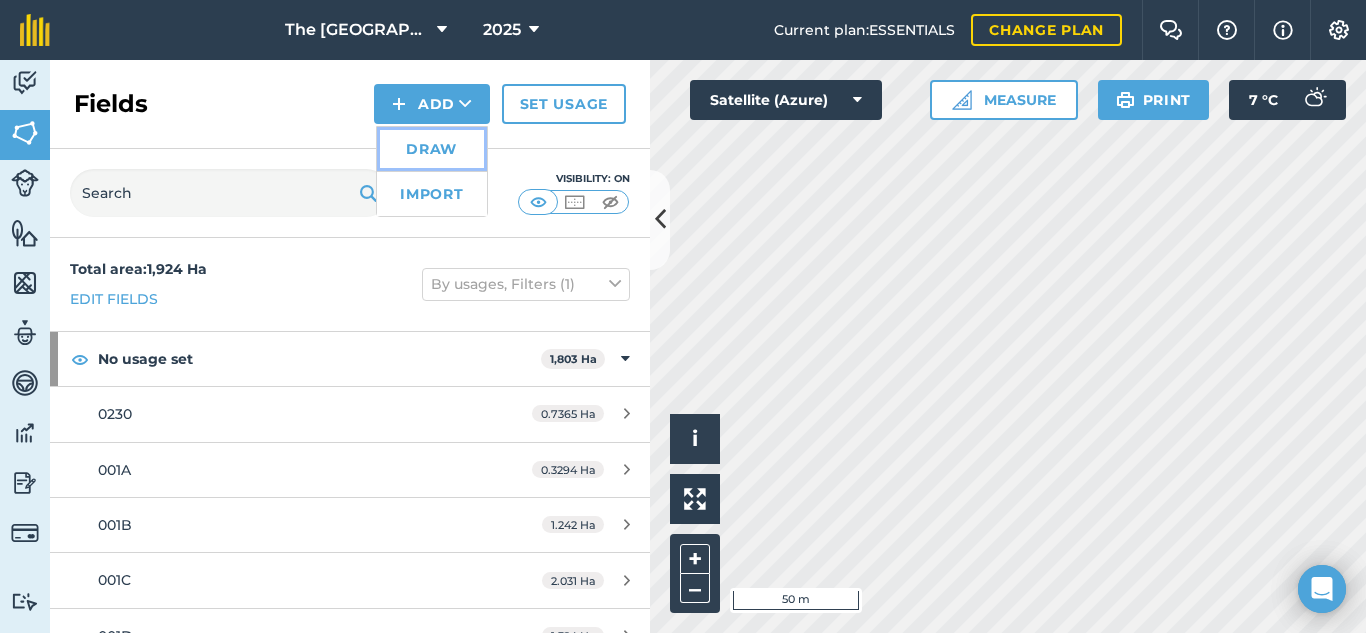 click on "Draw" at bounding box center (432, 149) 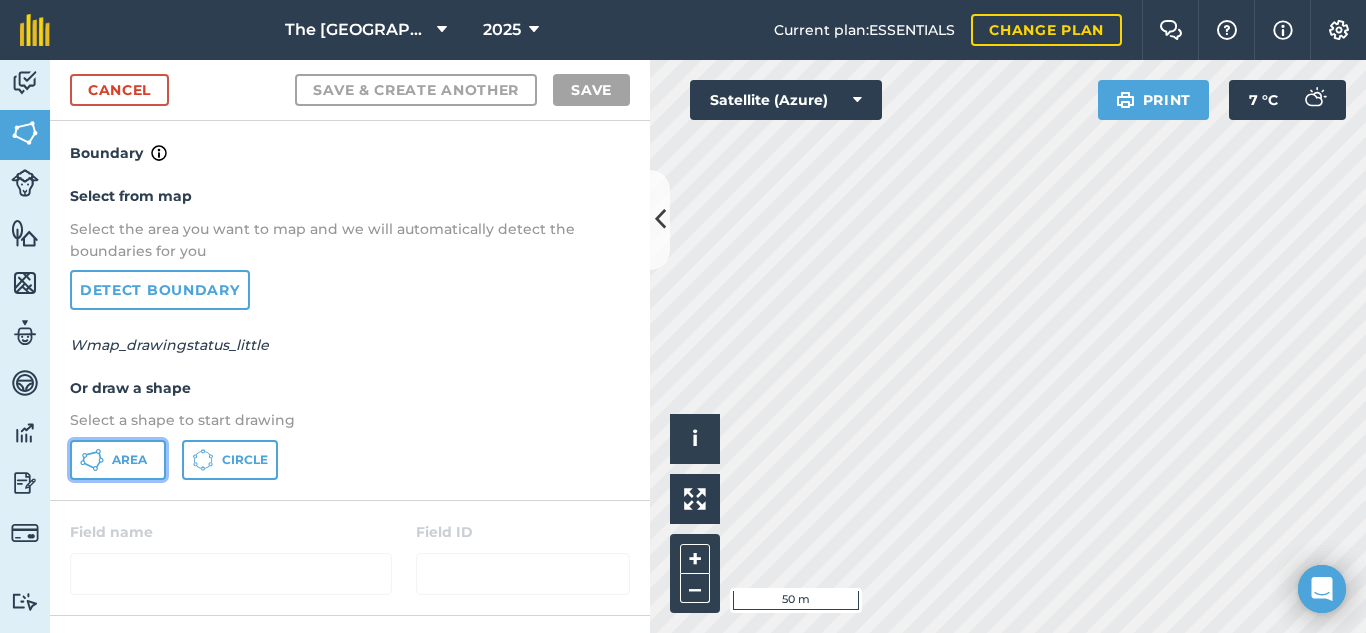 click on "Area" at bounding box center (118, 460) 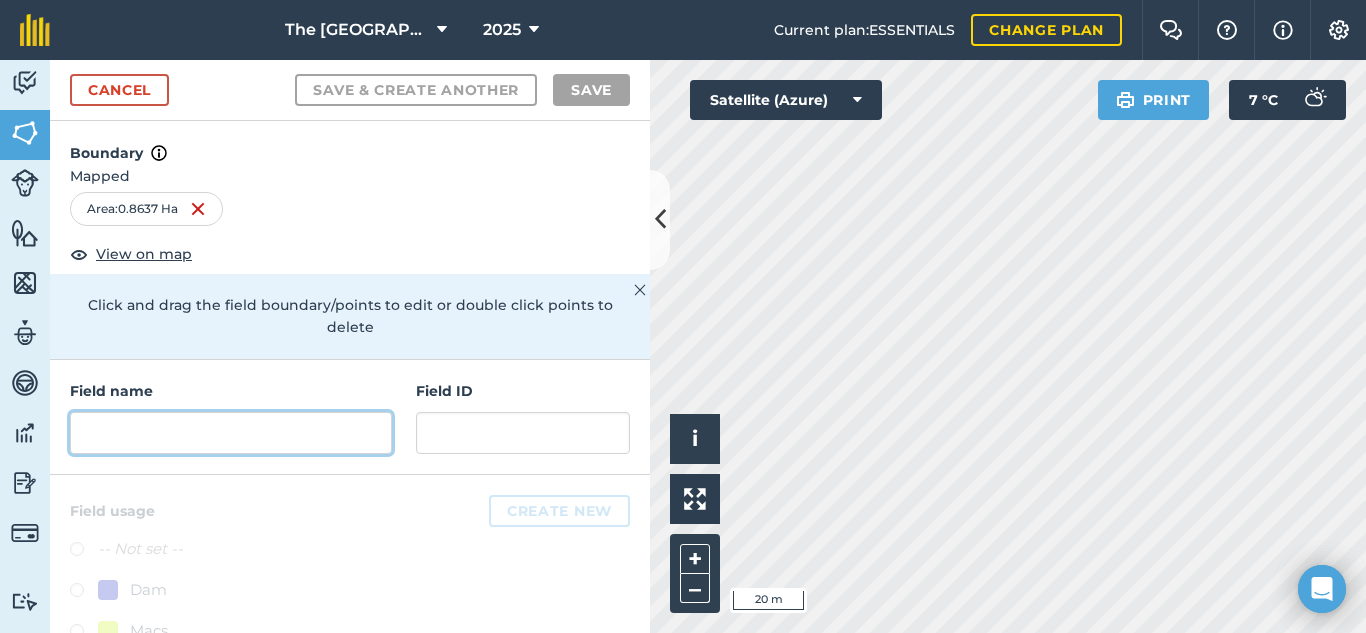 click at bounding box center (231, 433) 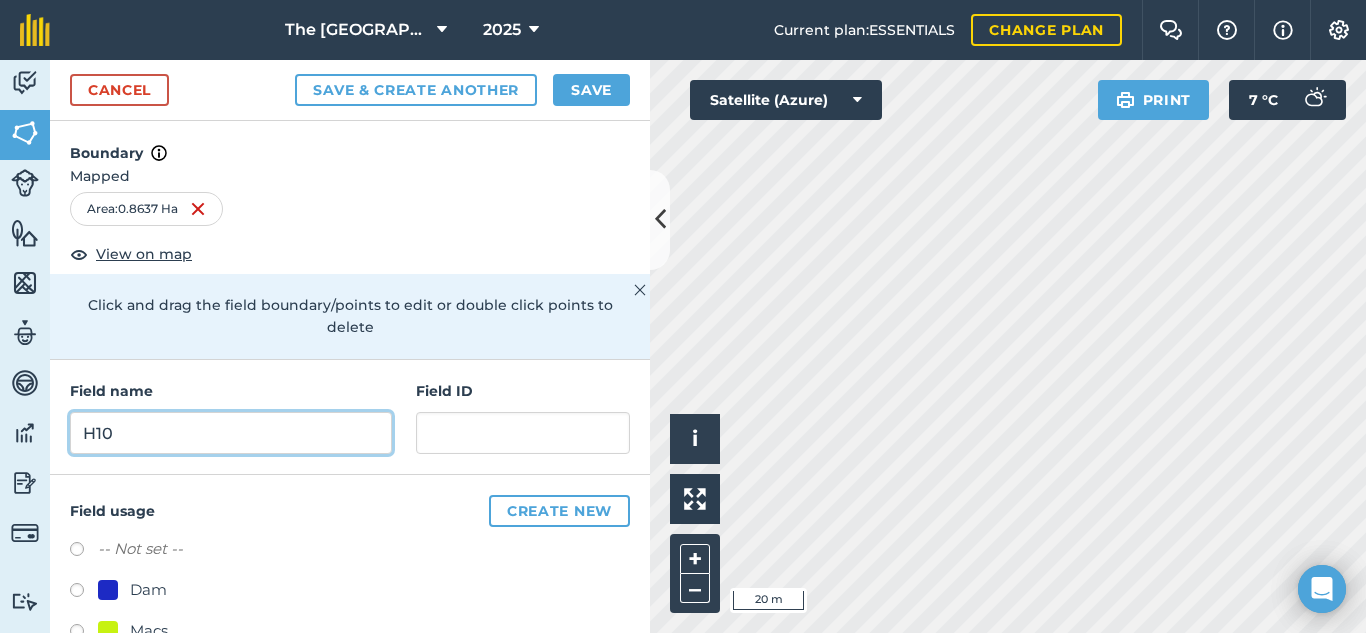 type on "H10" 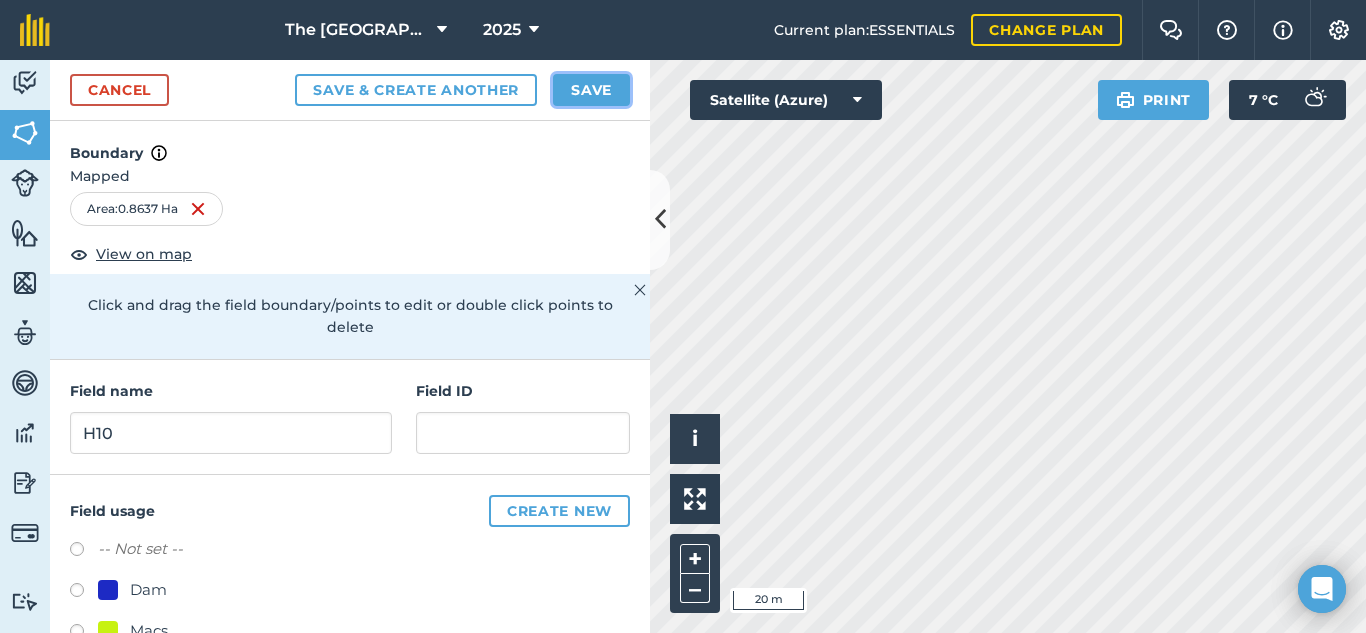 click on "Save" at bounding box center [591, 90] 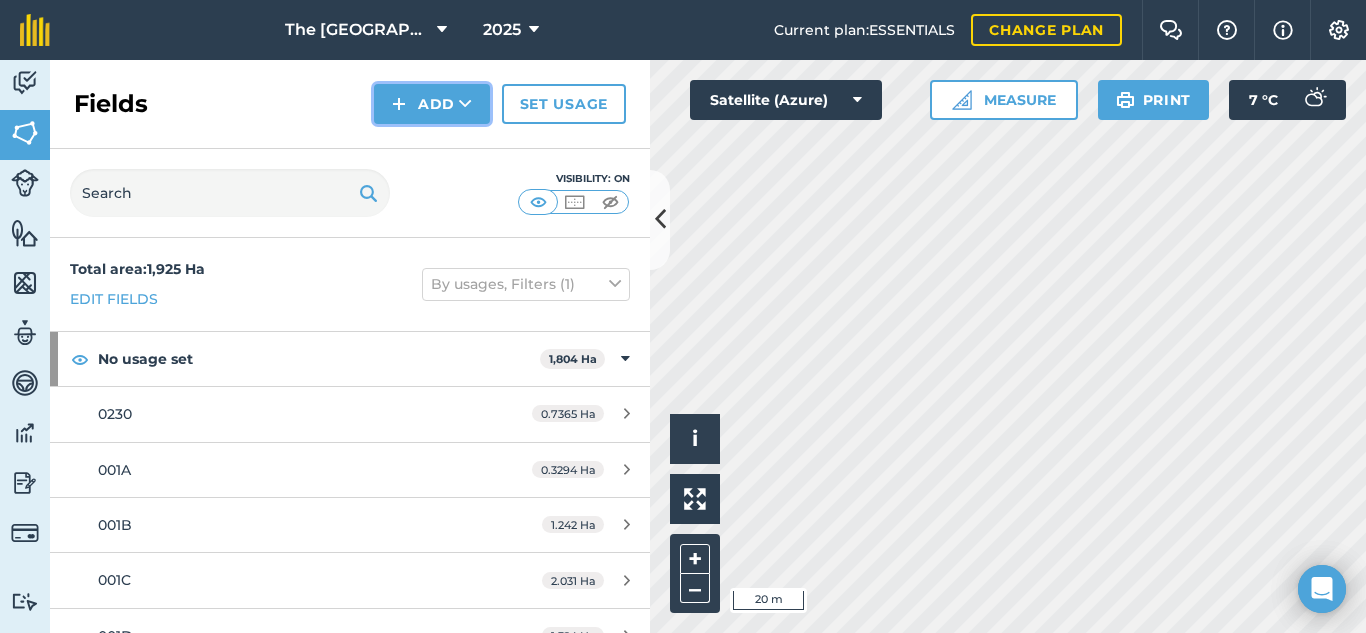 click on "Add" at bounding box center [432, 104] 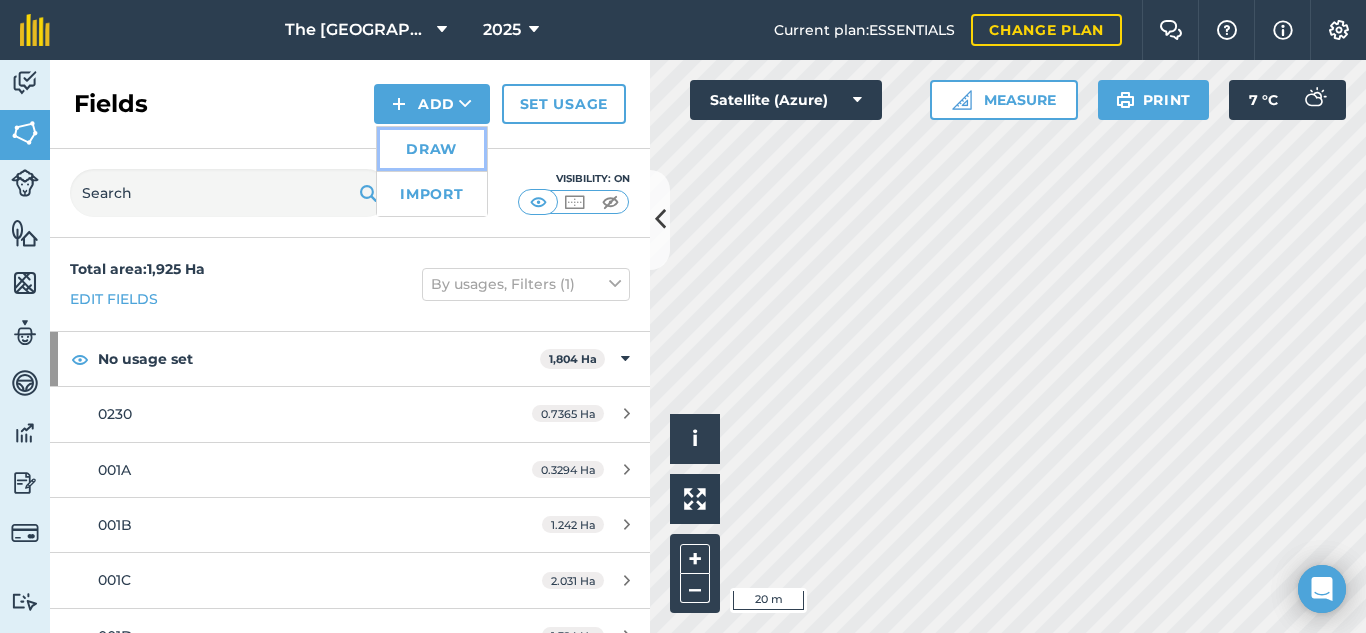 click on "Draw" at bounding box center (432, 149) 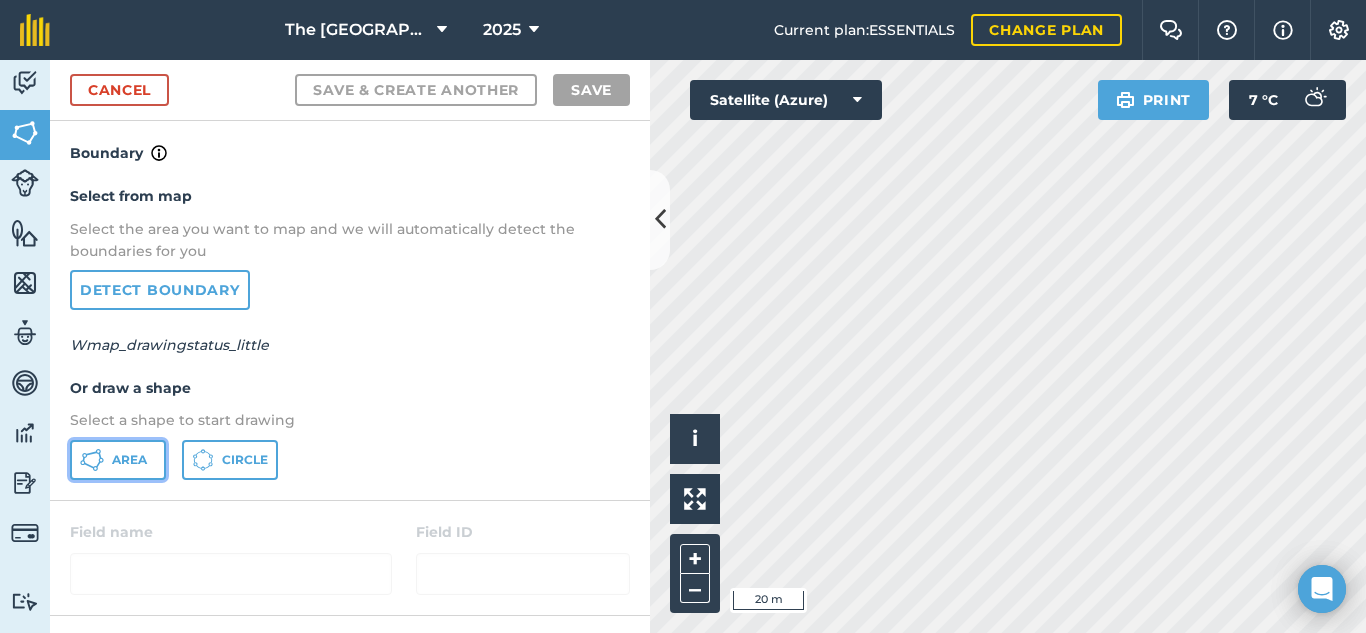 click on "Area" at bounding box center (118, 460) 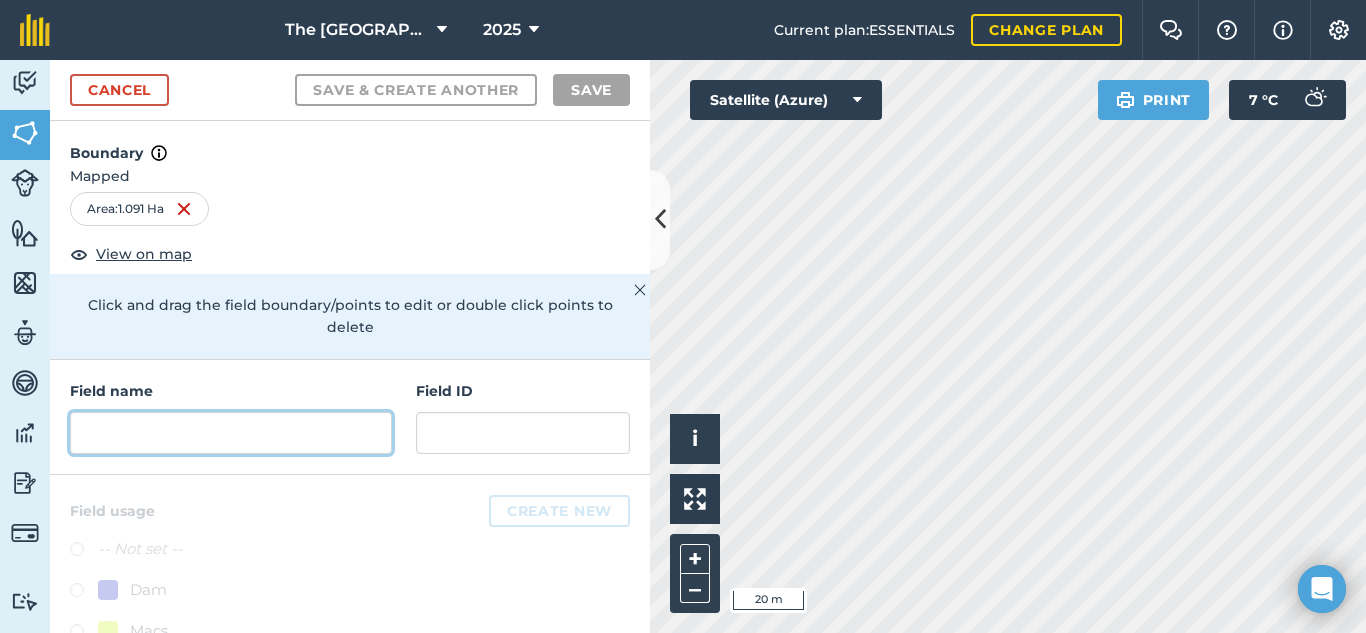 click at bounding box center [231, 433] 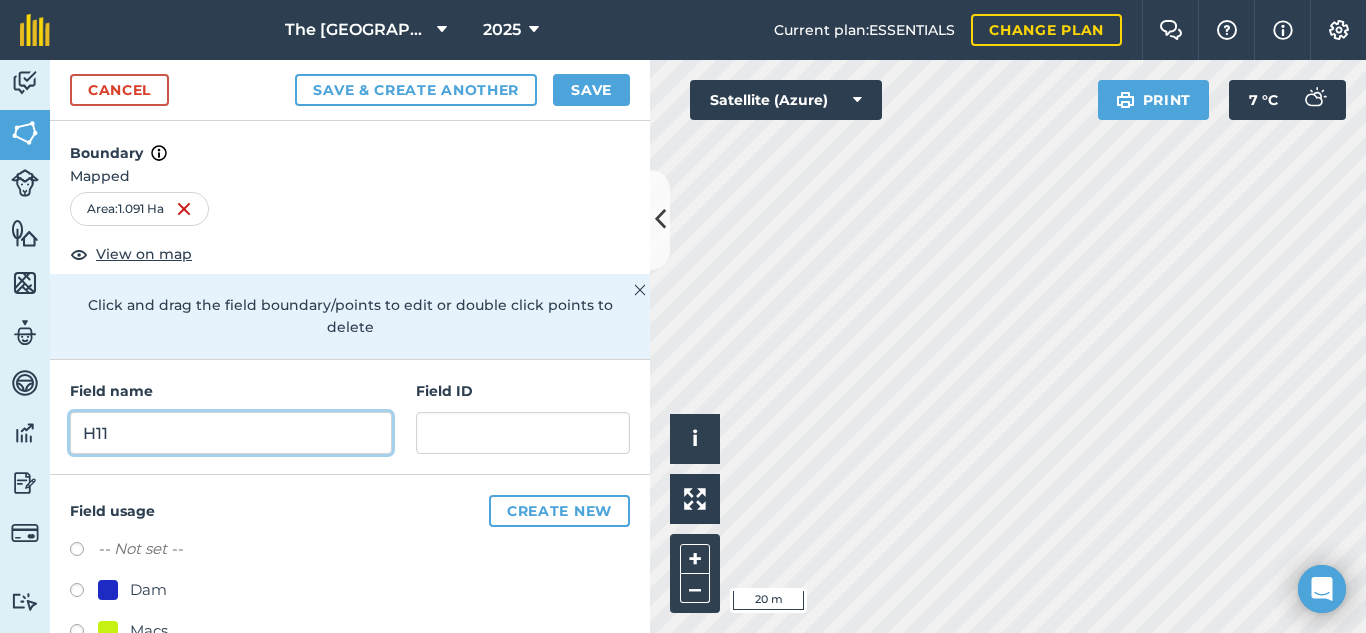 type on "H11" 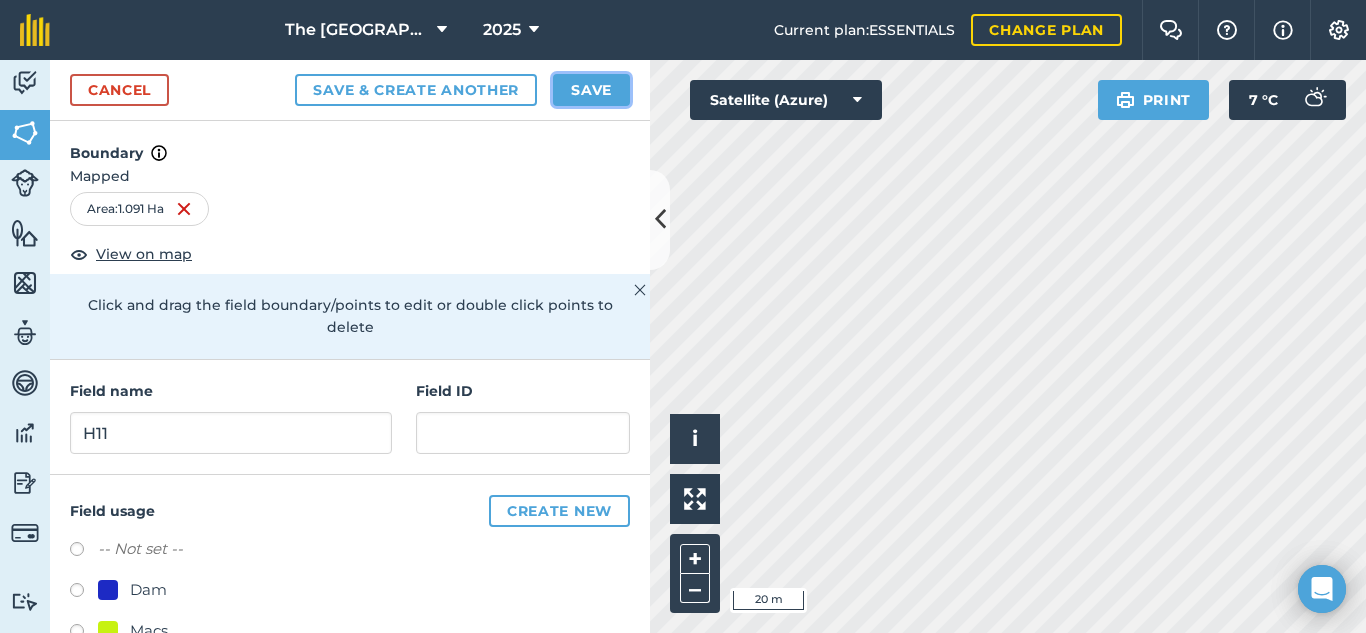 click on "Save" at bounding box center (591, 90) 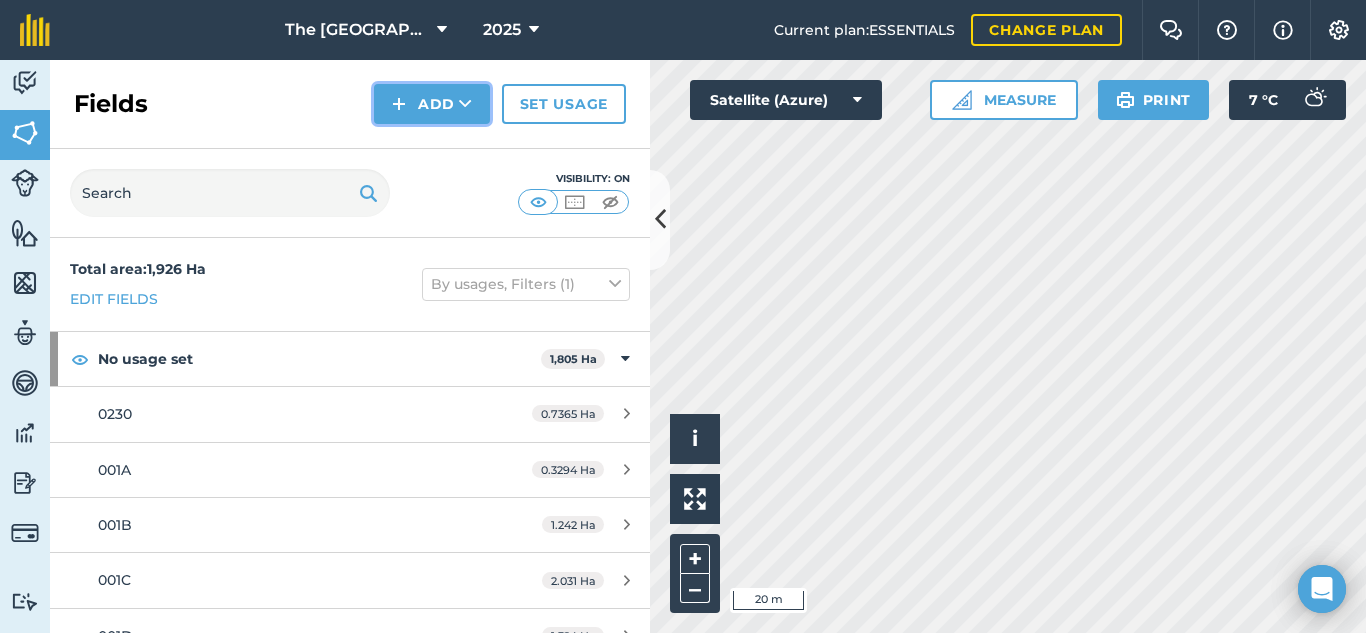 click at bounding box center [399, 104] 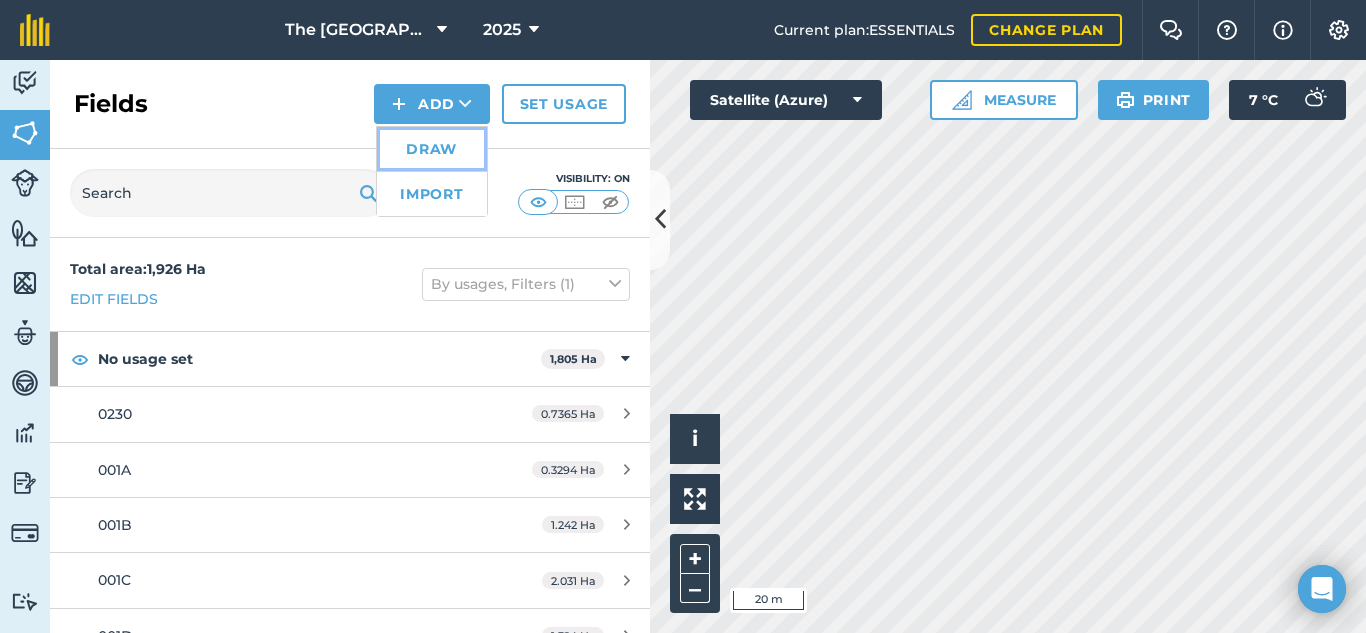 click on "Draw" at bounding box center (432, 149) 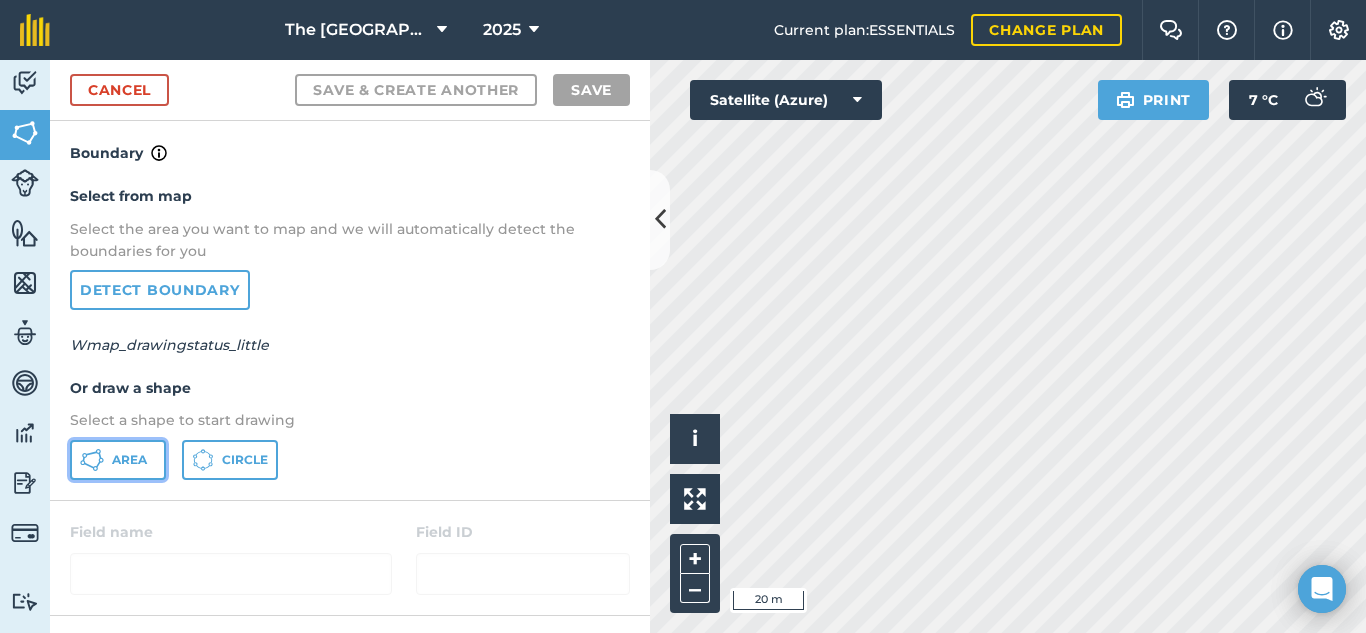 click on "Area" at bounding box center [129, 460] 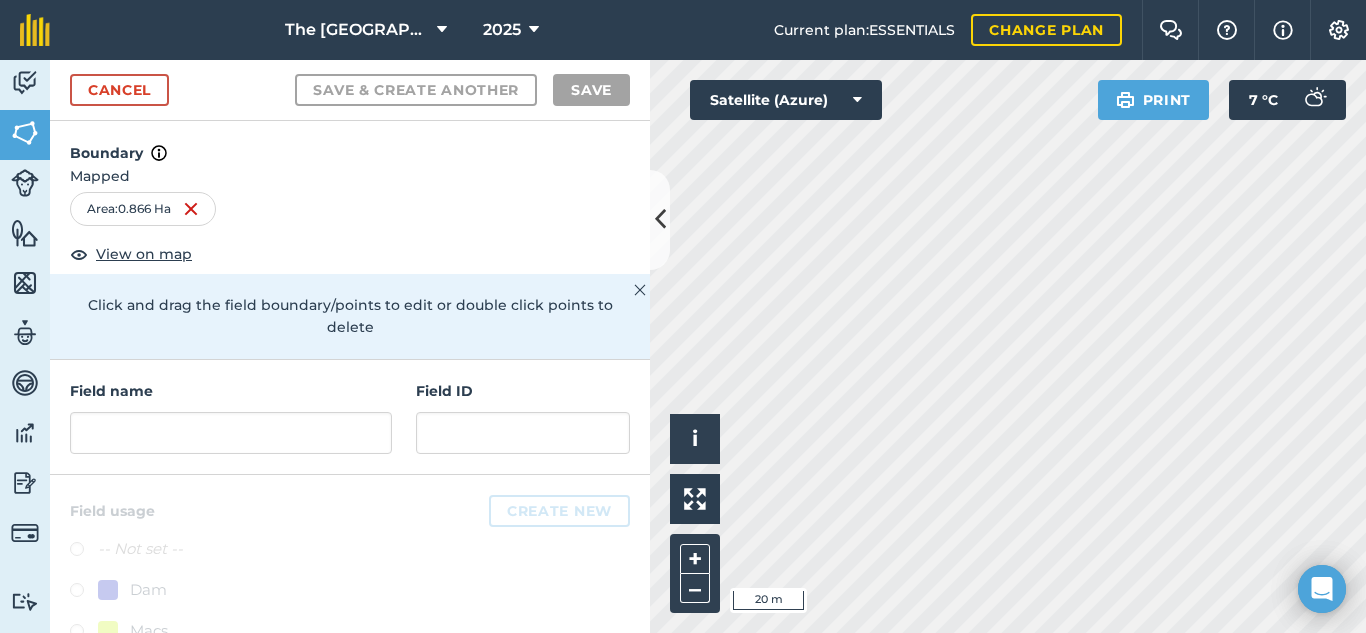 click on "Field name" at bounding box center (231, 417) 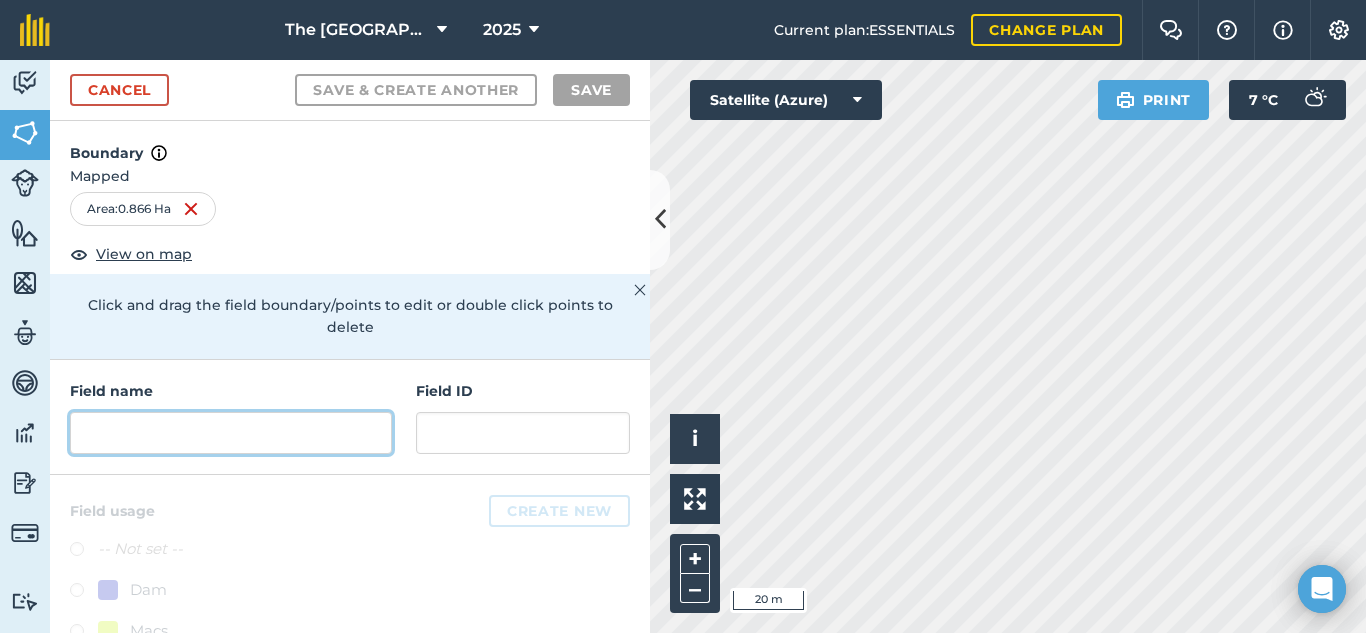 click at bounding box center (231, 433) 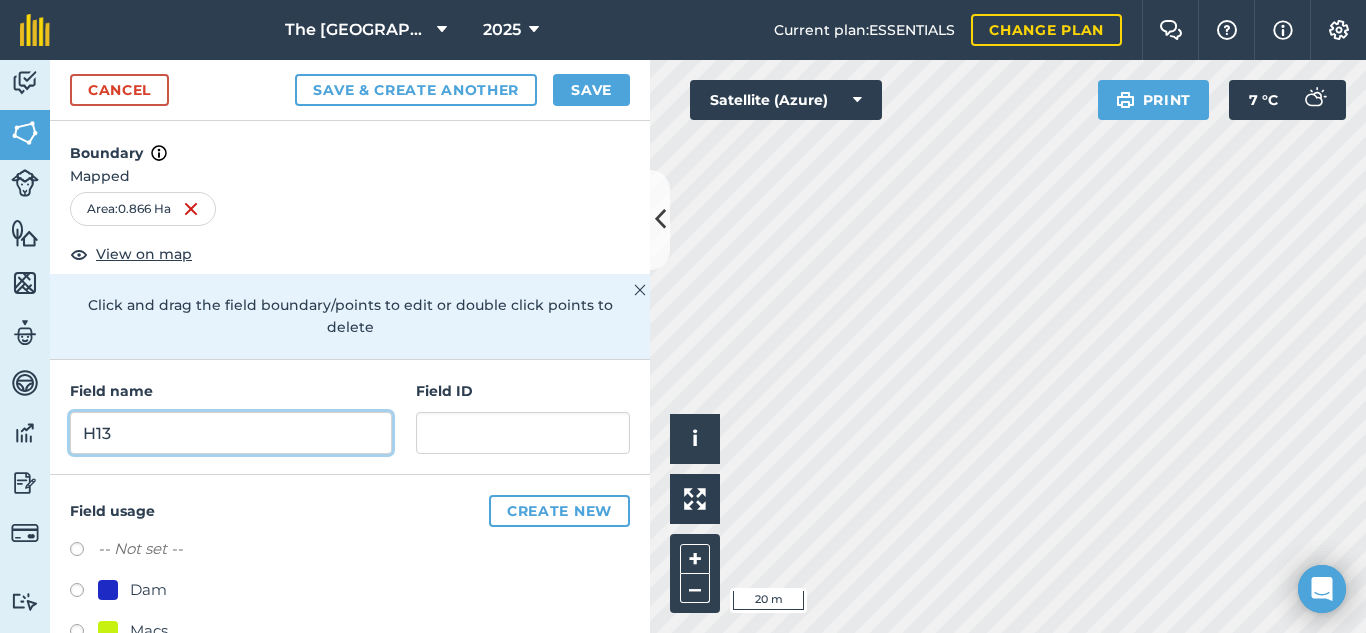 type on "H13" 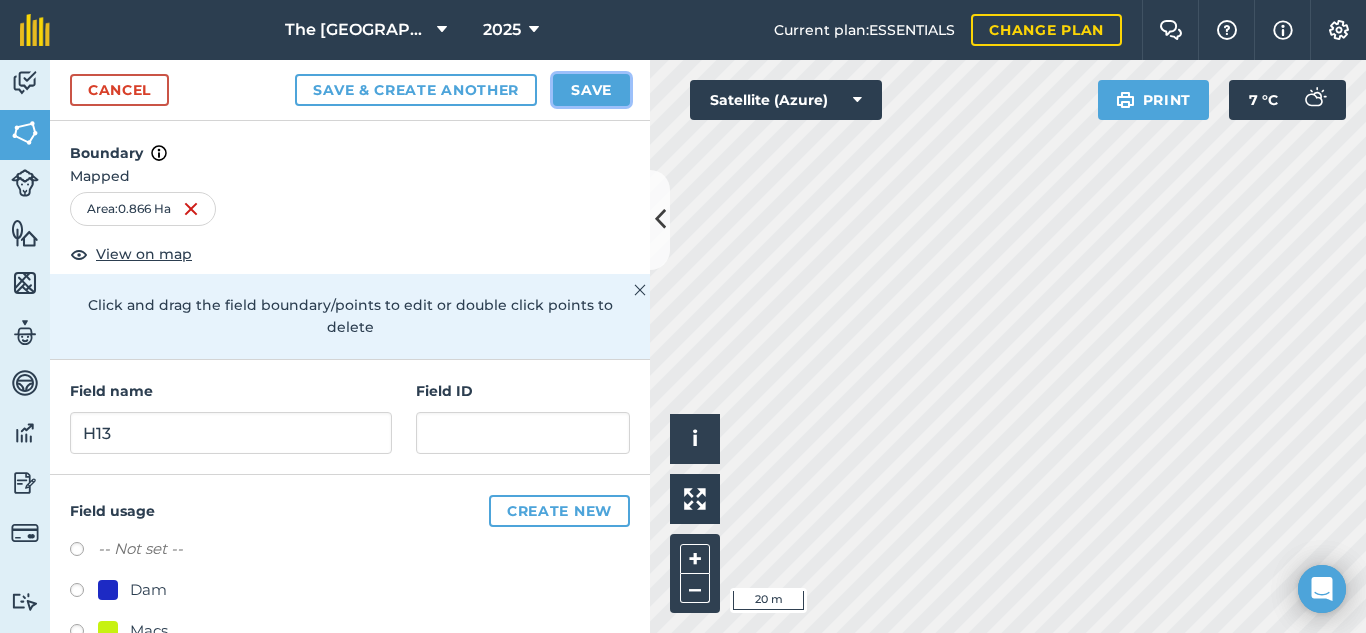 click on "Save" at bounding box center [591, 90] 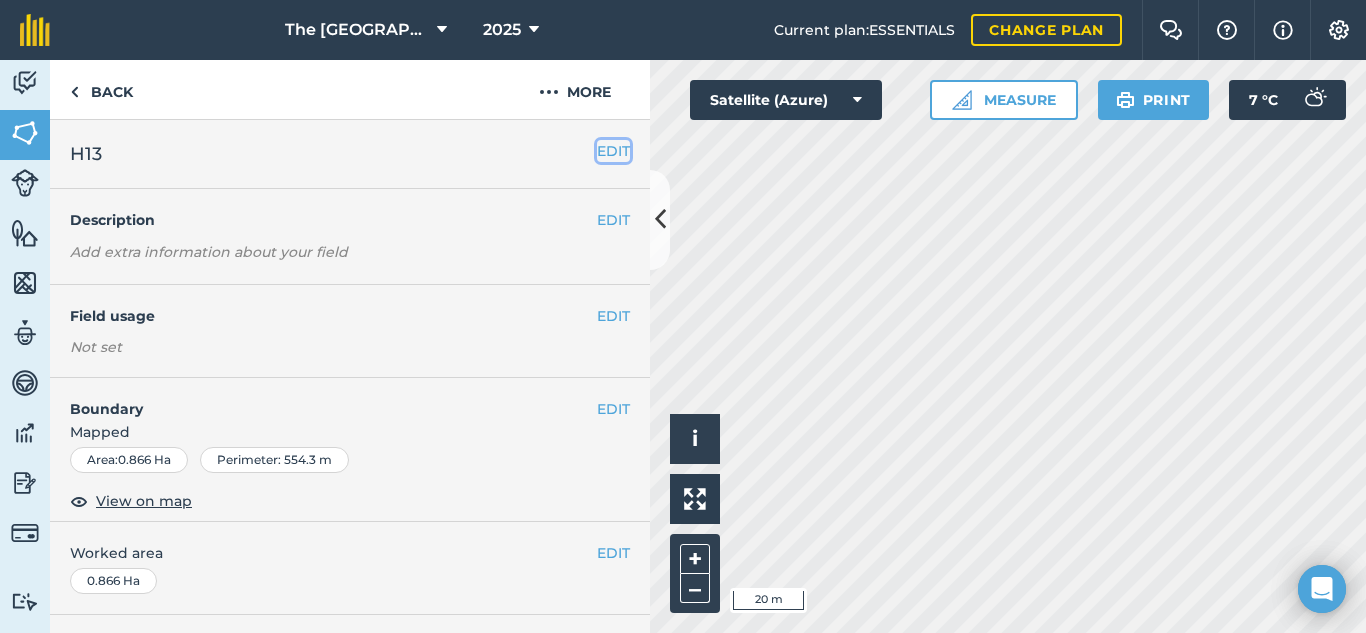click on "EDIT" at bounding box center [613, 151] 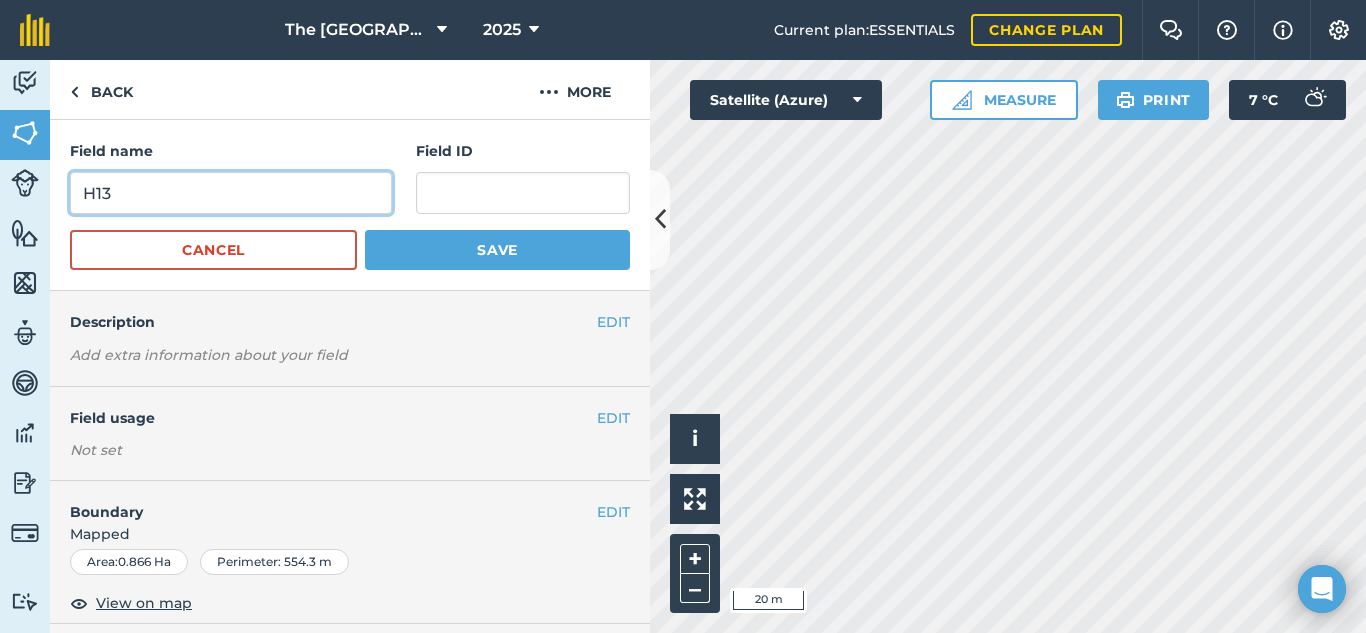 click on "H13" at bounding box center [231, 193] 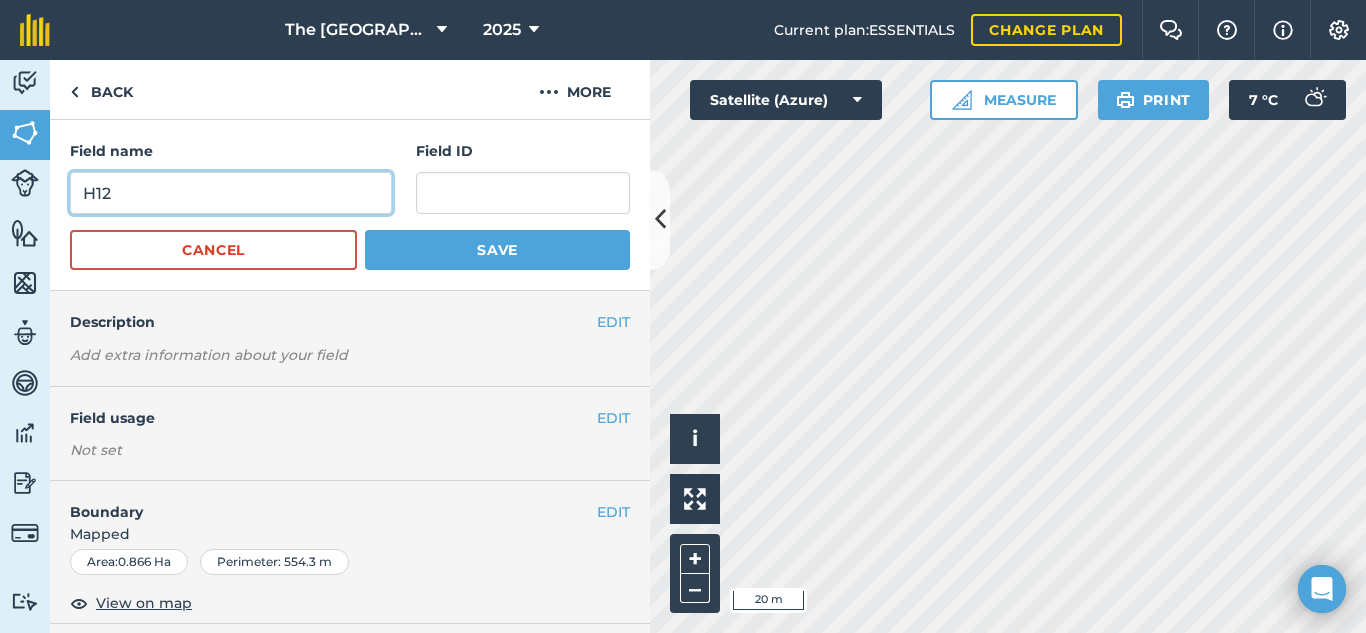 type on "H12" 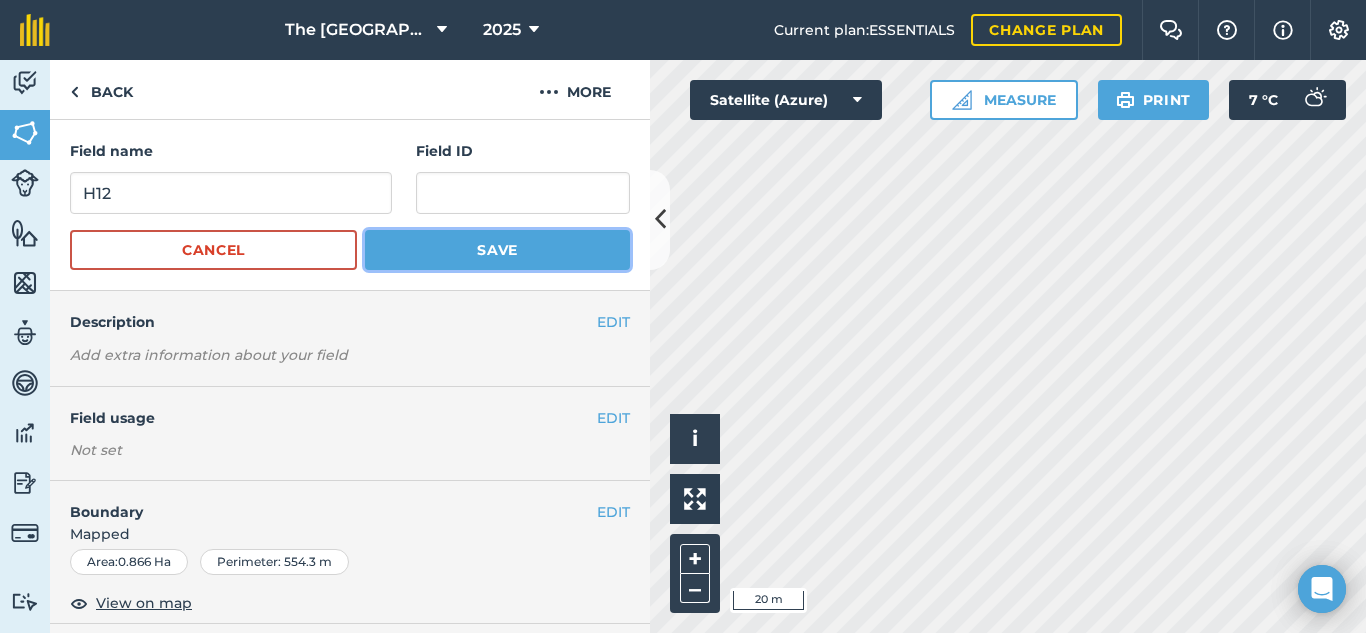 click on "Save" at bounding box center (497, 250) 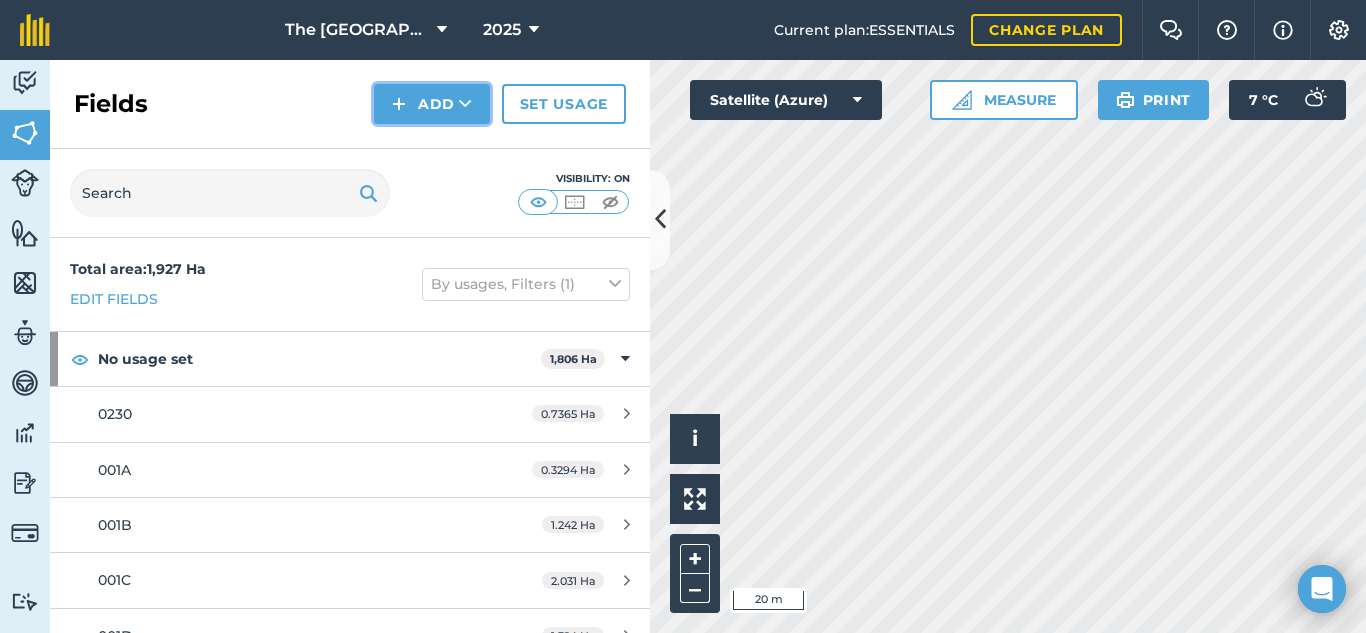 click on "Add" at bounding box center (432, 104) 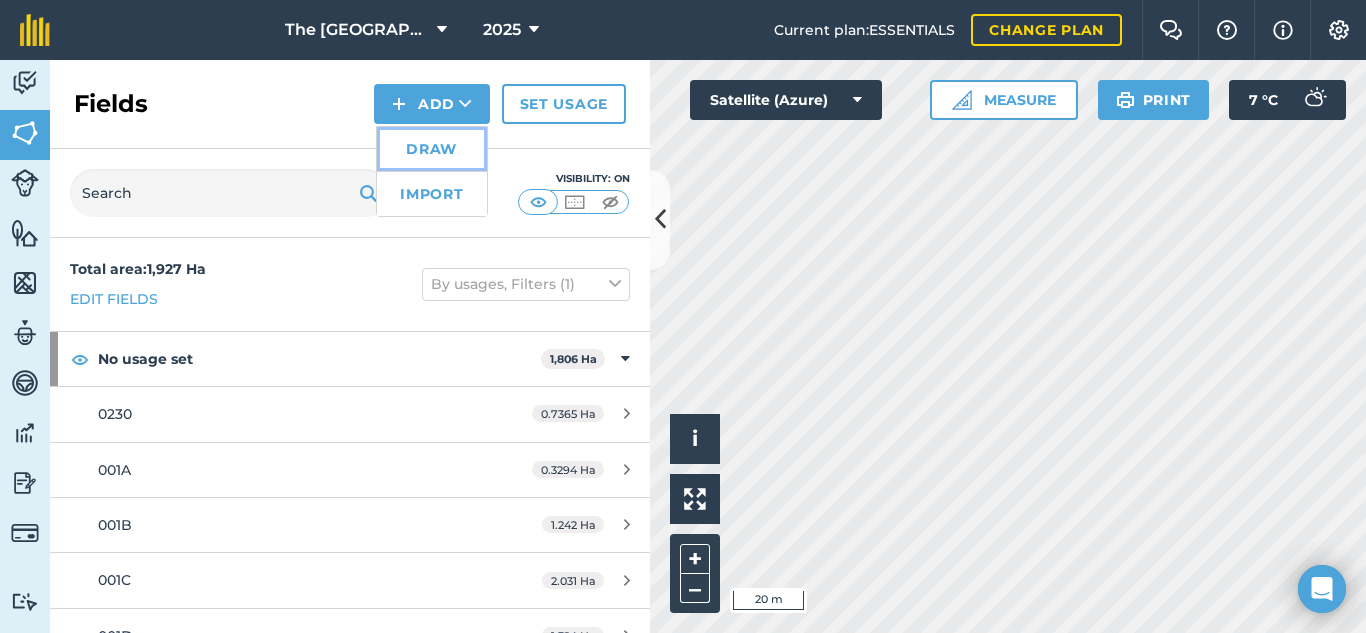 click on "Draw" at bounding box center (432, 149) 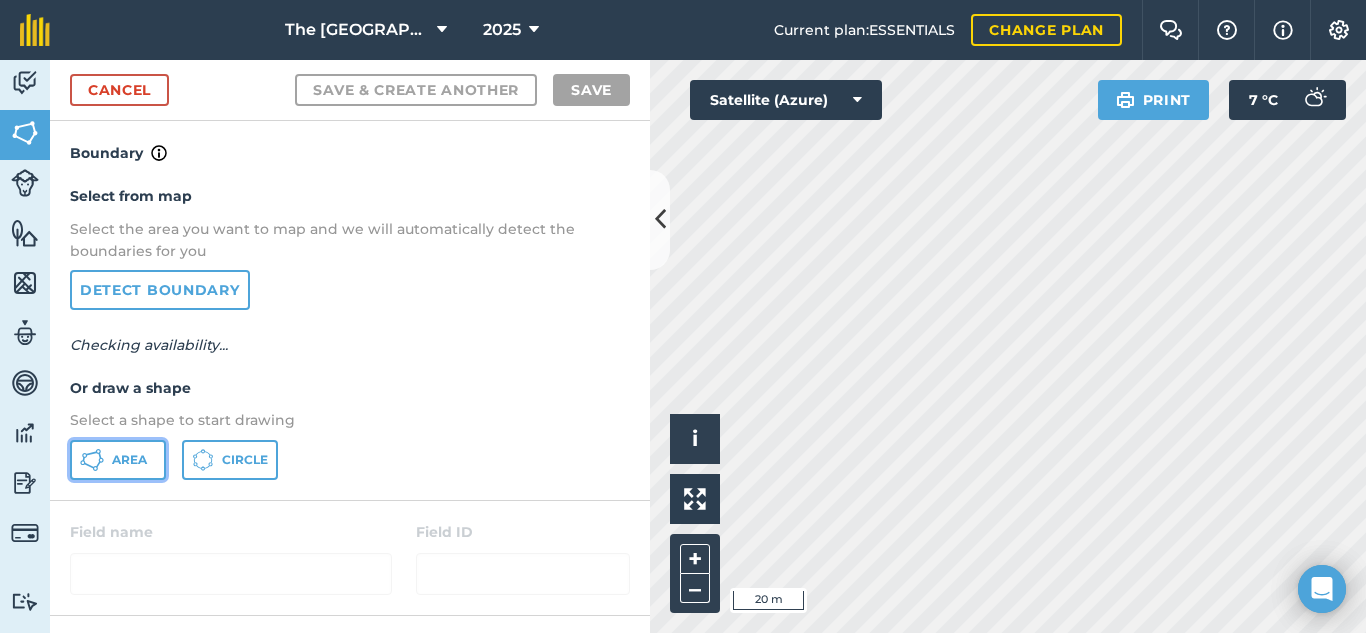 click on "Area" at bounding box center [118, 460] 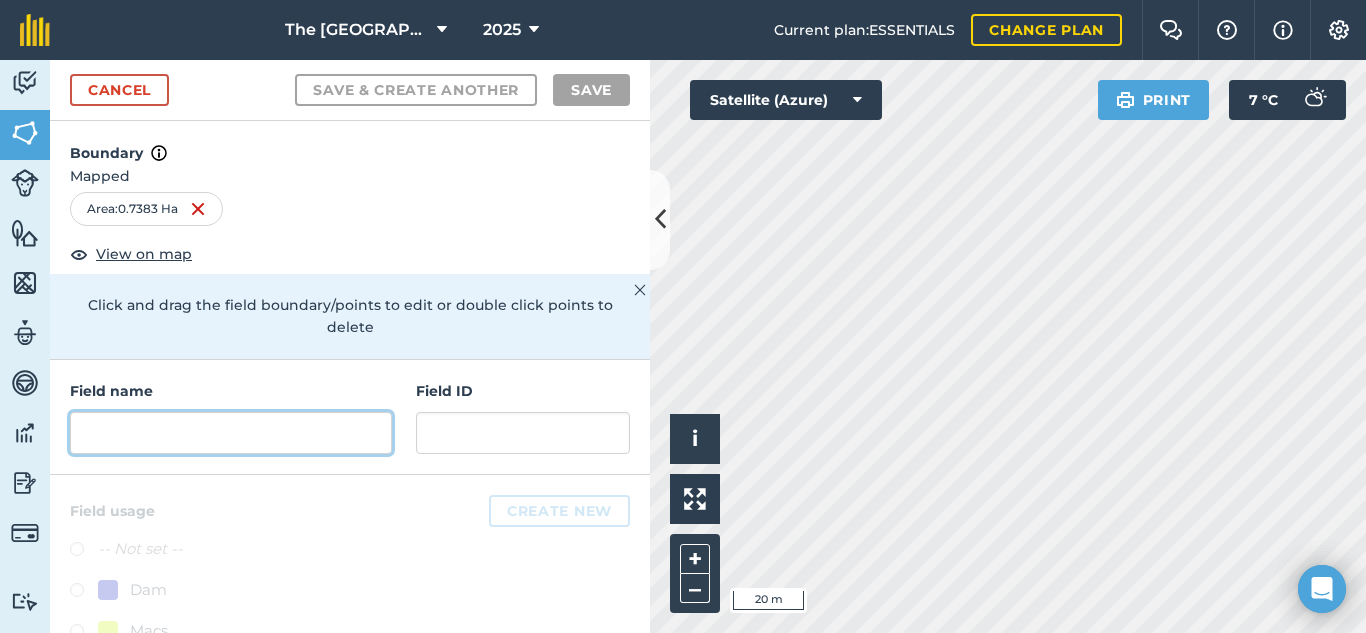 click at bounding box center [231, 433] 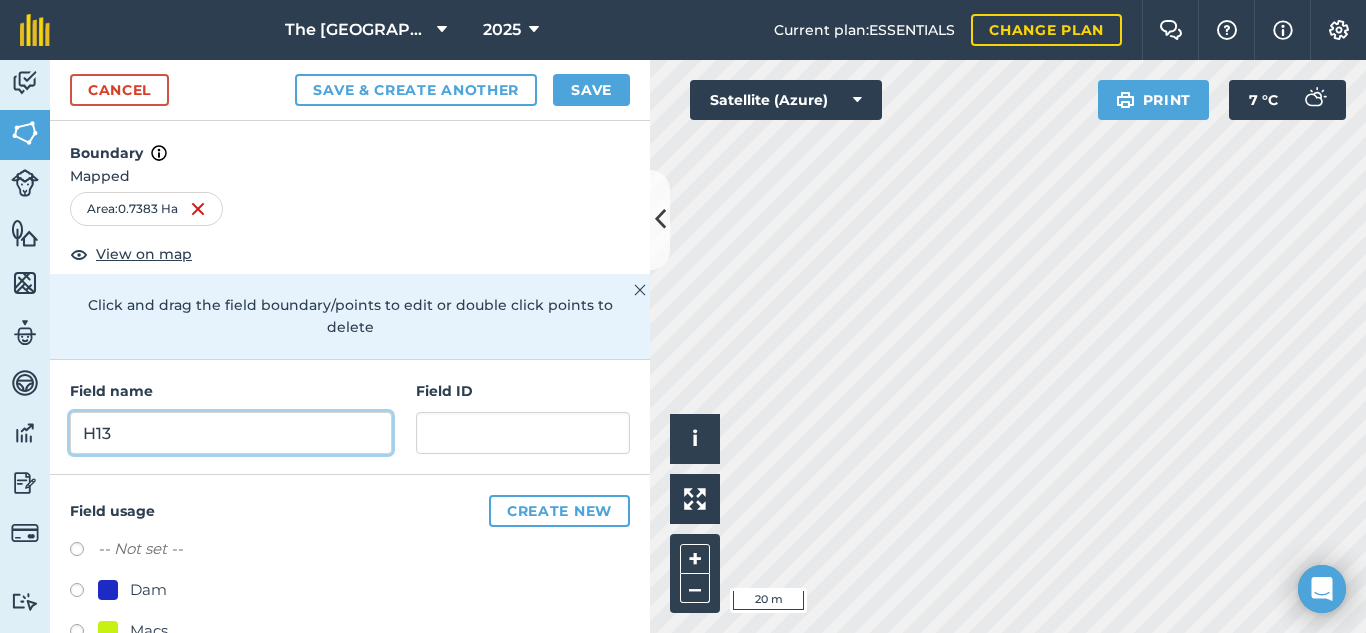 type on "H13" 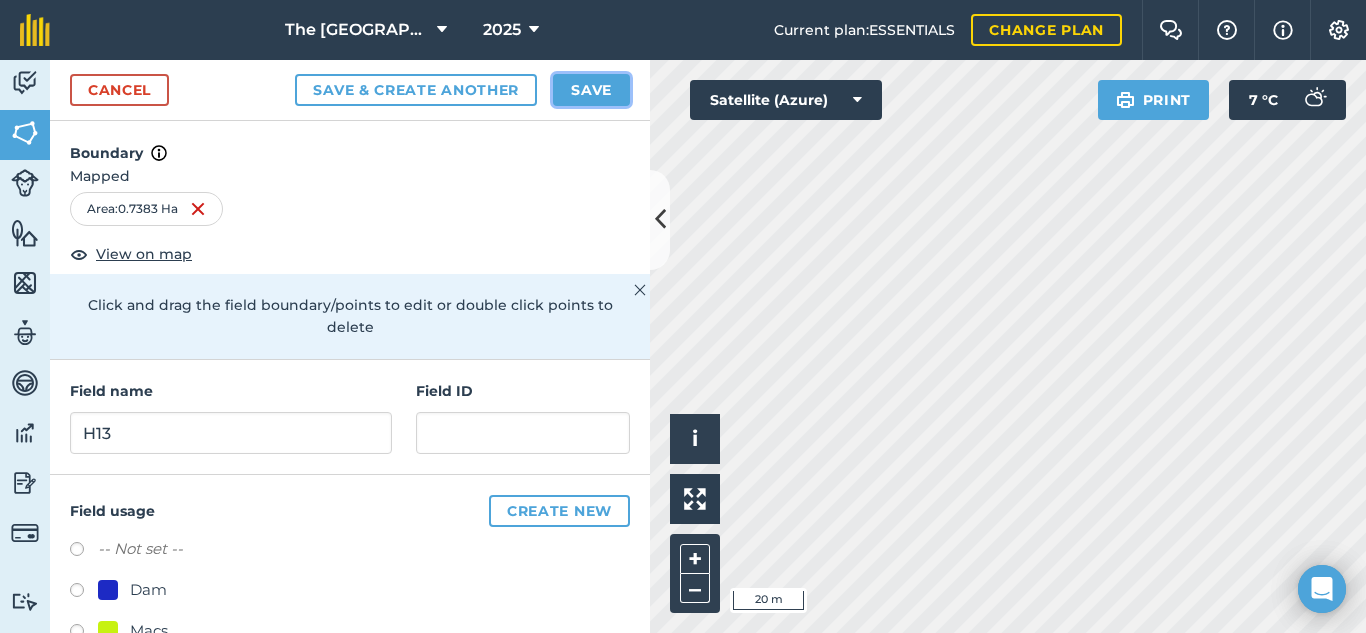 click on "Save" at bounding box center [591, 90] 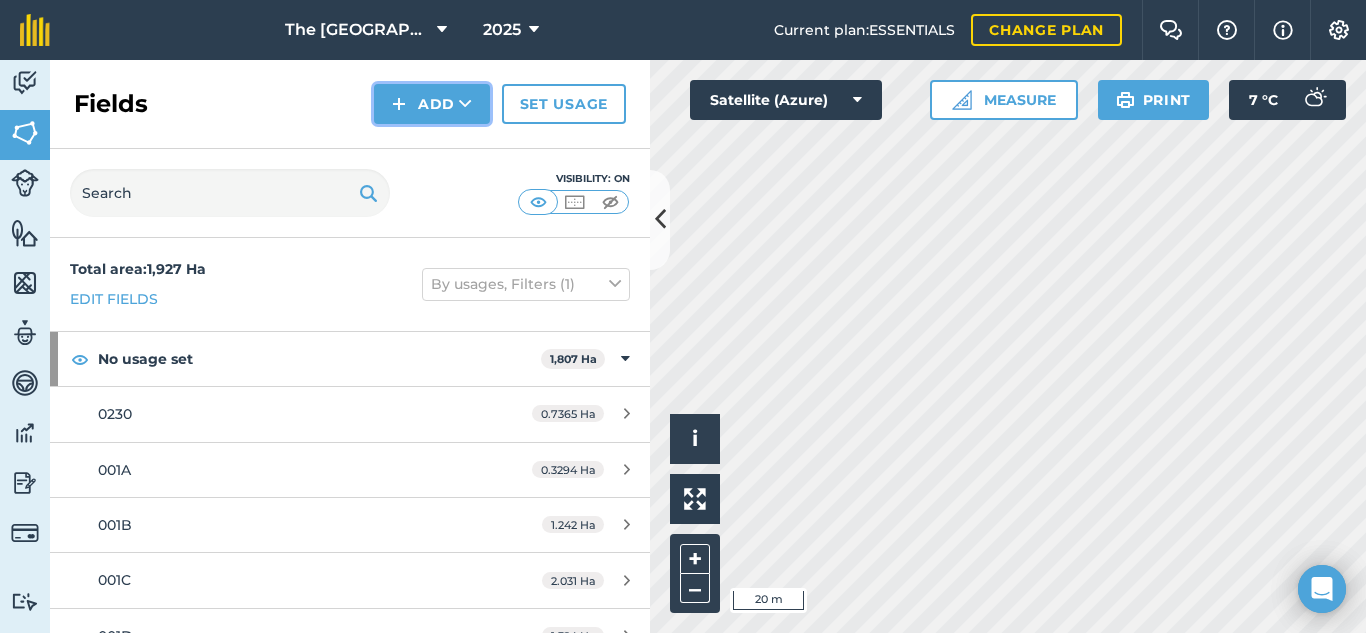 click on "Add" at bounding box center [432, 104] 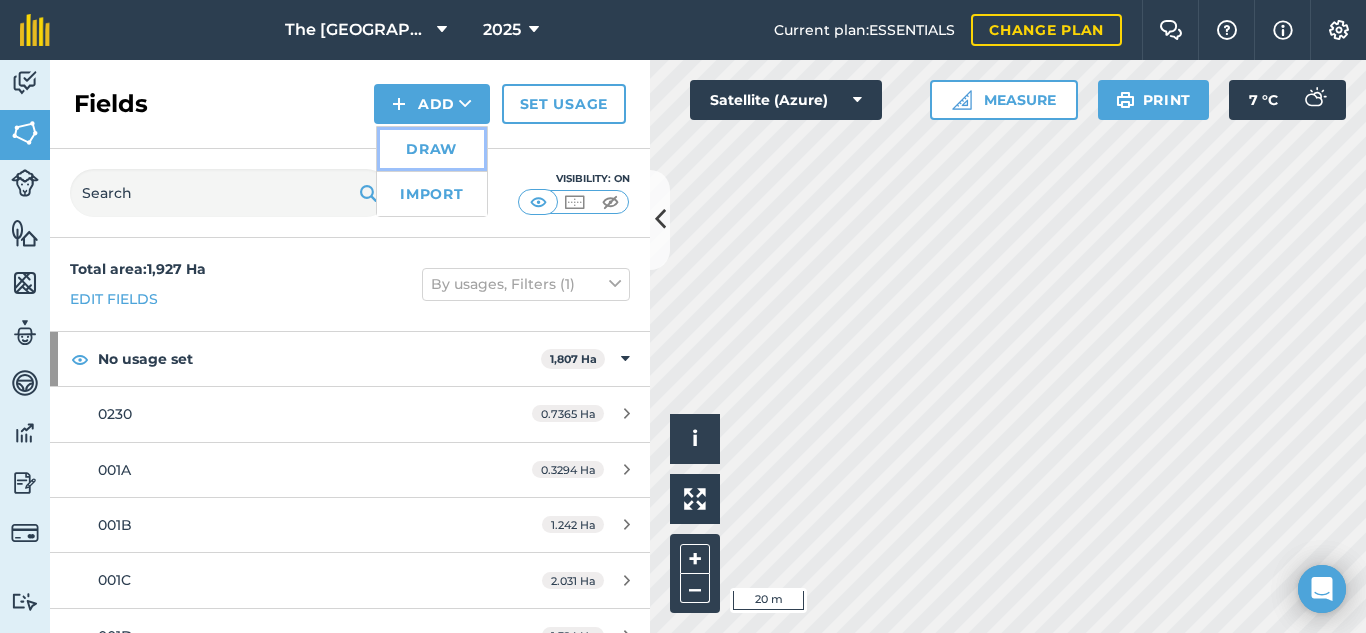 click on "Draw" at bounding box center [432, 149] 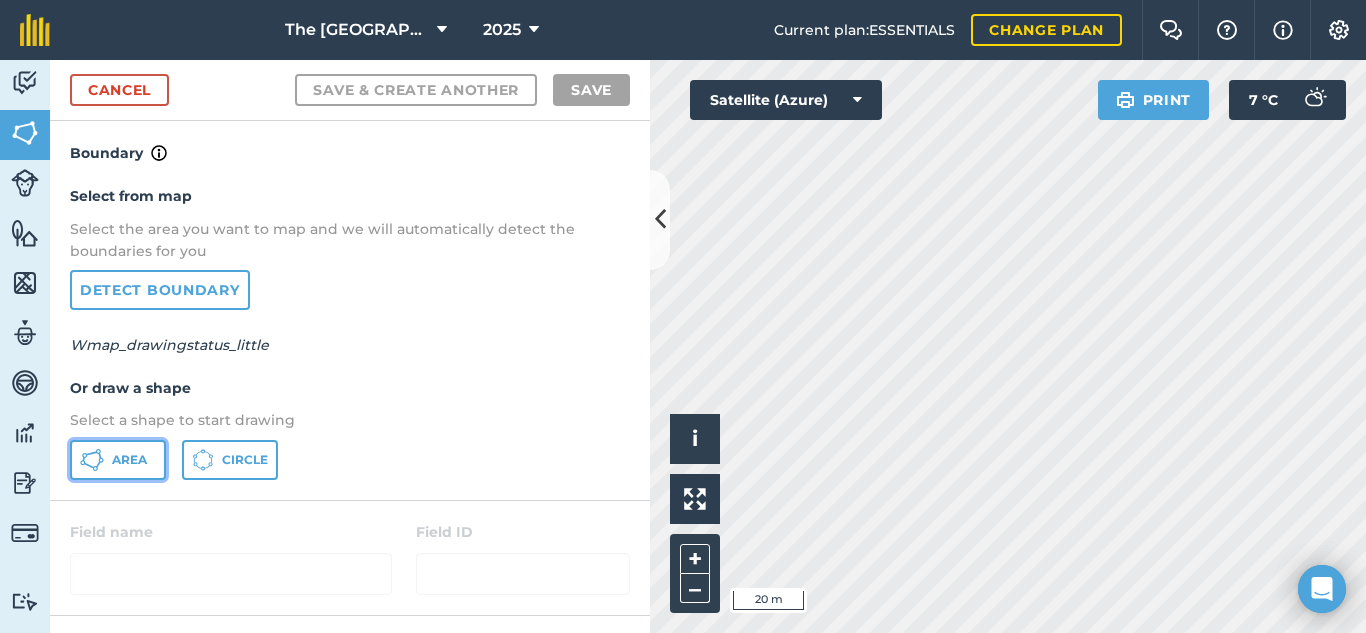 click on "Area" at bounding box center (129, 460) 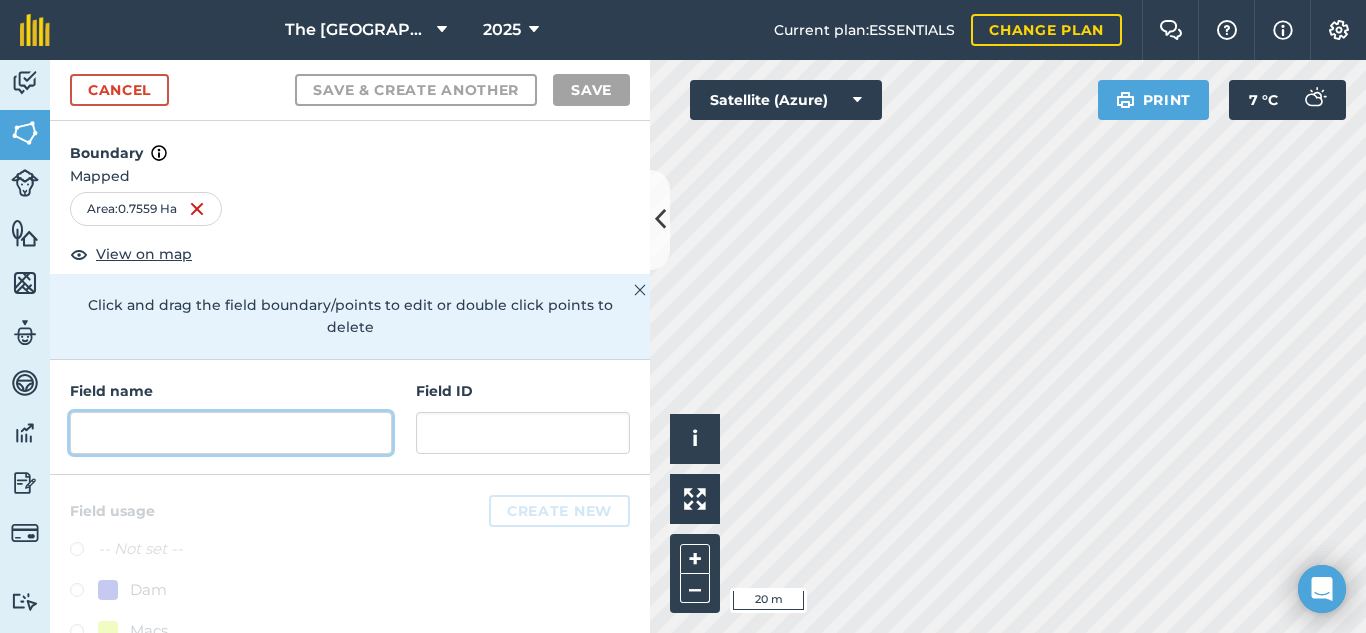 click at bounding box center [231, 433] 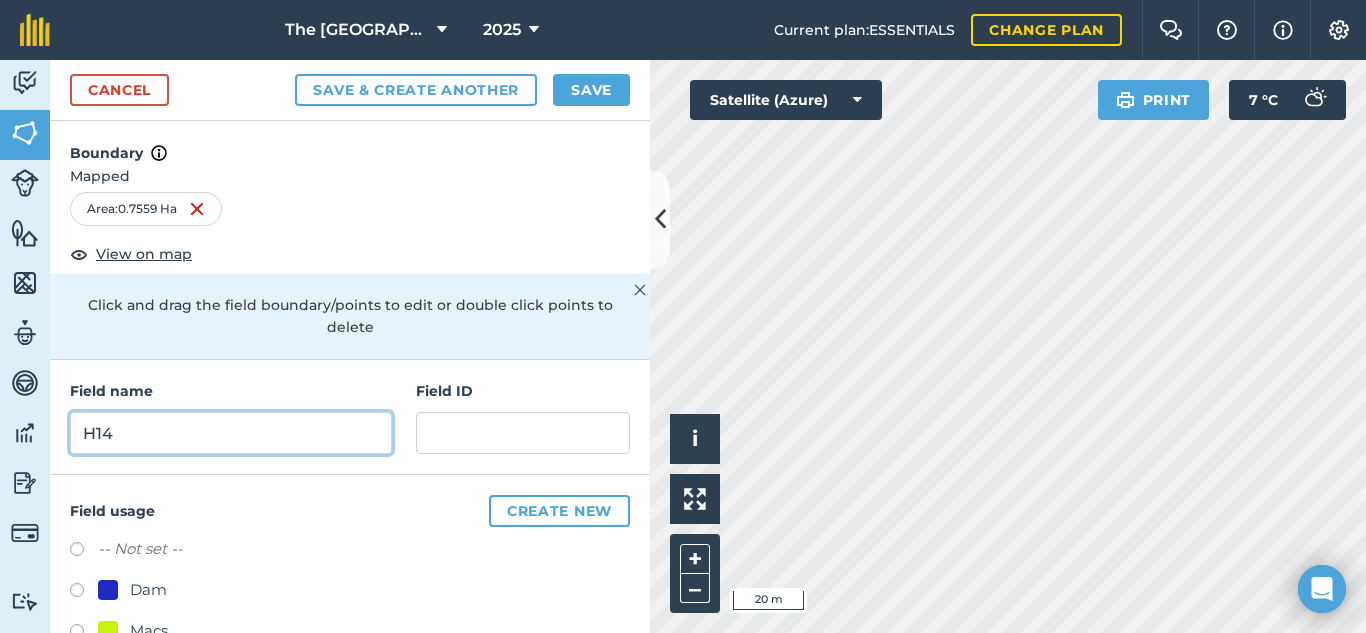 type on "H14" 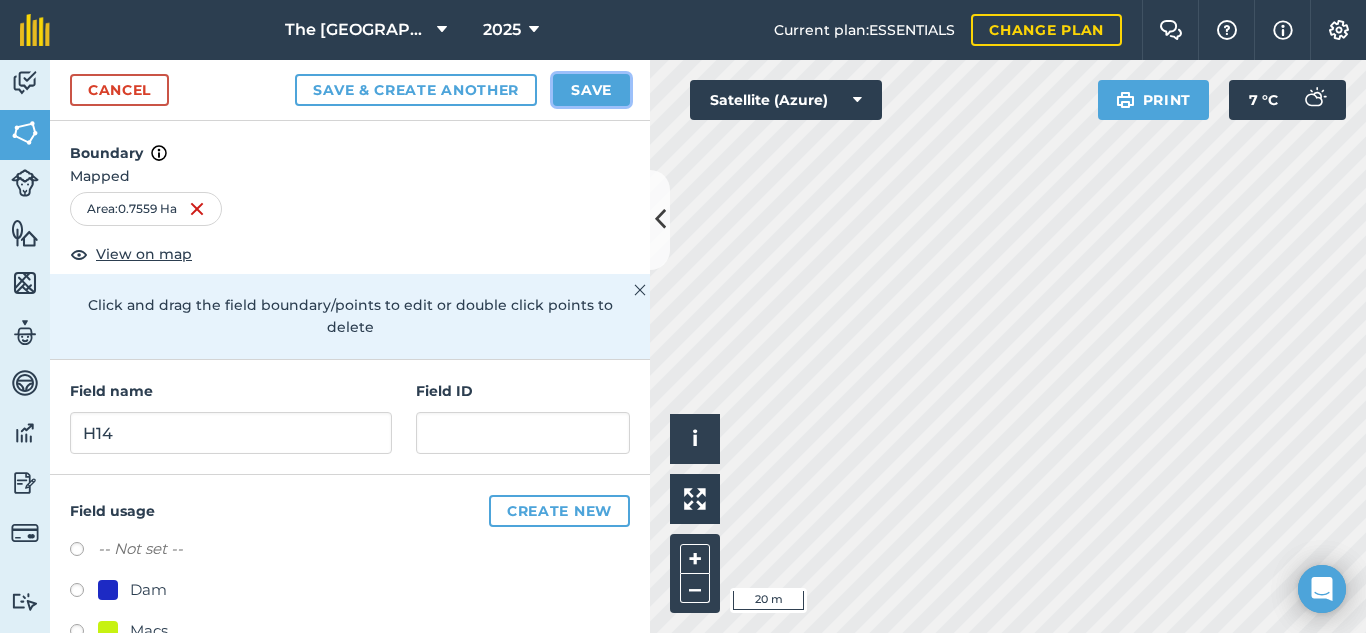 click on "Save" at bounding box center (591, 90) 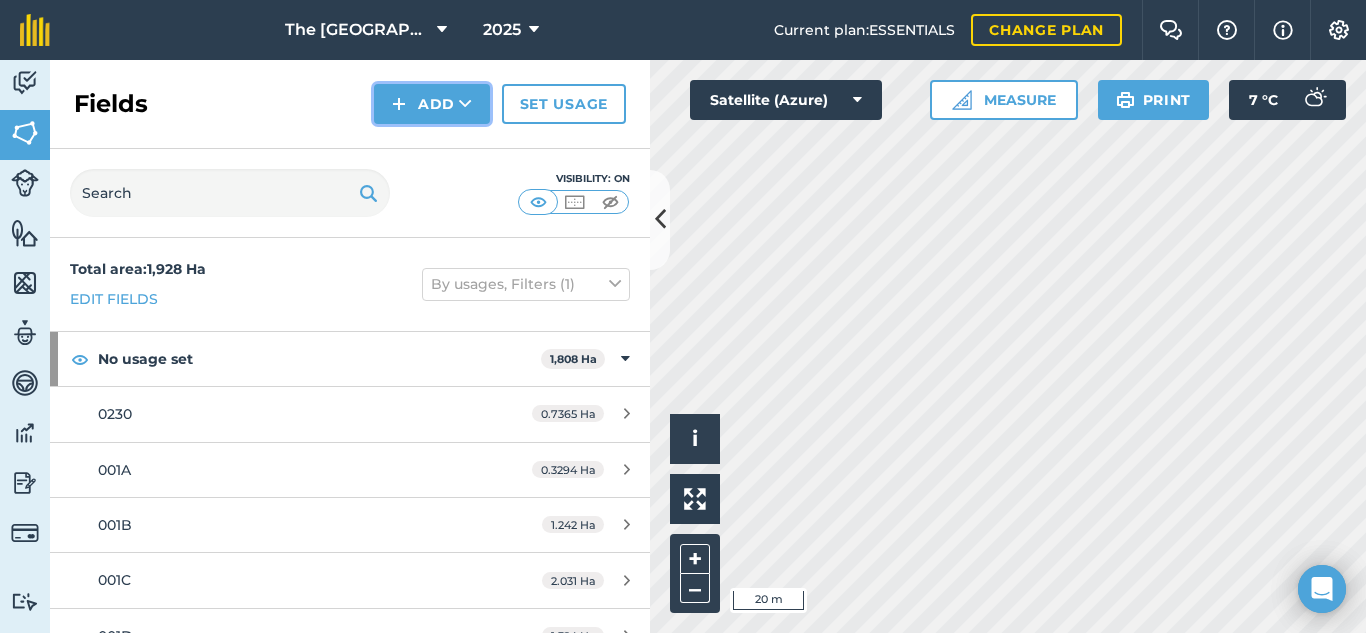 click on "Add" at bounding box center (432, 104) 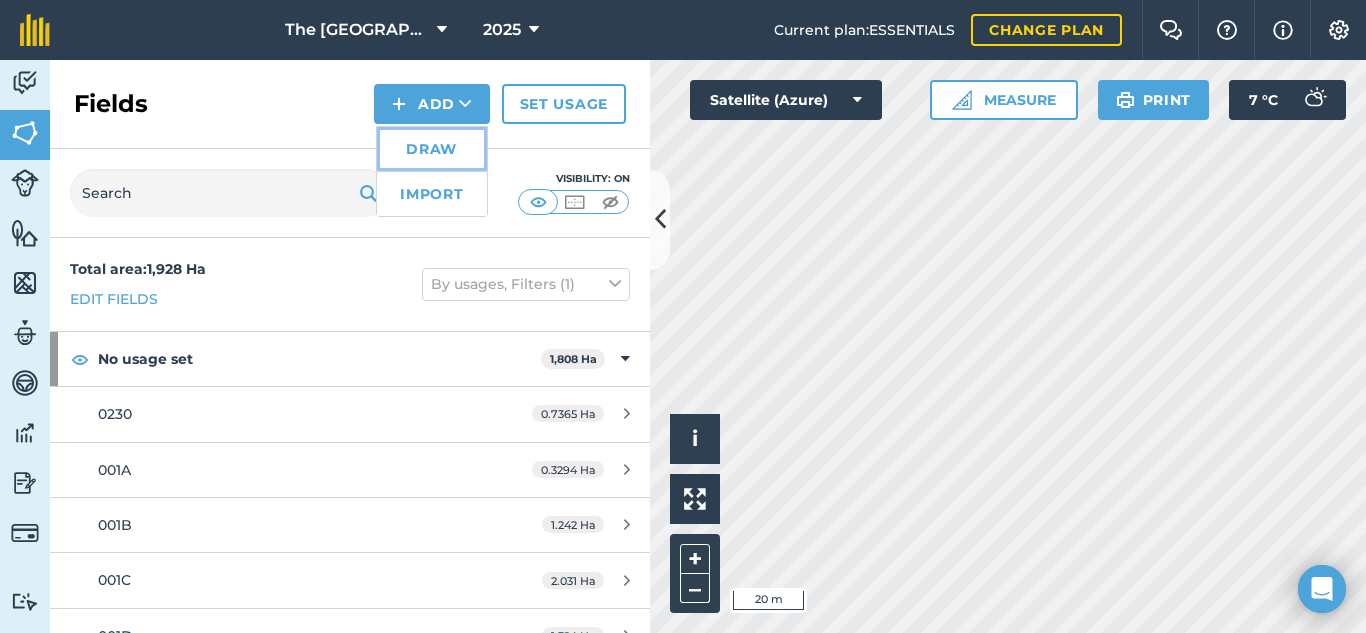 click on "Draw" at bounding box center [432, 149] 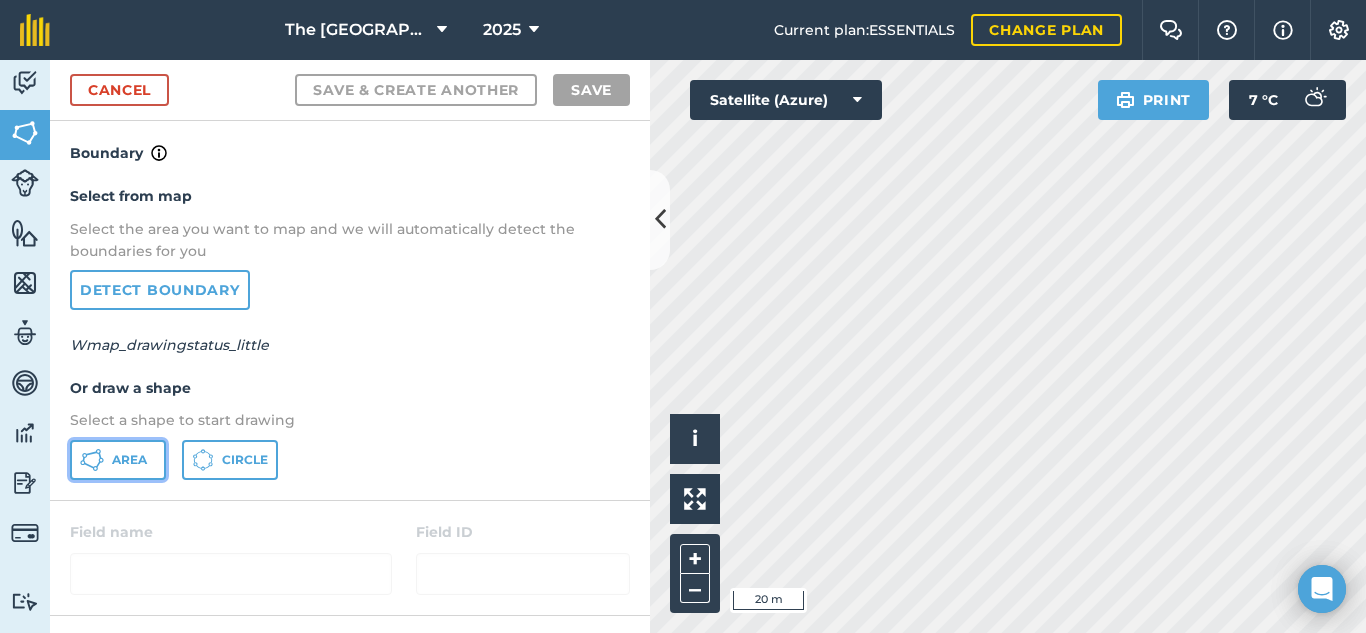 click 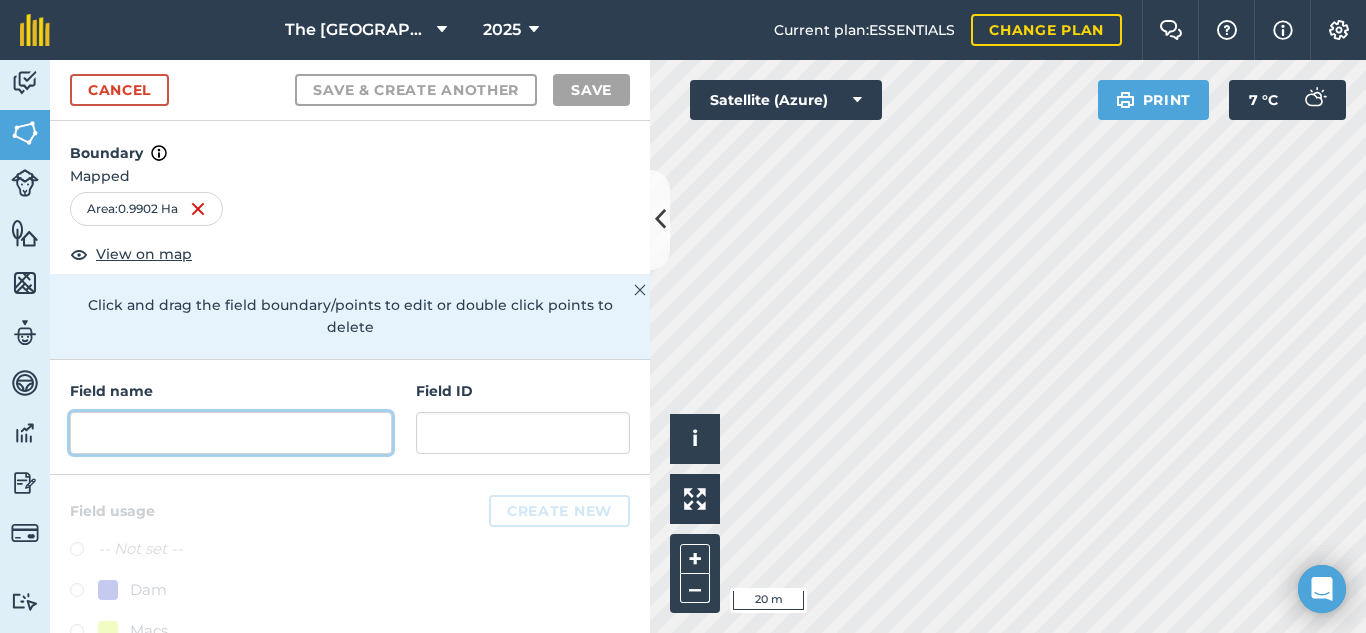 click at bounding box center (231, 433) 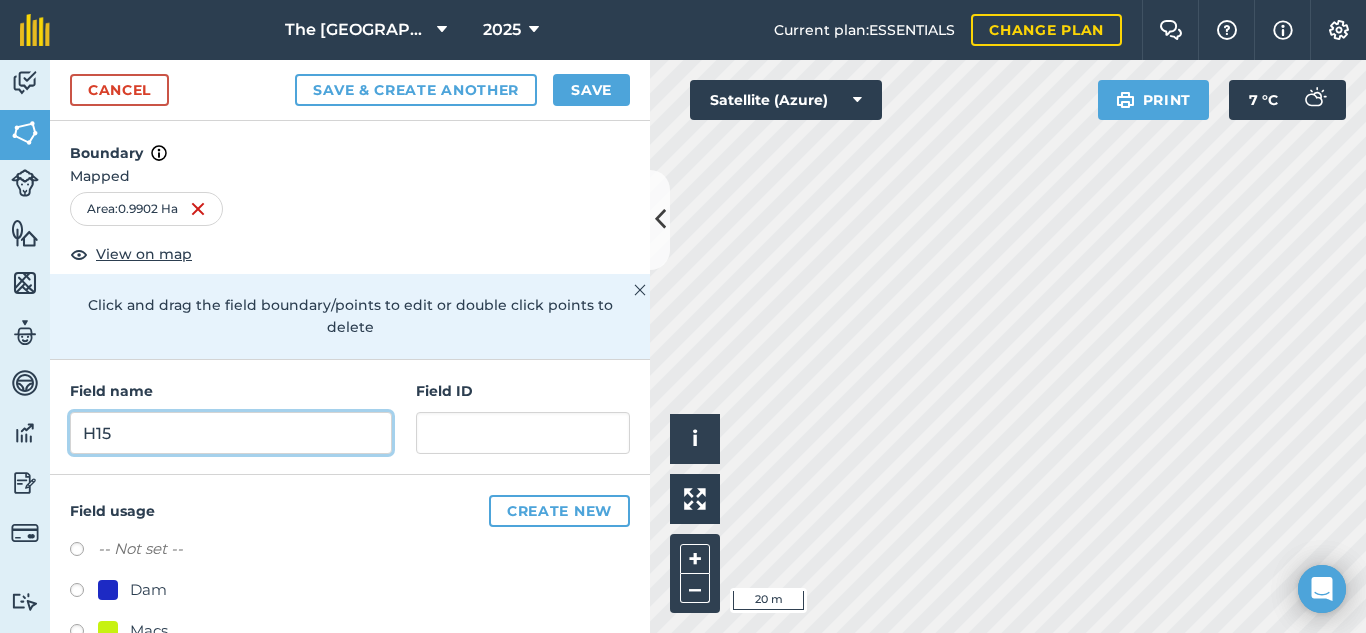 type on "H15" 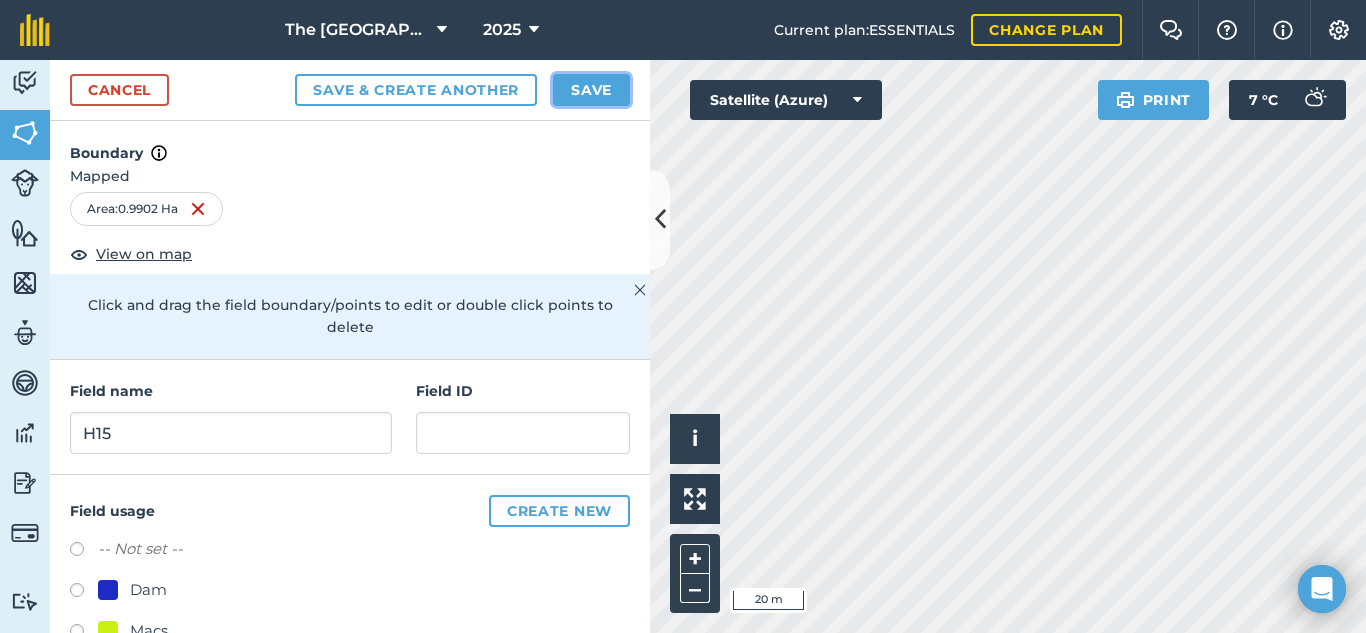 click on "Save" at bounding box center (591, 90) 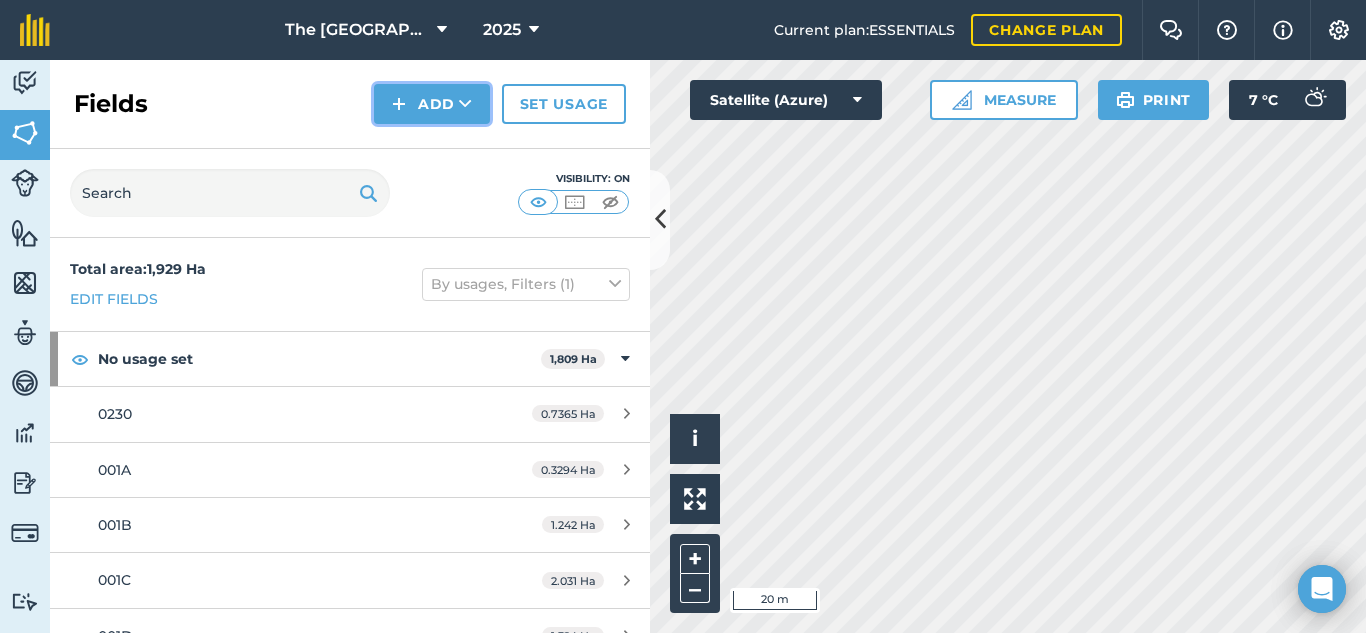click at bounding box center (465, 104) 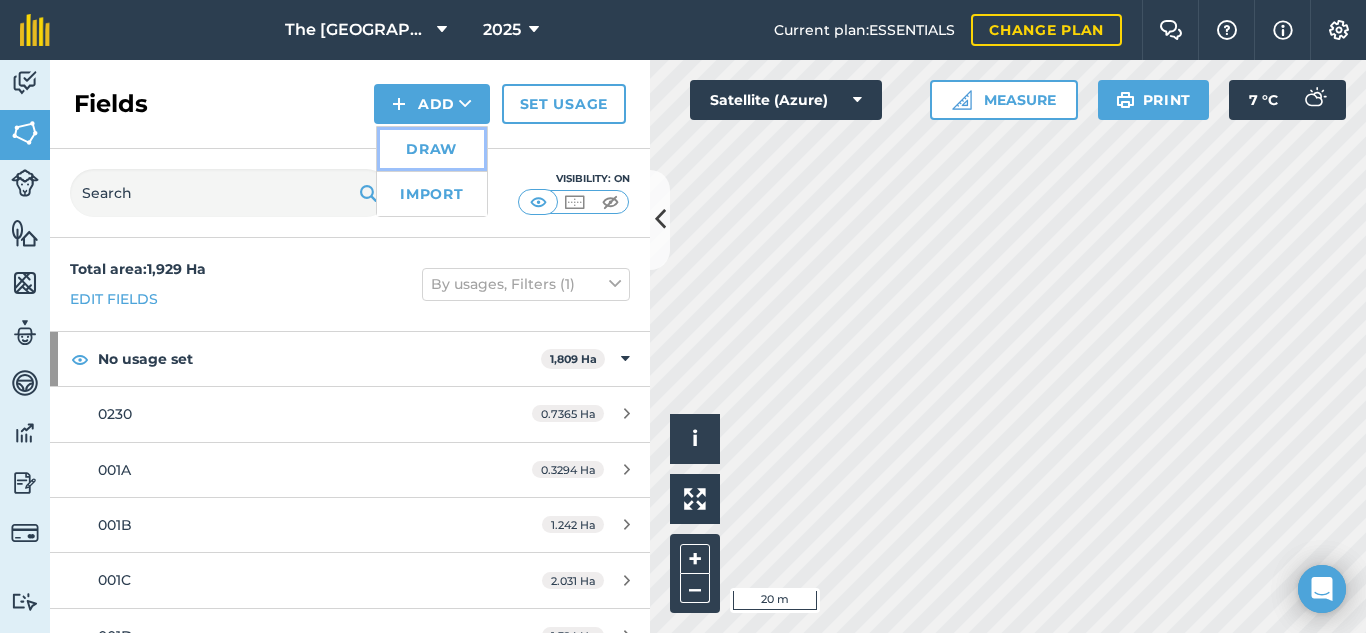 click on "Draw" at bounding box center (432, 149) 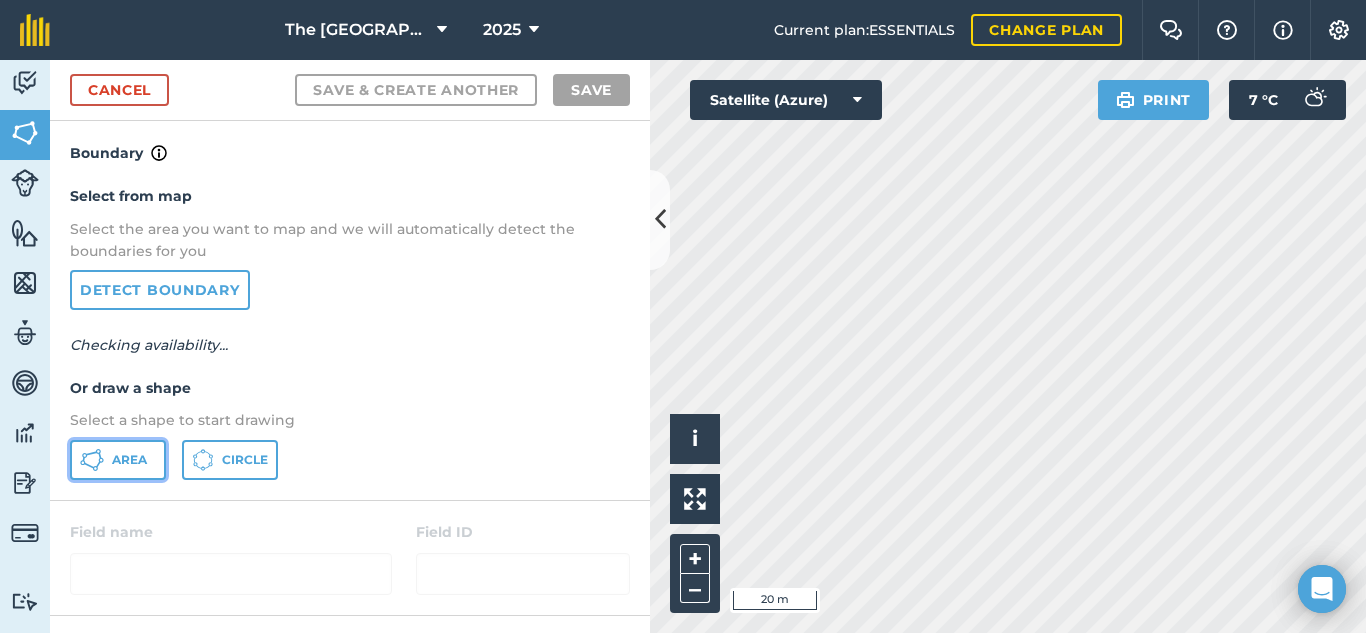 click on "Area" at bounding box center [118, 460] 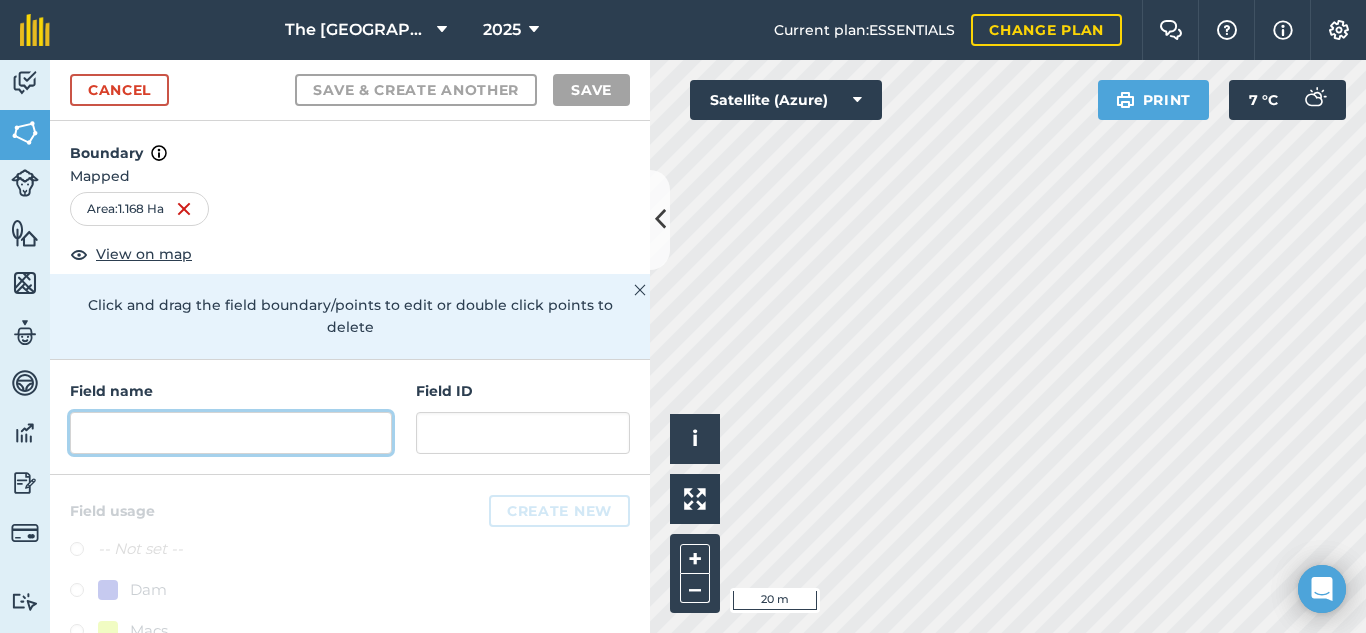 click at bounding box center [231, 433] 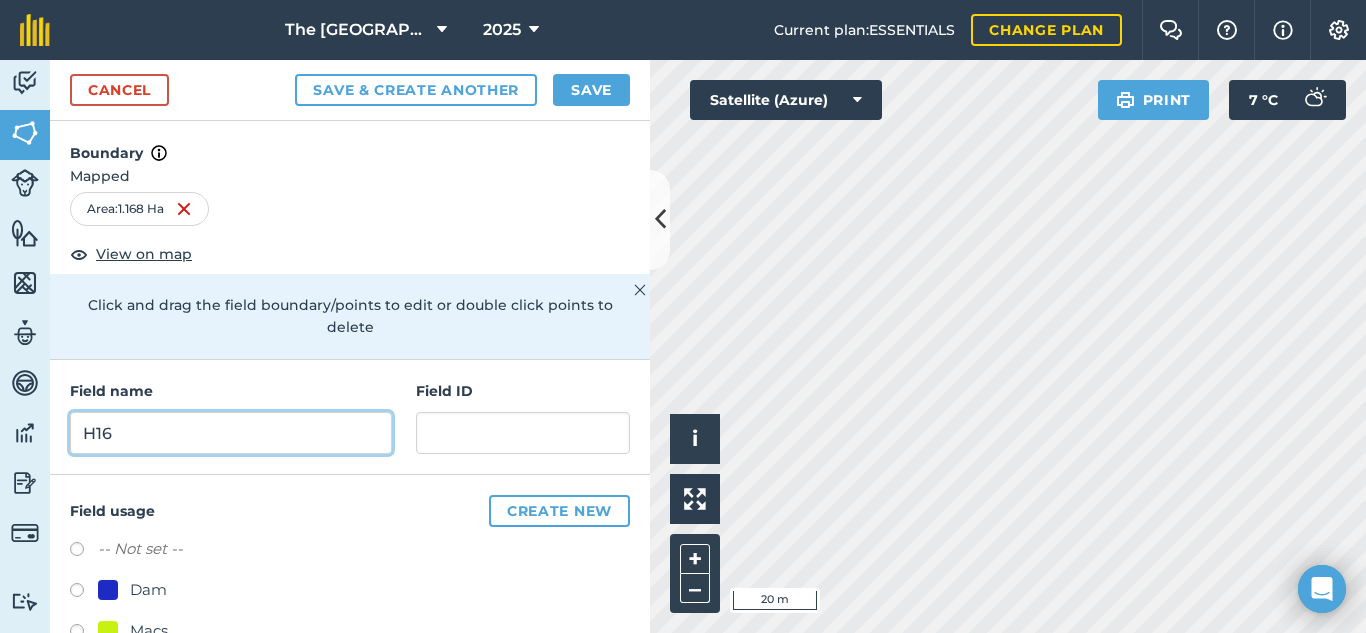 type on "H16" 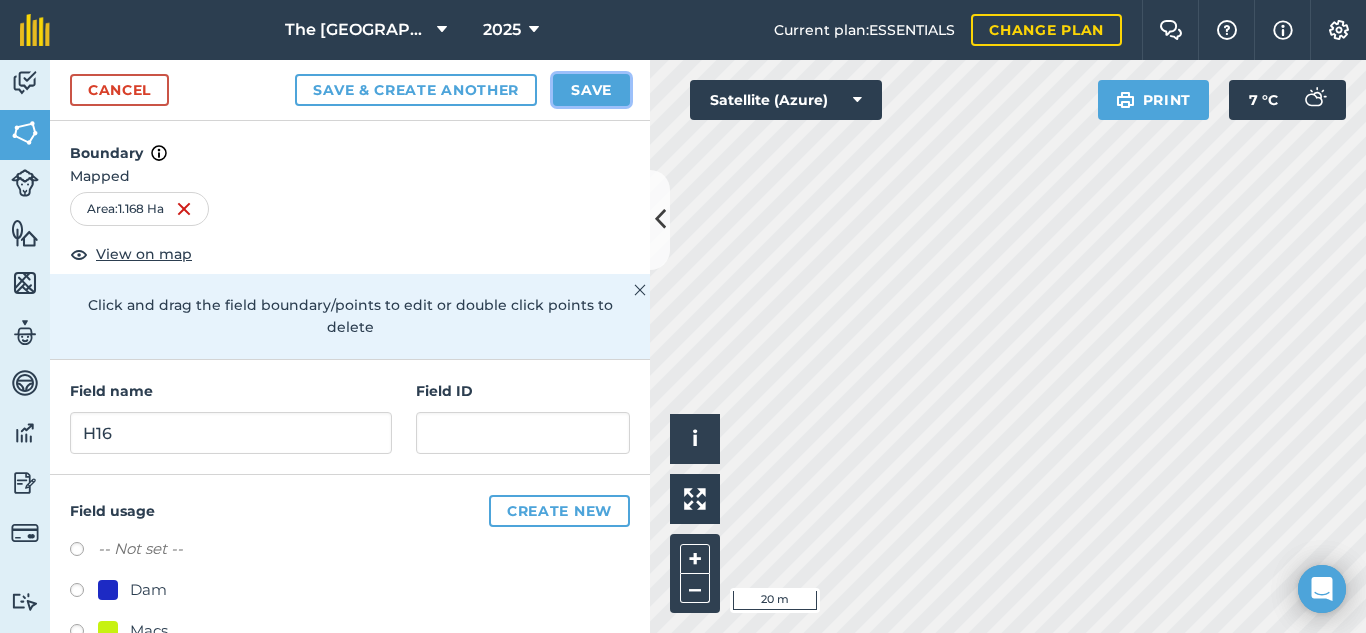 click on "Save" at bounding box center (591, 90) 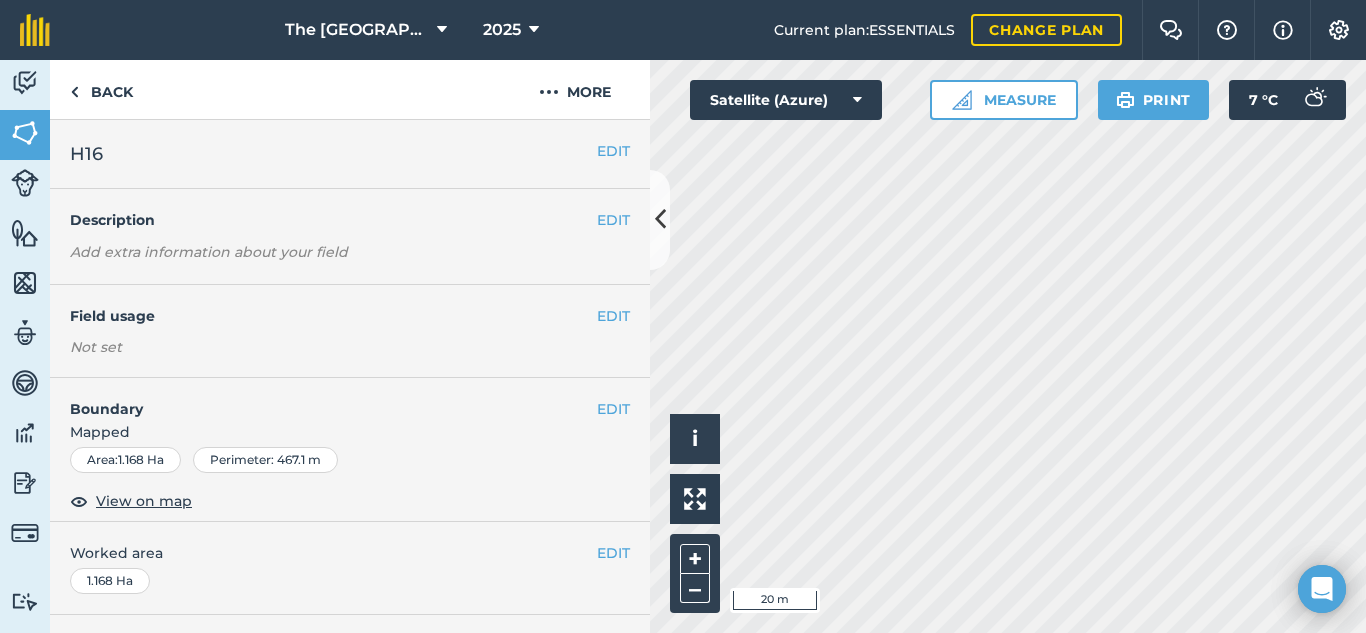 click on "The Falls Farm 2025 Current plan :  ESSENTIALS   Change plan Farm Chat Help Info Settings The Falls Farm  -  2025 Reproduced with the permission of  Microsoft Printed on  [DATE] Field usages No usage set Dam Macs SUGARCANE - N52 4th Ratoon V Dam Veld Activity Fields Livestock Features Maps Team Vehicles Data Reporting Billing Tutorials Tutorials   Back   More EDIT H16 EDIT Description Add extra information about your field EDIT Field usage Not set EDIT Boundary   Mapped Area :  1.168   Ha Perimeter :   467.1   m   View on map EDIT Worked area 1.168   Ha Sub-fields   Divide your fields into sections, e.g. for multiple crops or grazing blocks   Add sub-fields Add field job Add note   Field Health To-Do Field History Reports There are no outstanding tasks for this field. Click to start drawing i © 2025 TomTom, Microsoft 20 m + – Satellite (Azure) Measure Print 7   ° C" at bounding box center [683, 316] 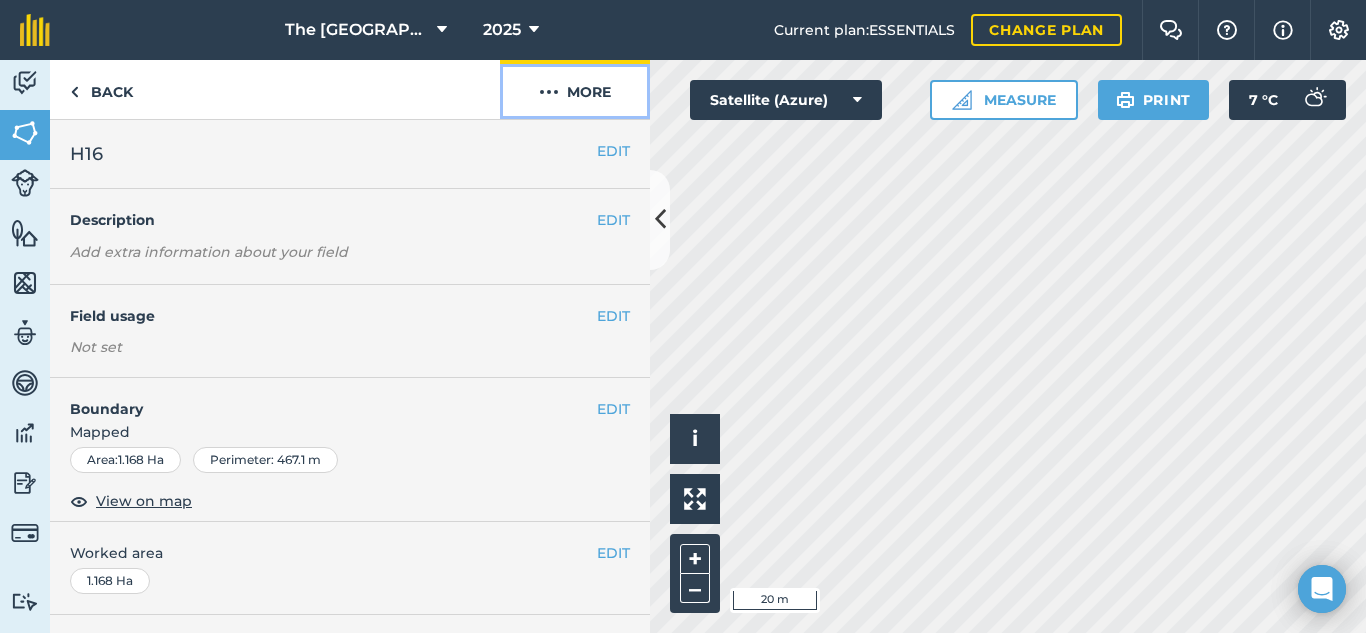 click on "More" at bounding box center [575, 89] 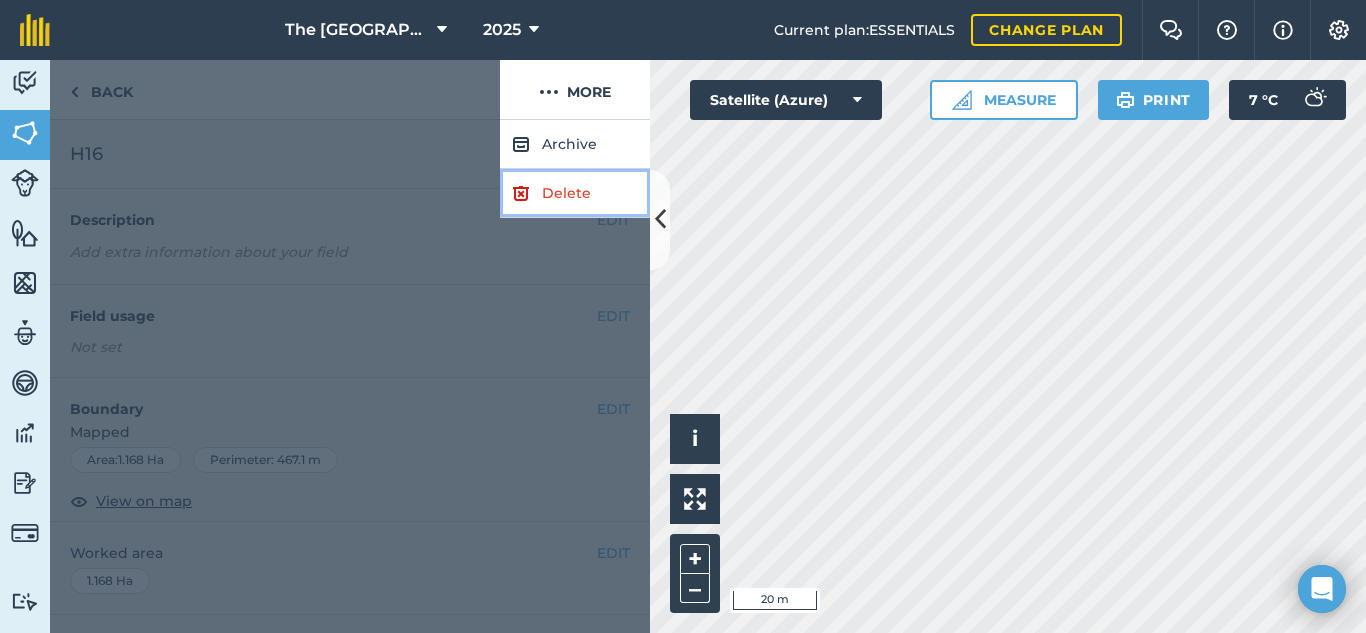 click on "Delete" at bounding box center [575, 193] 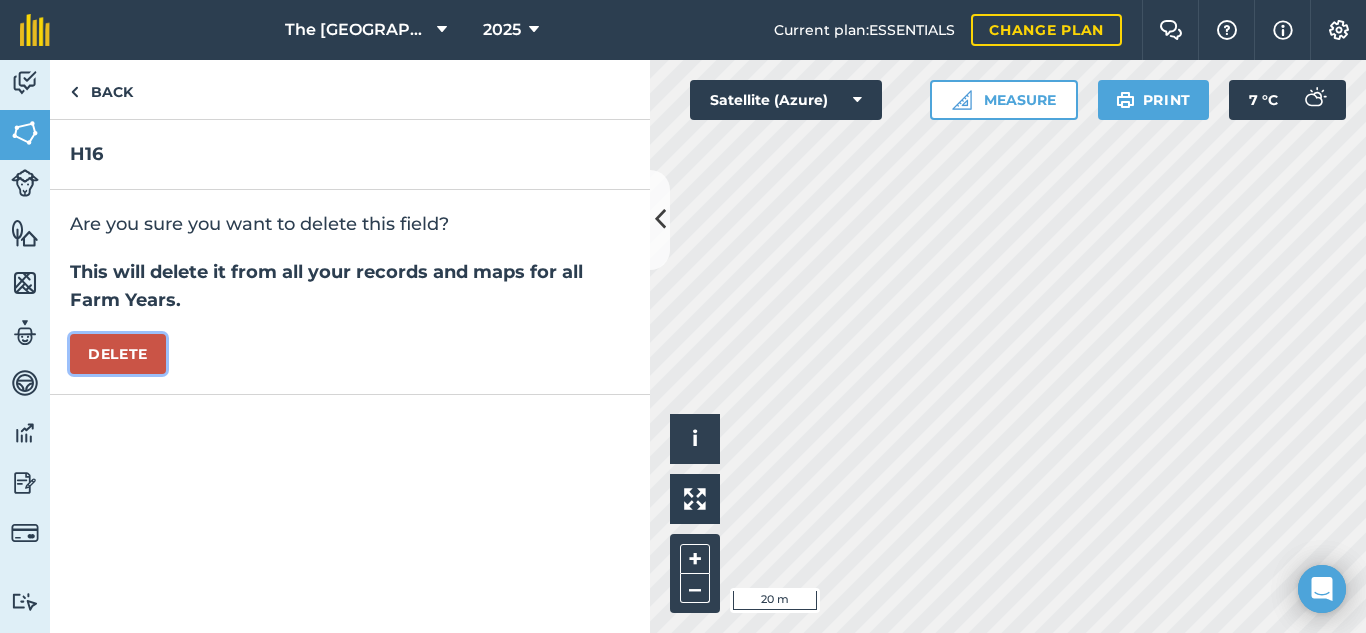 click on "Delete" at bounding box center [118, 354] 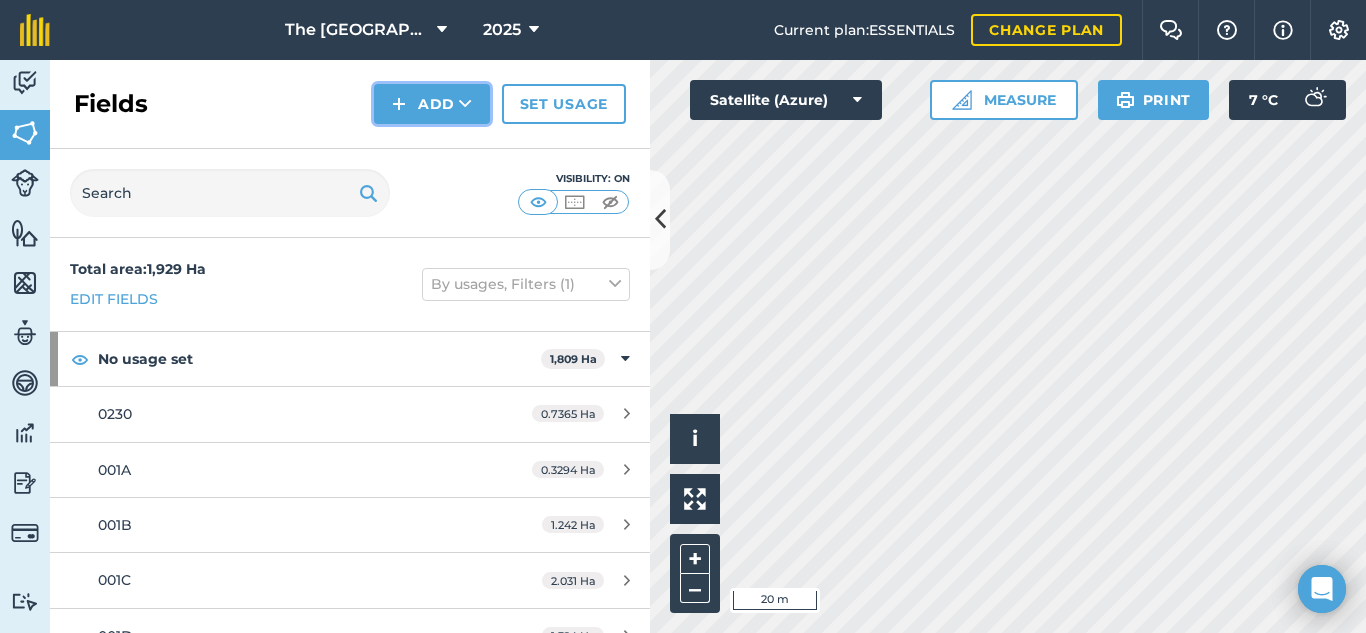 click at bounding box center (465, 104) 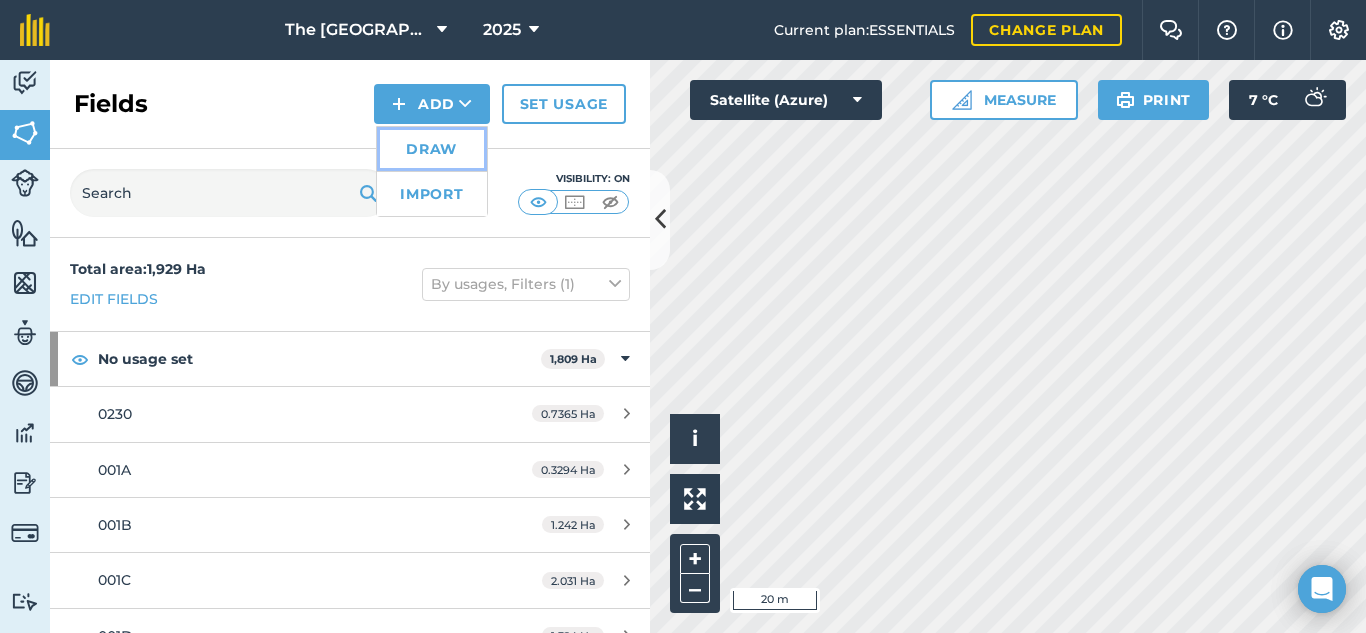 click on "Draw" at bounding box center (432, 149) 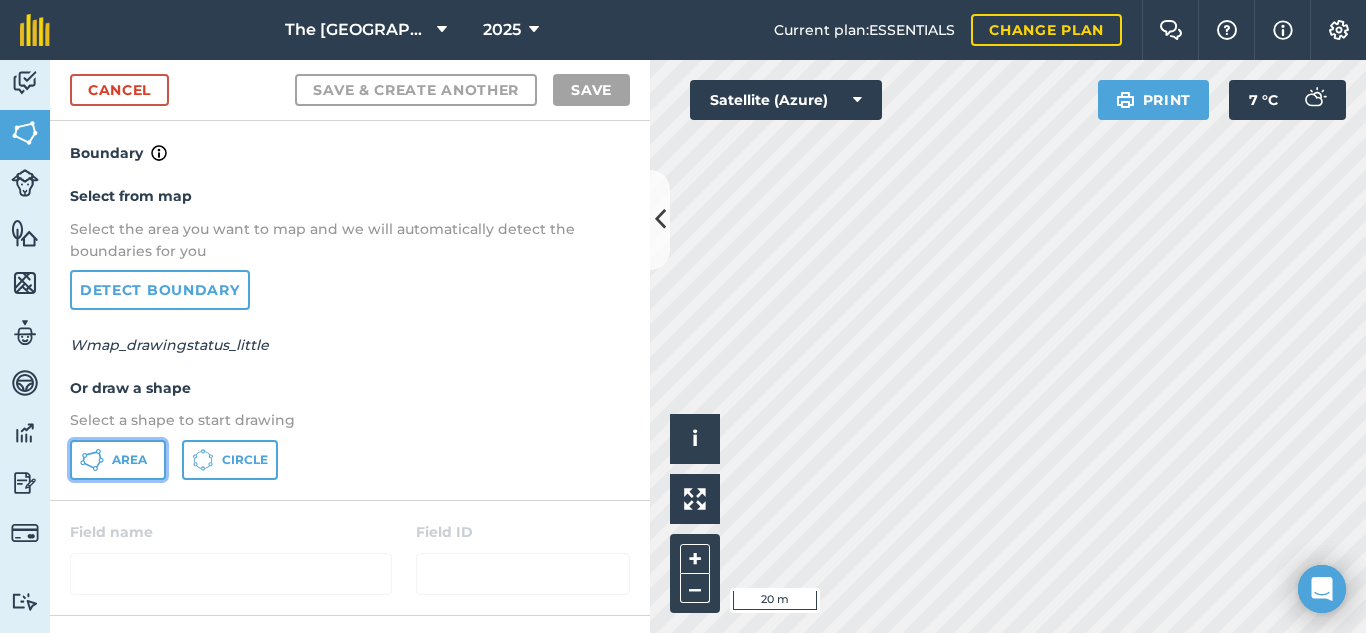click on "Area" at bounding box center [118, 460] 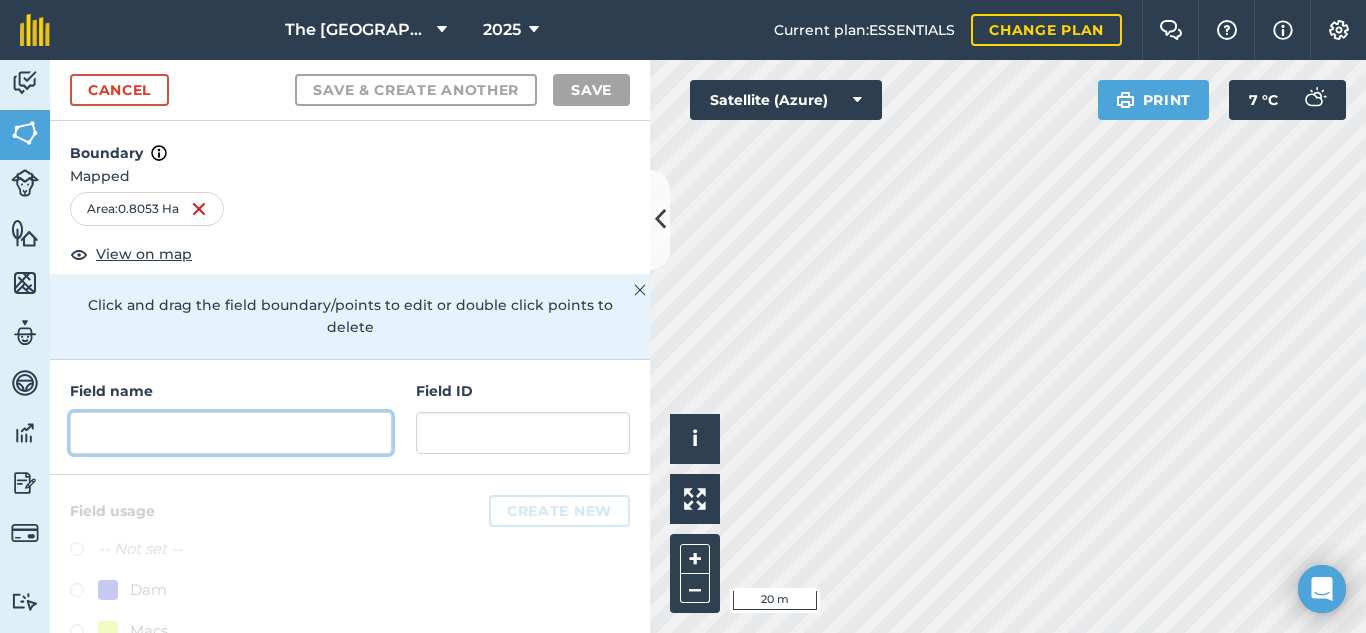 click at bounding box center [231, 433] 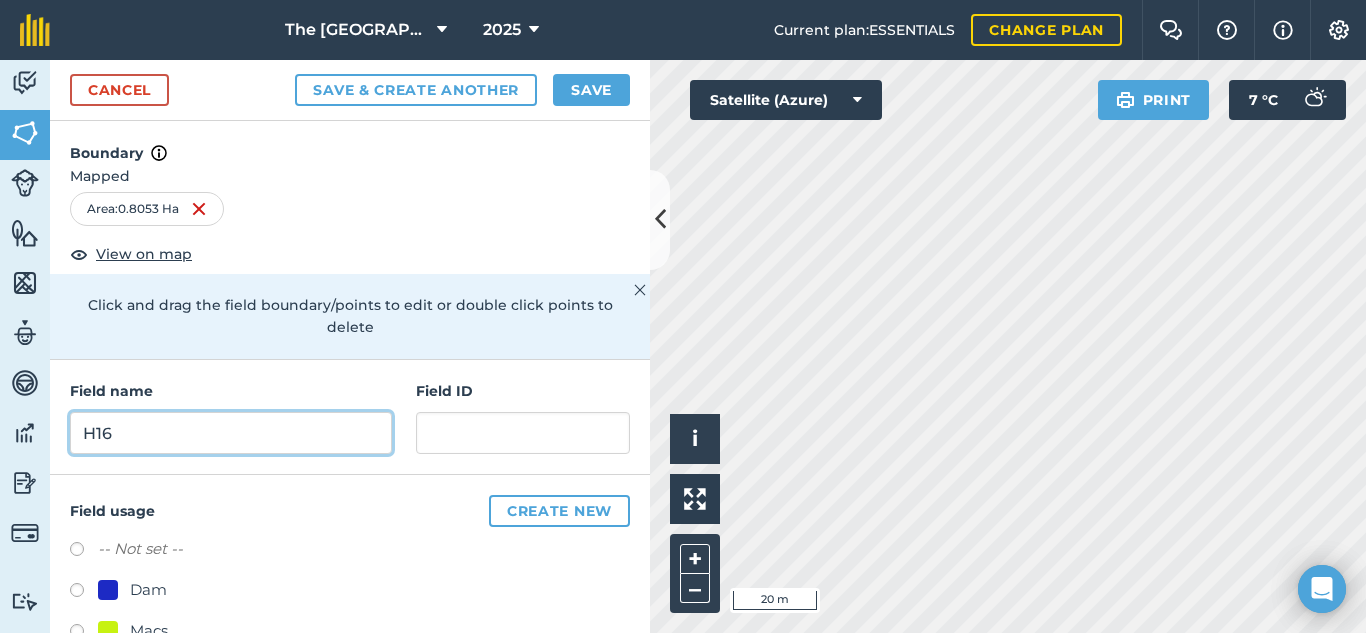 type on "H16" 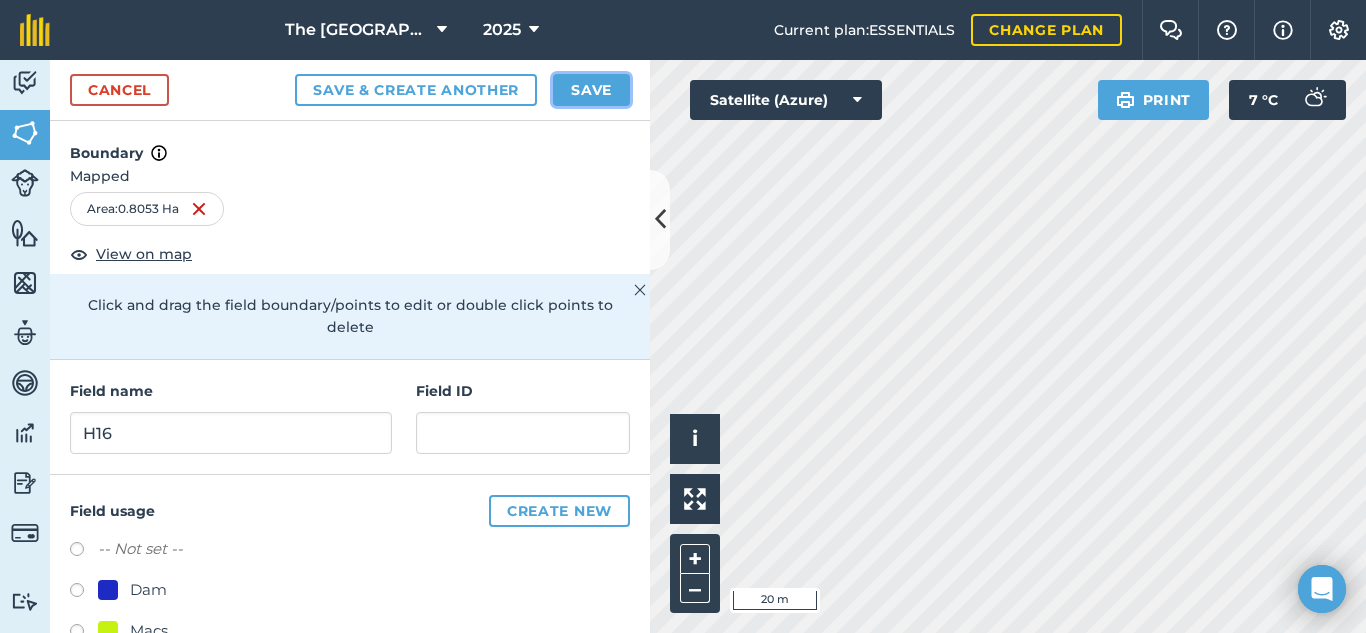 click on "Save" at bounding box center [591, 90] 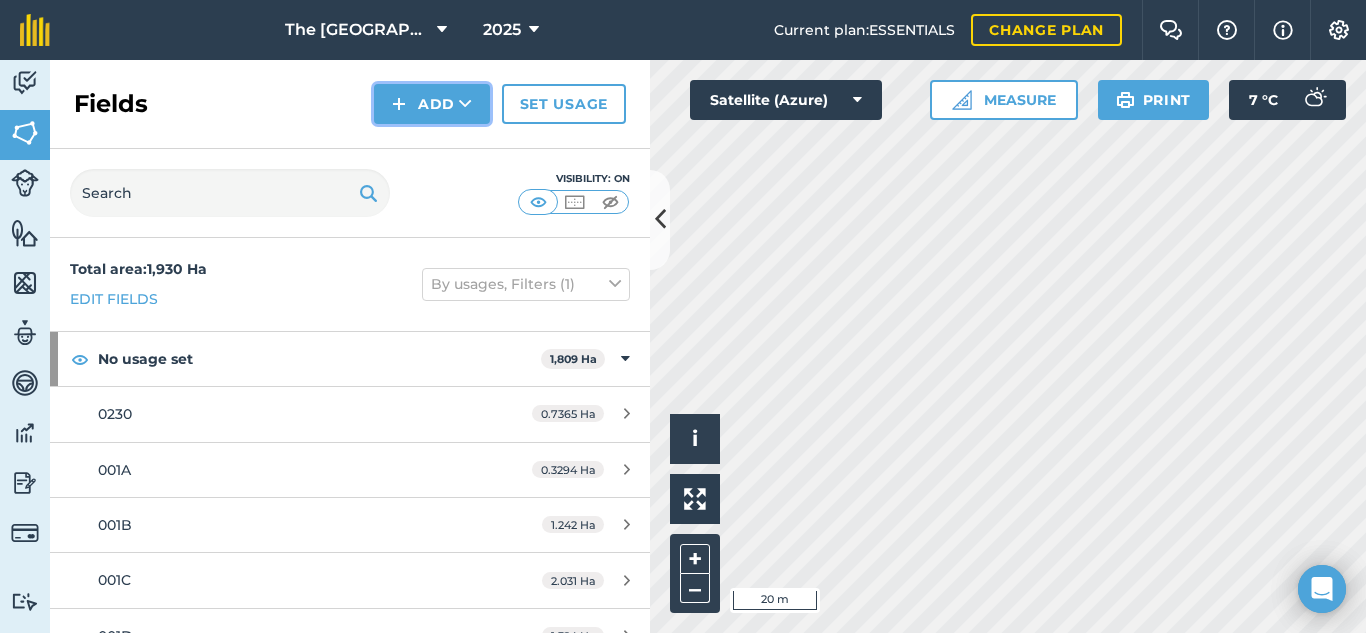 click on "Add" at bounding box center [432, 104] 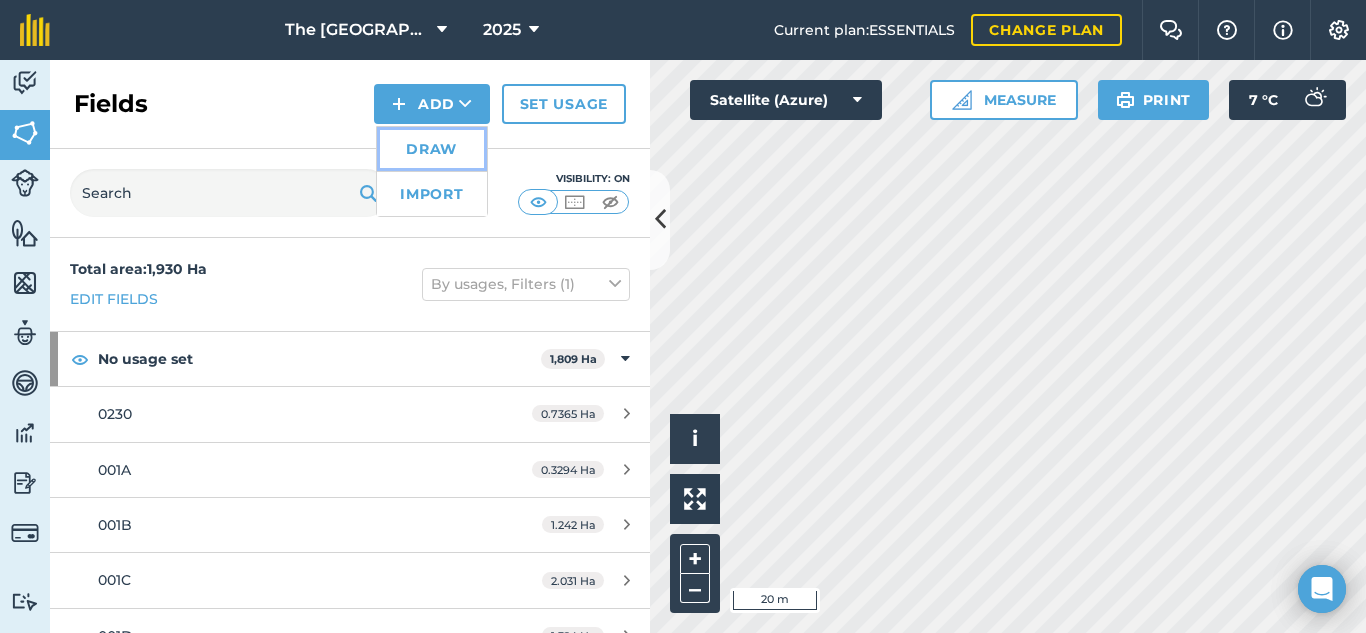 click on "Draw" at bounding box center (432, 149) 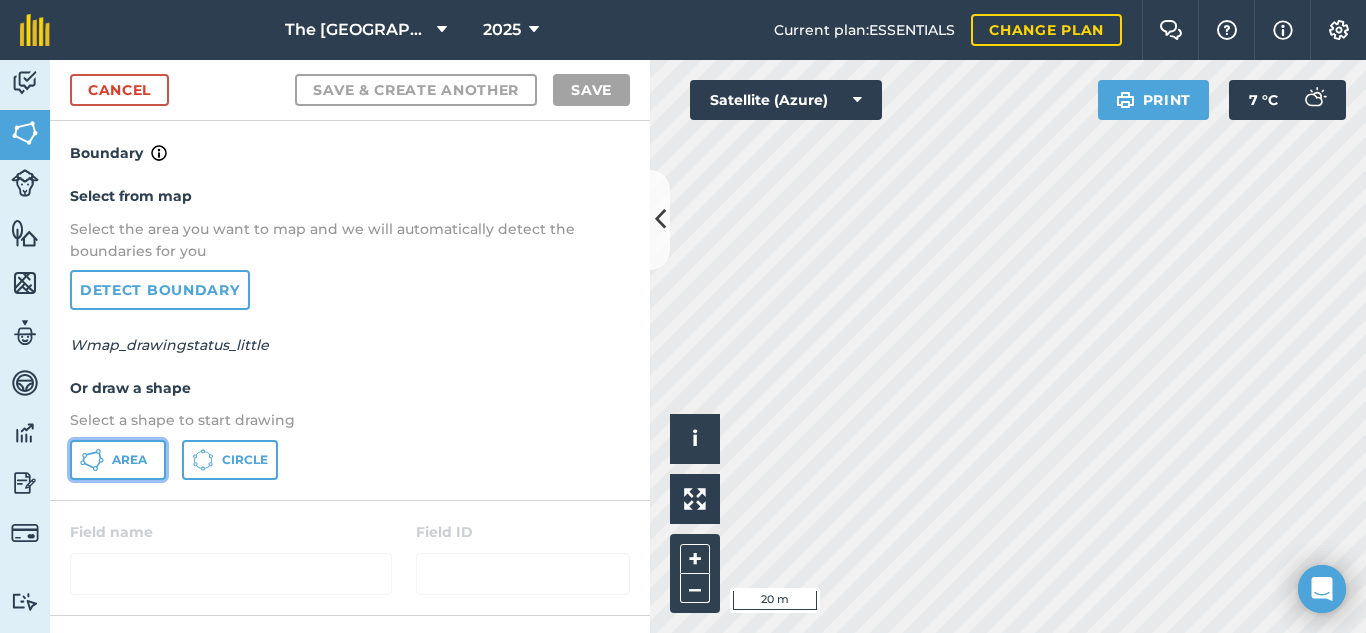 click on "Area" at bounding box center [129, 460] 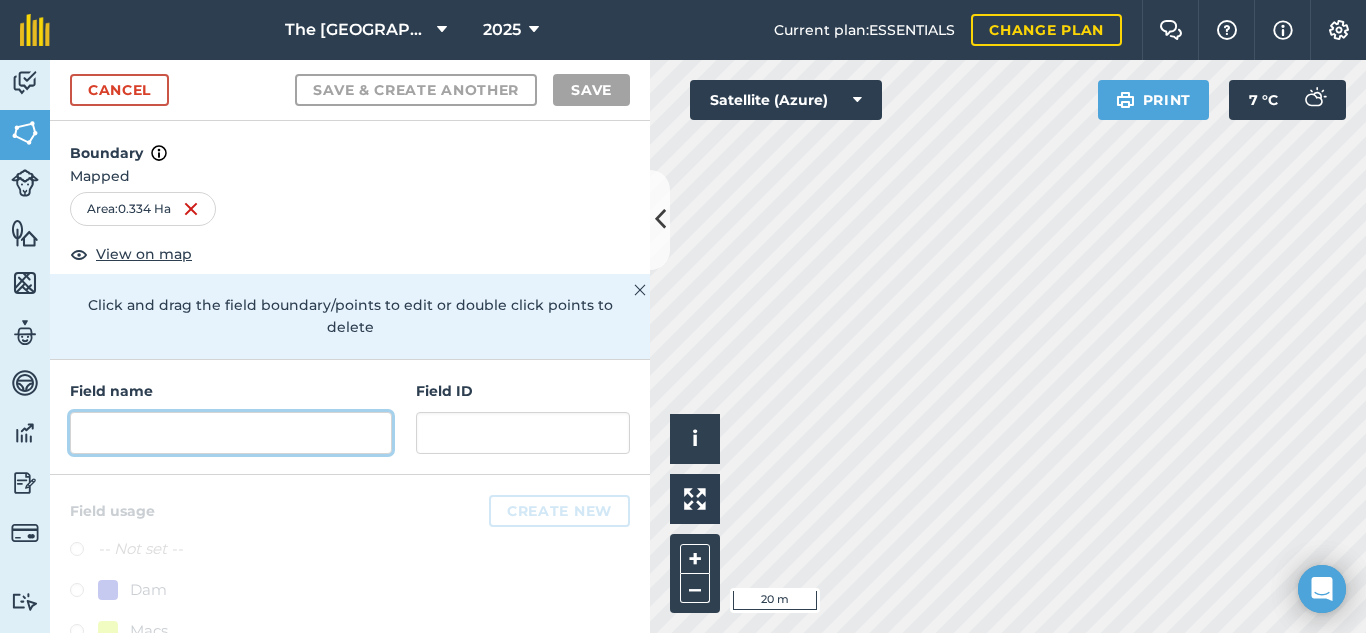 click at bounding box center (231, 433) 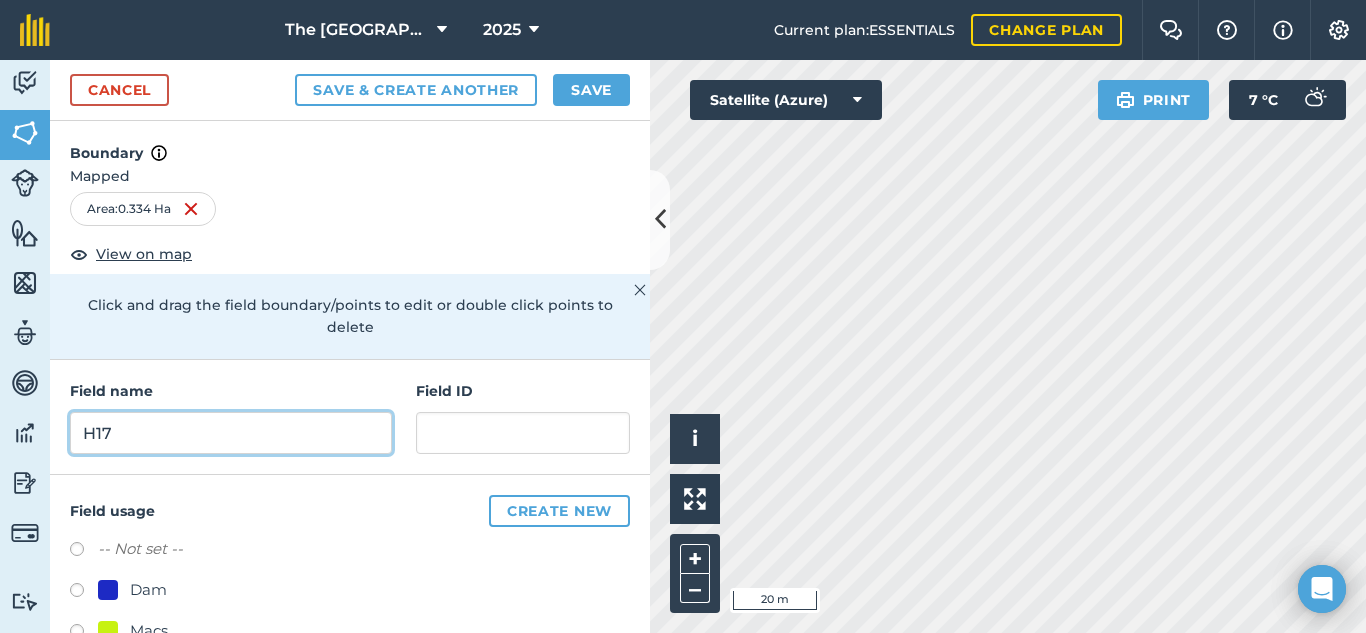 type on "H17" 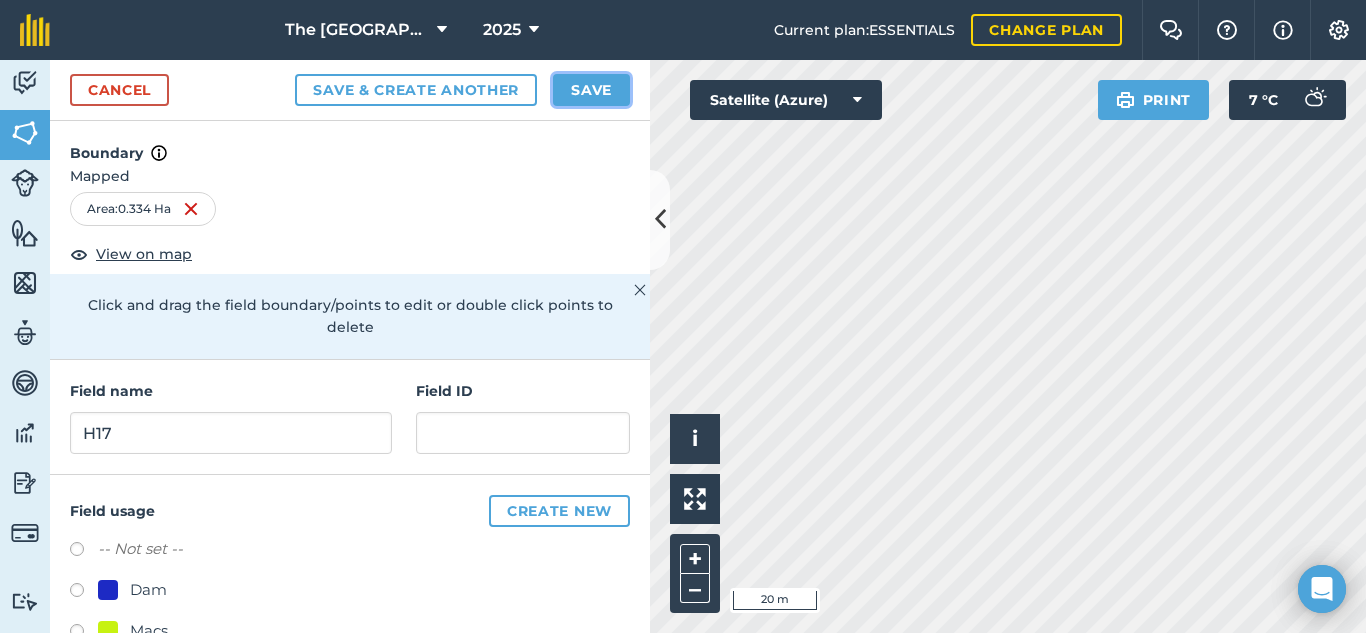 click on "Save" at bounding box center [591, 90] 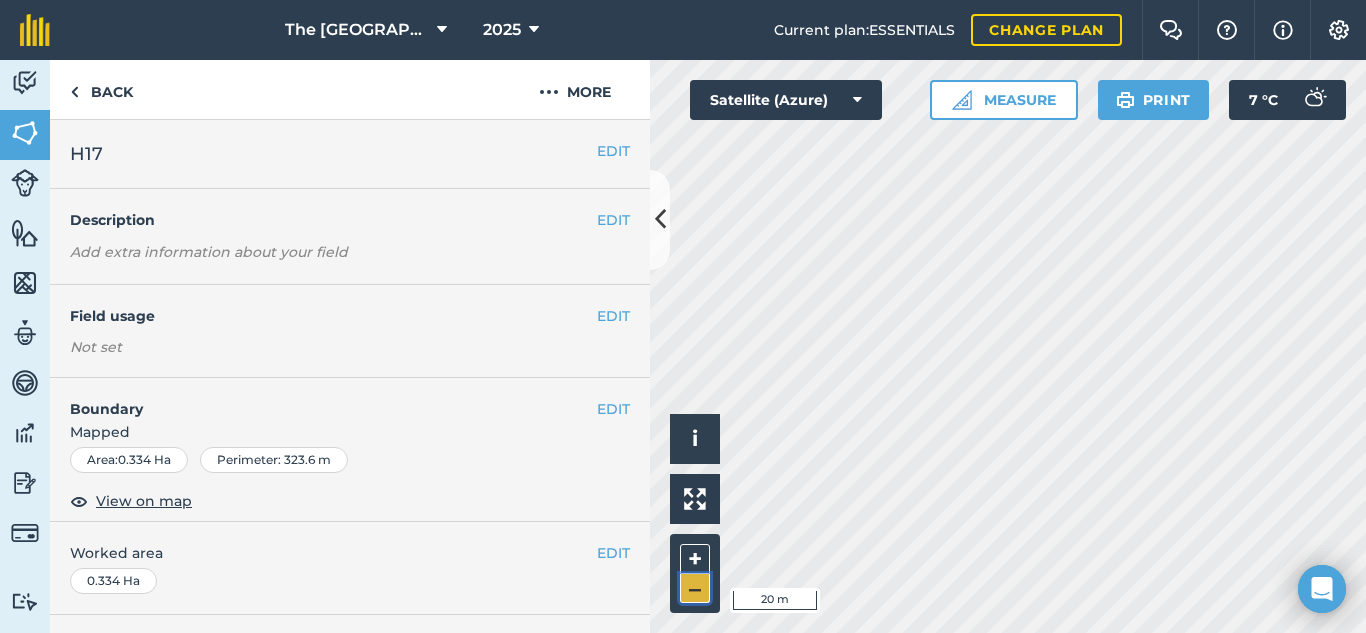 click on "–" at bounding box center (695, 588) 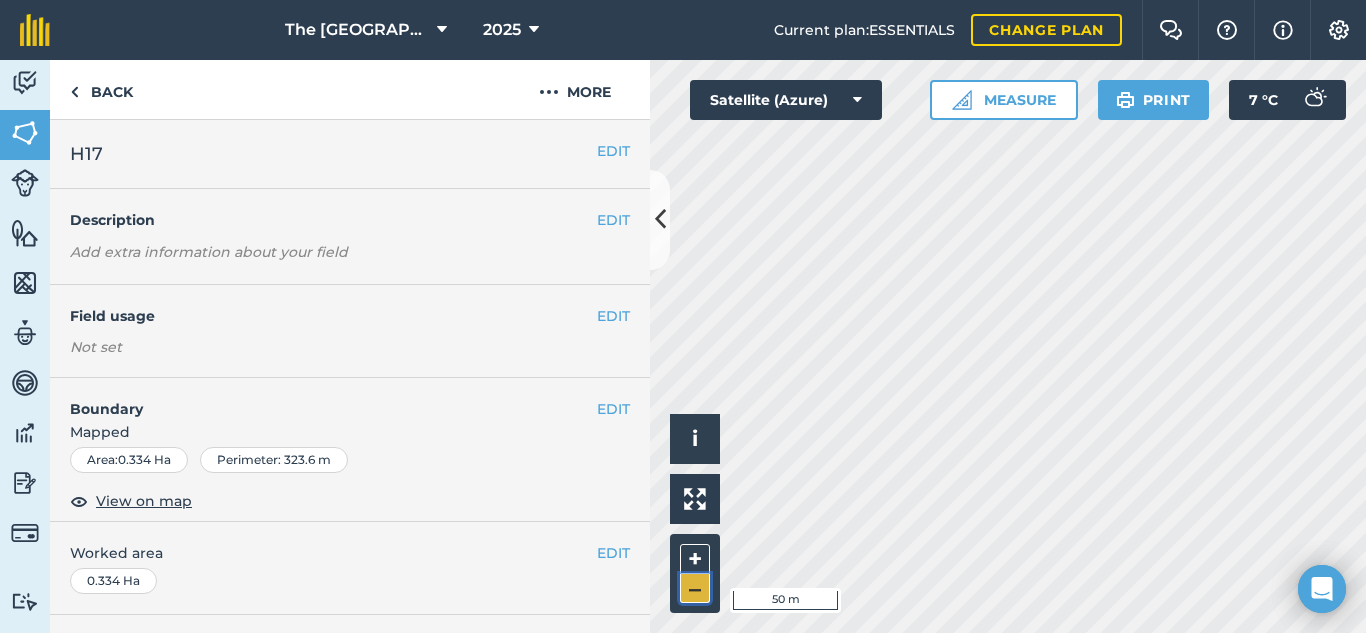 click on "–" at bounding box center (695, 588) 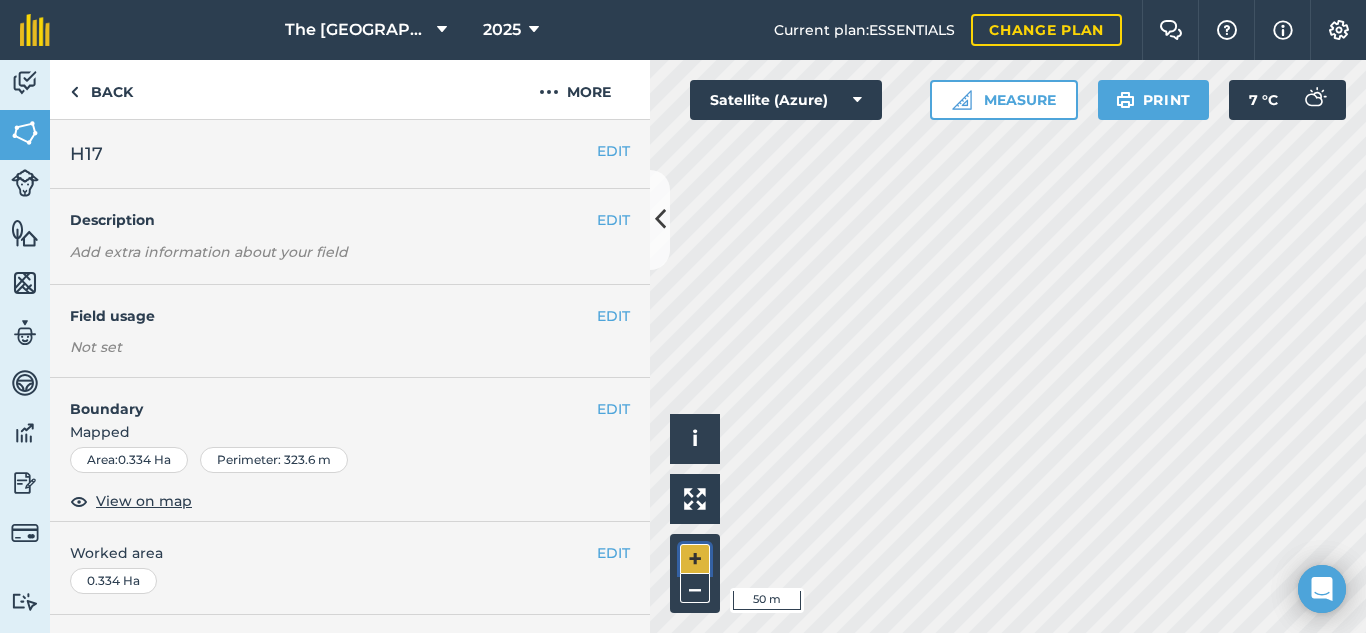 click on "+" at bounding box center [695, 559] 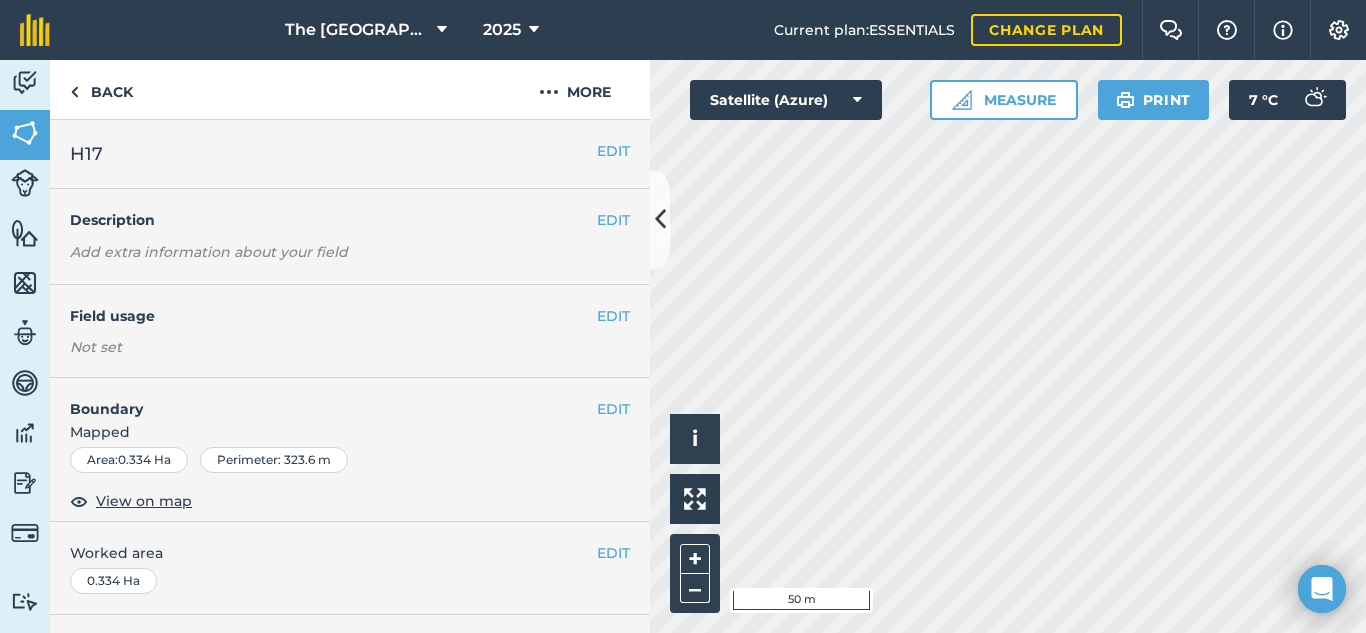 click on "The Falls Farm 2025 Current plan :  ESSENTIALS   Change plan Farm Chat Help Info Settings The Falls Farm  -  2025 Reproduced with the permission of  Microsoft Printed on  [DATE] Field usages No usage set Dam Macs SUGARCANE - N52 4th Ratoon V Dam Veld Activity Fields Livestock Features Maps Team Vehicles Data Reporting Billing Tutorials Tutorials   Back   More EDIT H17 EDIT Description Add extra information about your field EDIT Field usage Not set EDIT Boundary   Mapped Area :  0.334   Ha Perimeter :   323.6   m   View on map EDIT Worked area 0.334   Ha Sub-fields   Divide your fields into sections, e.g. for multiple crops or grazing blocks   Add sub-fields Add field job Add note   Field Health To-Do Field History Reports There are no outstanding tasks for this field. Click to start drawing i © 2025 TomTom, Microsoft 50 m + – Satellite (Azure) Measure Print 7   ° C" at bounding box center (683, 316) 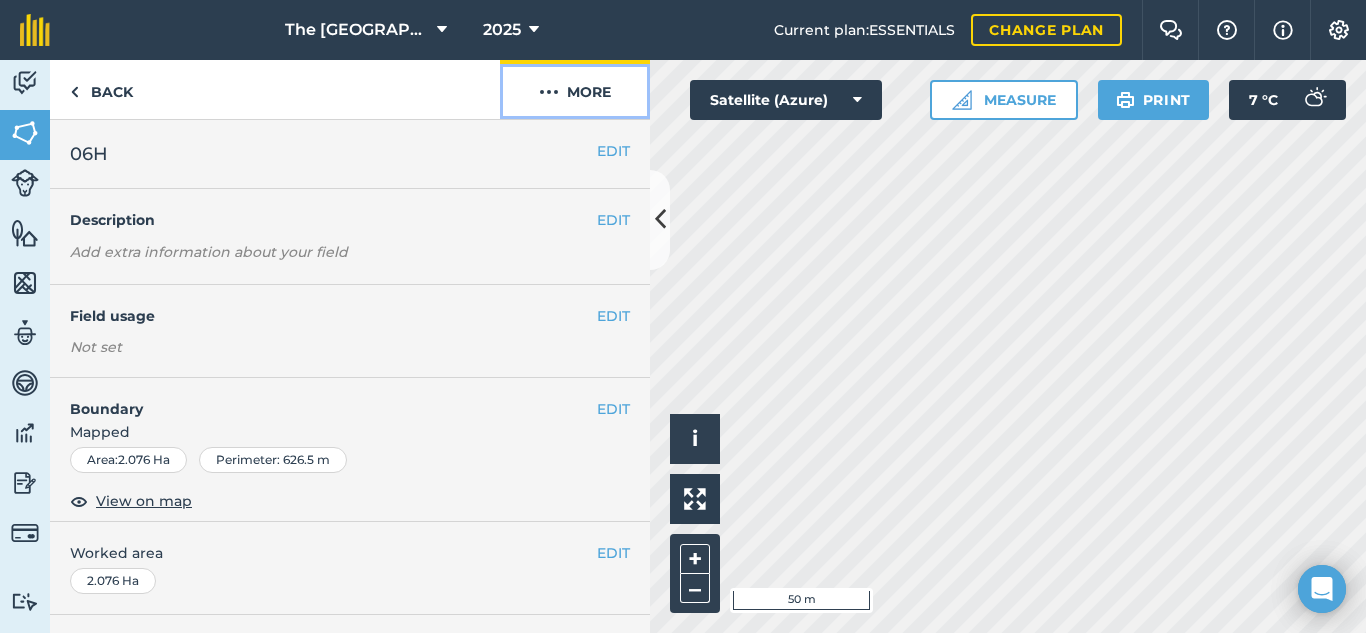 click on "More" at bounding box center [575, 89] 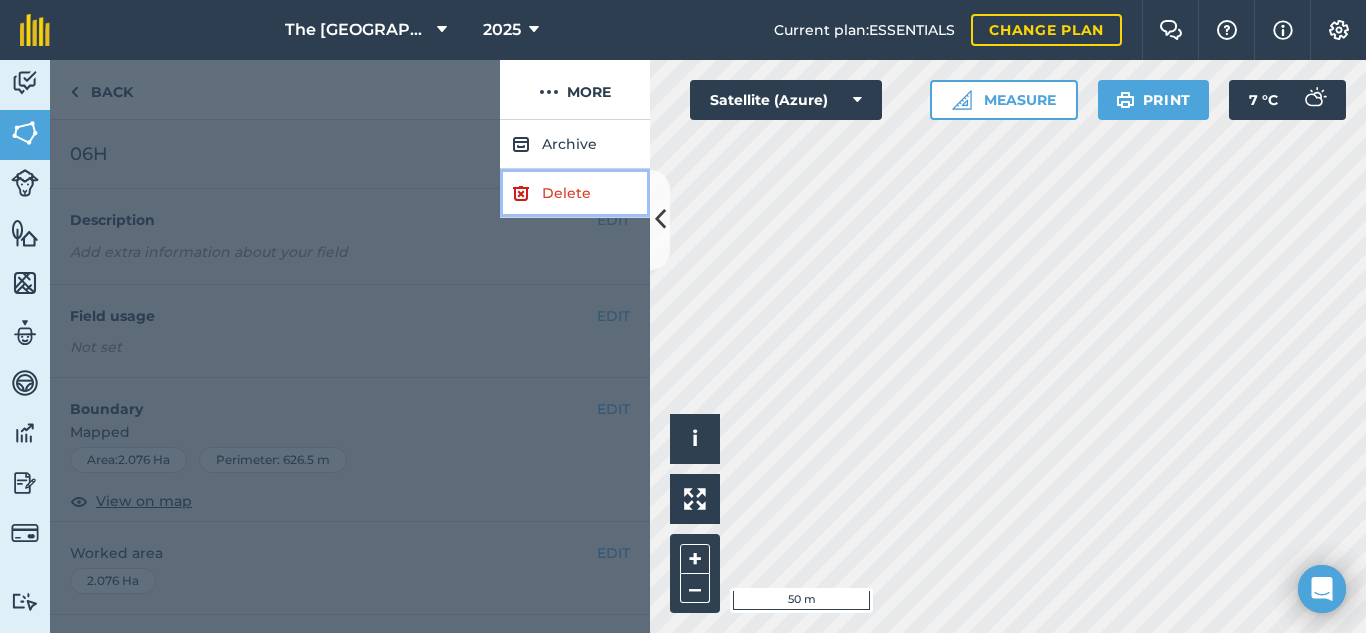 click on "Delete" at bounding box center (575, 193) 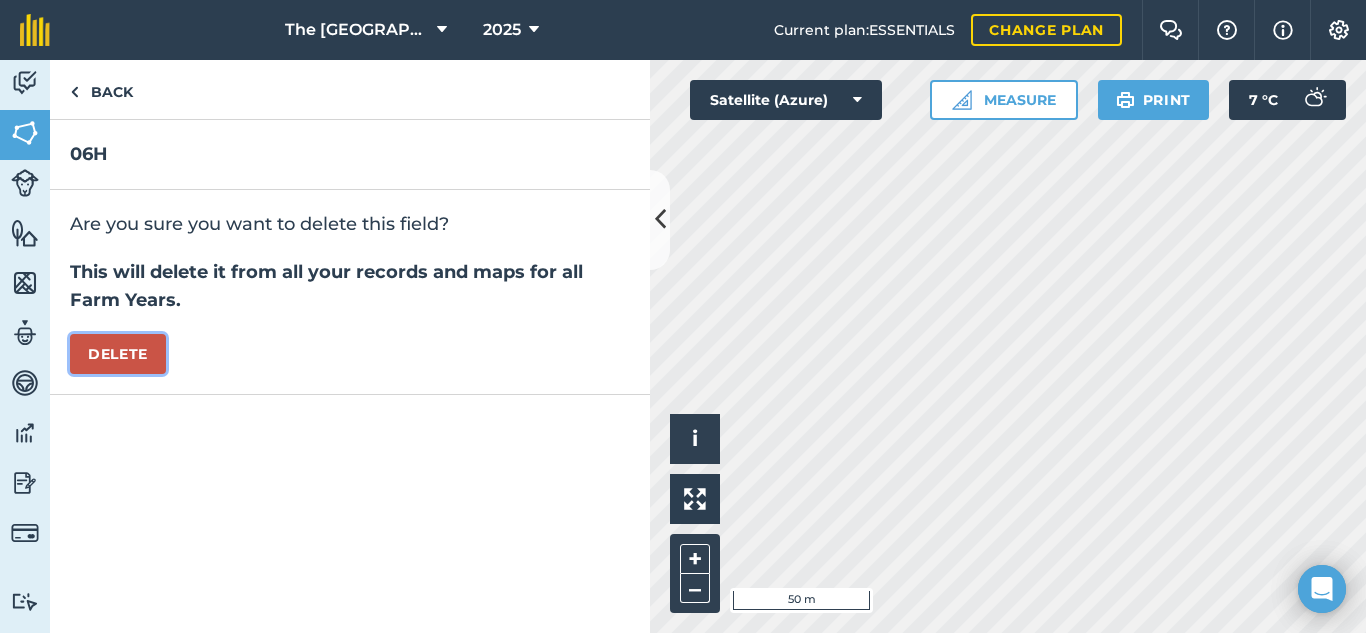 click on "Delete" at bounding box center (118, 354) 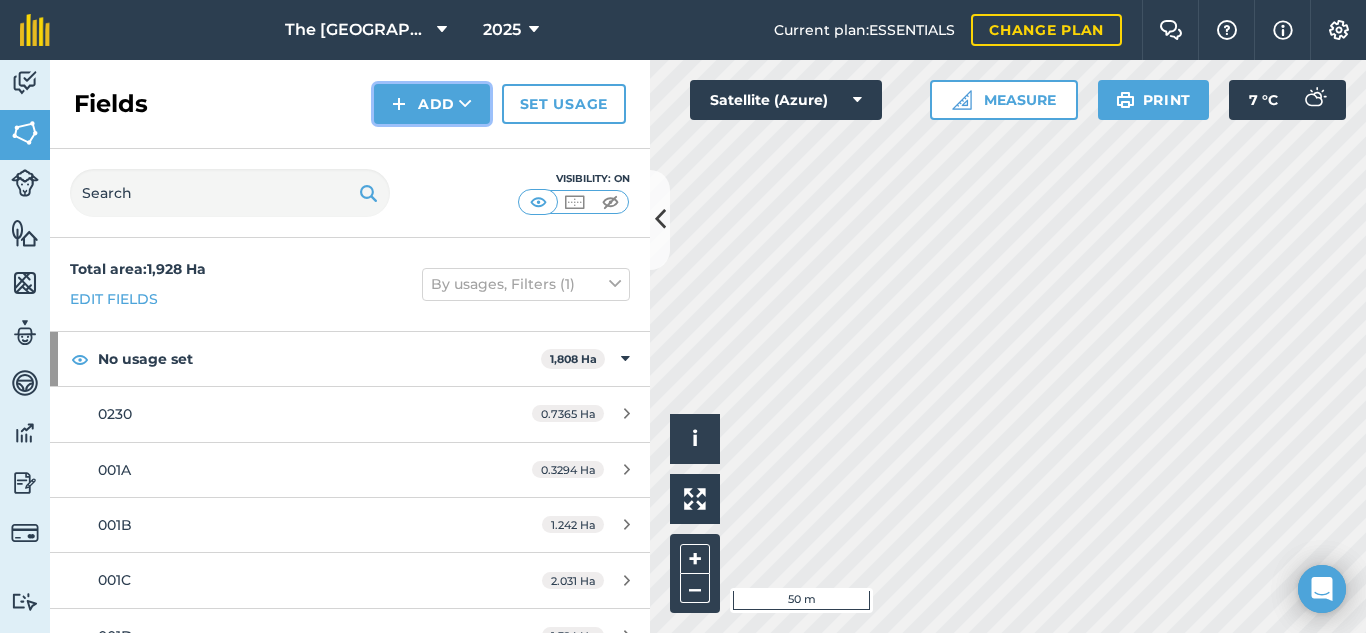 click on "Add" at bounding box center (432, 104) 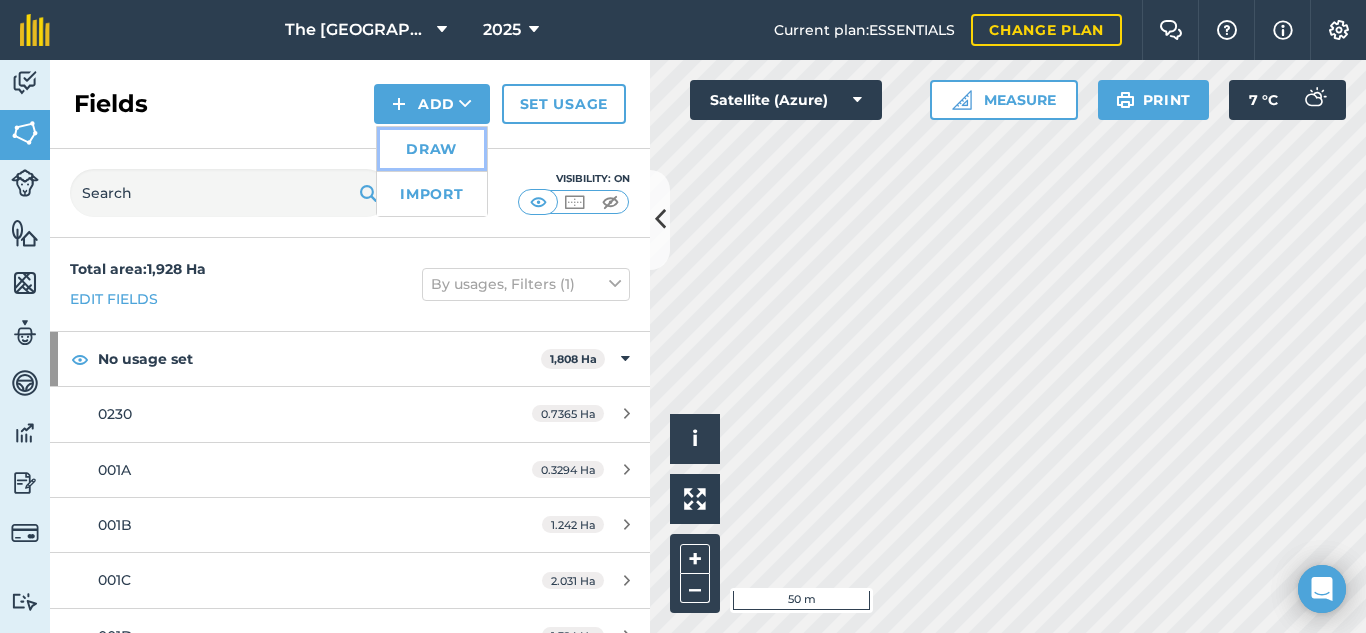 click on "Draw" at bounding box center (432, 149) 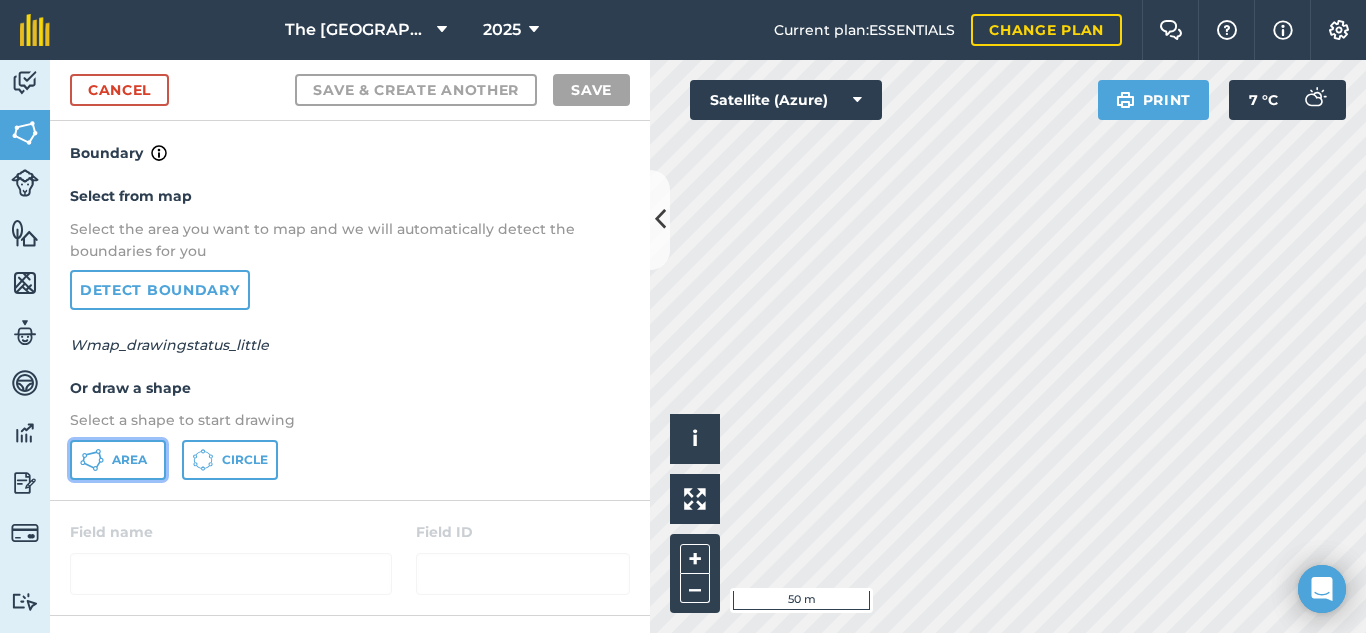 click on "Area" at bounding box center (118, 460) 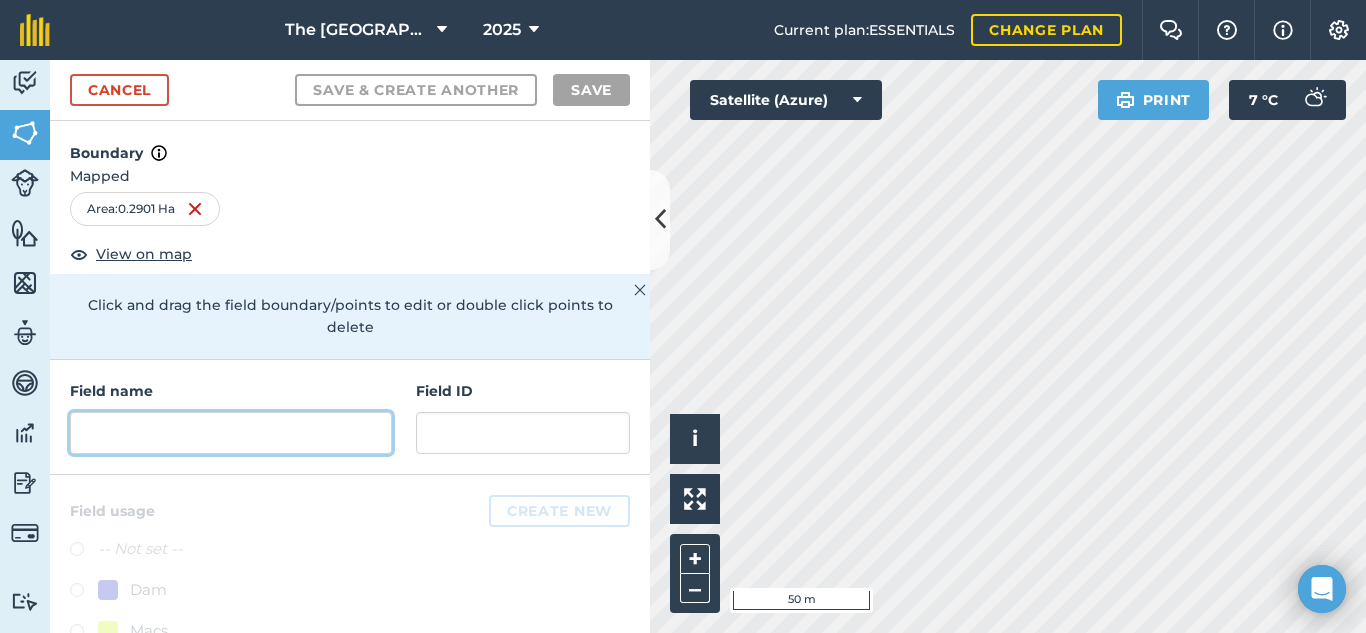 click at bounding box center (231, 433) 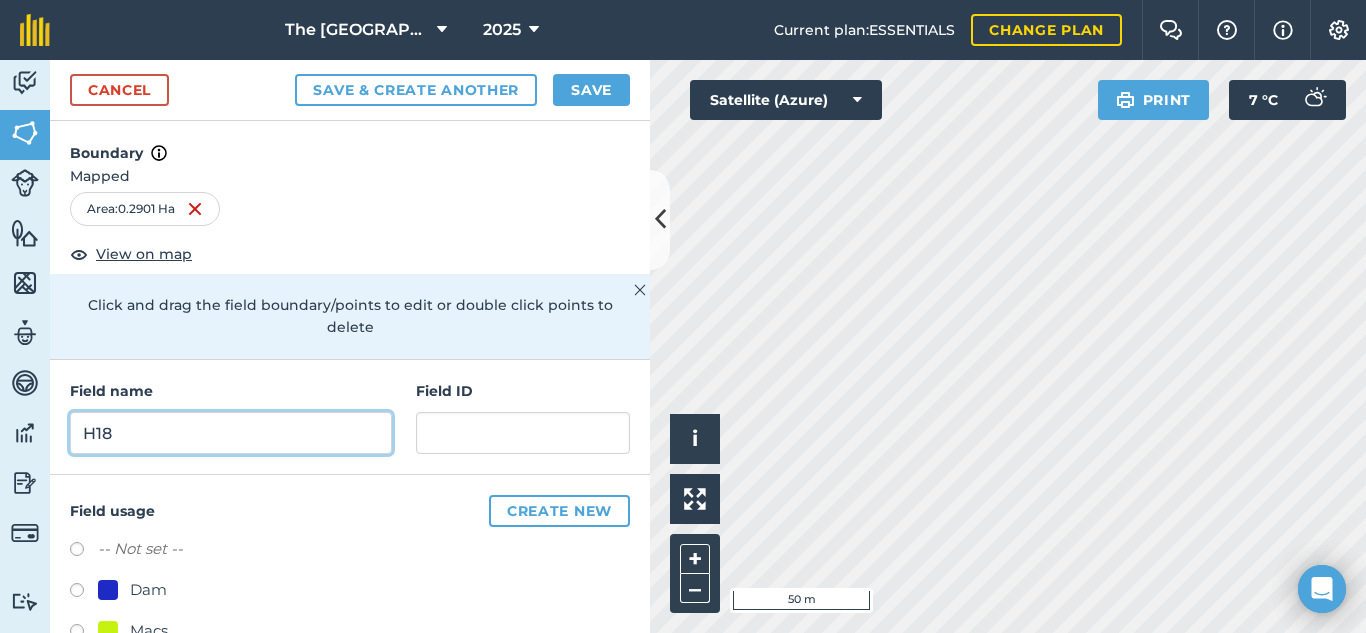 type on "H18" 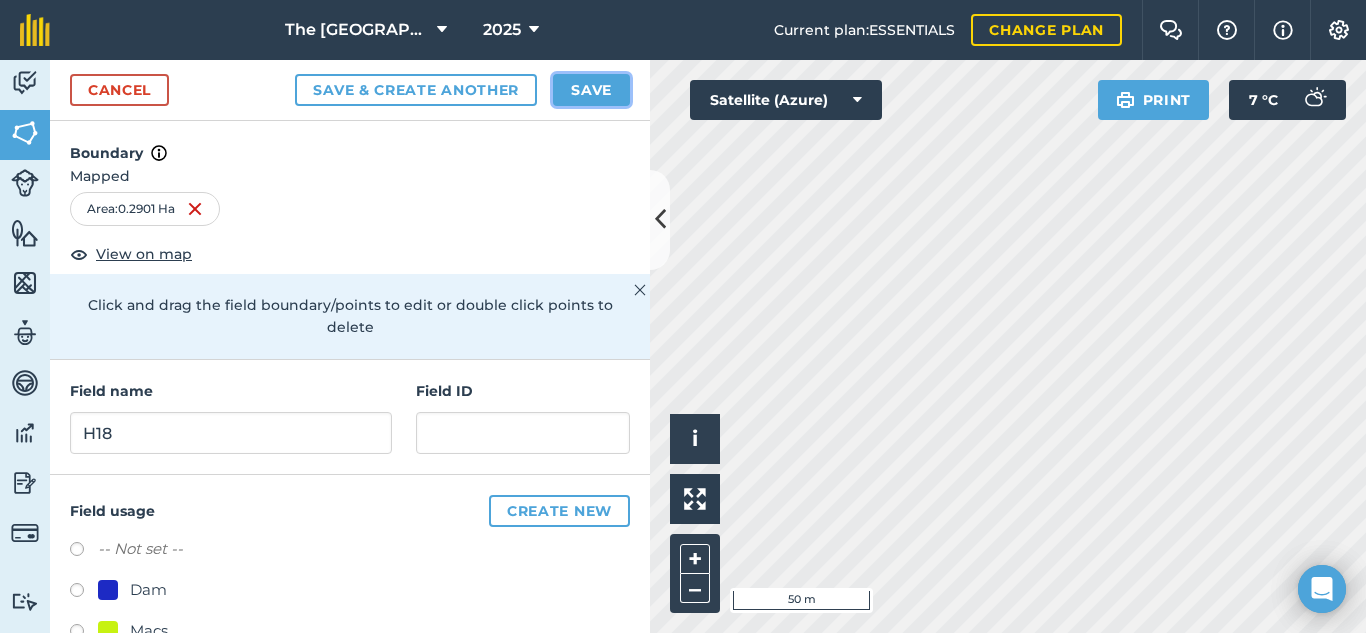 click on "Save" at bounding box center [591, 90] 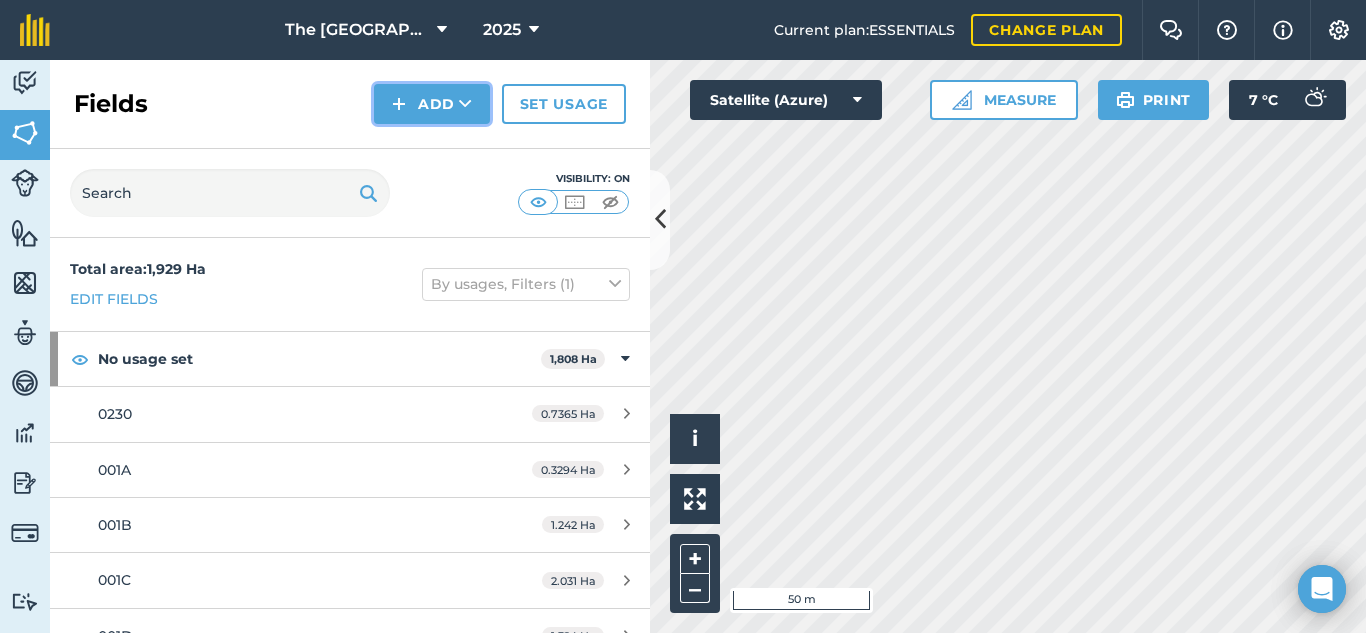 click at bounding box center (465, 104) 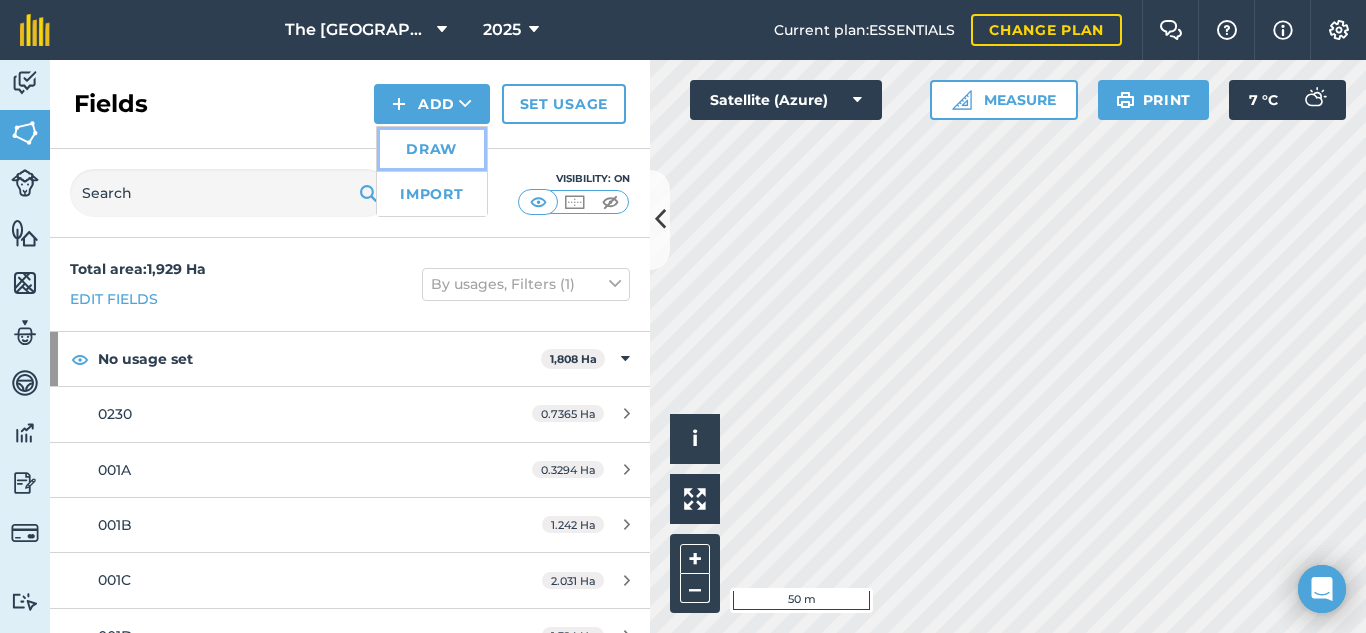 click on "Draw" at bounding box center (432, 149) 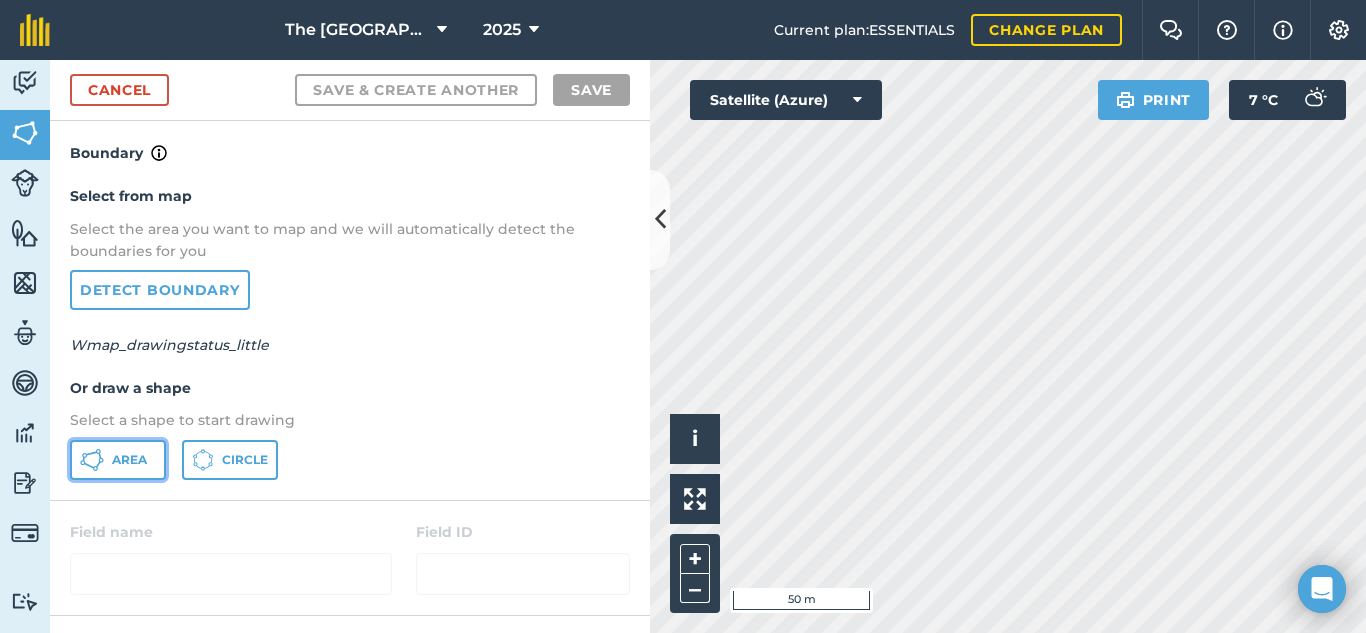 click on "Area" at bounding box center (129, 460) 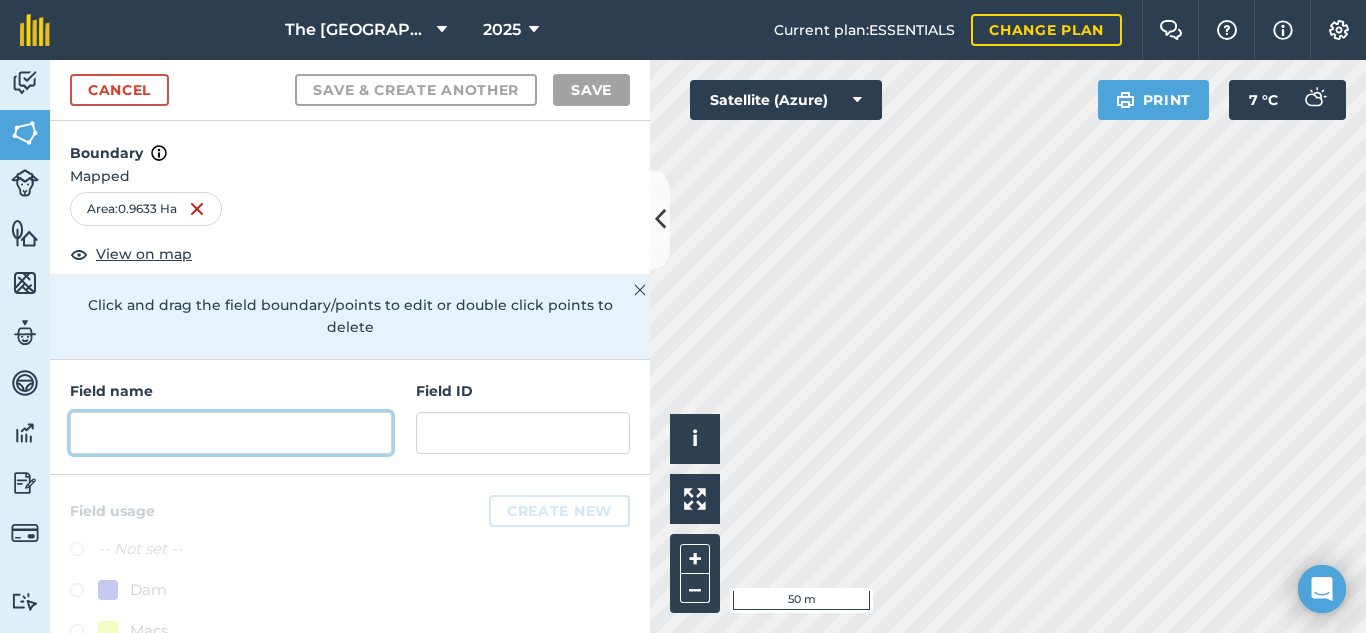 click at bounding box center [231, 433] 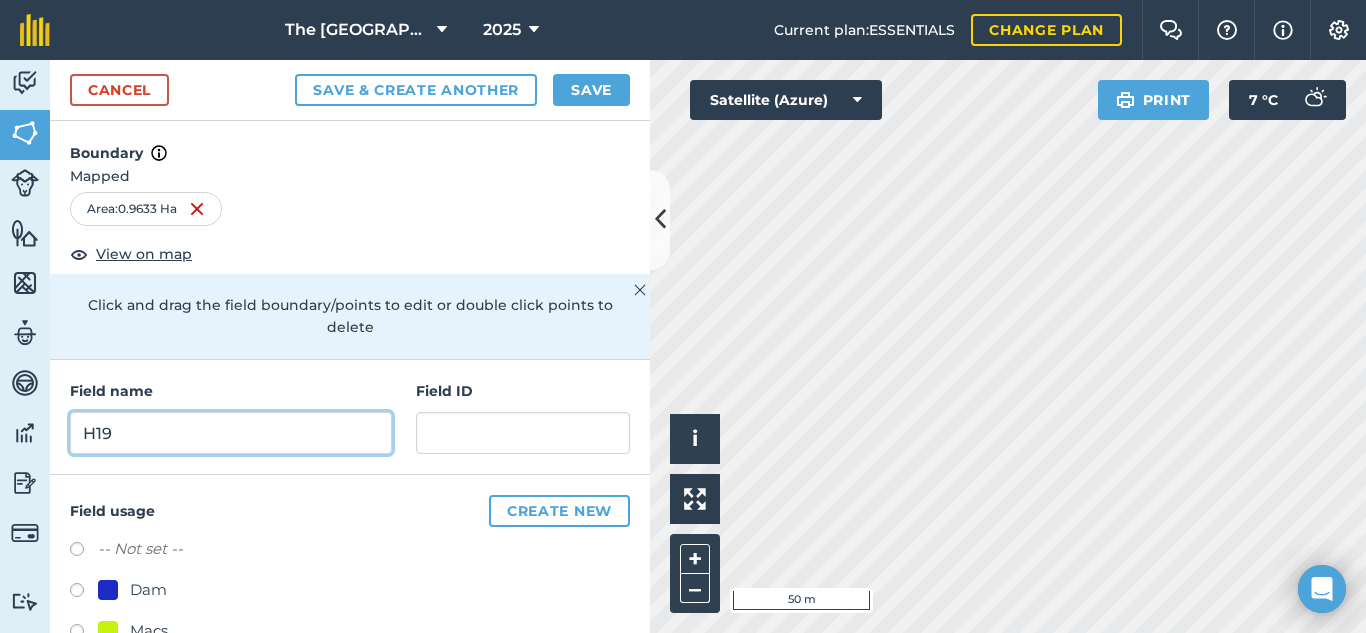 type on "H19" 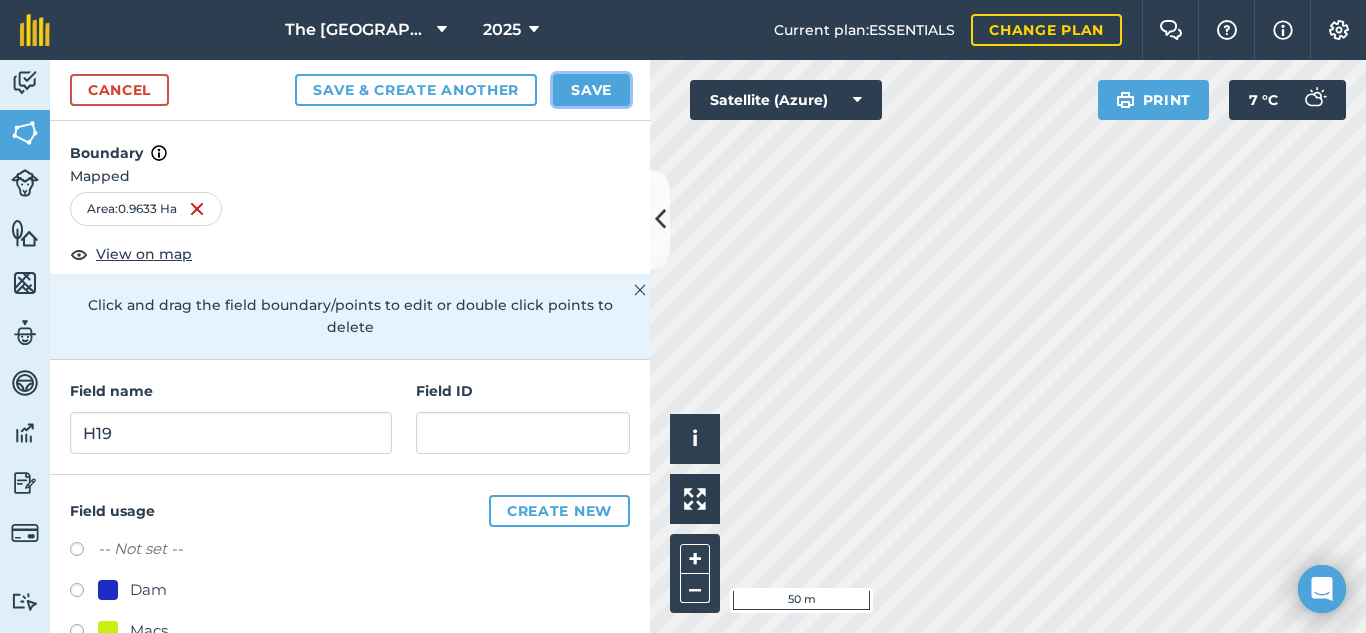 click on "Save" at bounding box center [591, 90] 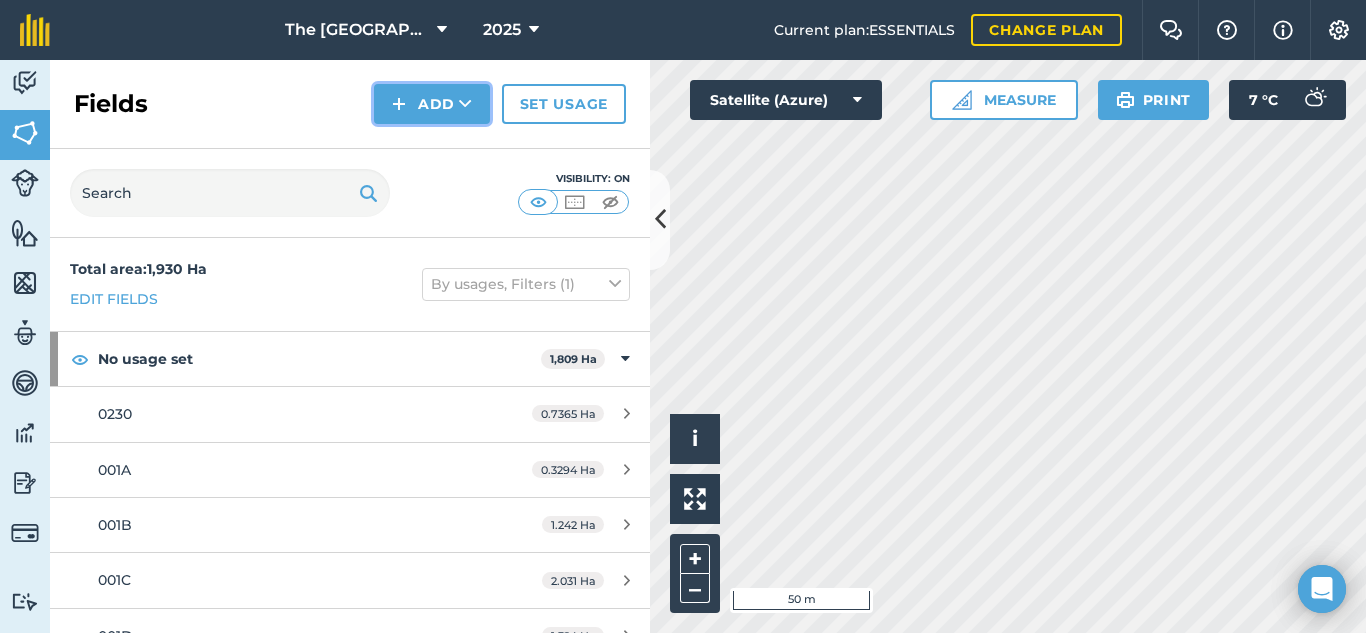 click on "Add" at bounding box center (432, 104) 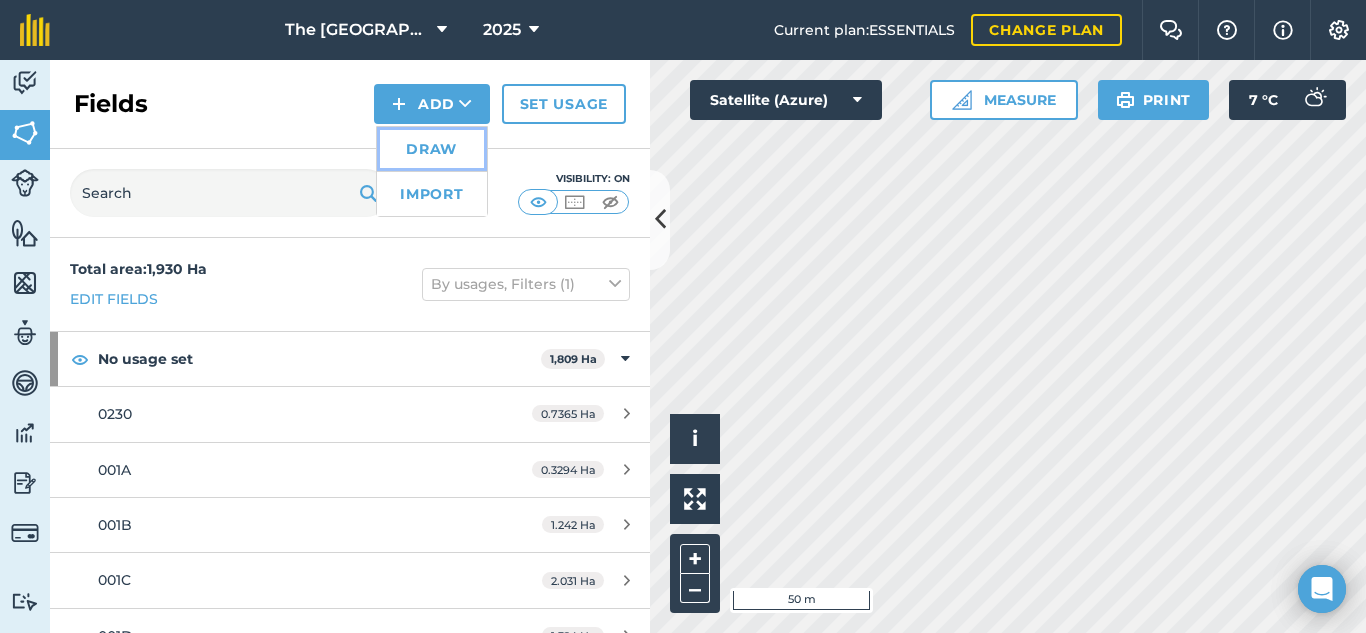 click on "Draw" at bounding box center [432, 149] 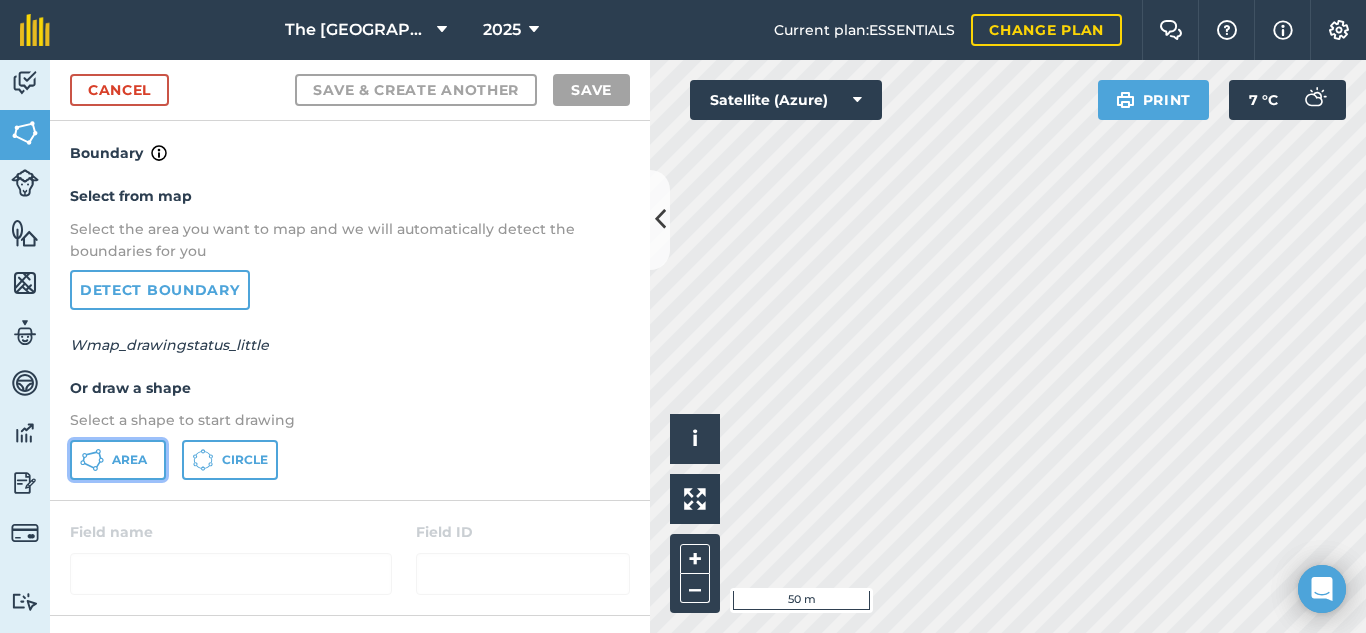 click on "Area" at bounding box center [129, 460] 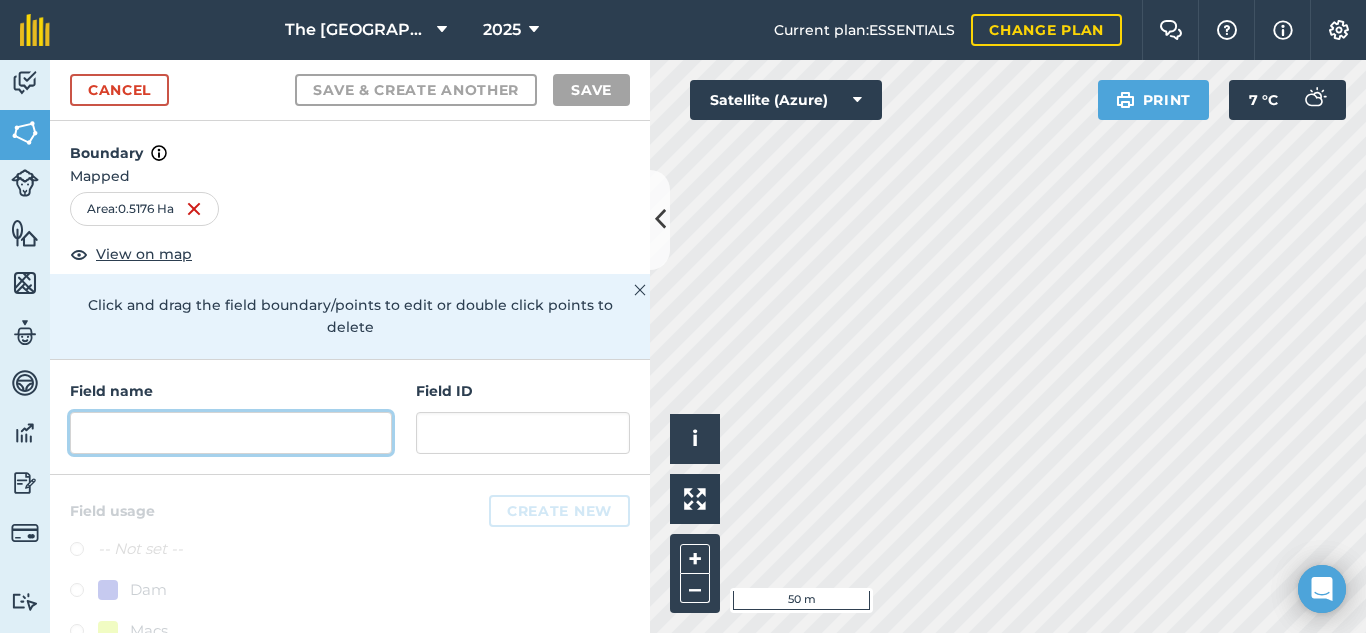 click at bounding box center (231, 433) 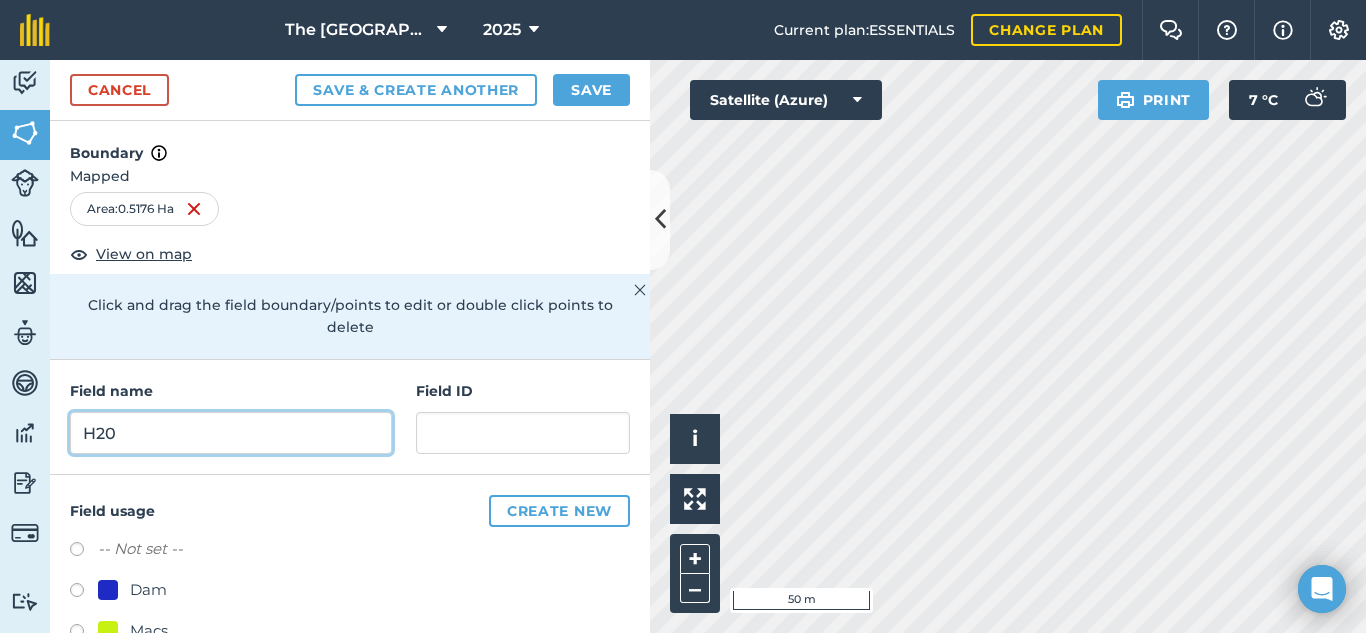 type on "H20" 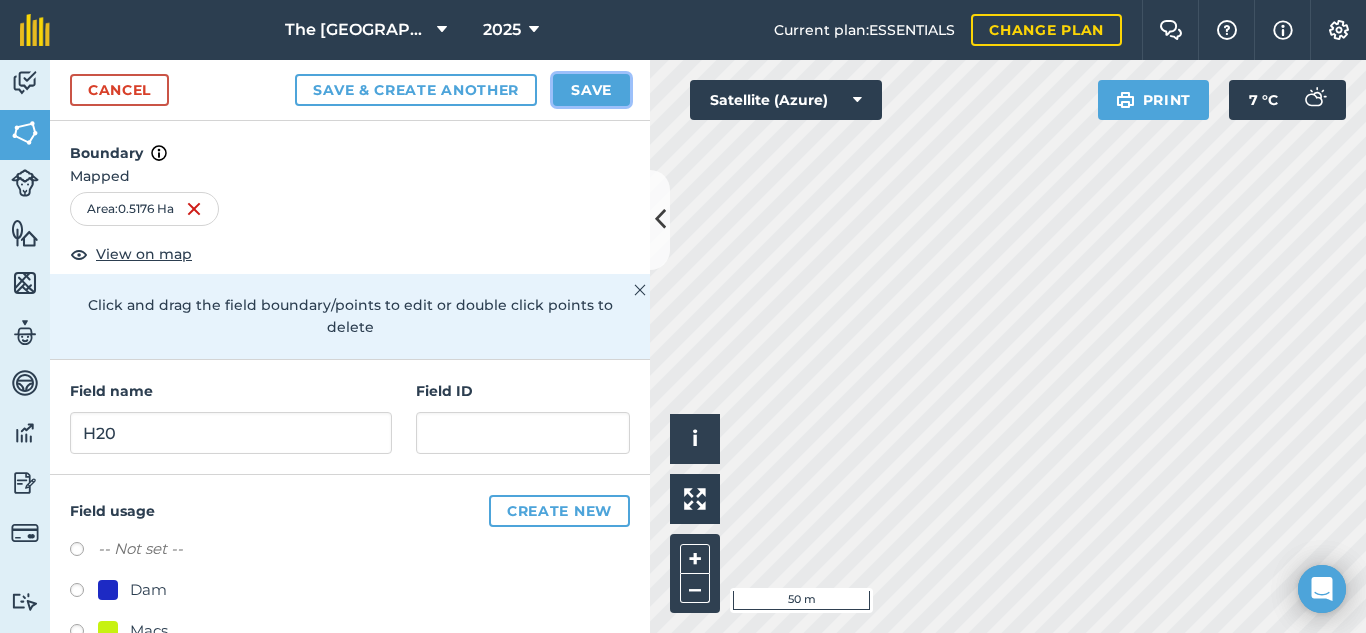 click on "Save" at bounding box center (591, 90) 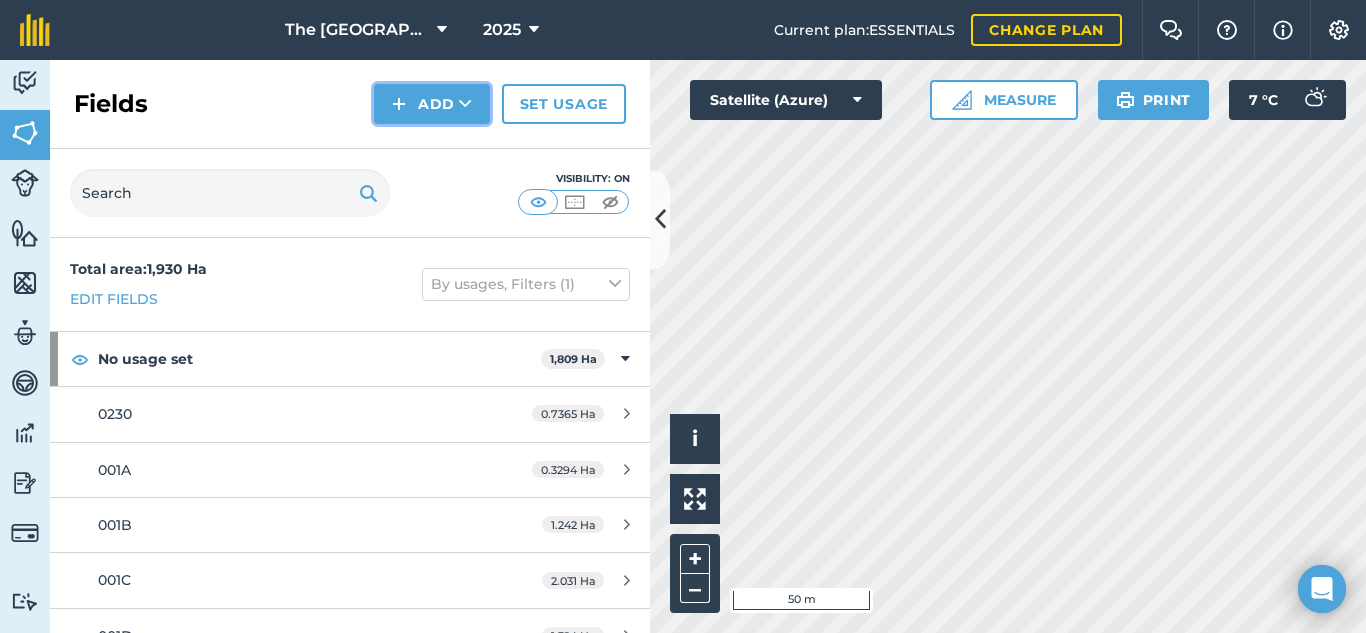 click on "Add" at bounding box center [432, 104] 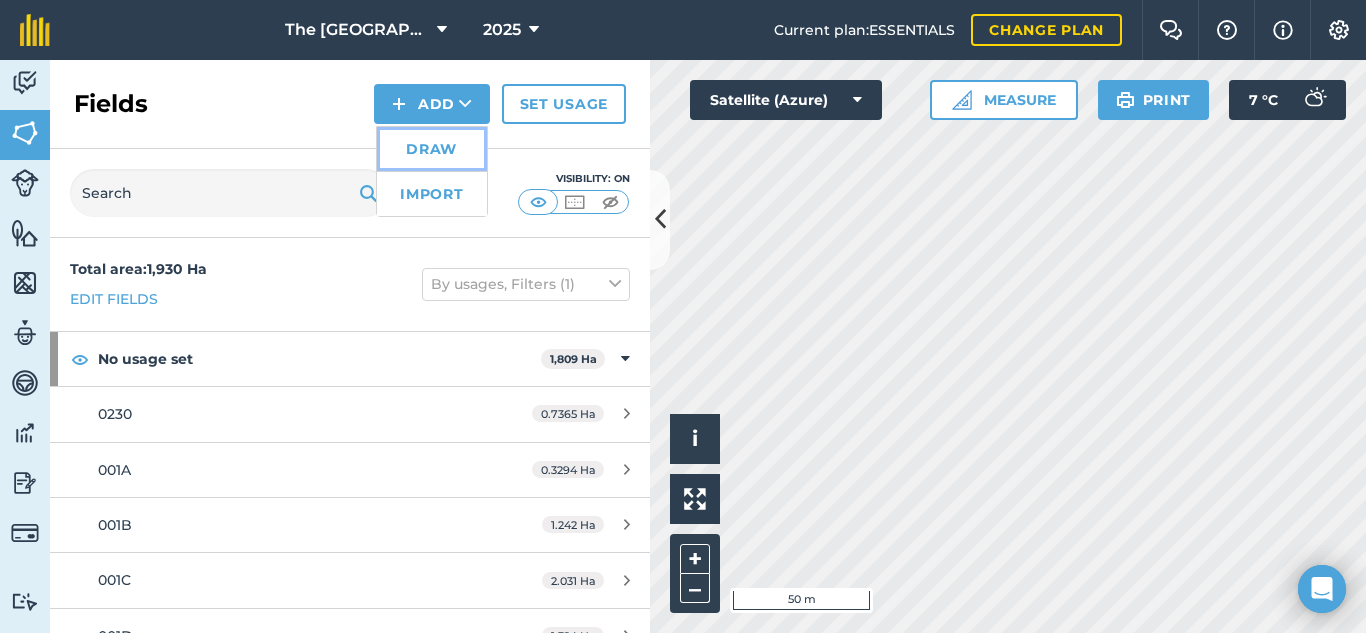 click on "Draw" at bounding box center [432, 149] 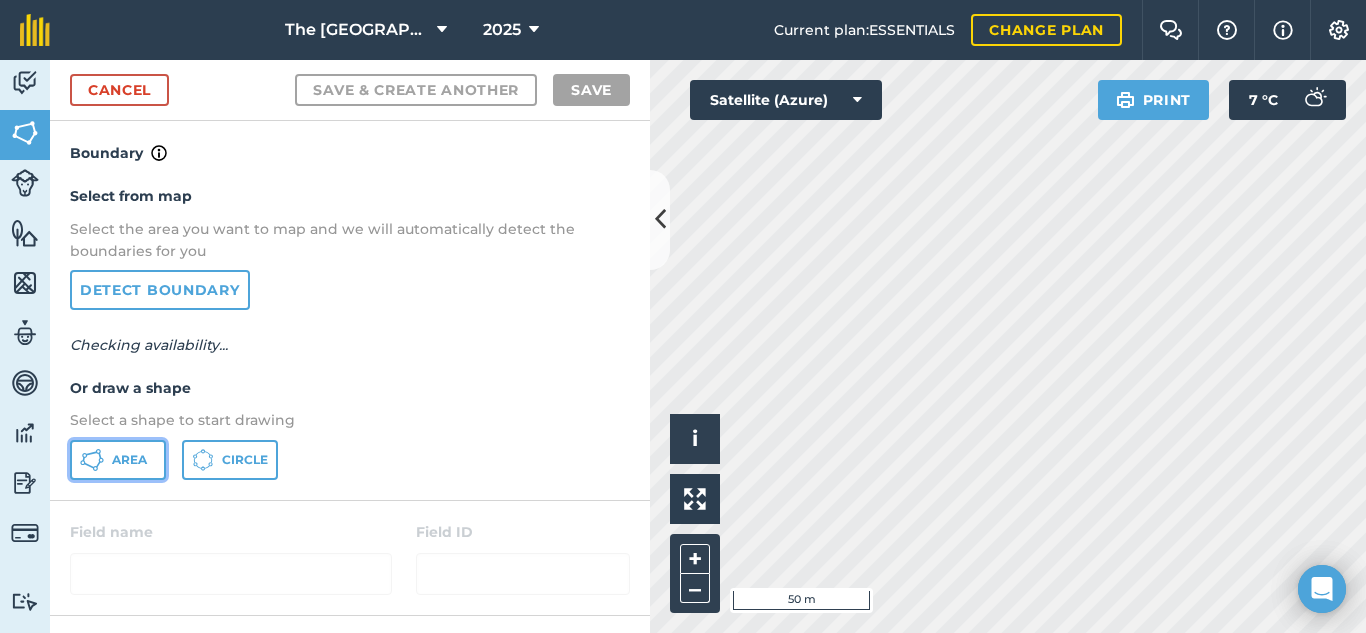 click 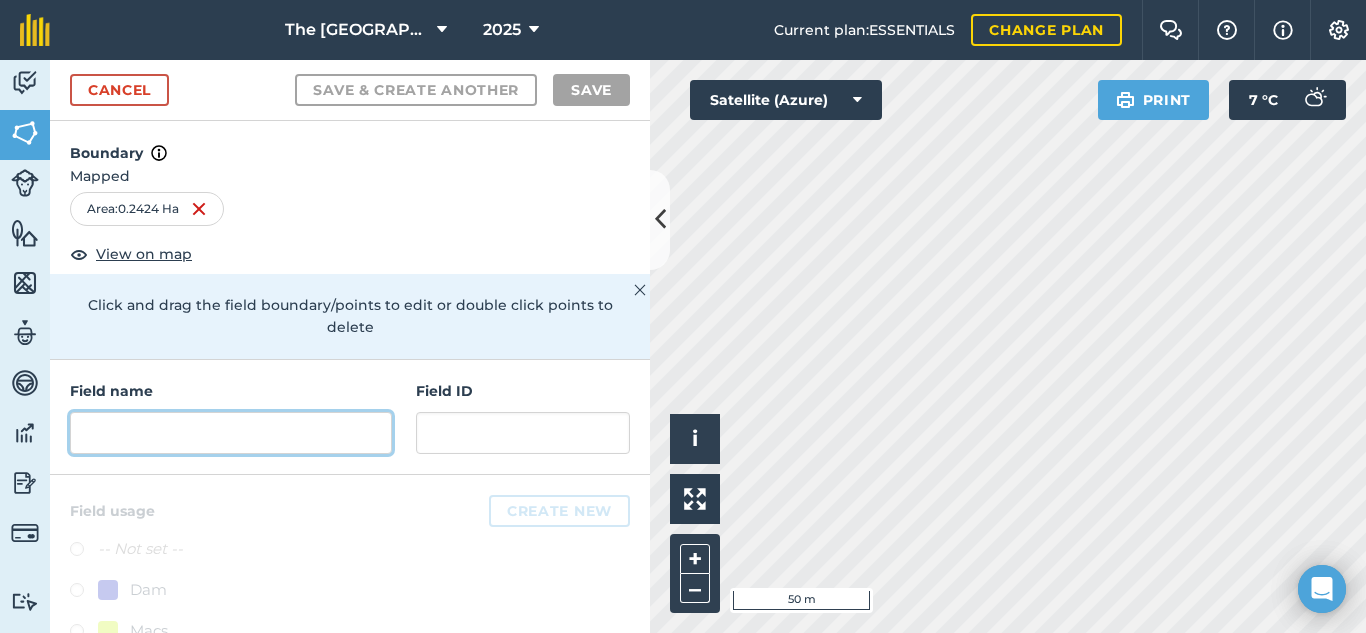 click at bounding box center [231, 433] 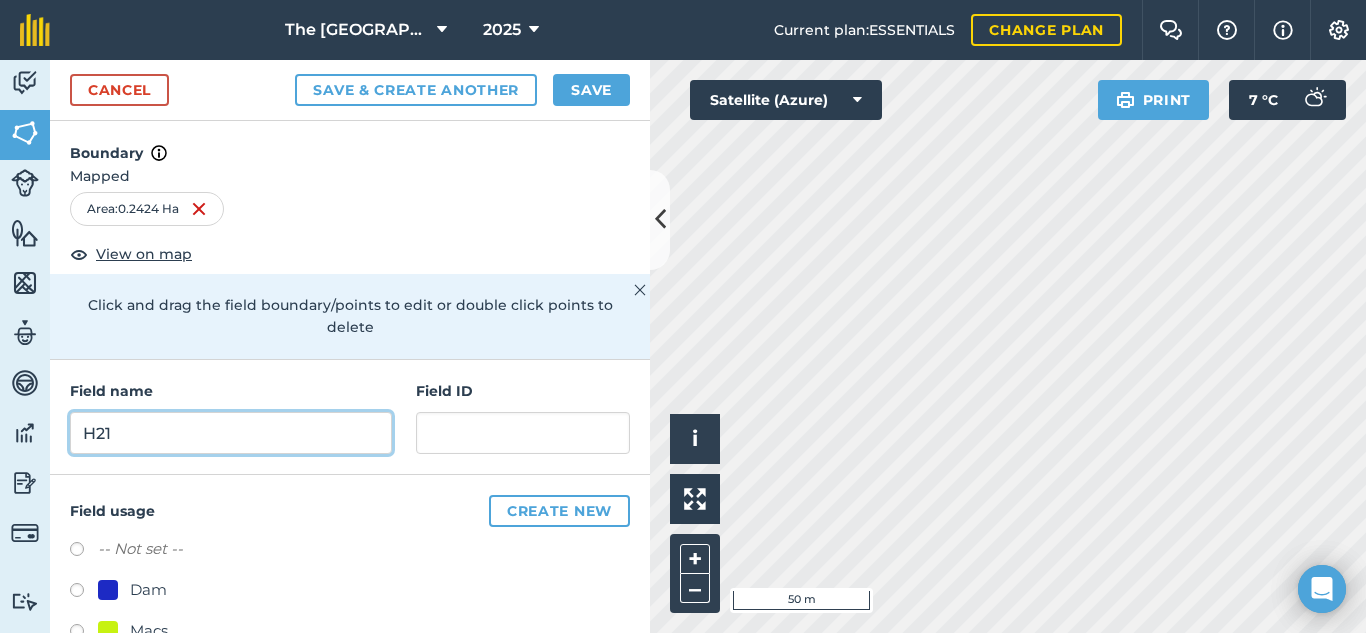 type on "H21" 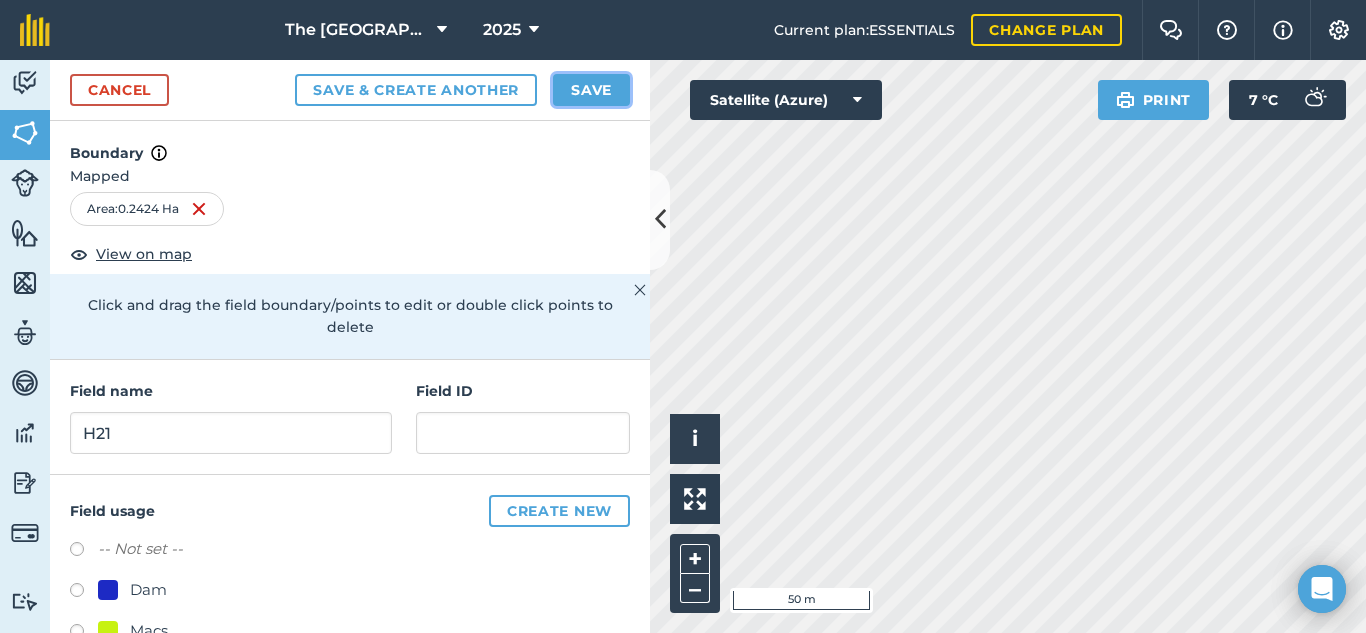 click on "Save" at bounding box center [591, 90] 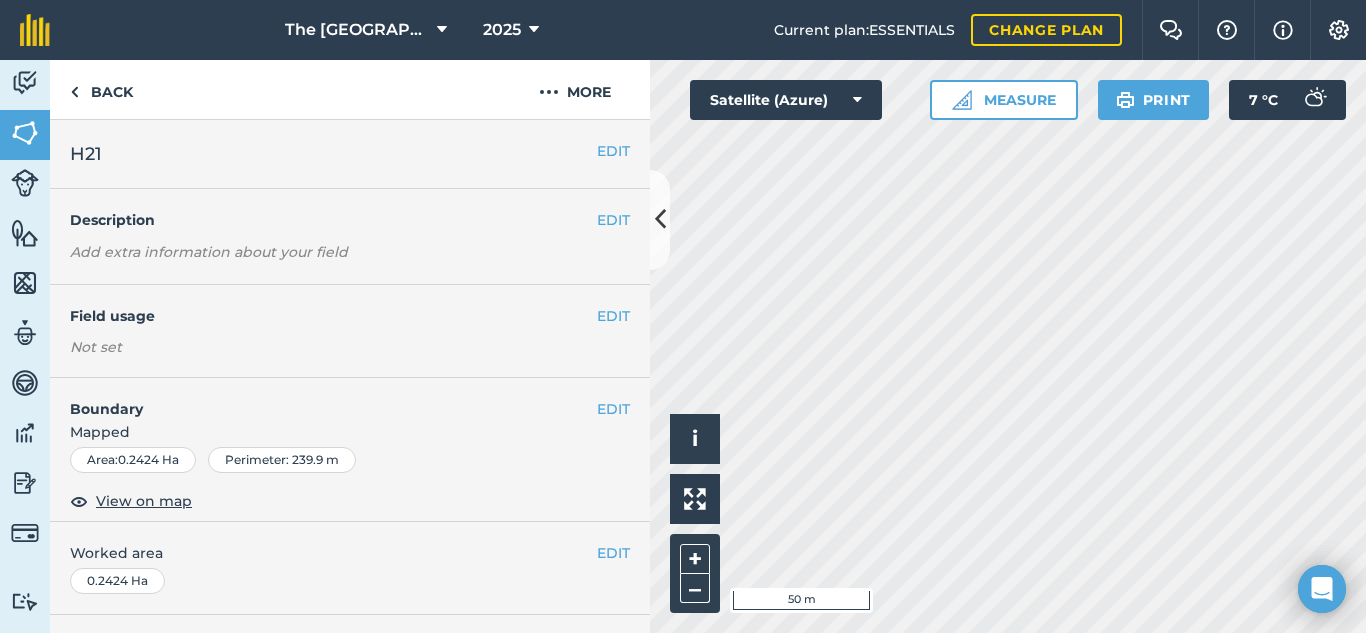 click on "Click to start drawing i © 2025 TomTom, Microsoft 50 m + – Satellite (Azure) Measure Print 7   ° C" at bounding box center [1008, 346] 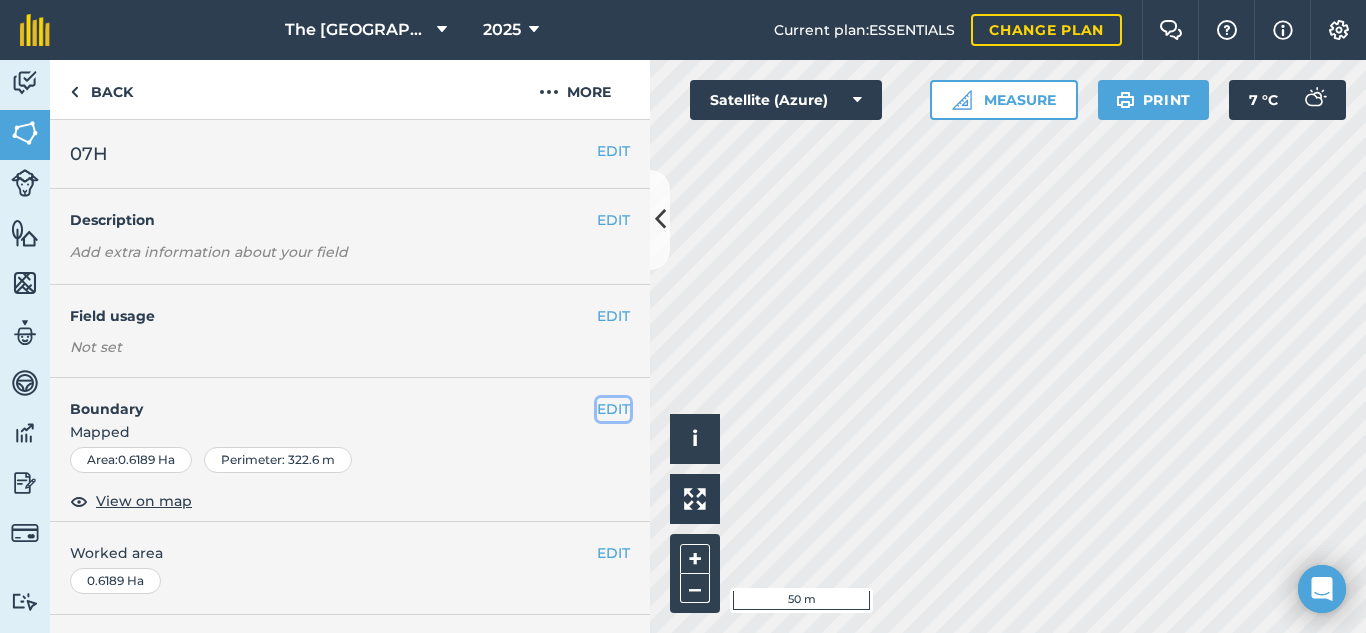 click on "EDIT" at bounding box center [613, 409] 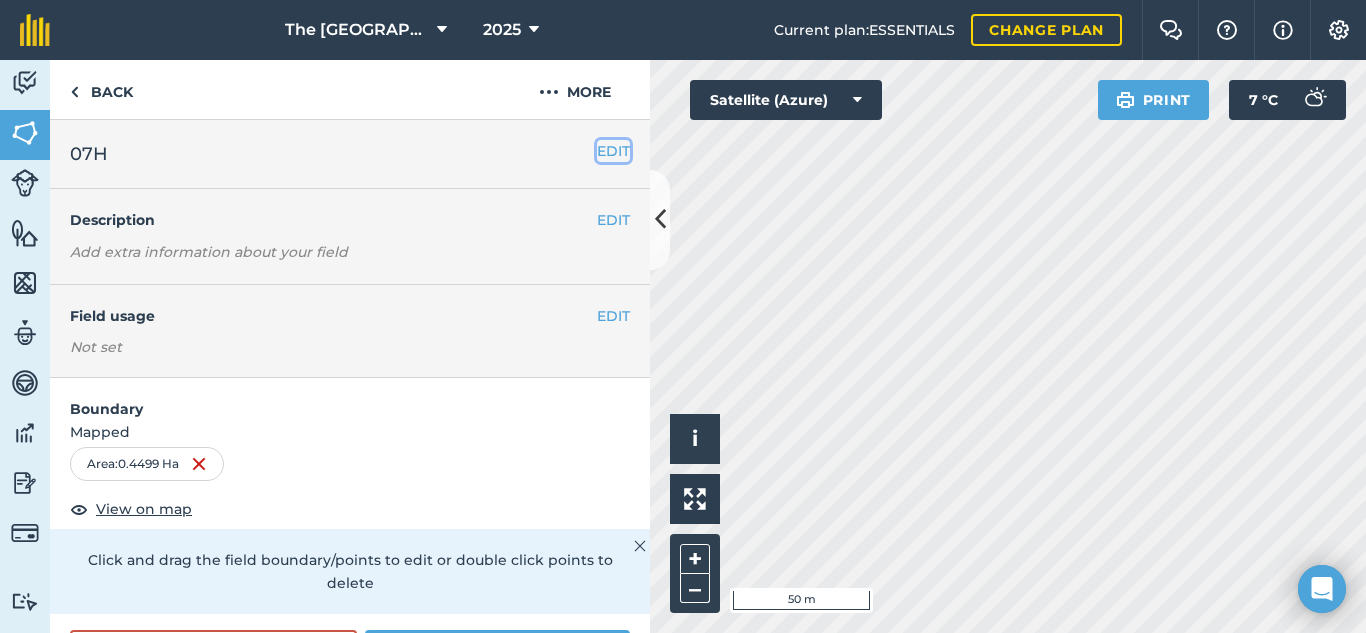 click on "EDIT" at bounding box center (613, 151) 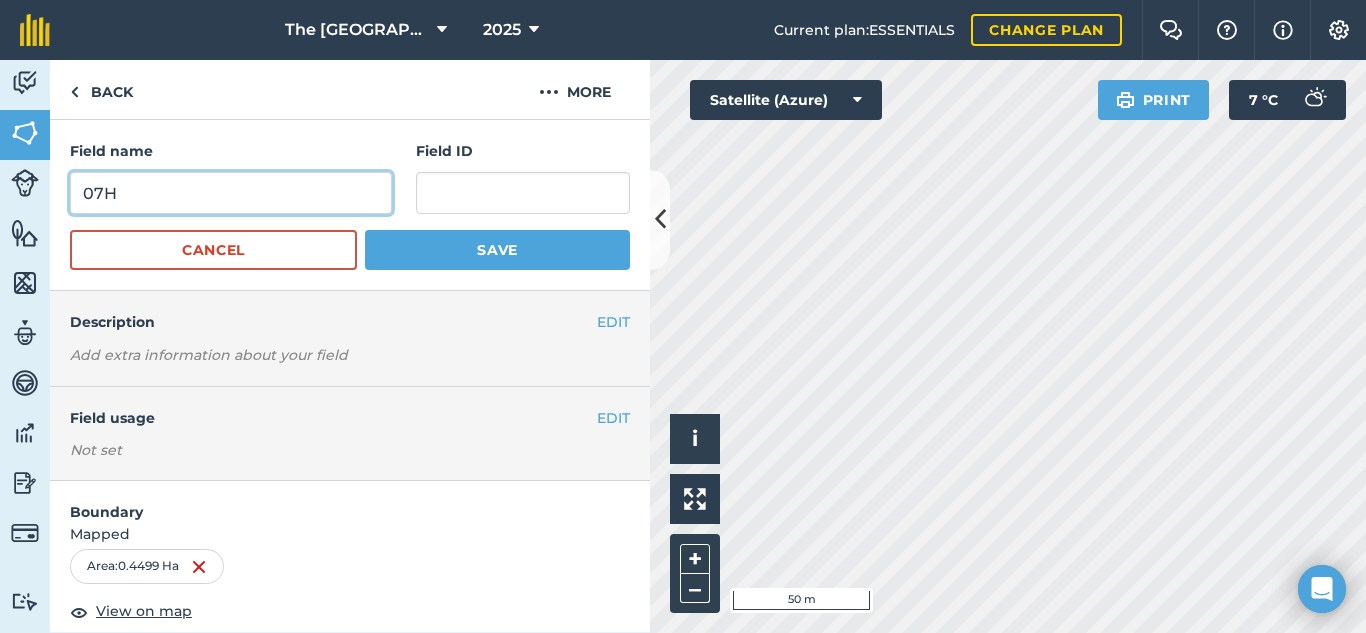 click on "07H" at bounding box center [231, 193] 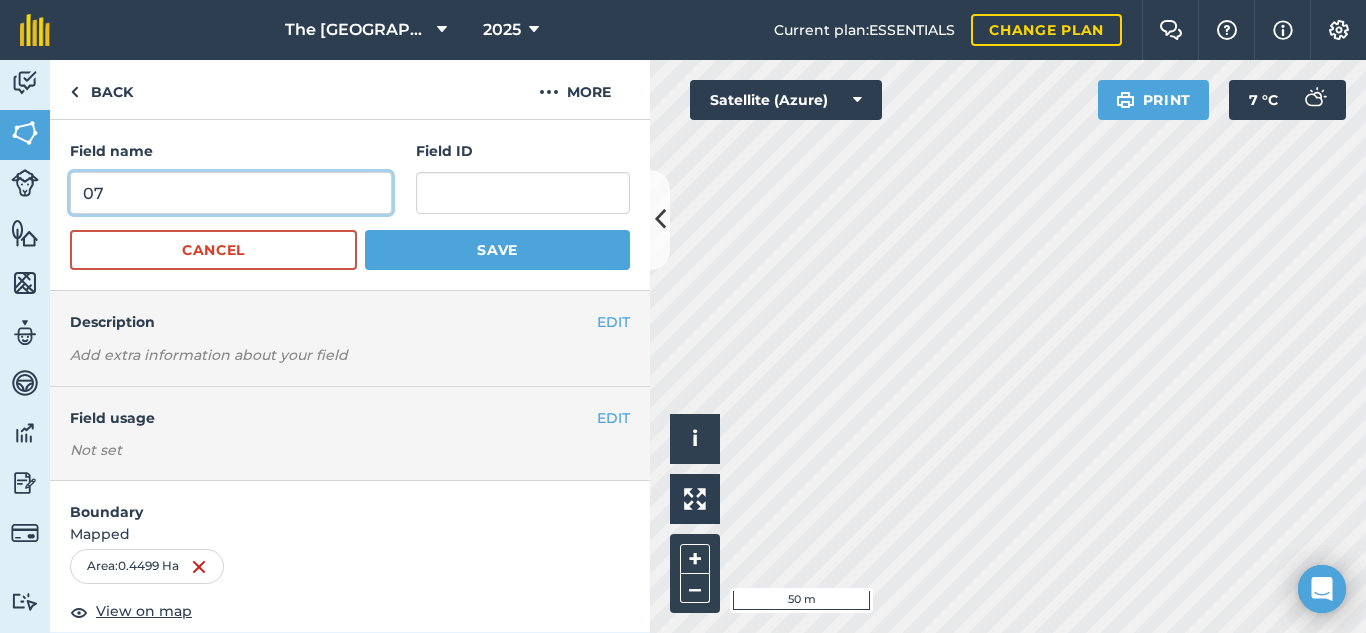 type on "0" 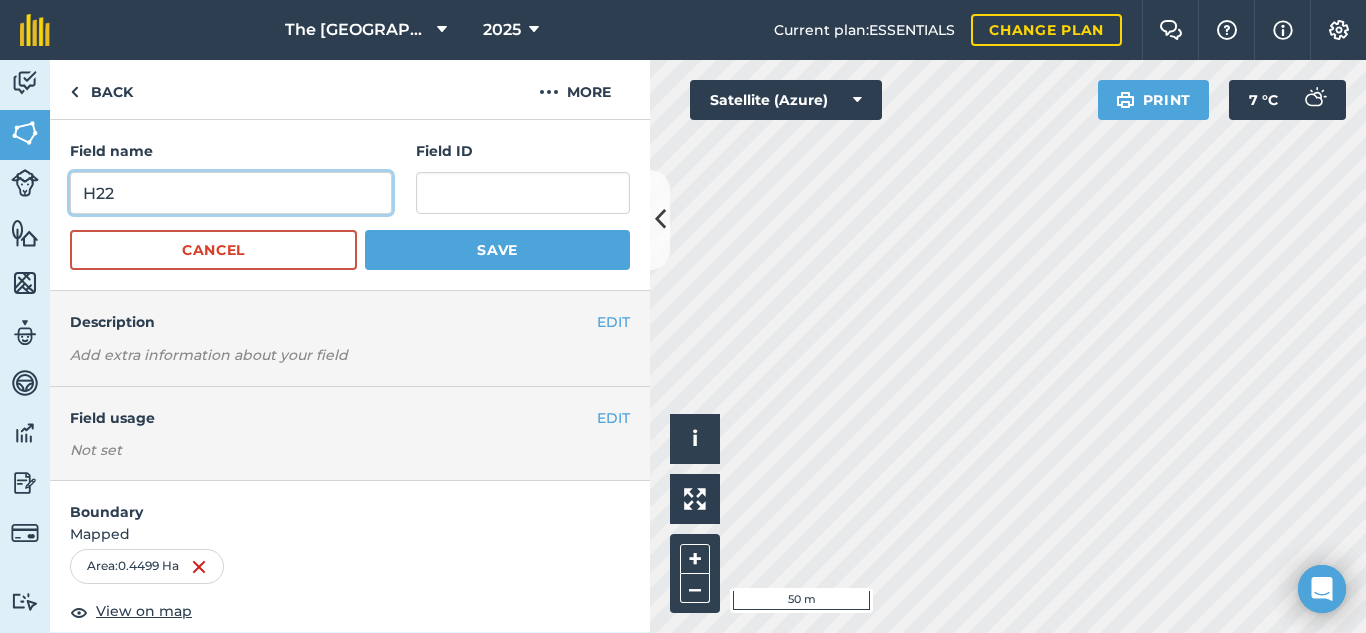 type on "H22" 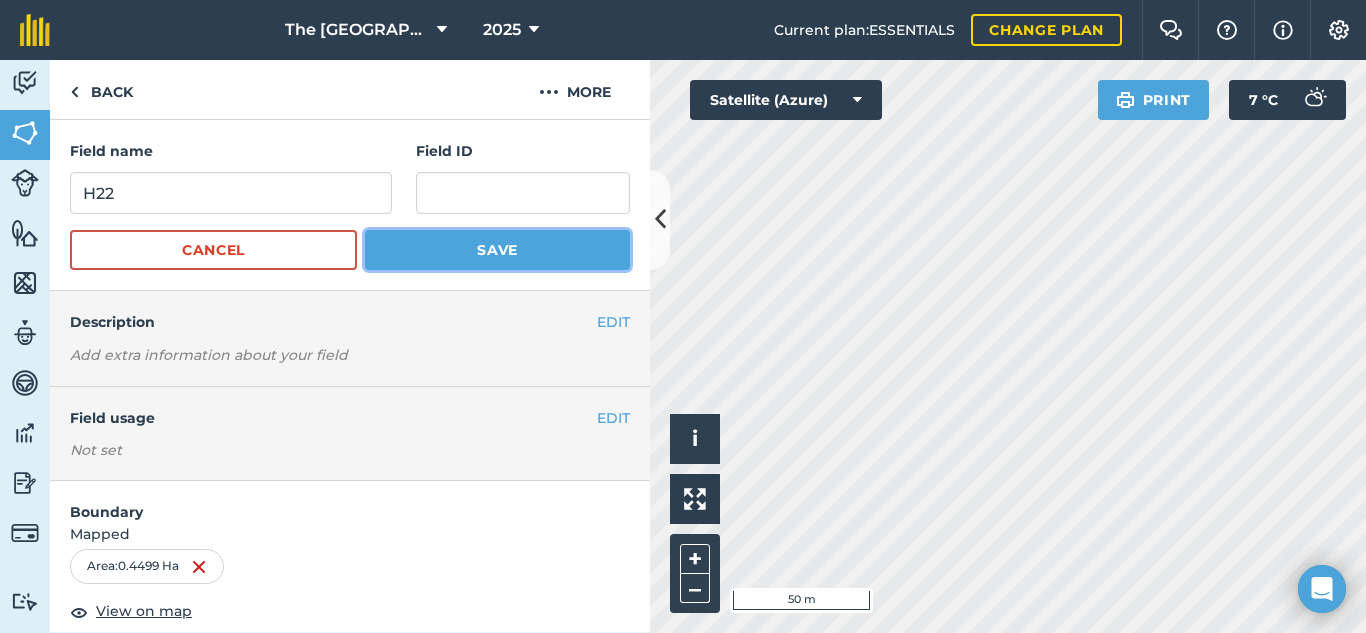click on "Save" at bounding box center [497, 250] 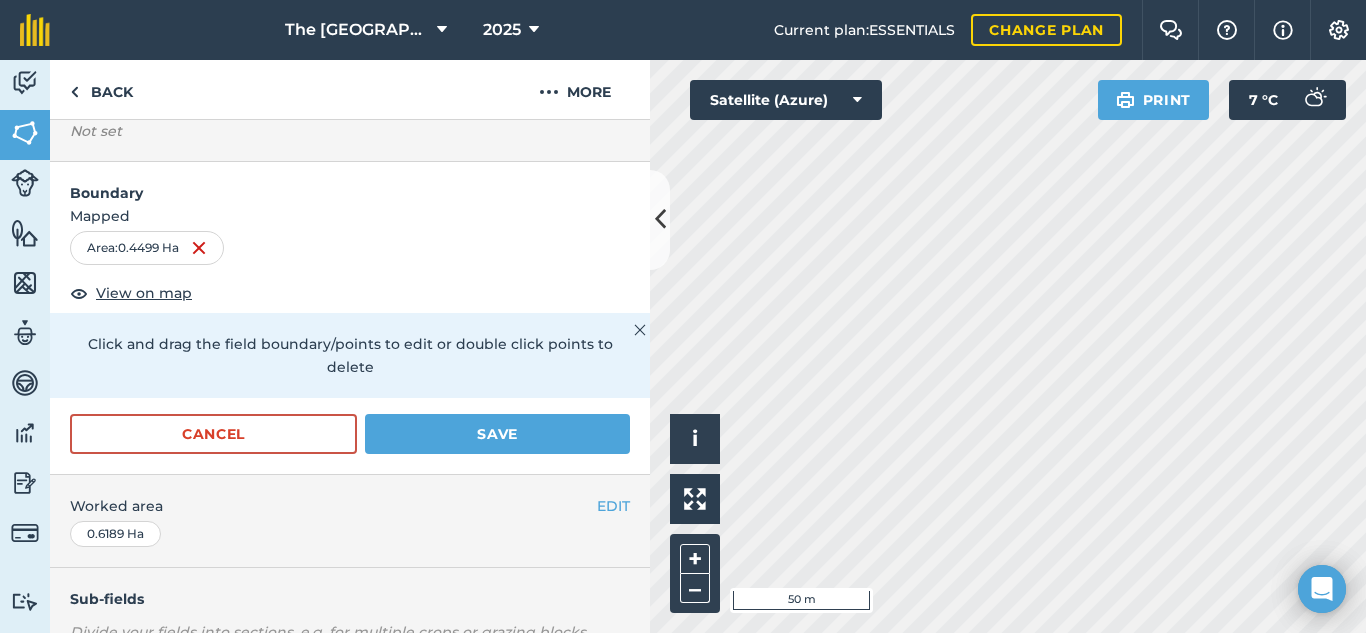 scroll, scrollTop: 219, scrollLeft: 0, axis: vertical 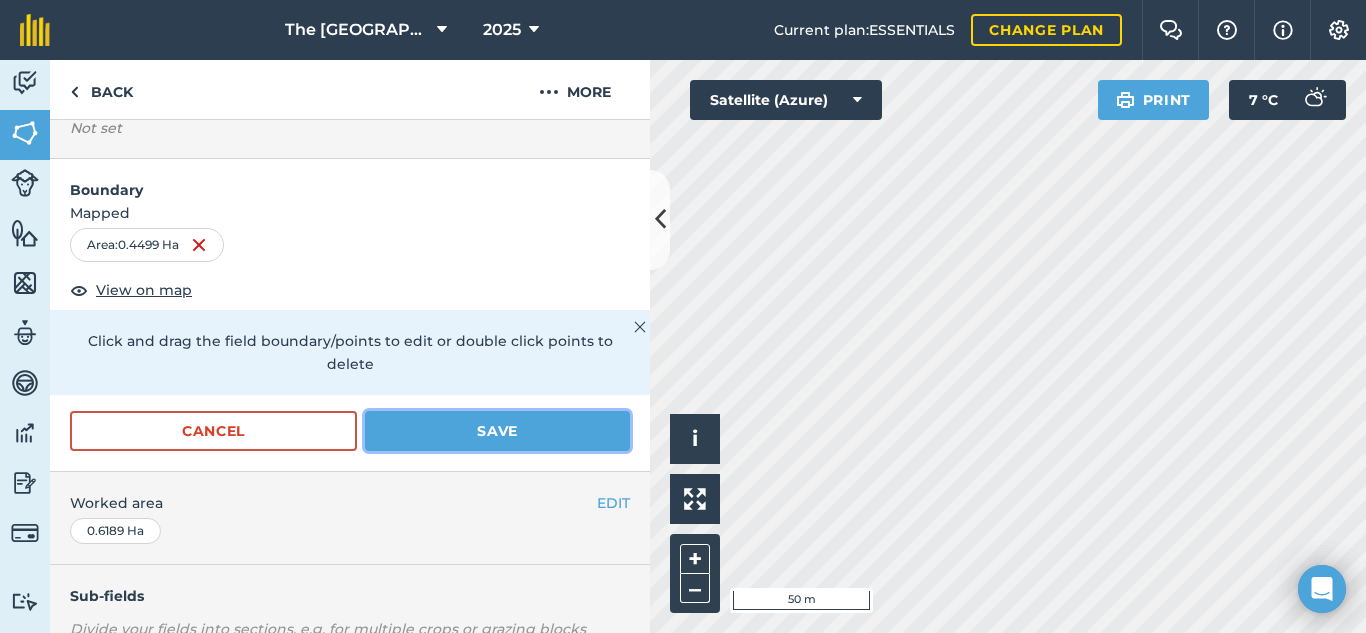 click on "Save" at bounding box center [497, 431] 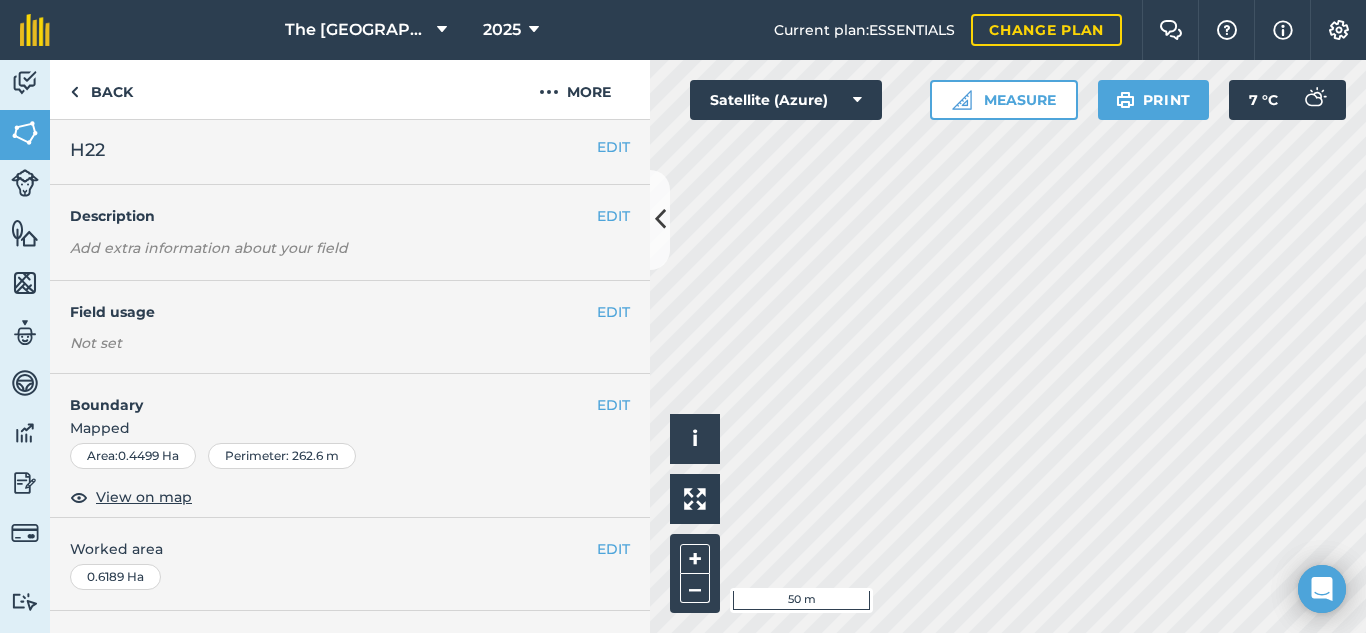 scroll, scrollTop: 0, scrollLeft: 0, axis: both 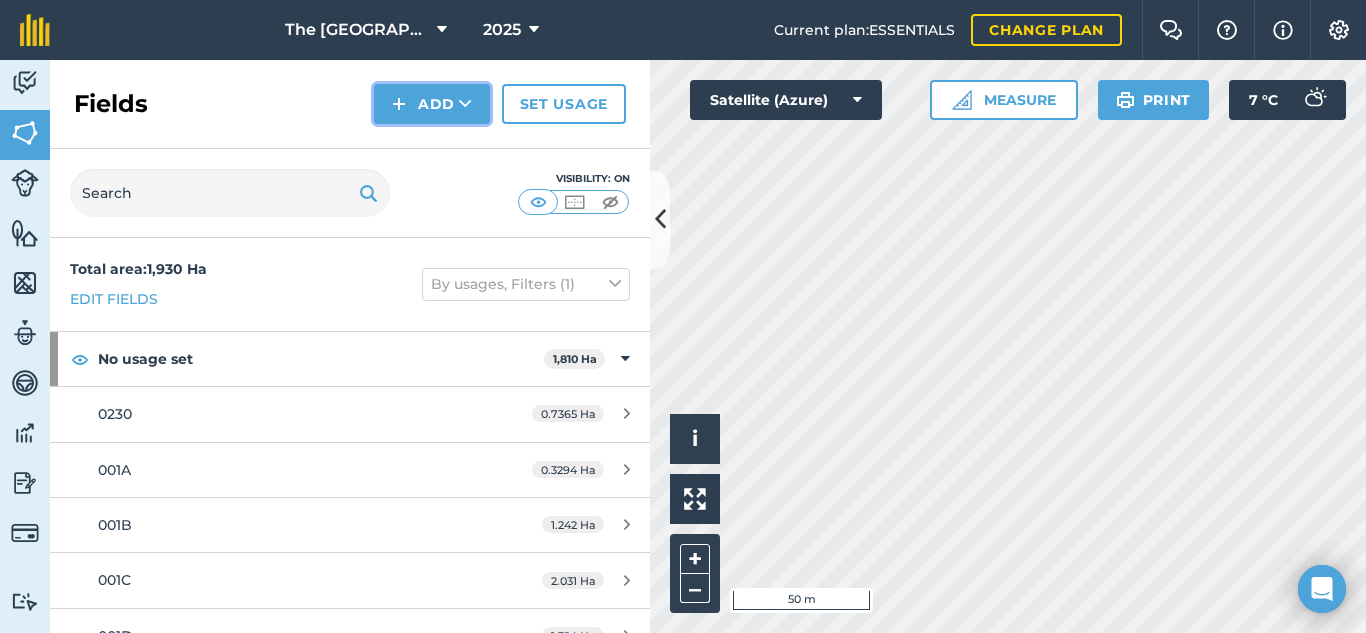 click at bounding box center (465, 104) 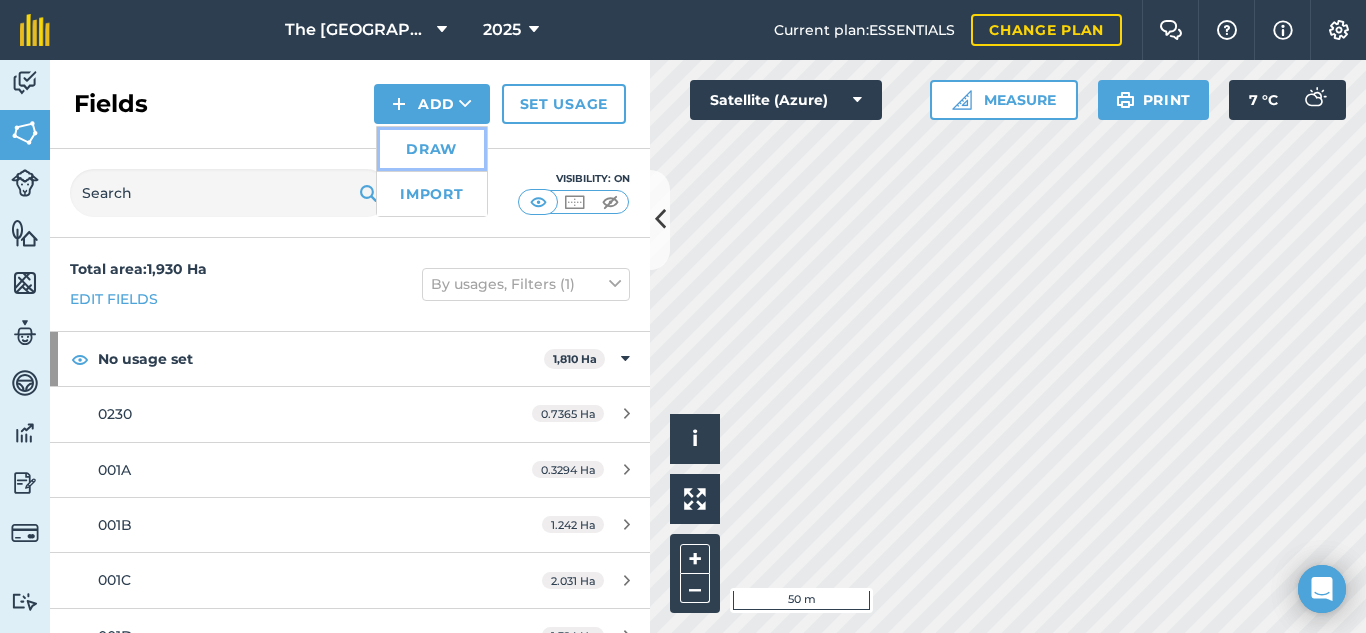 click on "Draw" at bounding box center (432, 149) 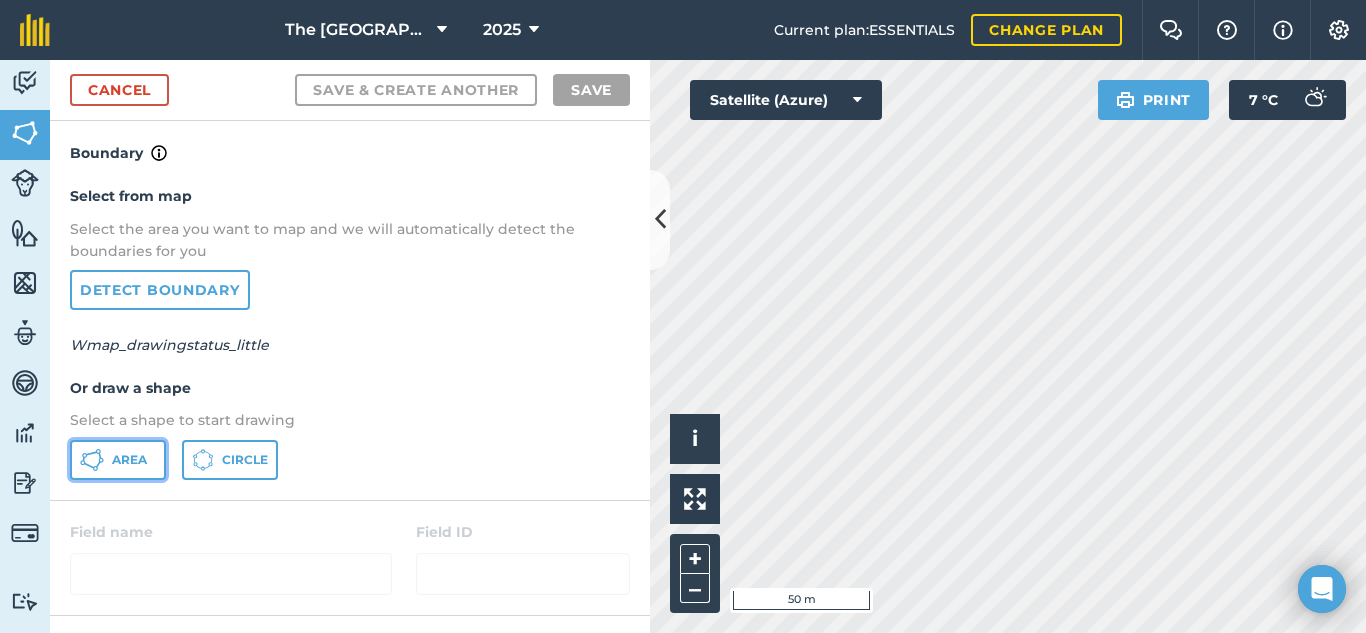 click on "Area" at bounding box center (129, 460) 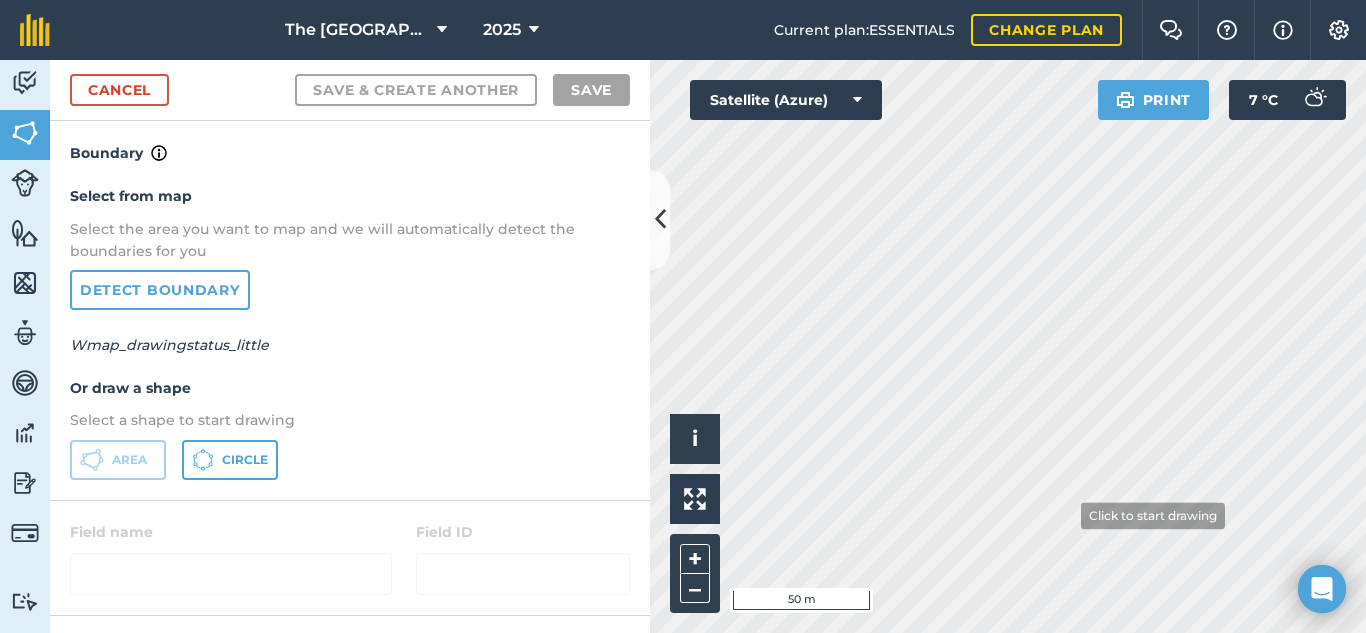 scroll, scrollTop: 0, scrollLeft: 0, axis: both 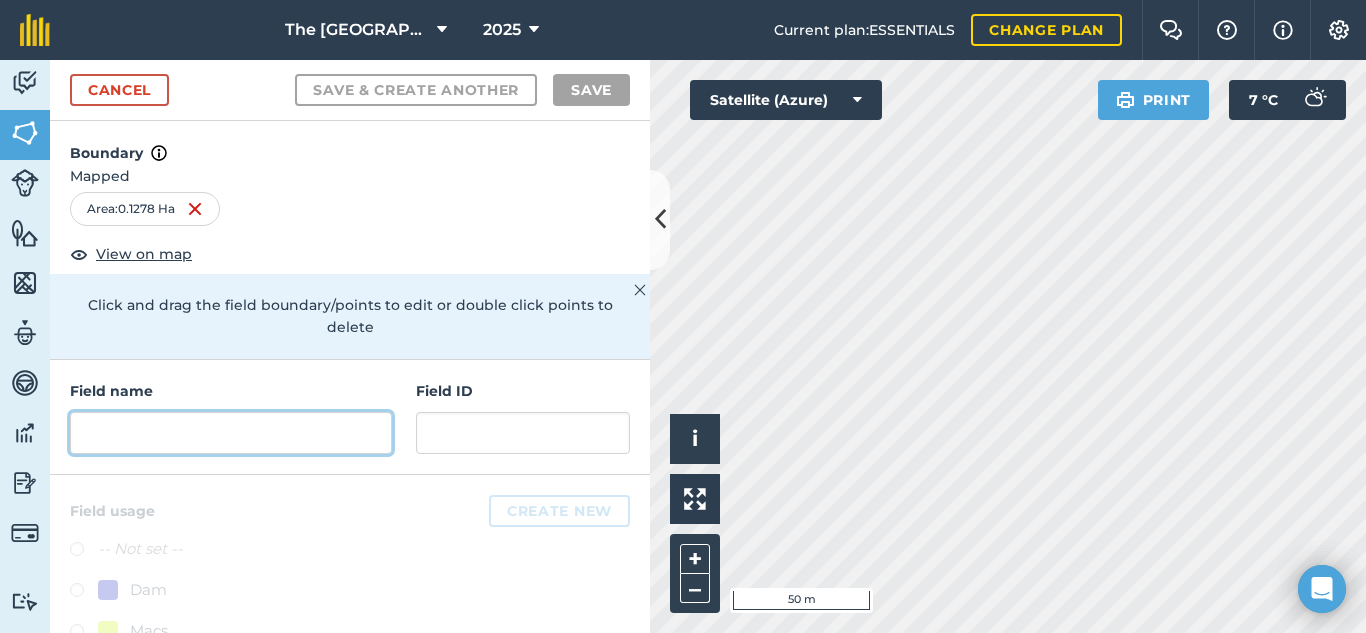click at bounding box center [231, 433] 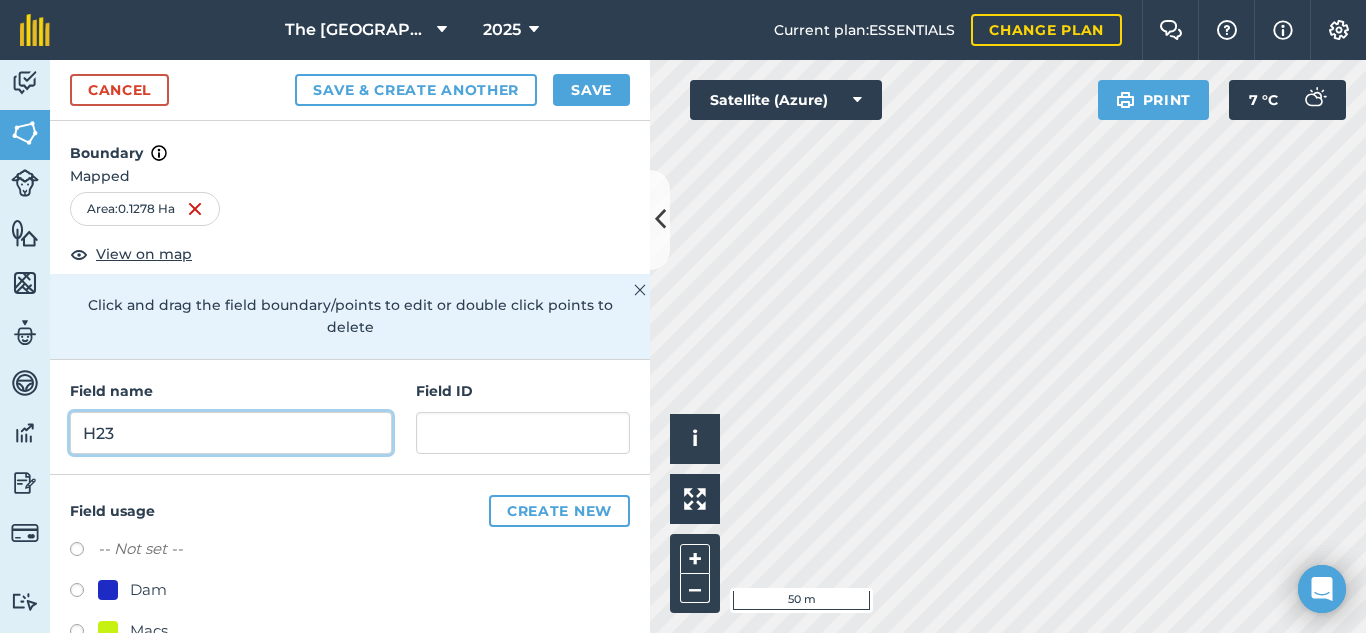 type on "H23" 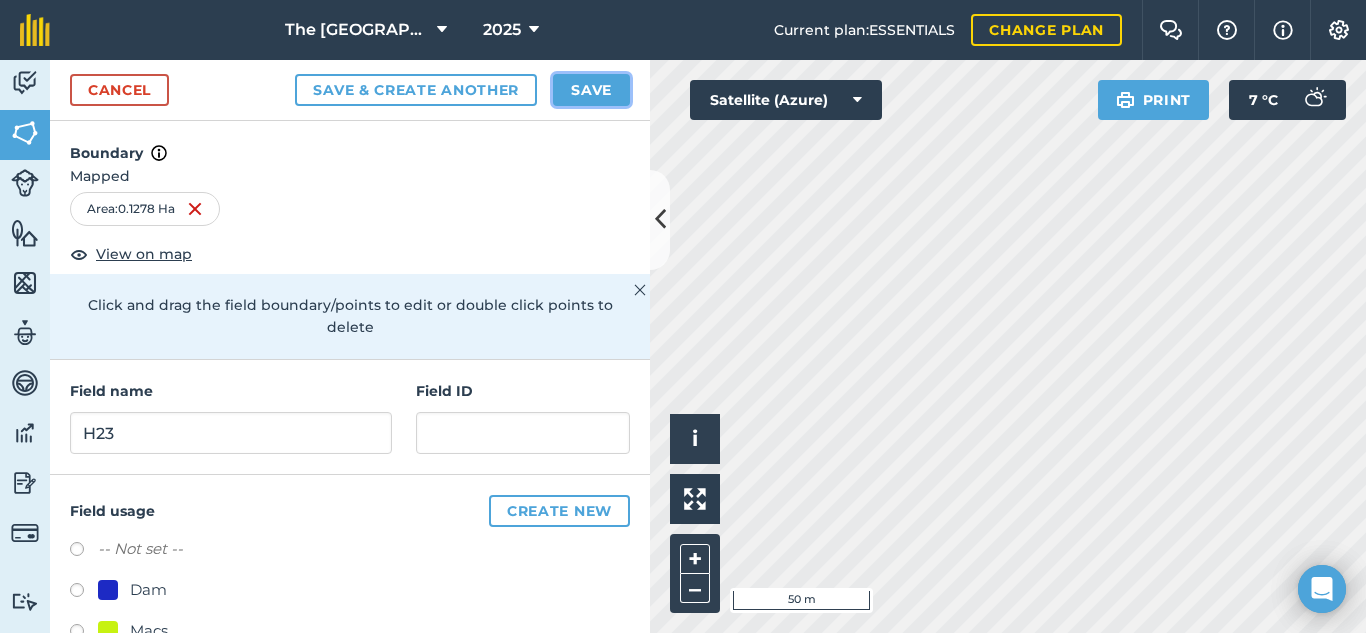 click on "Save" at bounding box center [591, 90] 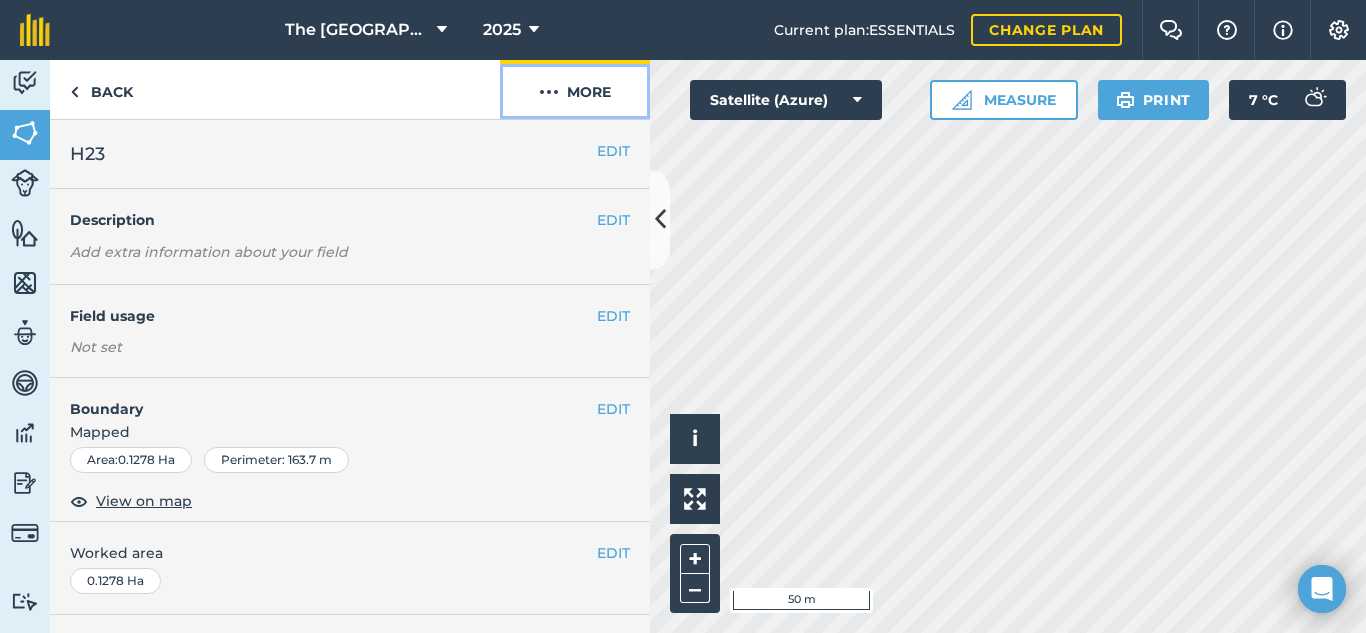 click on "More" at bounding box center [575, 89] 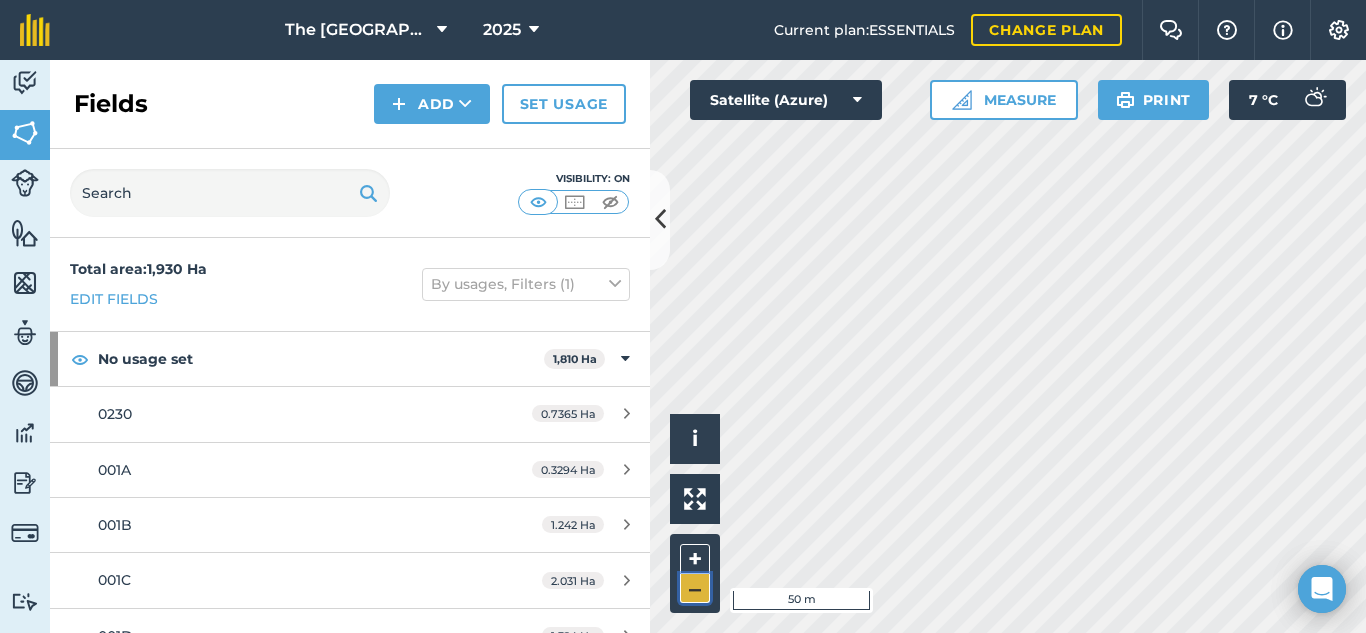 click on "–" at bounding box center (695, 588) 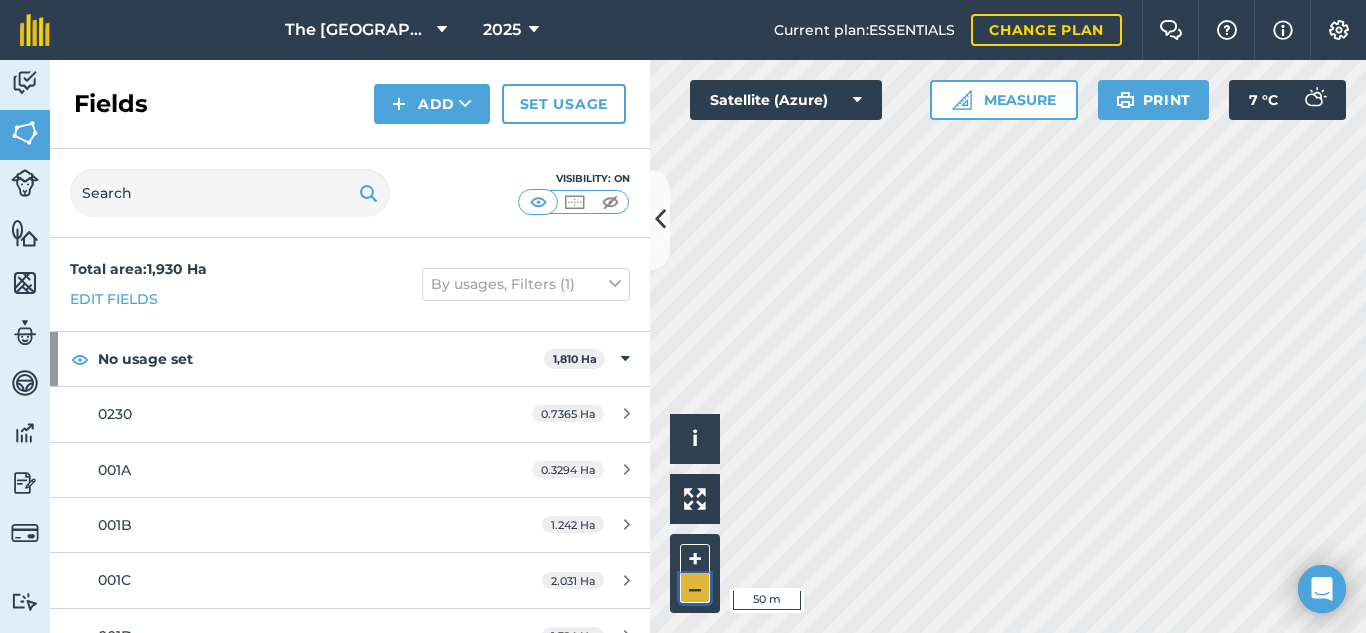 click on "–" at bounding box center (695, 588) 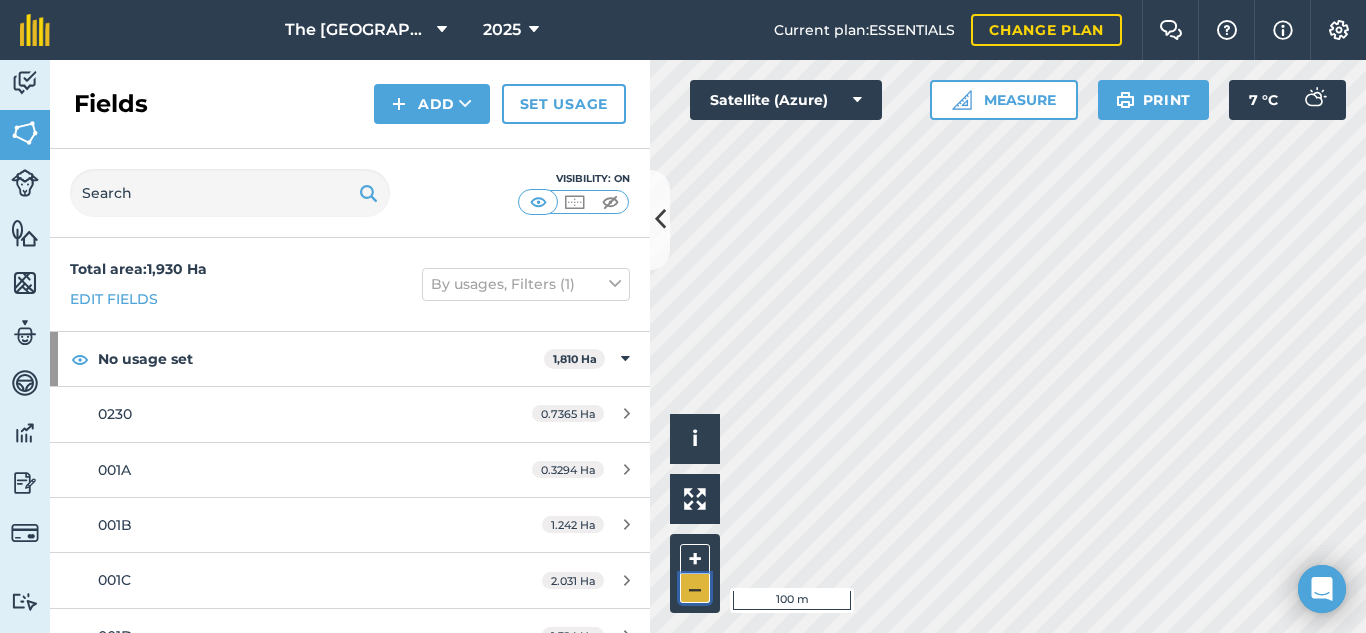 click on "–" at bounding box center (695, 588) 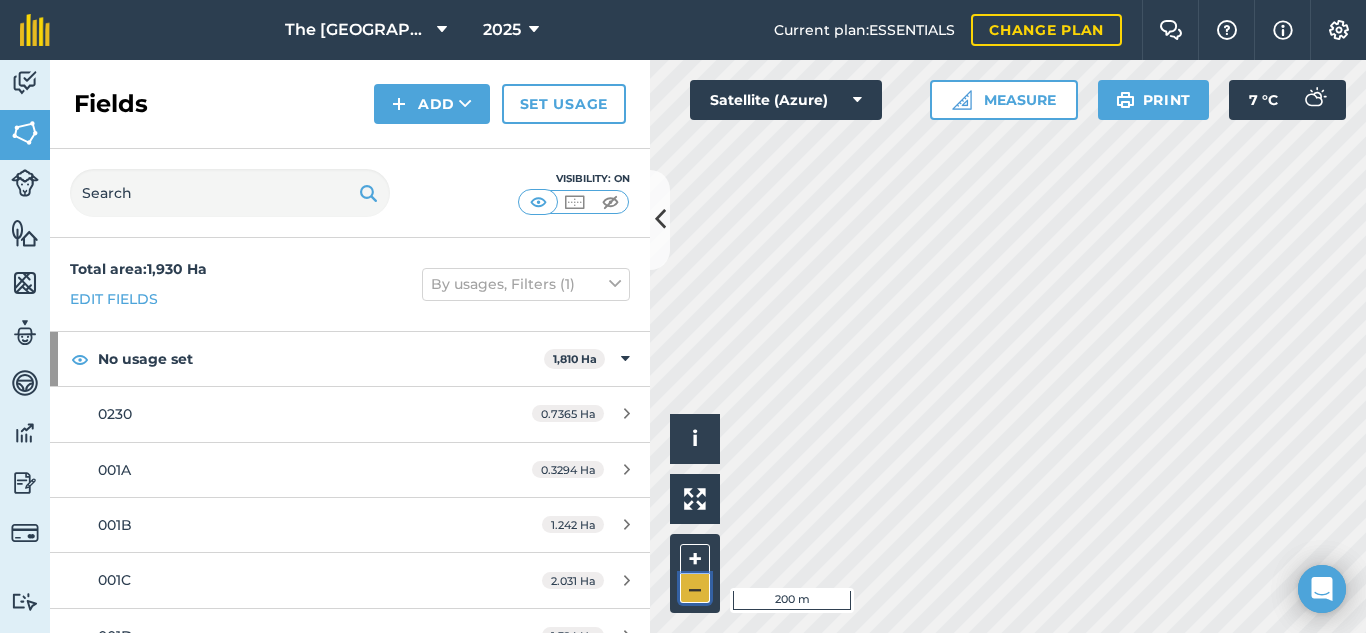 click on "–" at bounding box center (695, 588) 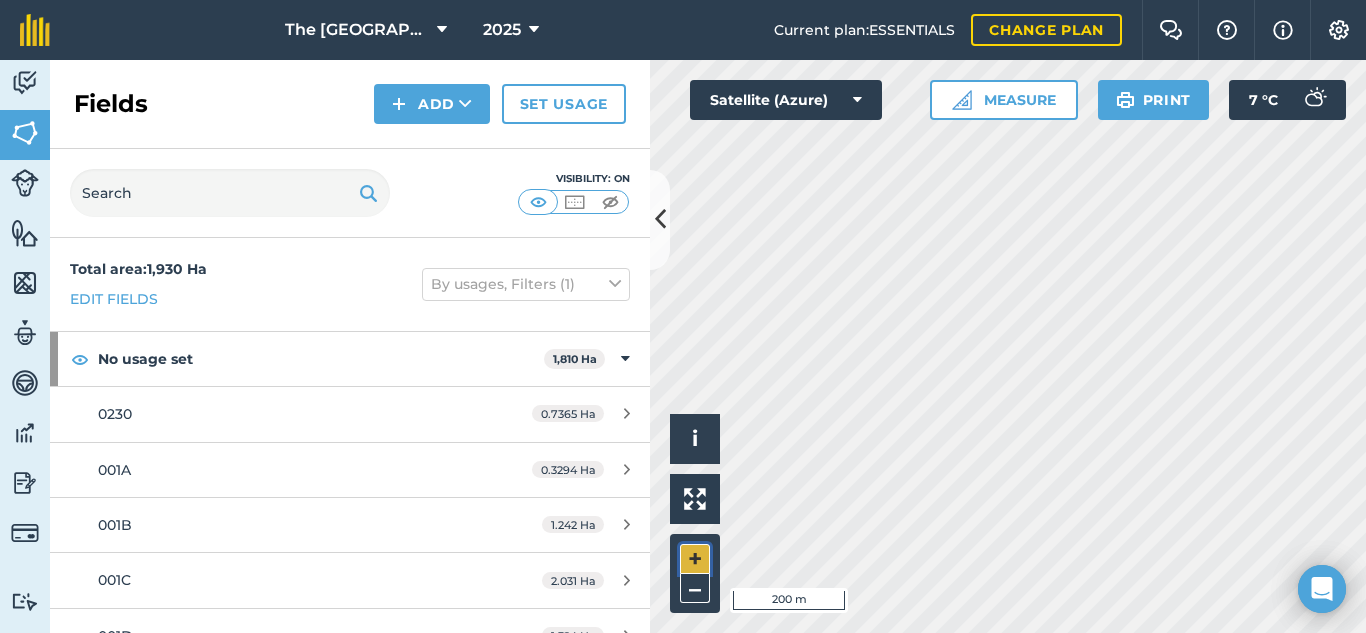 click on "+" at bounding box center [695, 559] 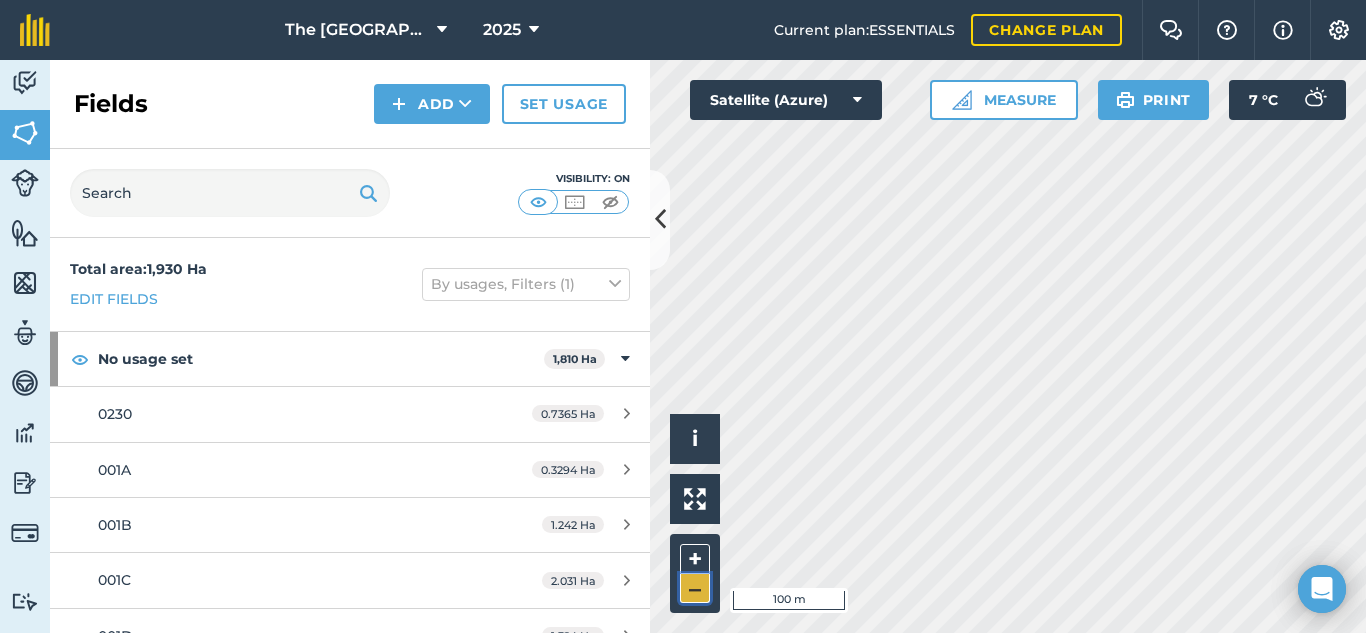 click on "–" at bounding box center [695, 588] 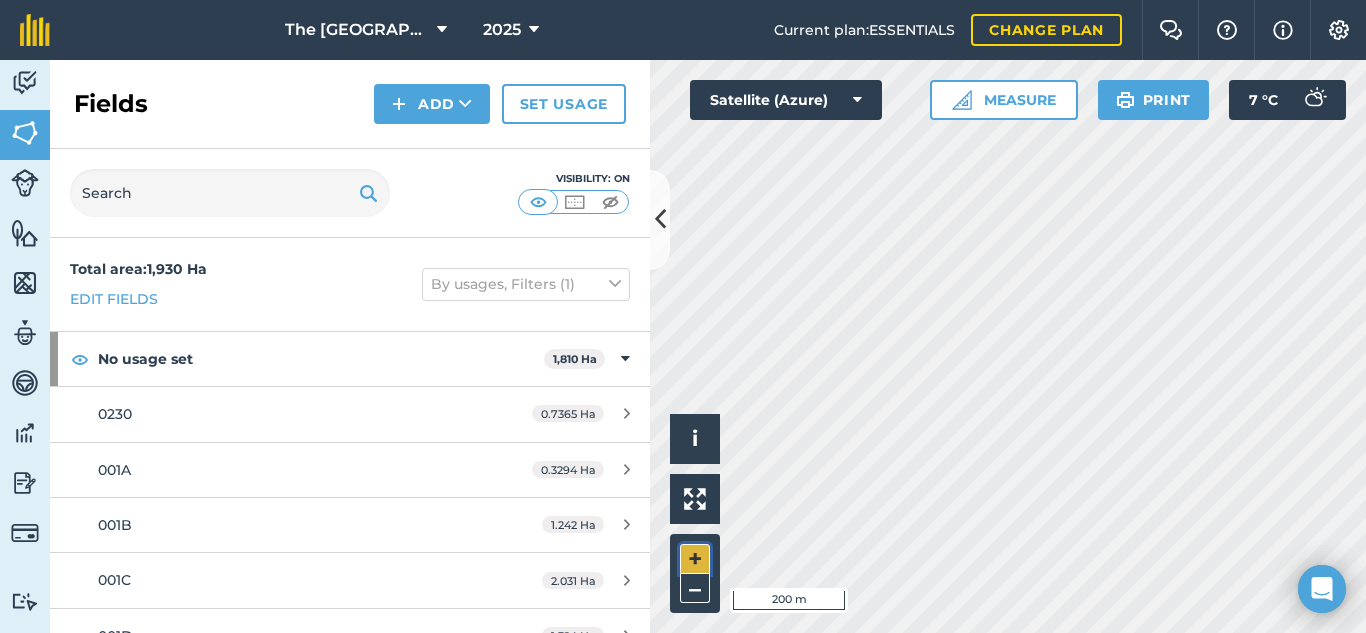 click on "+" at bounding box center (695, 559) 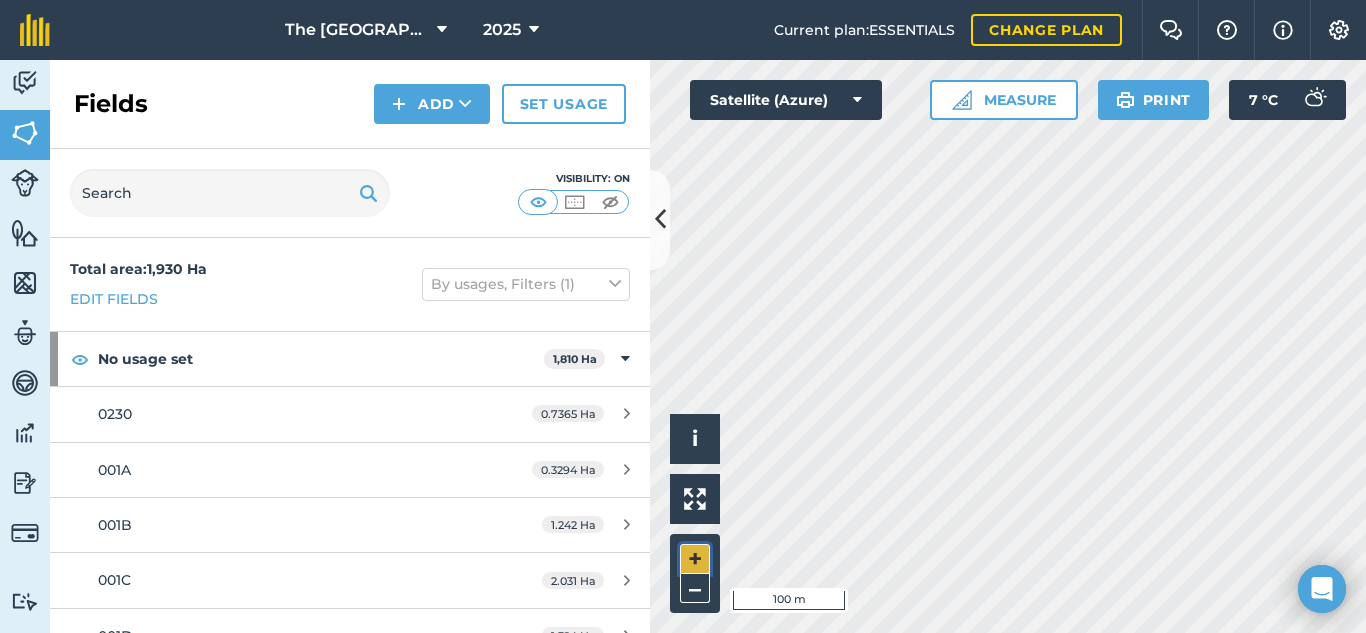 click on "+" at bounding box center (695, 559) 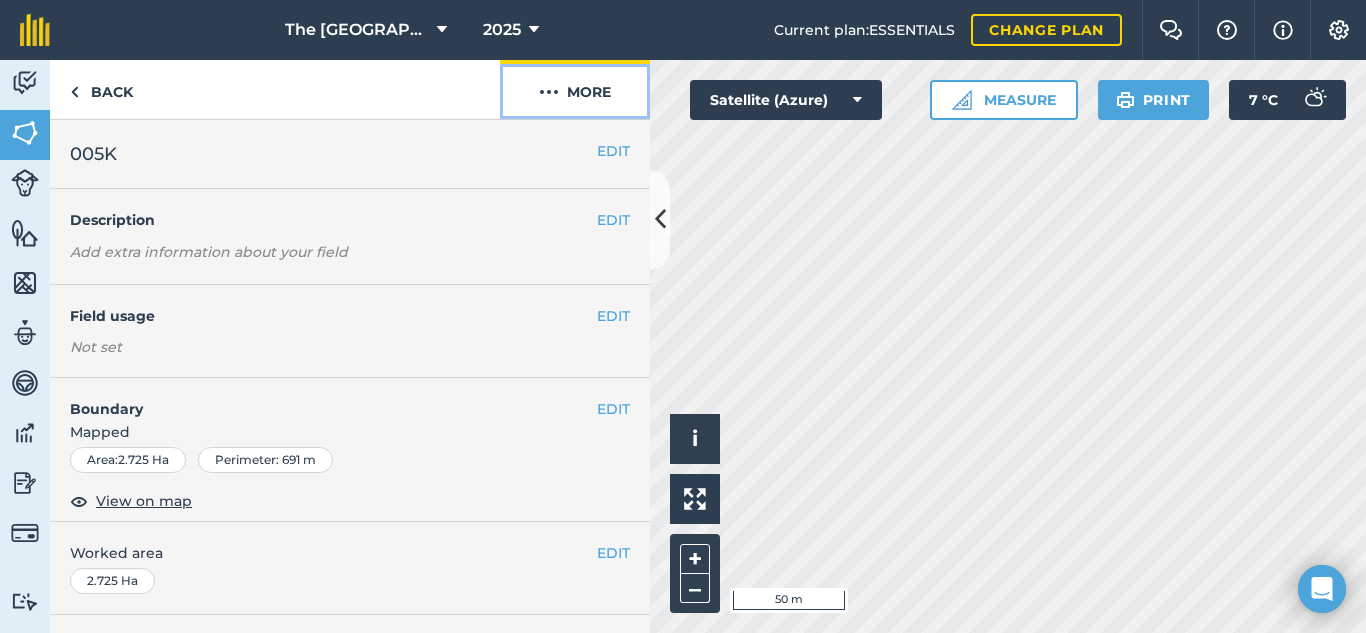 click on "More" at bounding box center [575, 89] 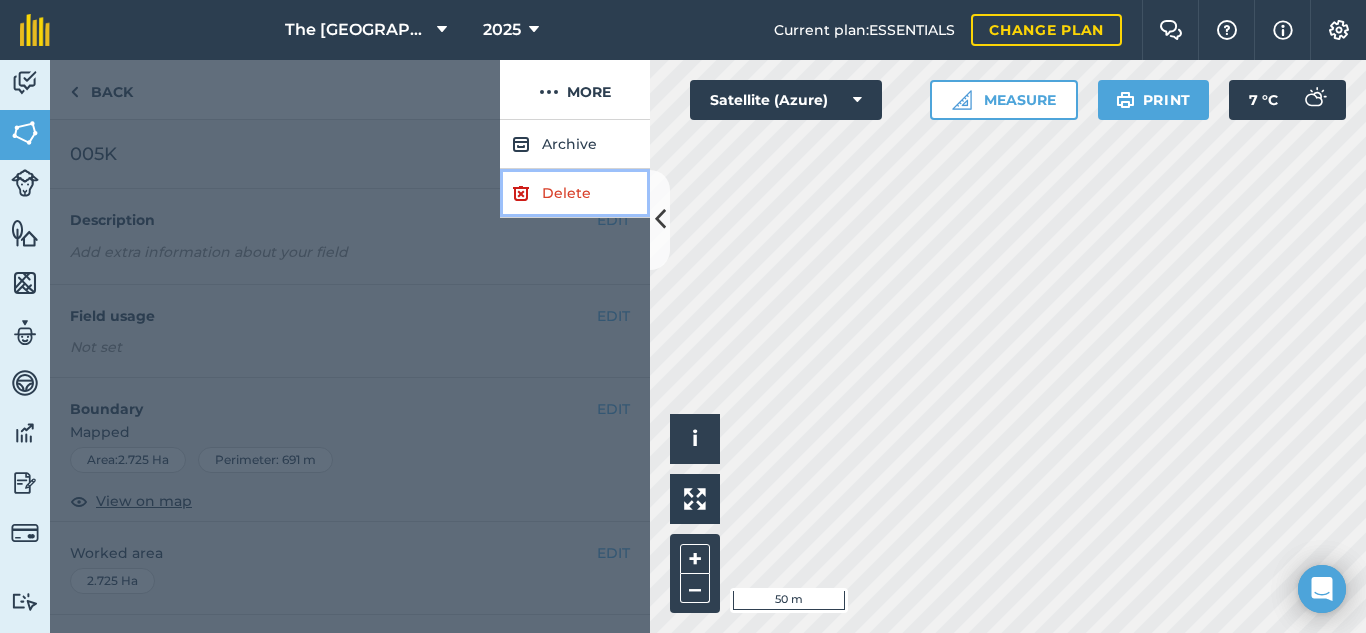 click on "Delete" at bounding box center (575, 193) 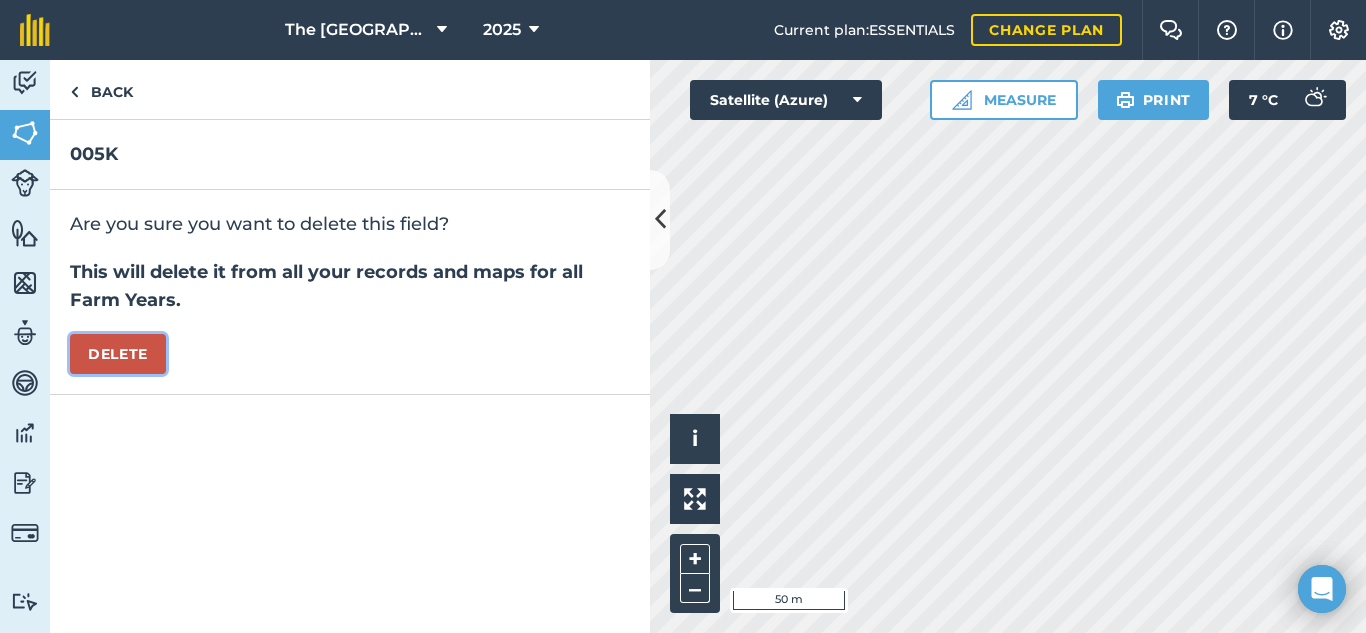 click on "Delete" at bounding box center (118, 354) 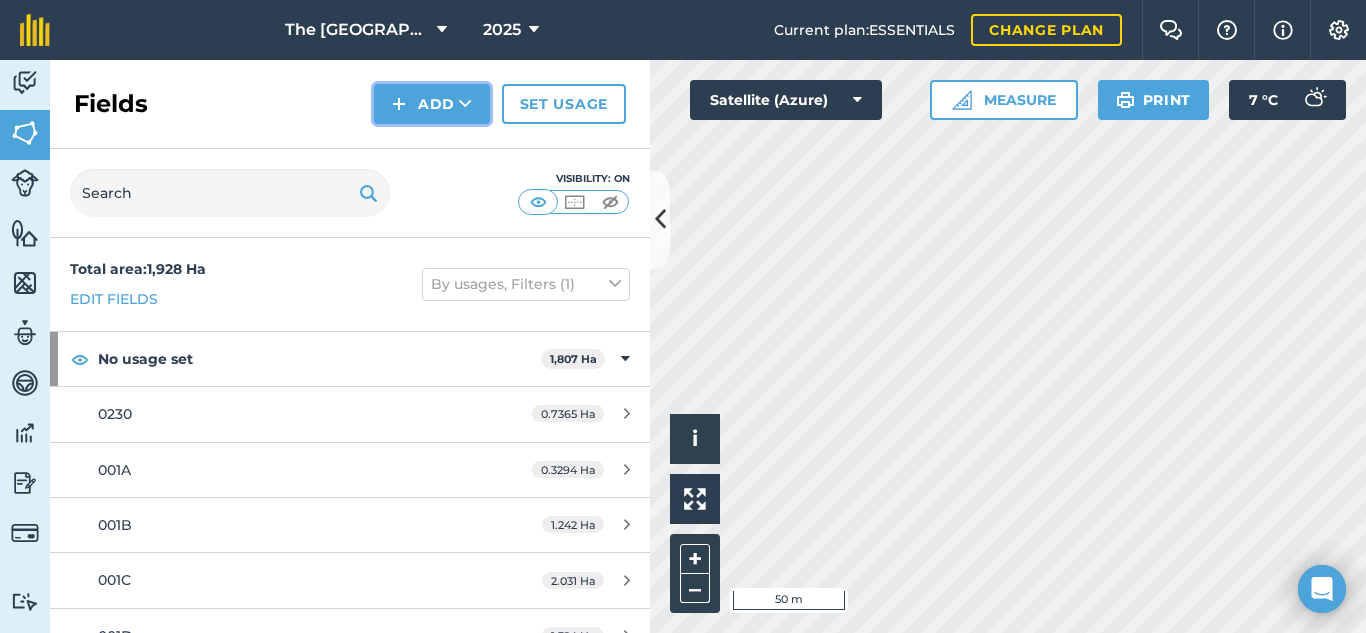 click on "Add" at bounding box center (432, 104) 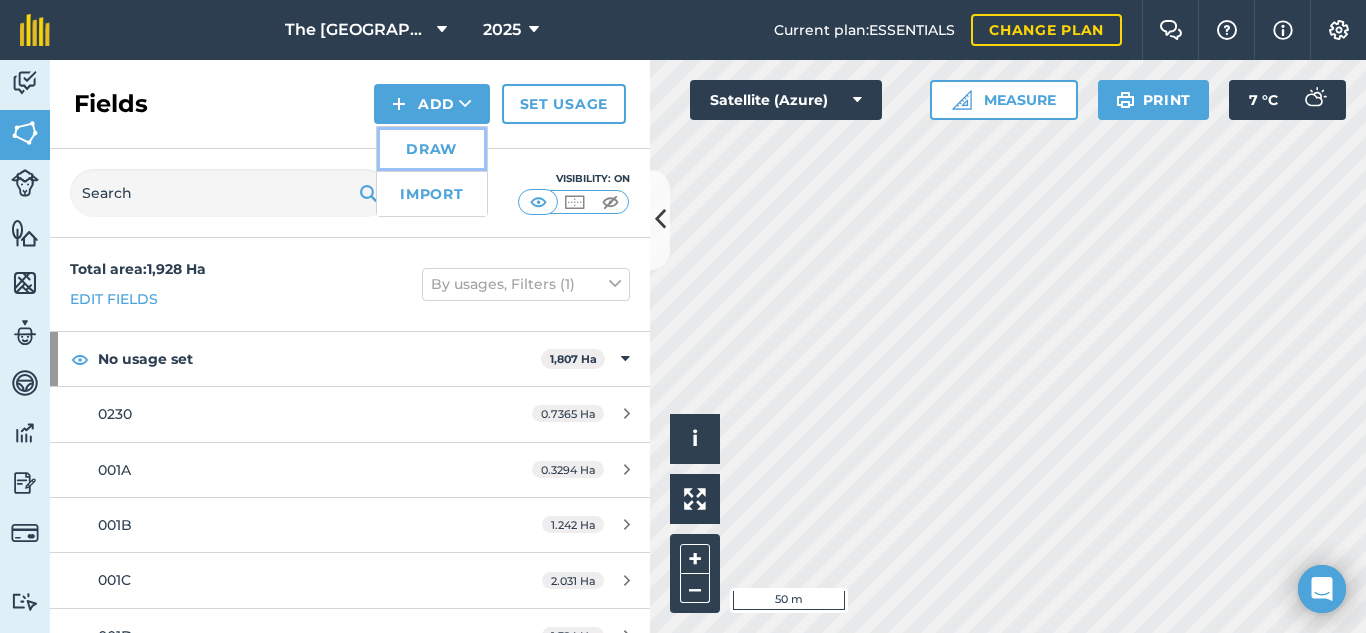 click on "Draw" at bounding box center (432, 149) 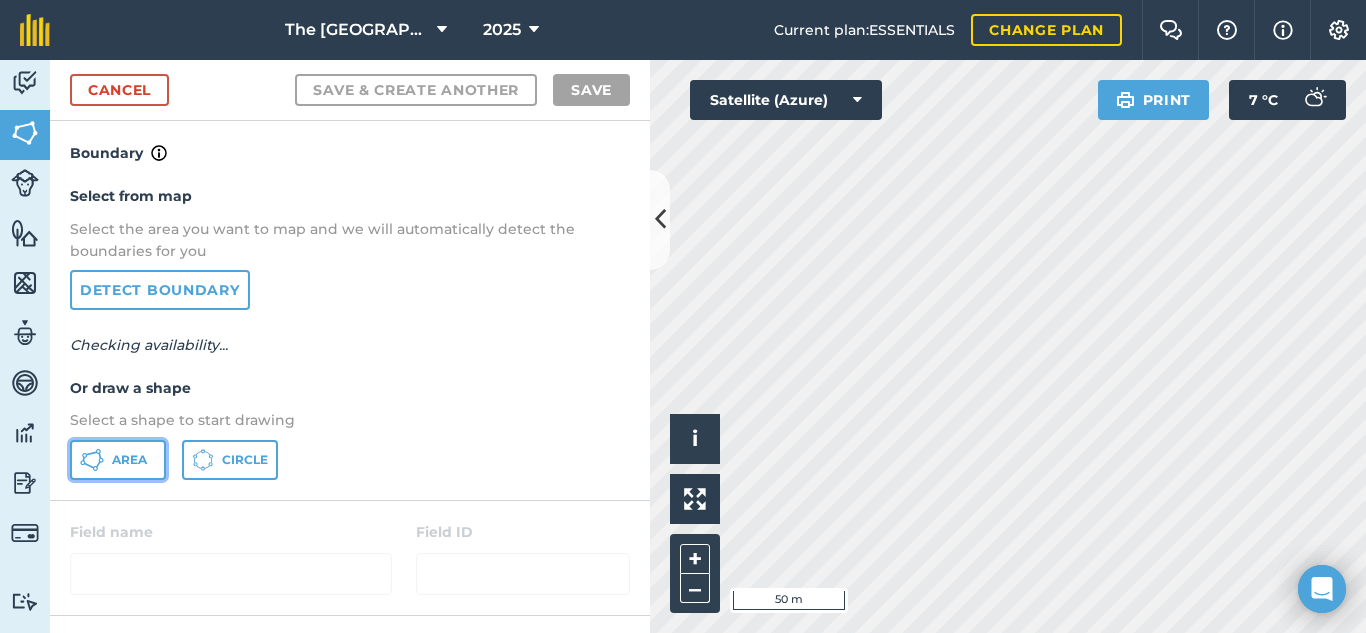 click on "Area" at bounding box center (129, 460) 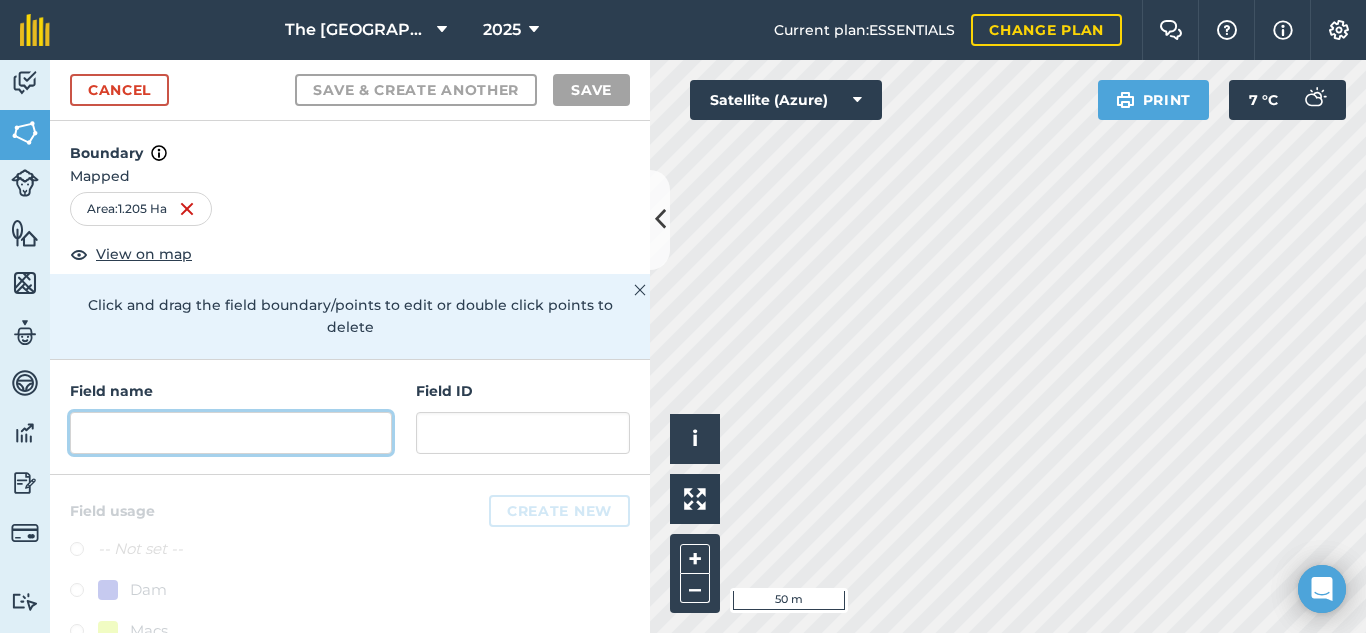 click at bounding box center (231, 433) 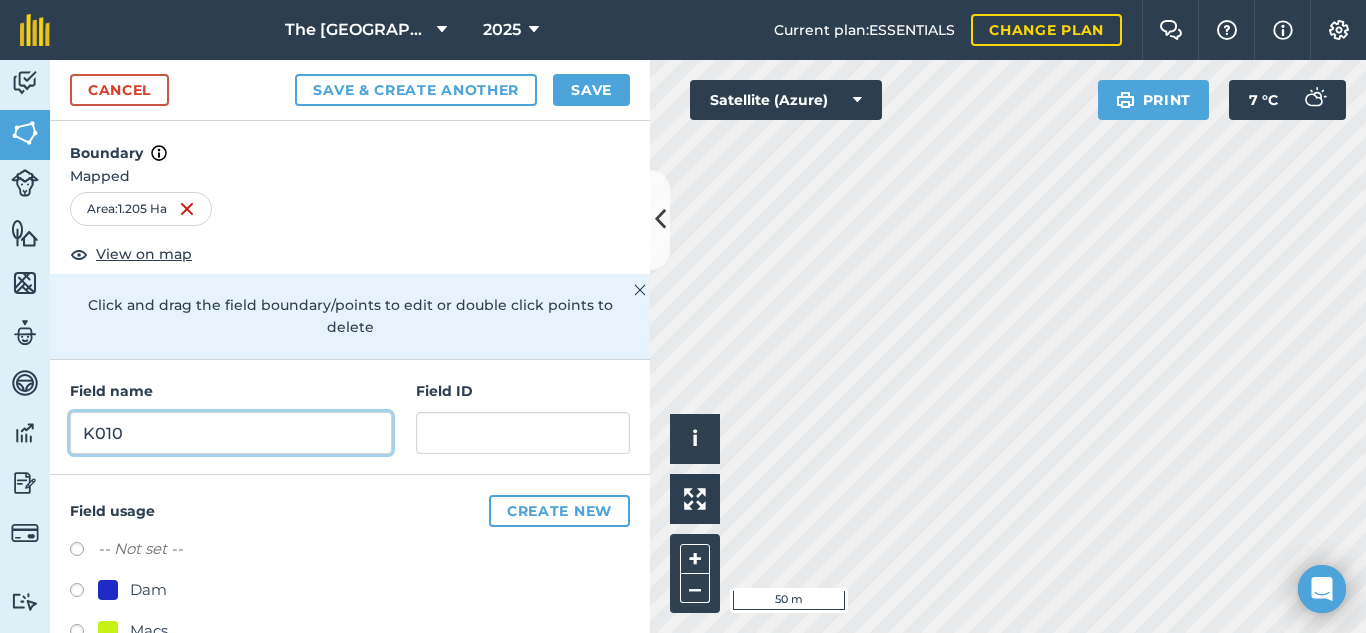 type on "K010" 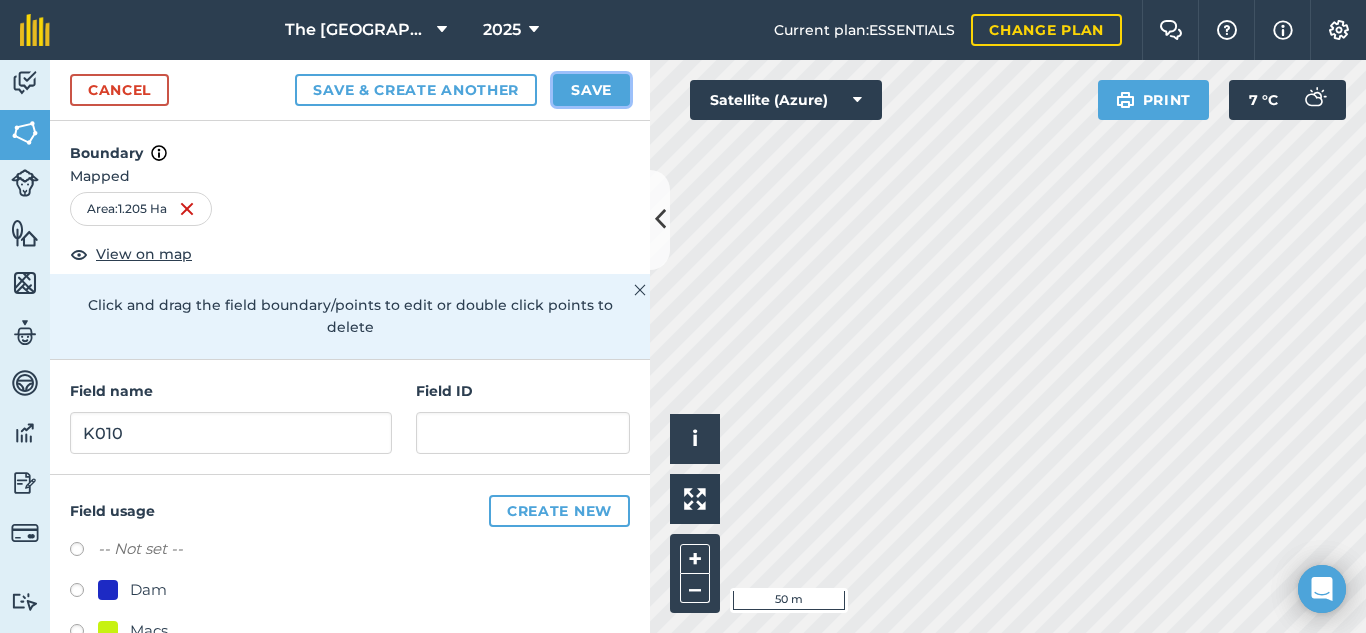 click on "Save" at bounding box center [591, 90] 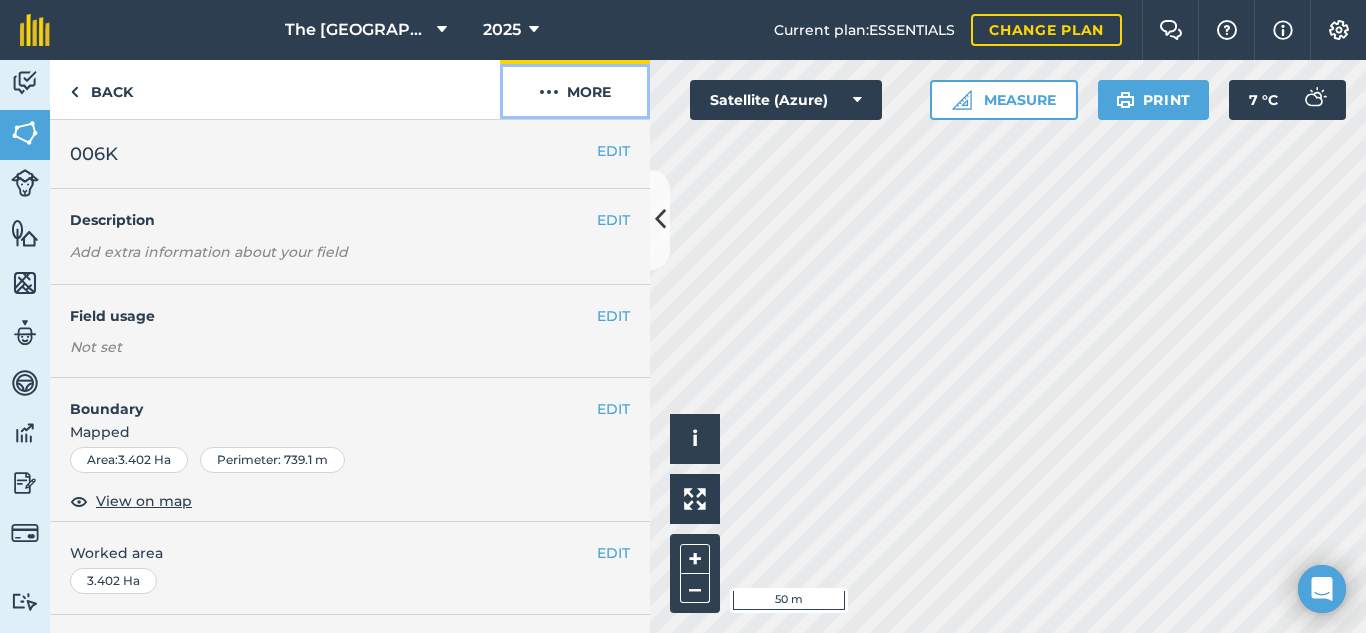 click on "More" at bounding box center (575, 89) 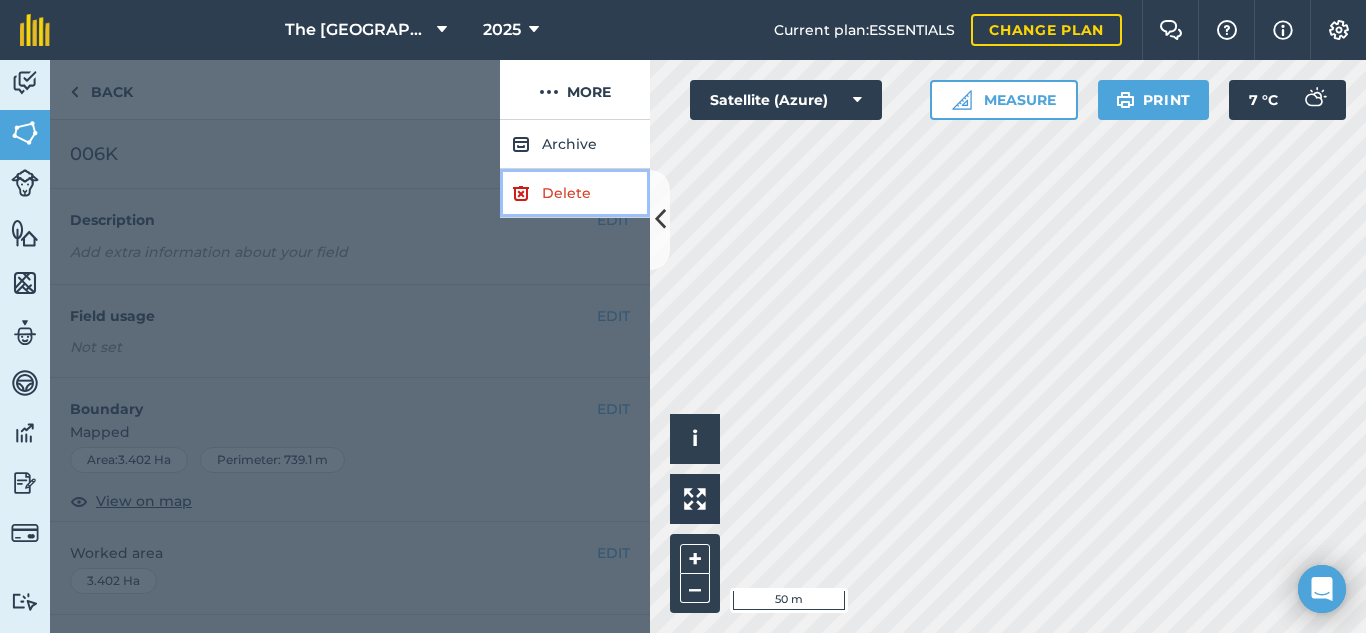 click on "Delete" at bounding box center [575, 193] 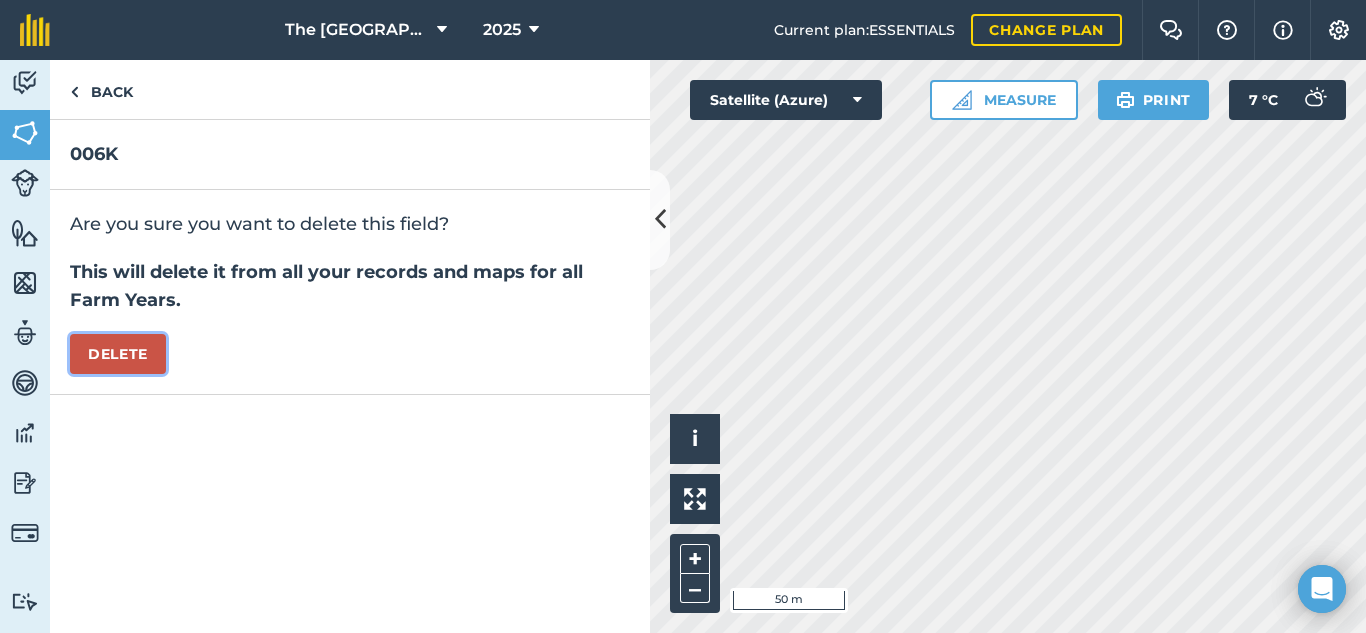 click on "Delete" at bounding box center [118, 354] 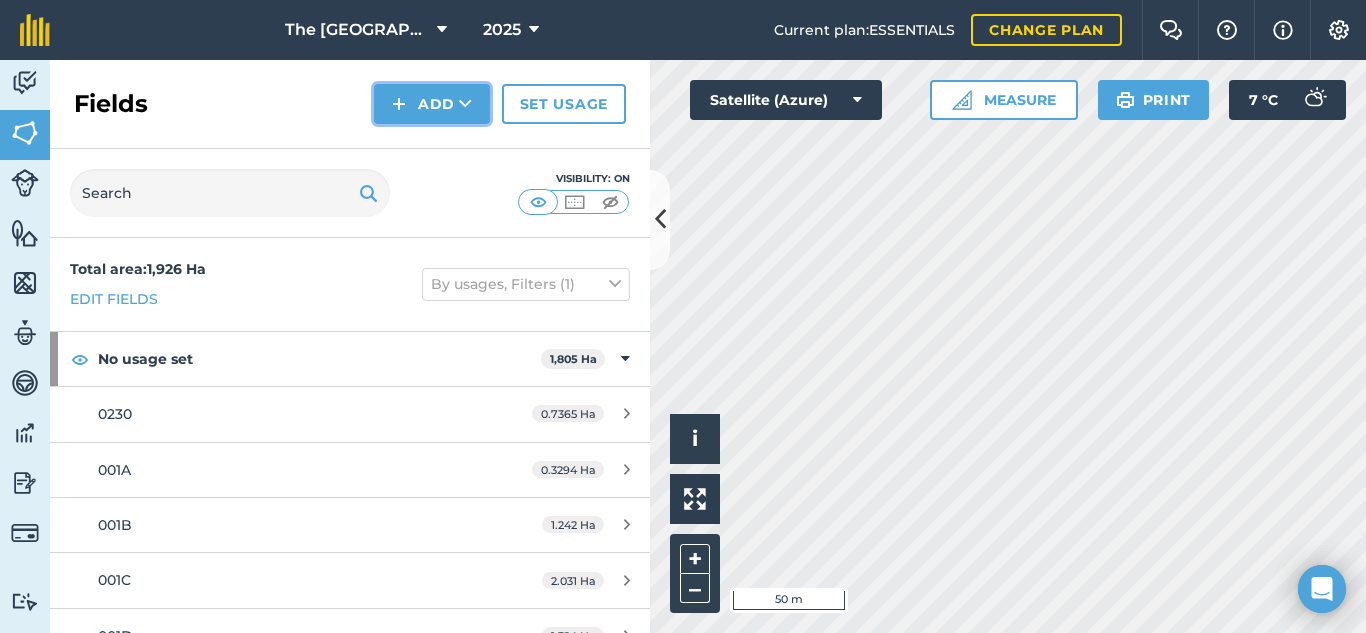 click on "Add" at bounding box center (432, 104) 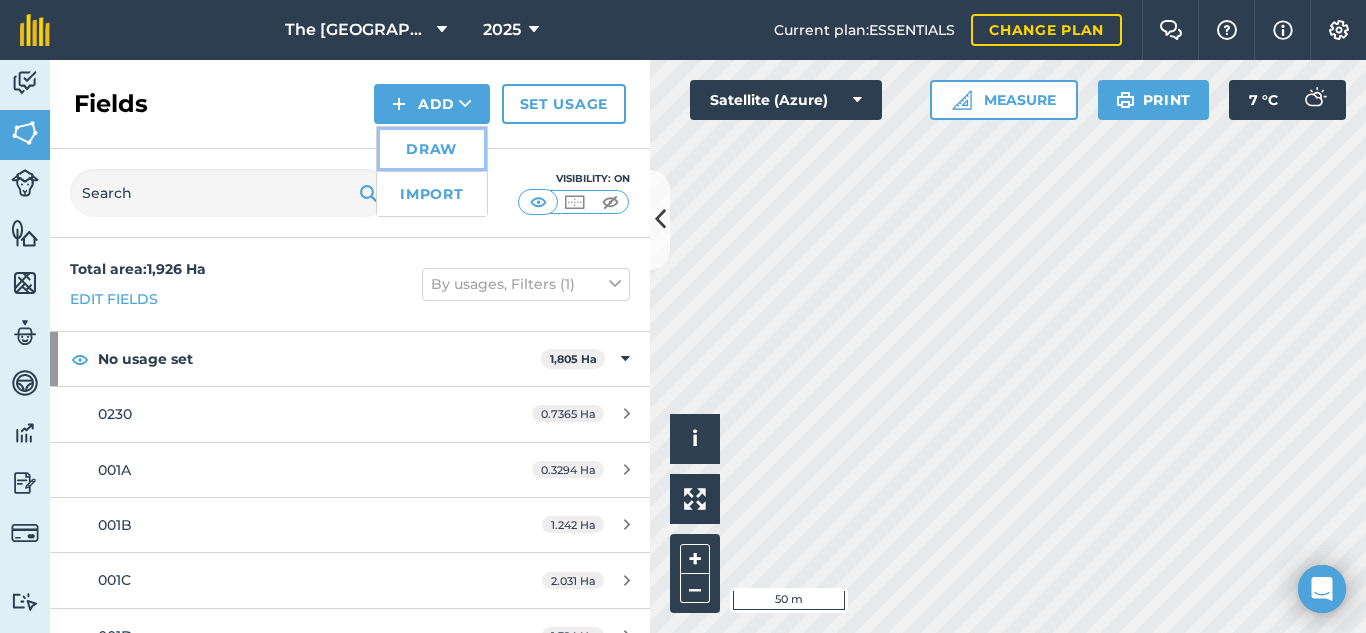 click on "Draw" at bounding box center [432, 149] 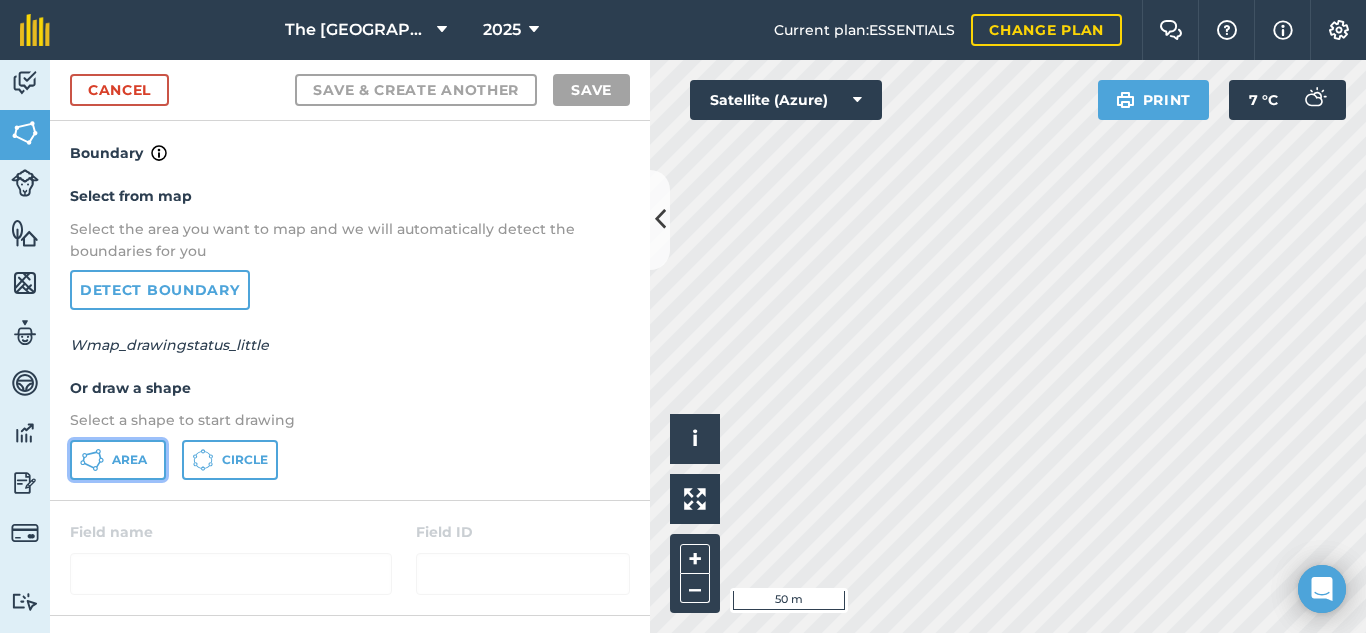 click on "Area" at bounding box center [118, 460] 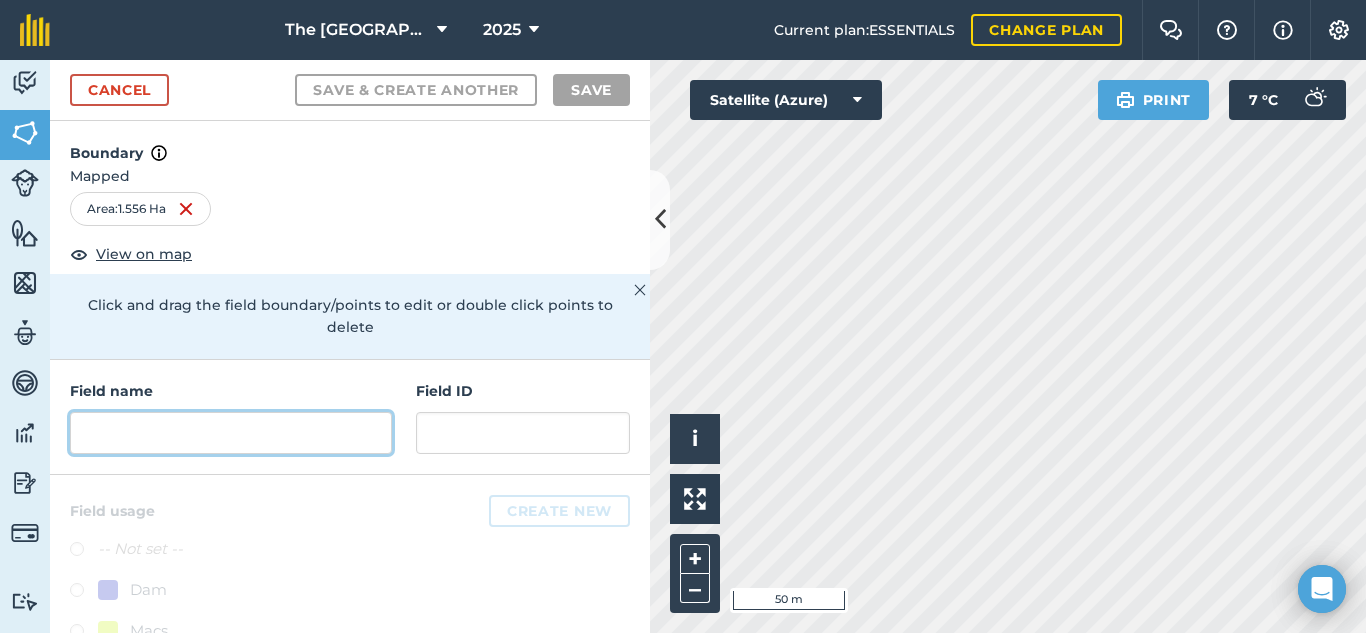 click at bounding box center (231, 433) 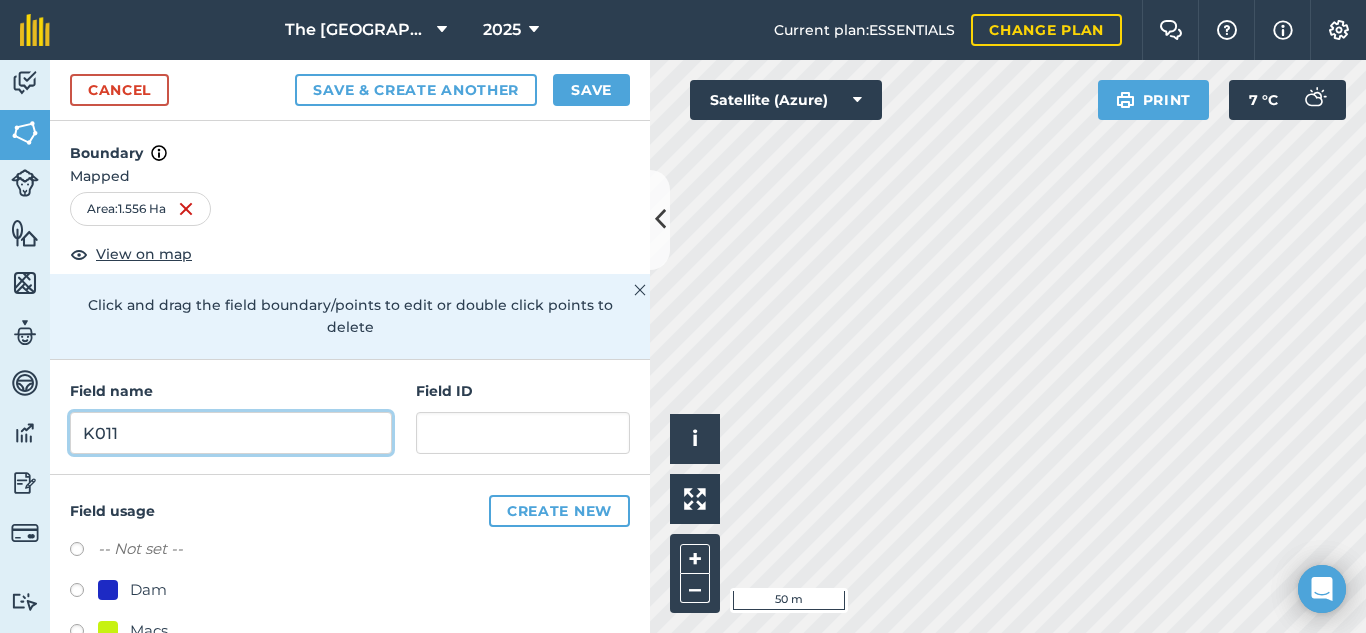 type on "K011" 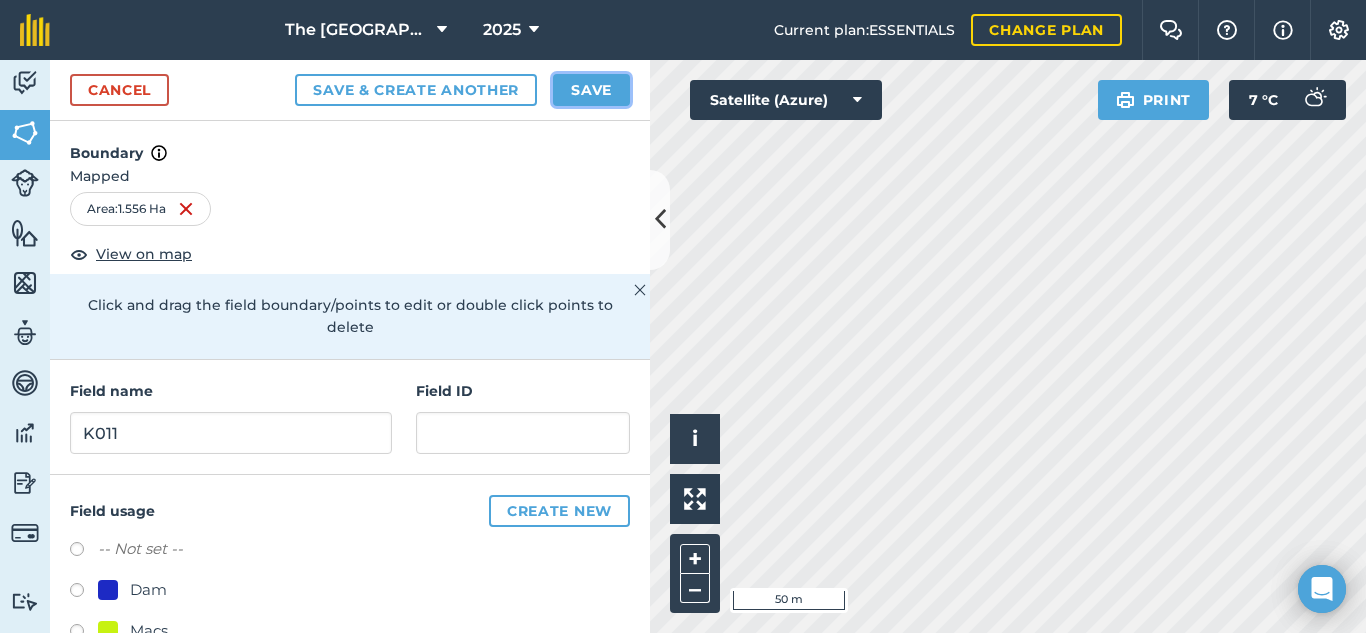 click on "Save" at bounding box center [591, 90] 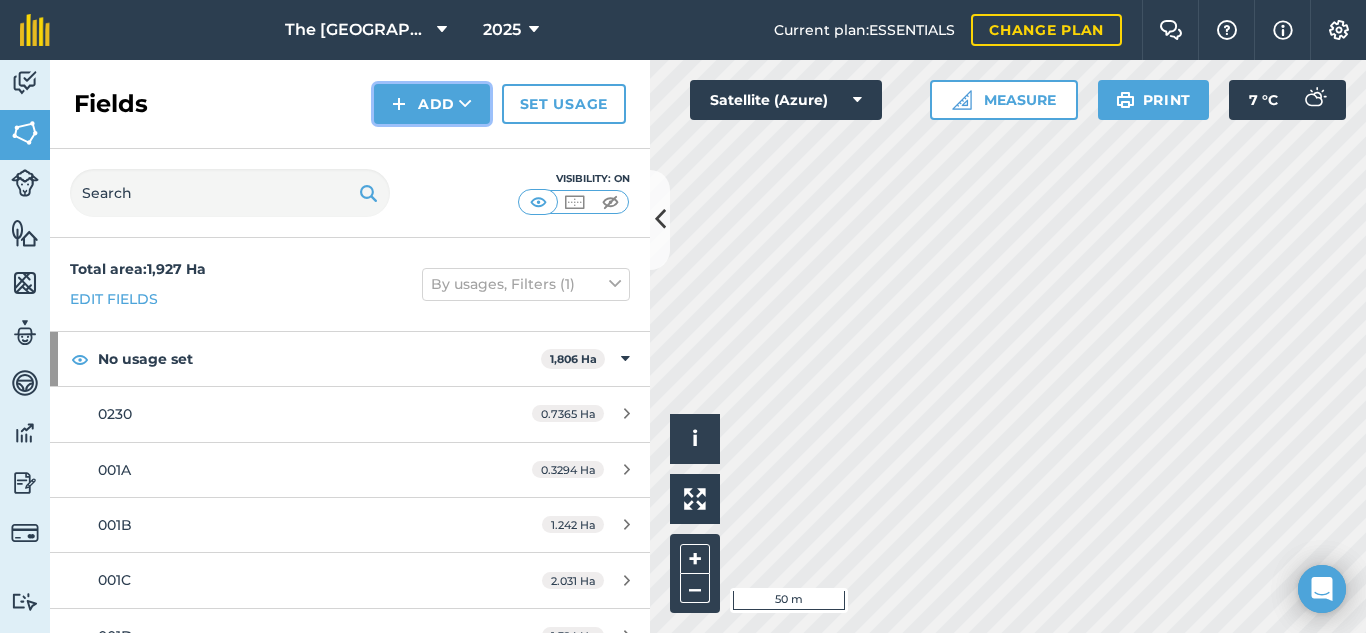 click on "Add" at bounding box center [432, 104] 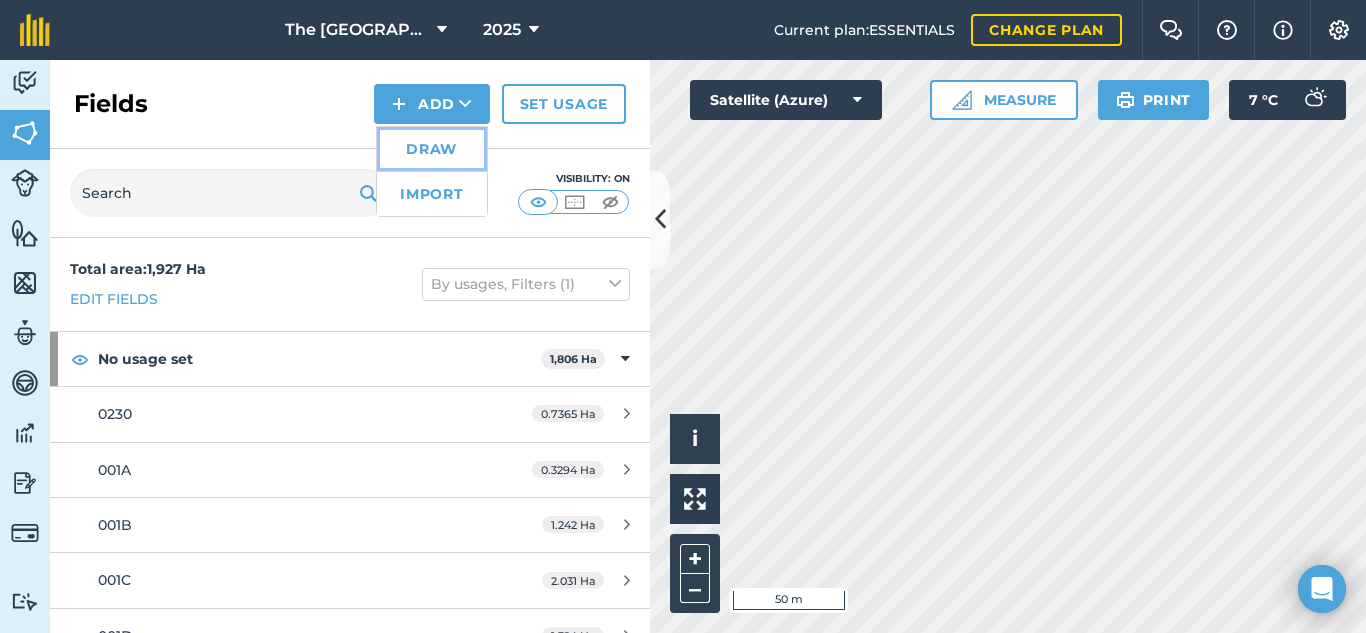 click on "Draw" at bounding box center (432, 149) 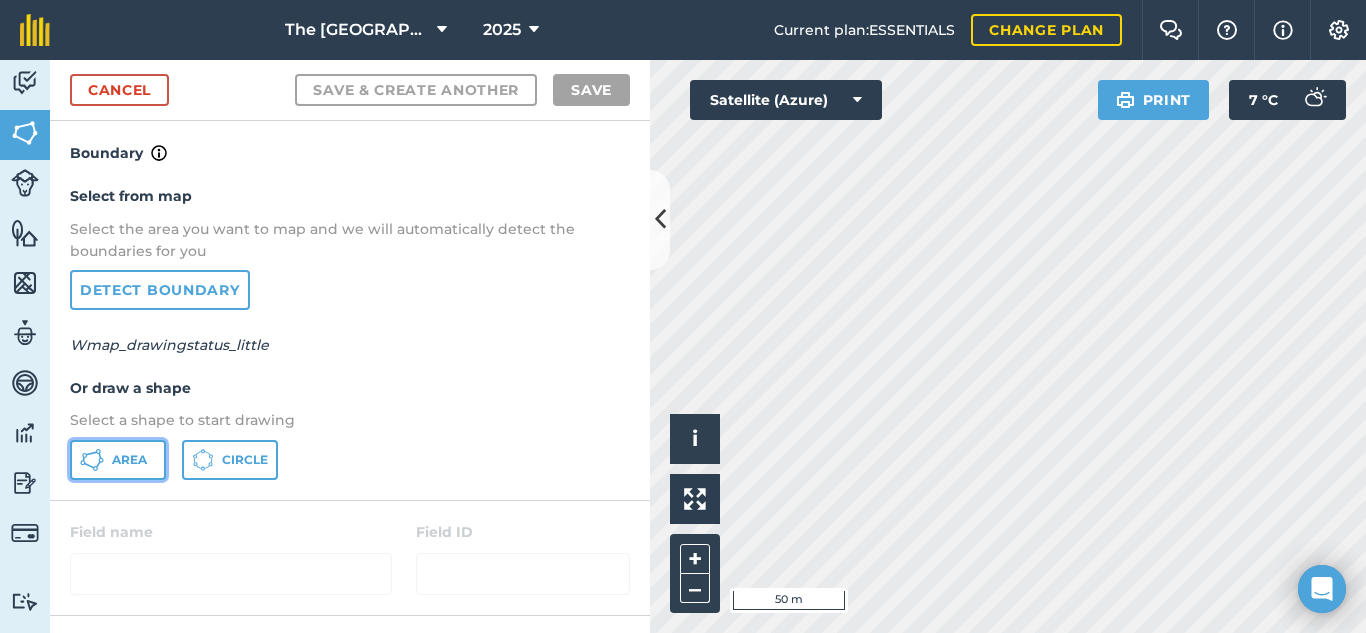 click on "Area" at bounding box center [118, 460] 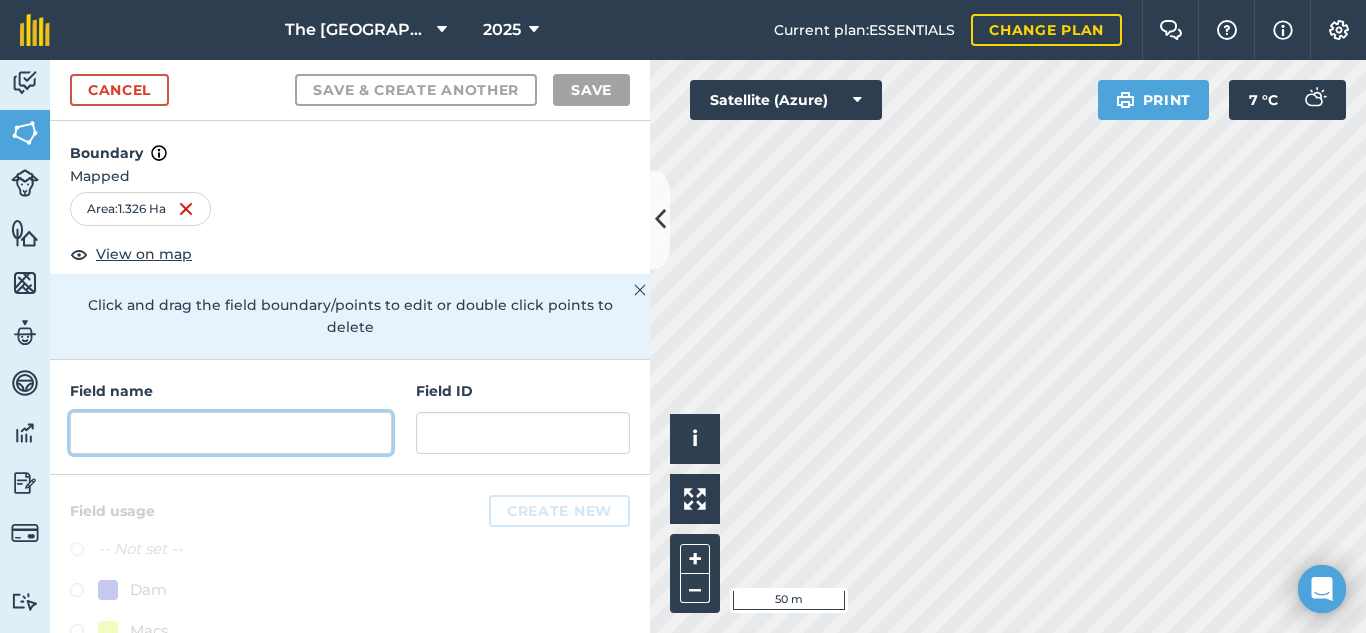 click at bounding box center [231, 433] 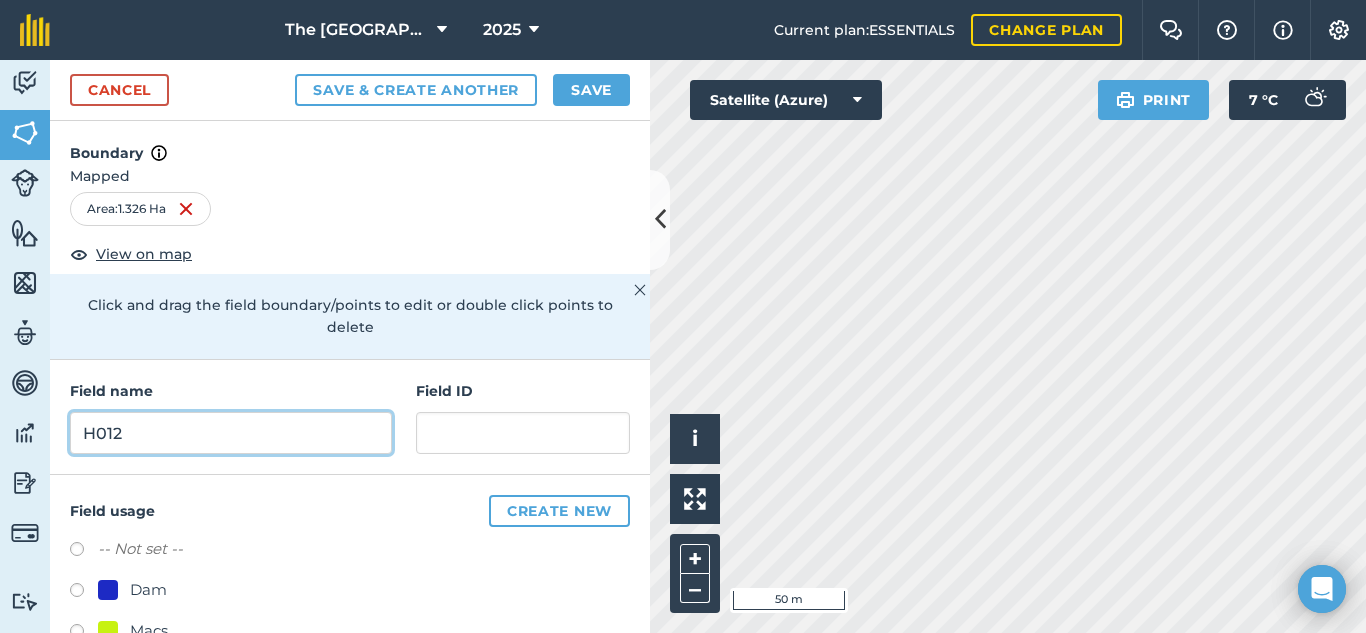 type on "H012" 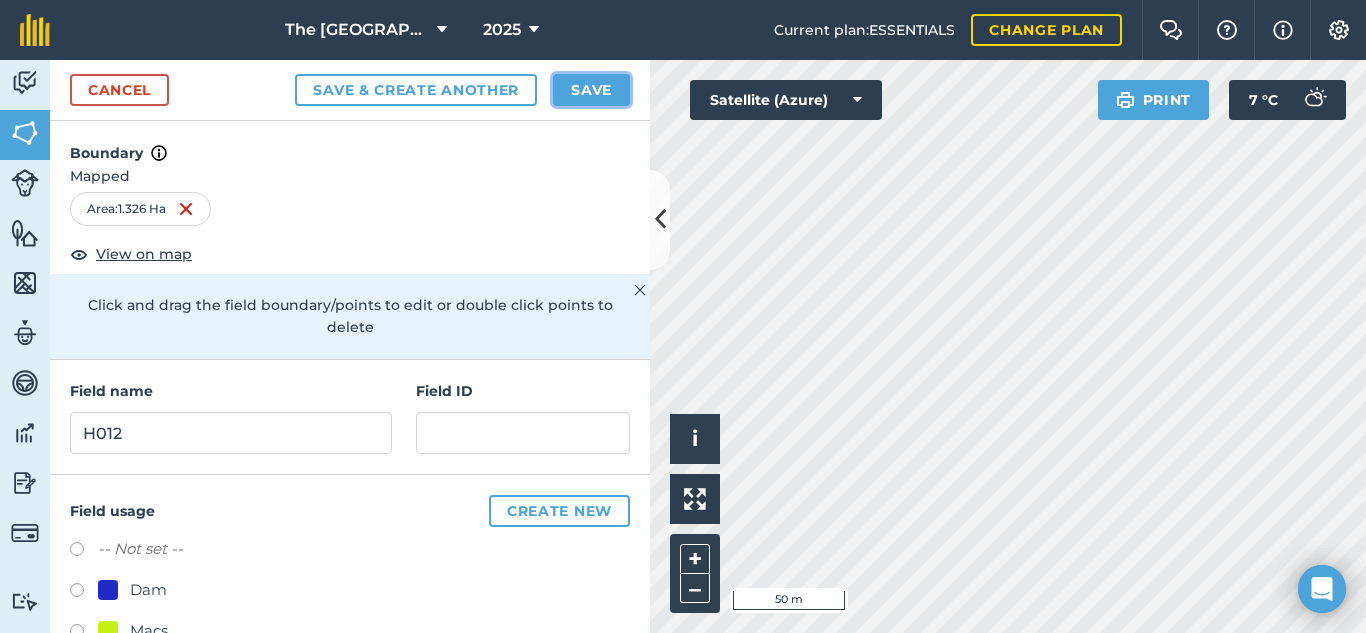 click on "Save" at bounding box center [591, 90] 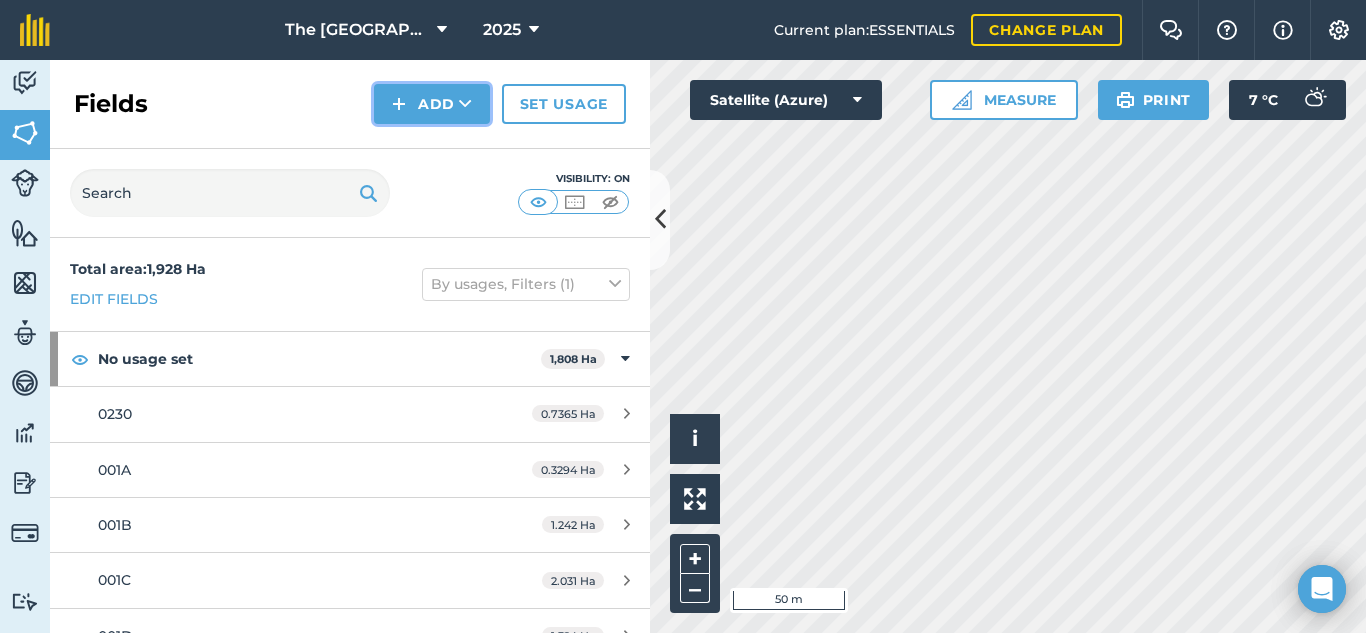 click on "Add" at bounding box center [432, 104] 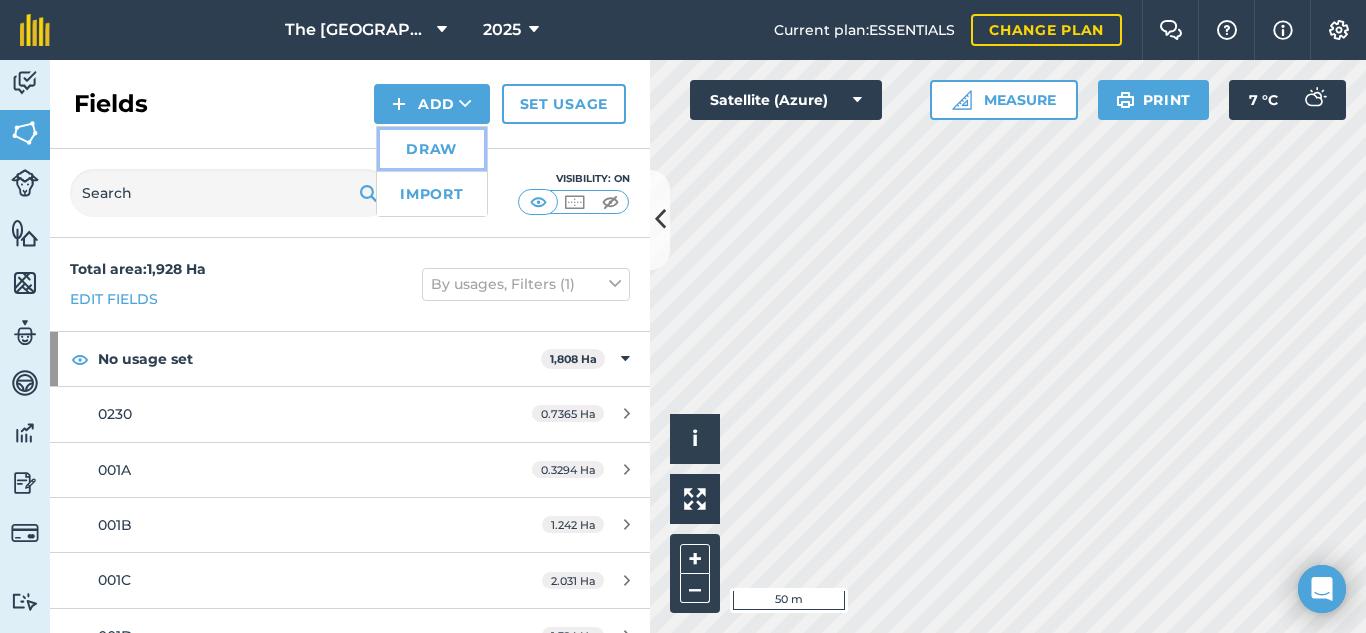 click on "Draw" at bounding box center (432, 149) 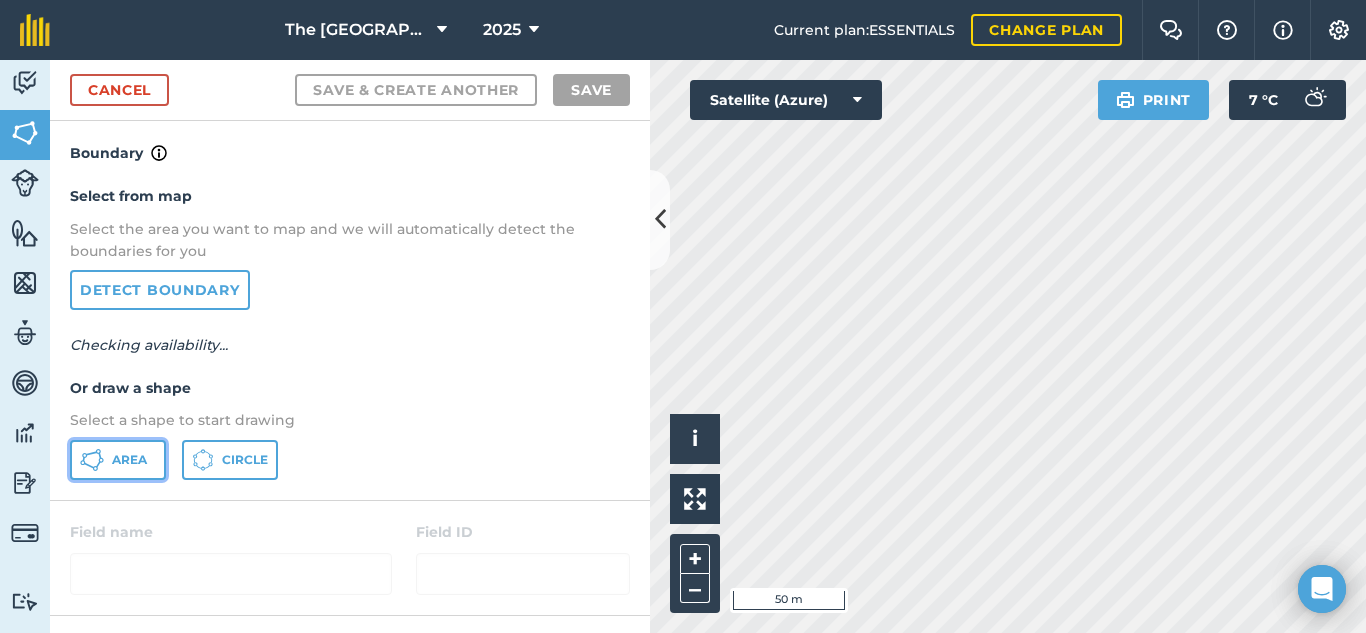 click on "Area" at bounding box center (129, 460) 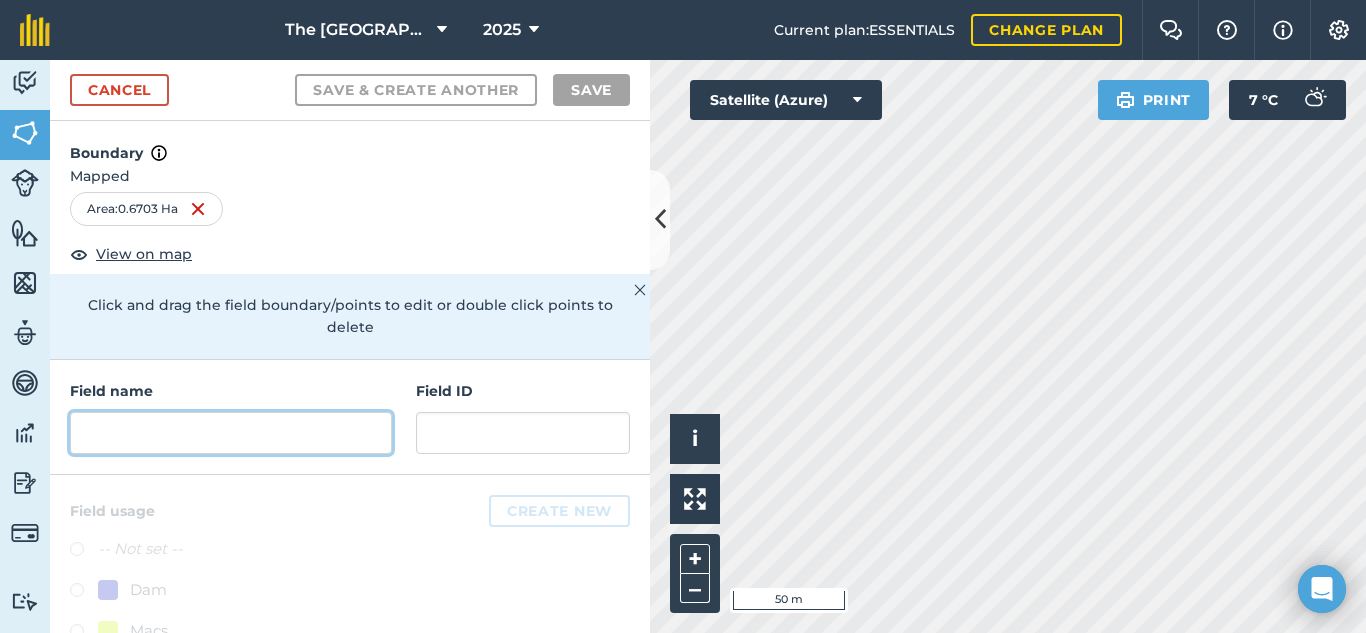 click at bounding box center (231, 433) 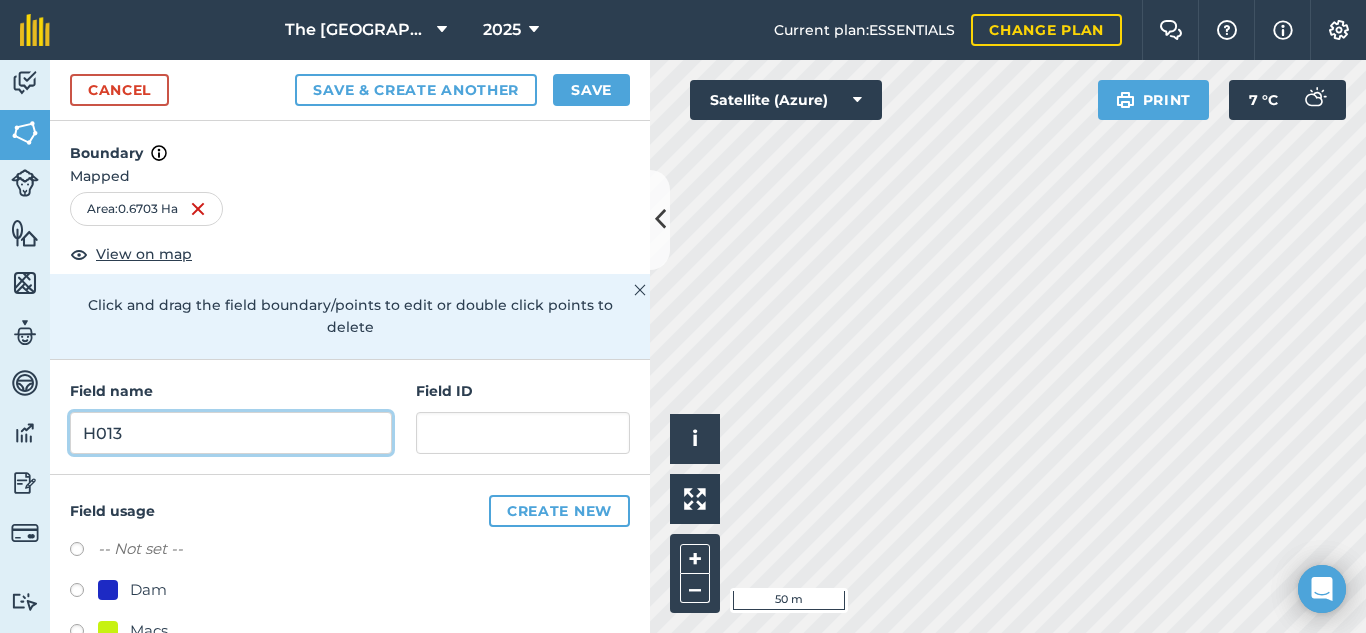 type on "H013" 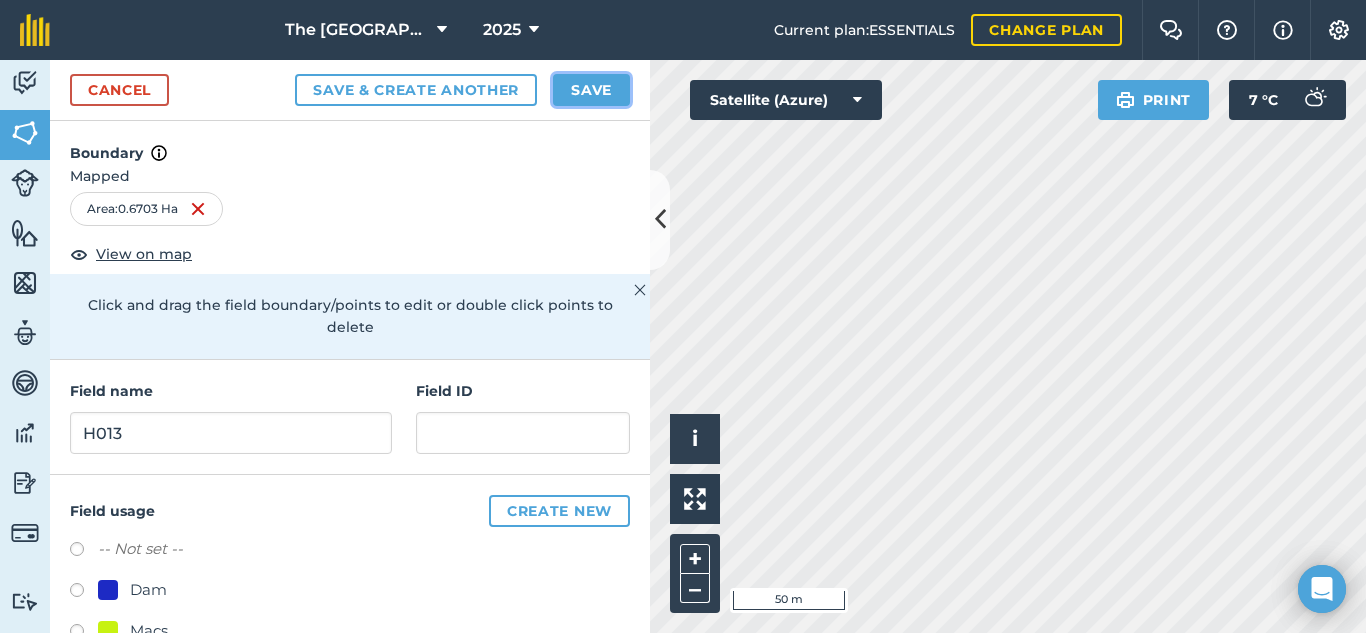 click on "Save" at bounding box center (591, 90) 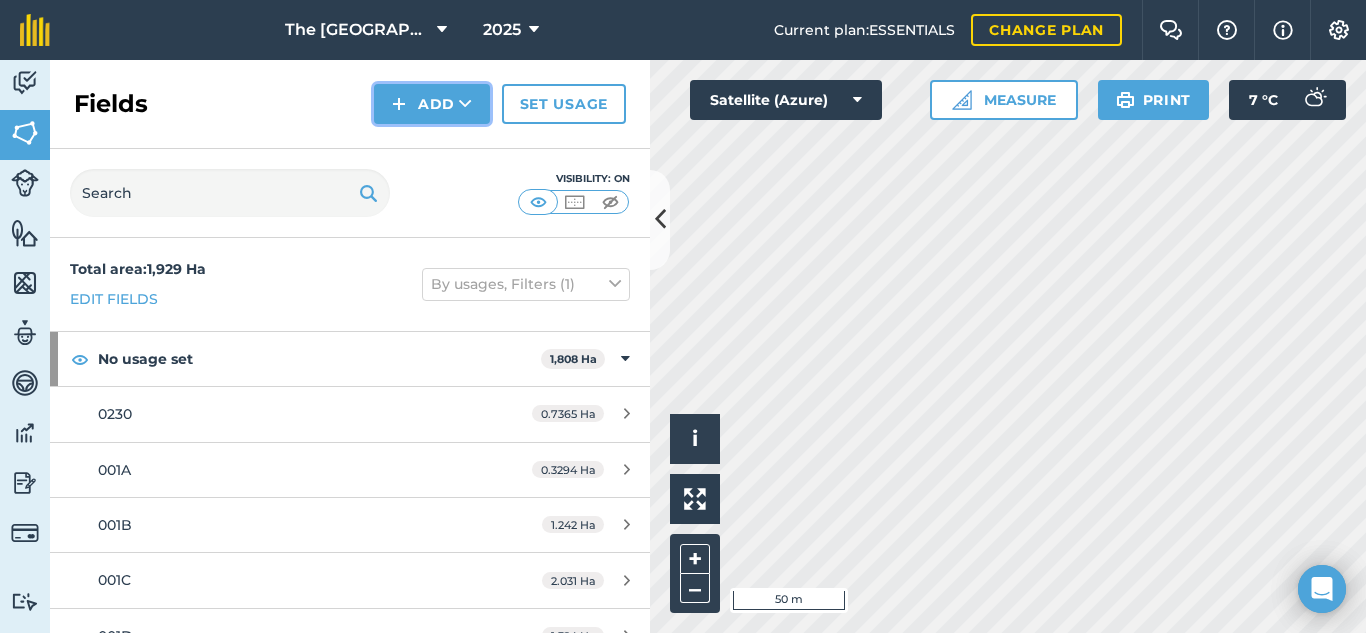 click on "Add" at bounding box center (432, 104) 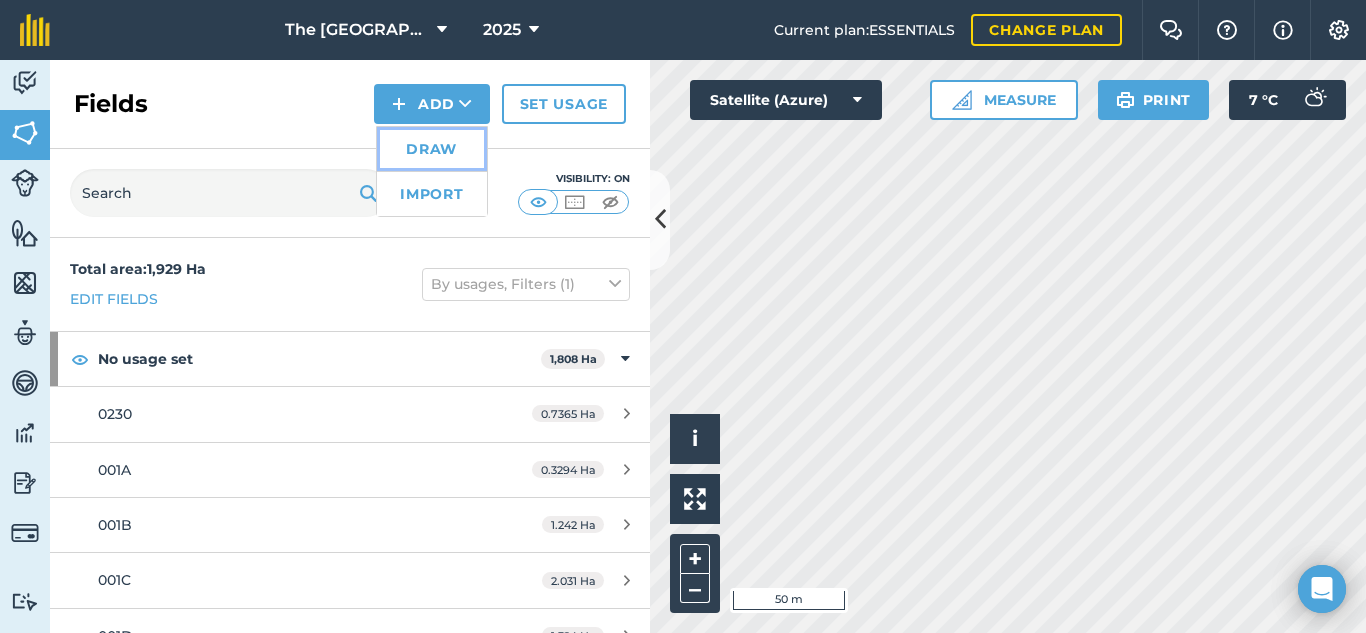 click on "Draw" at bounding box center [432, 149] 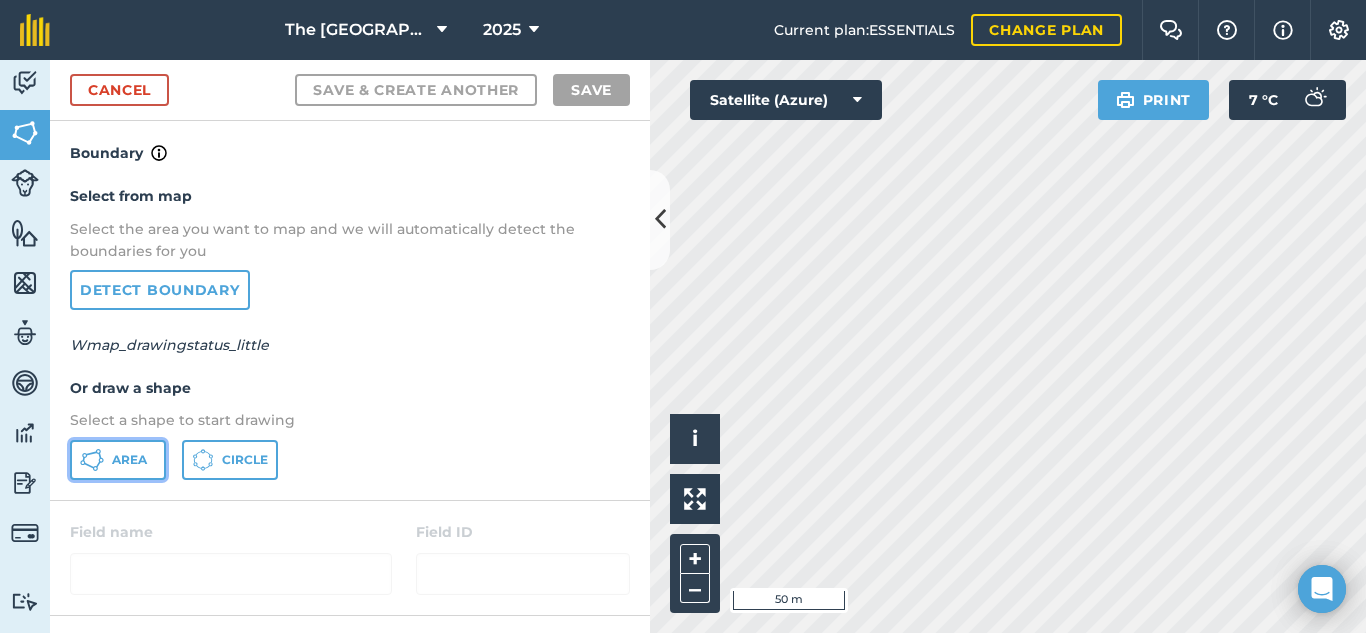 click on "Area" at bounding box center [129, 460] 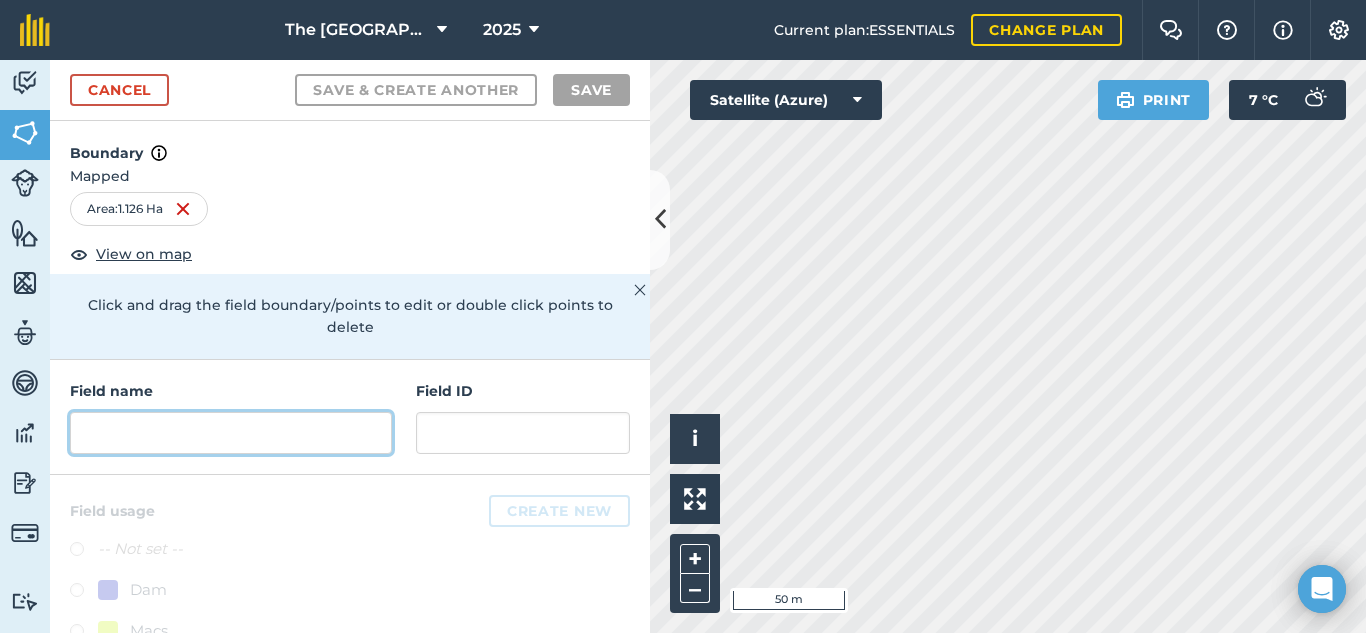 click at bounding box center (231, 433) 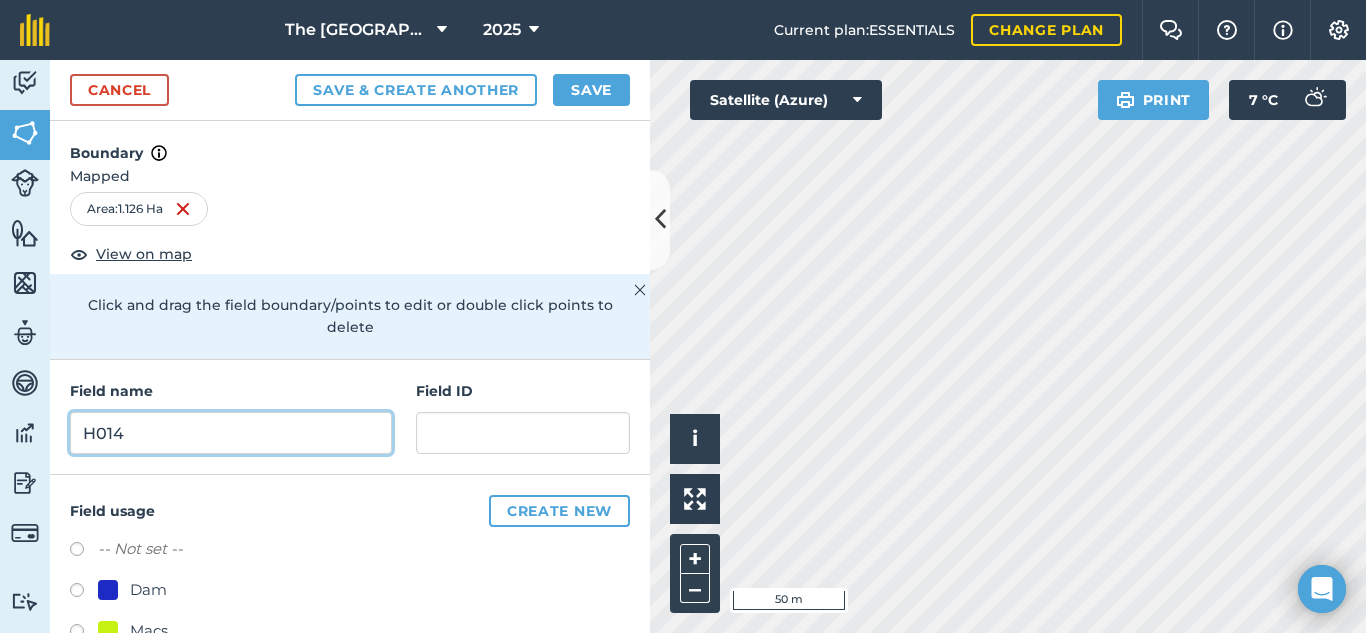type on "H014" 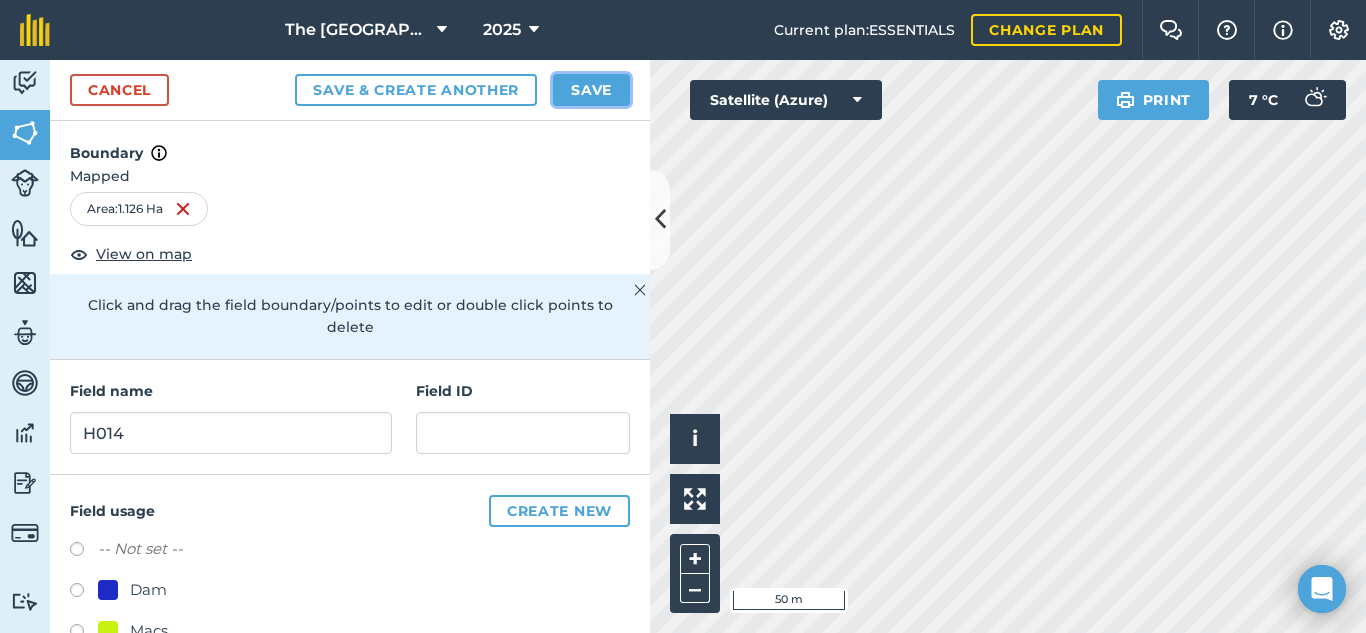 click on "Save" at bounding box center [591, 90] 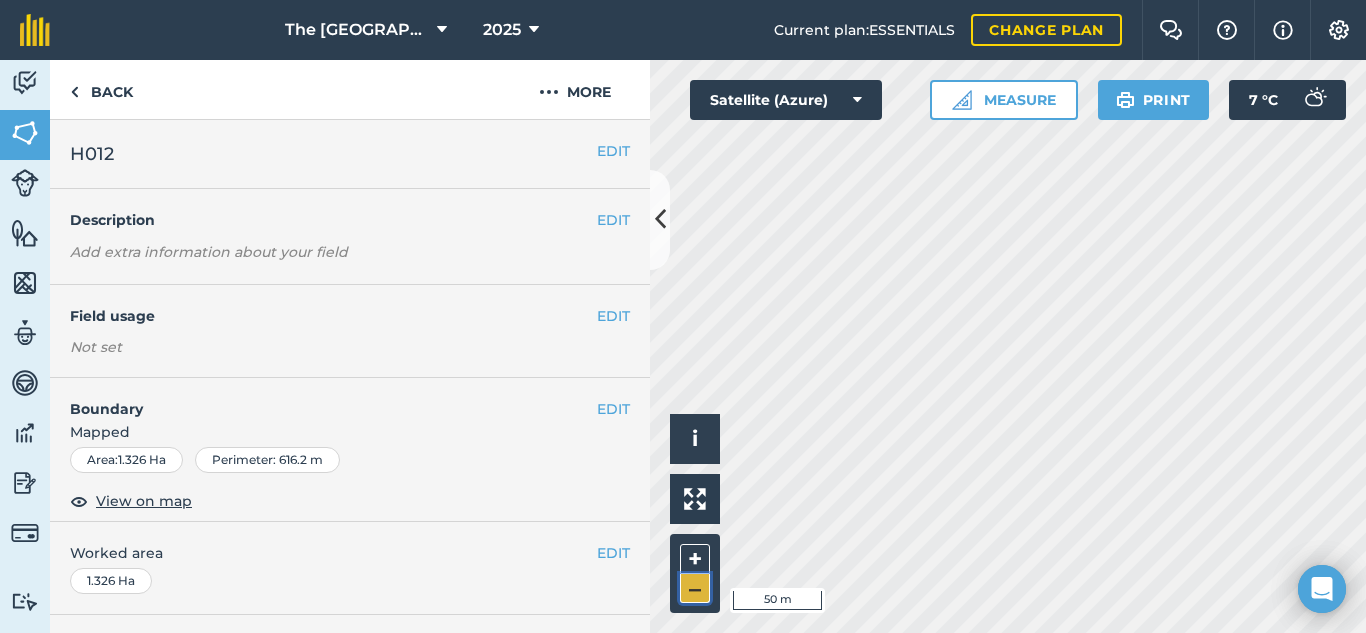 click on "–" at bounding box center (695, 588) 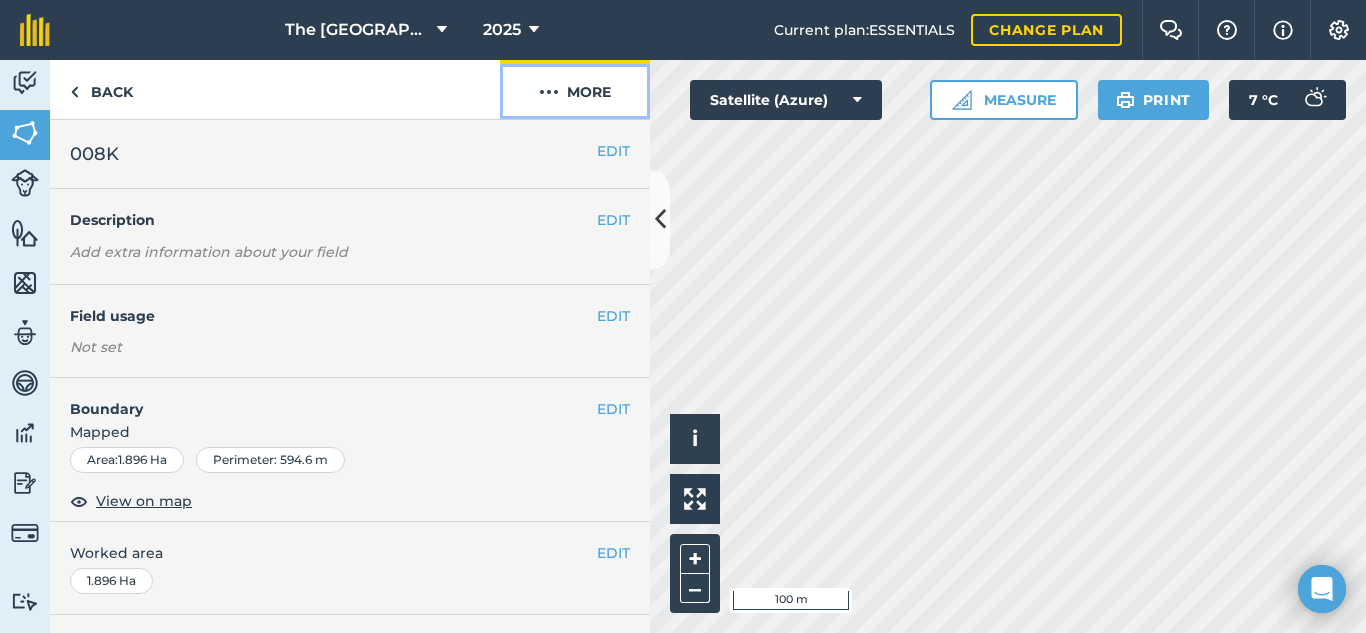 click on "More" at bounding box center [575, 89] 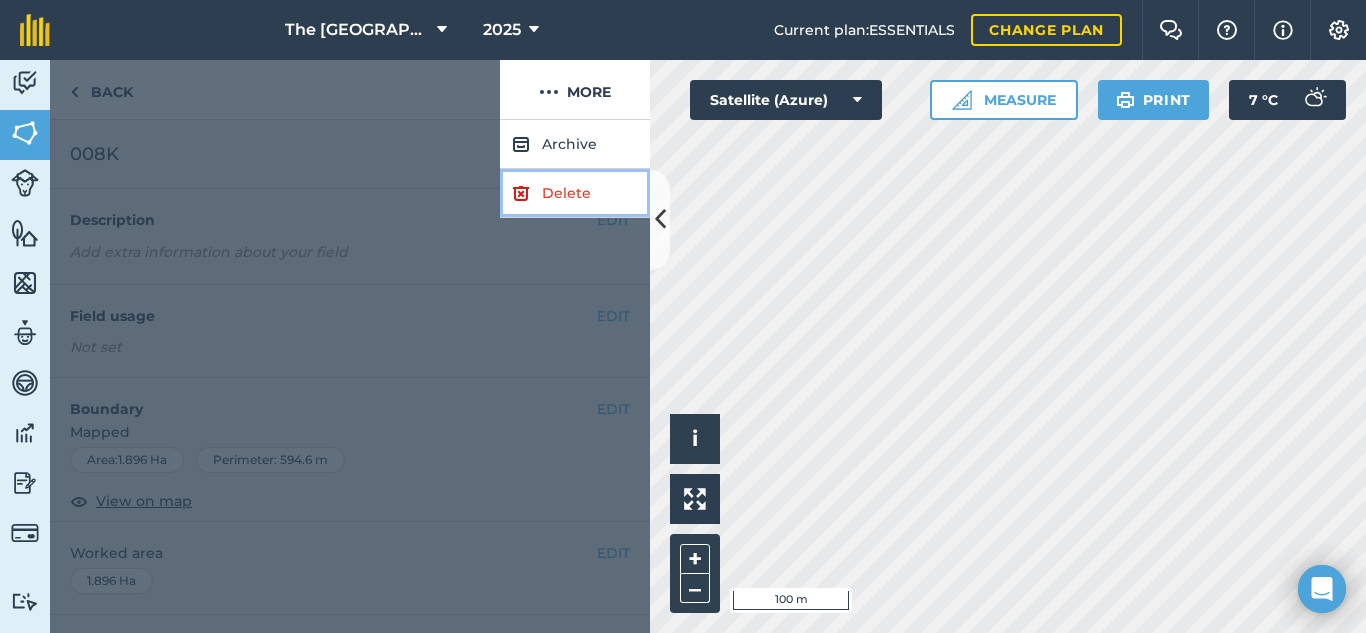 click on "Delete" at bounding box center [575, 193] 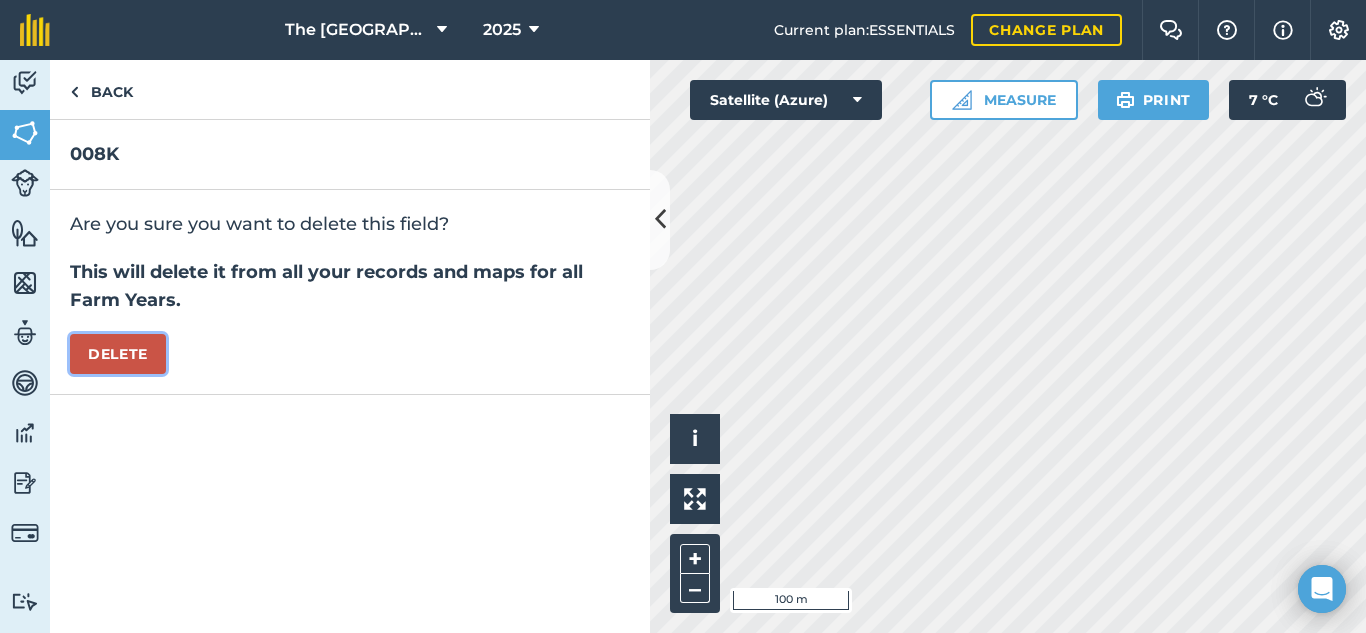 click on "Delete" at bounding box center (118, 354) 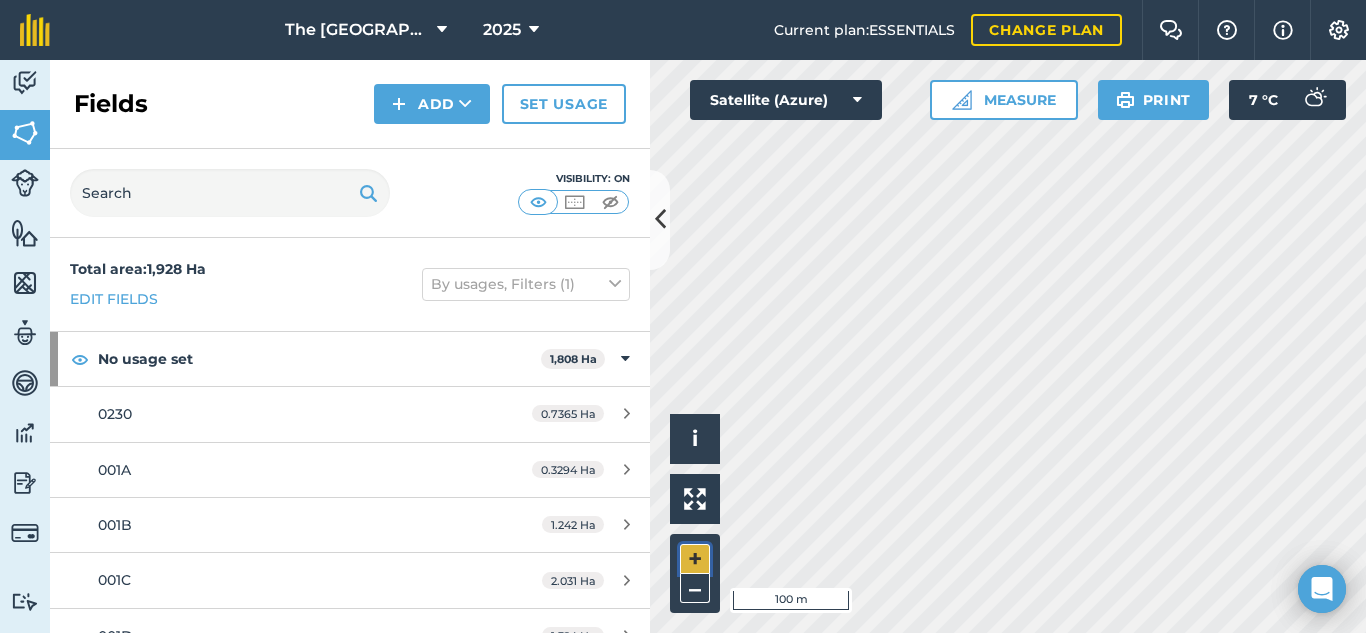 click on "+" at bounding box center (695, 559) 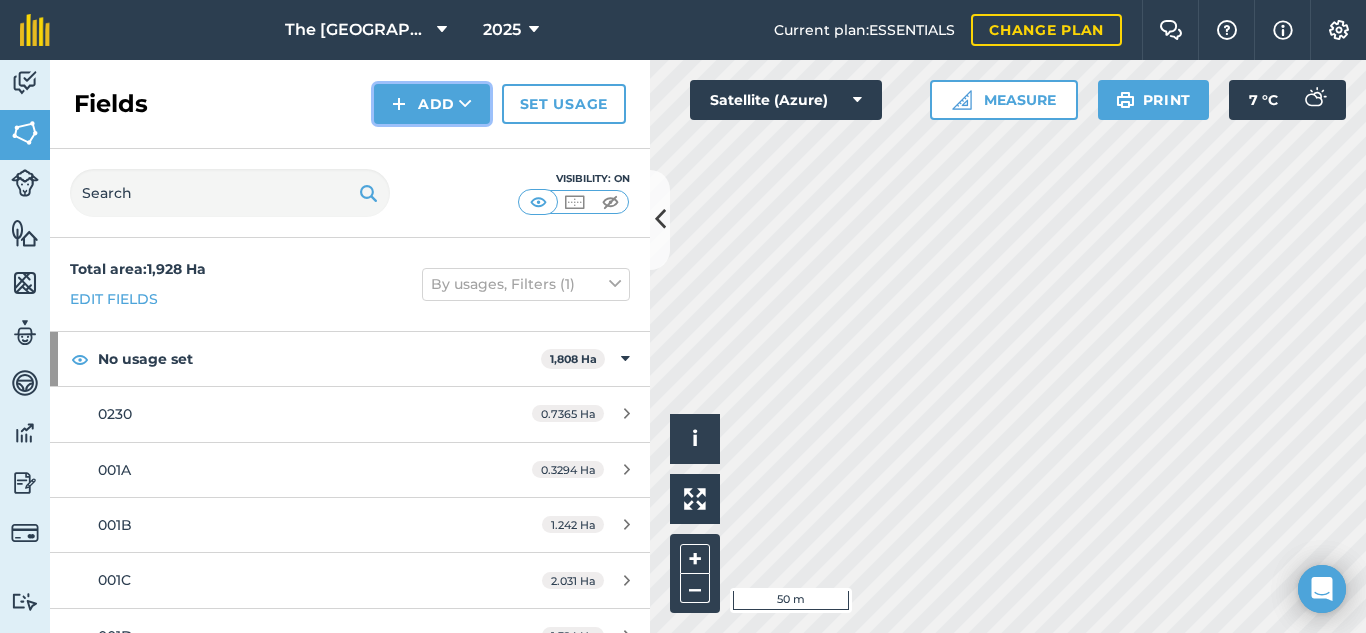 click on "Add" at bounding box center [432, 104] 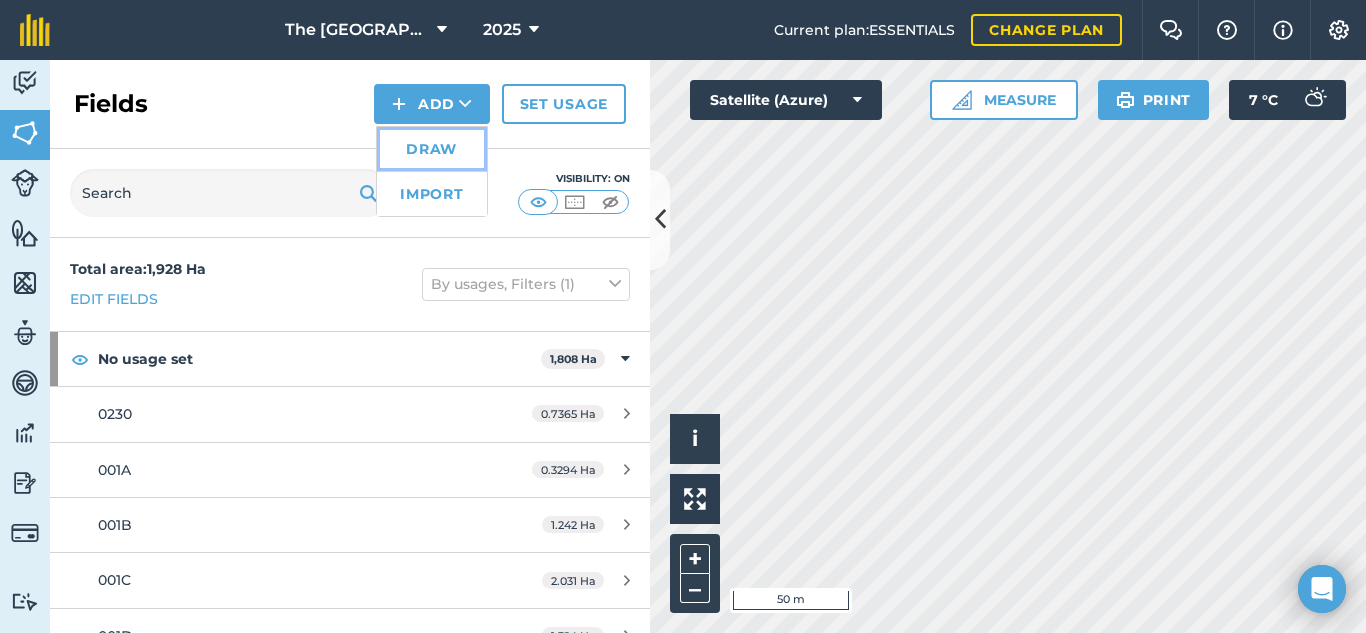 click on "Draw" at bounding box center [432, 149] 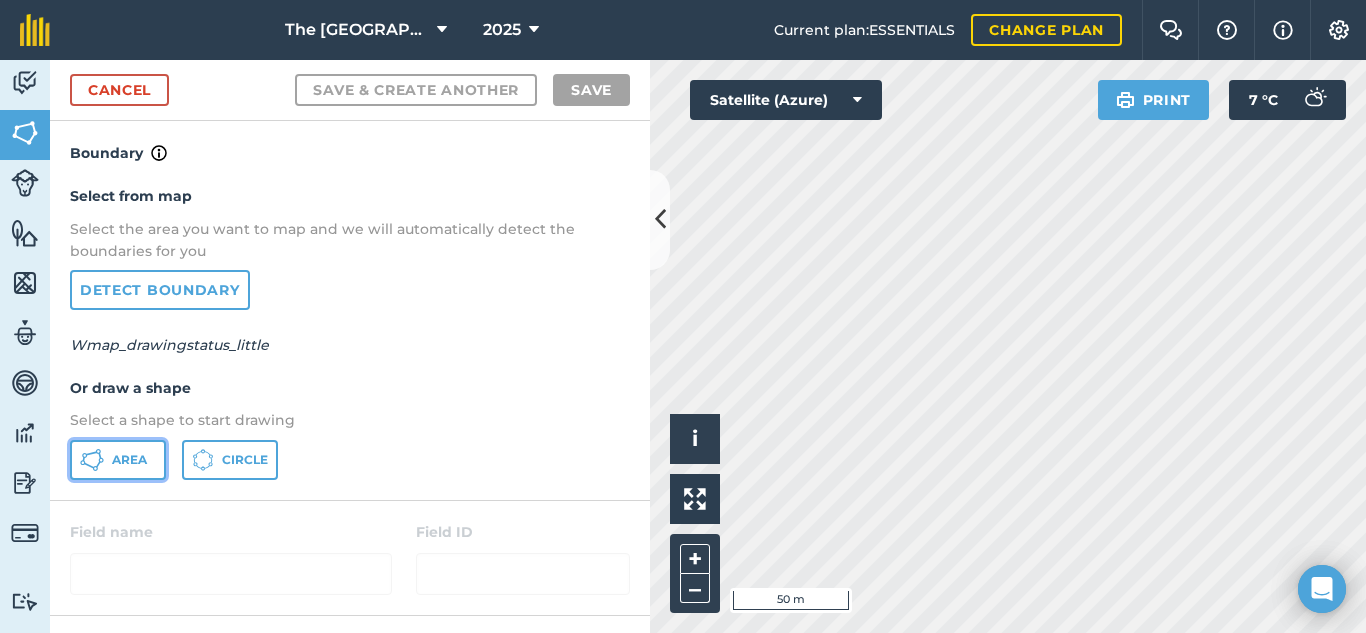 click on "Area" at bounding box center [118, 460] 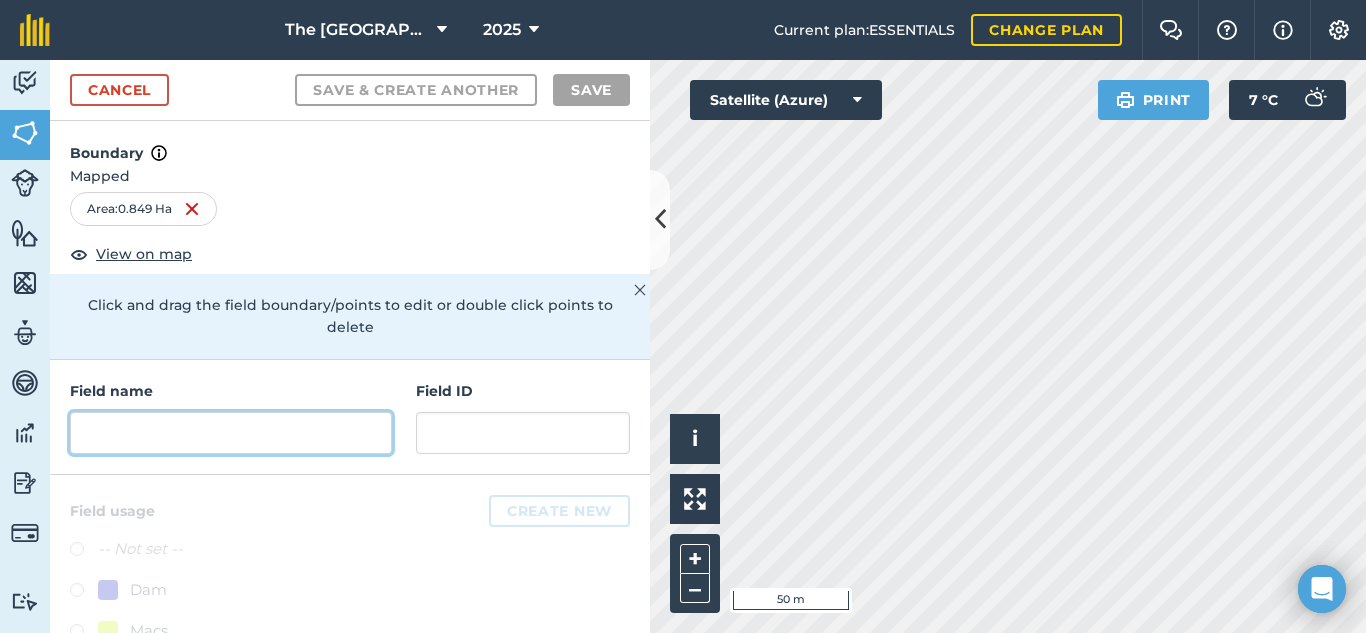 click at bounding box center [231, 433] 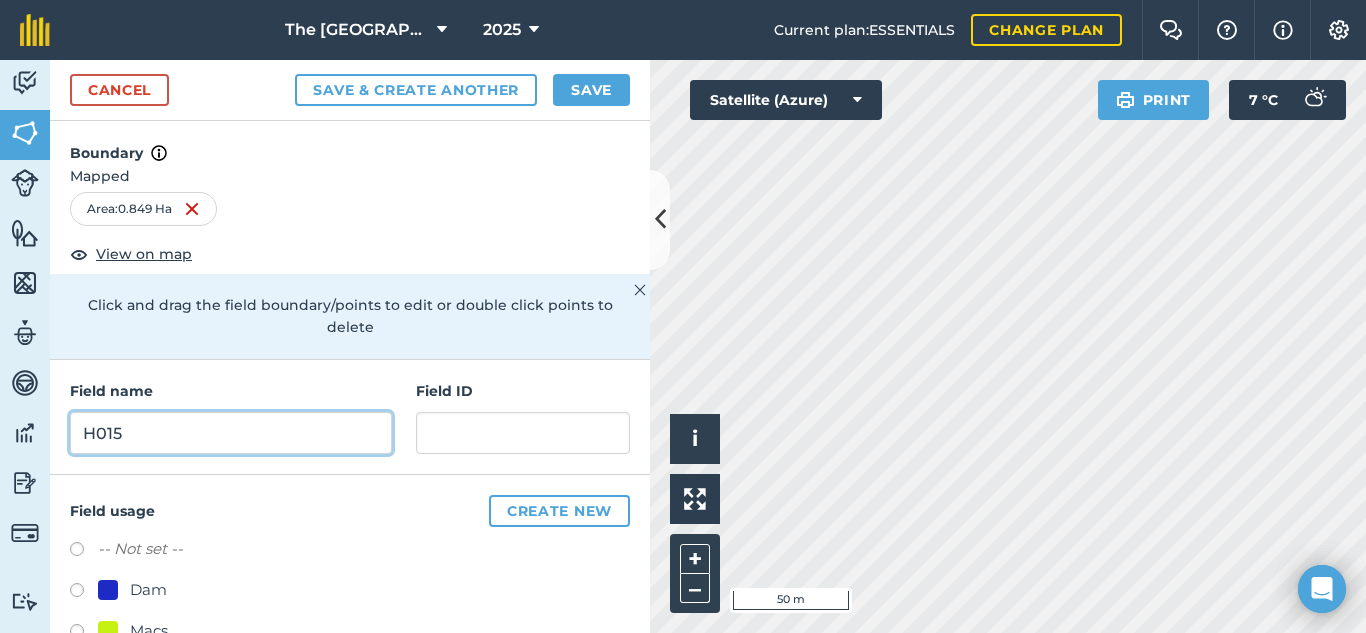 type on "H015" 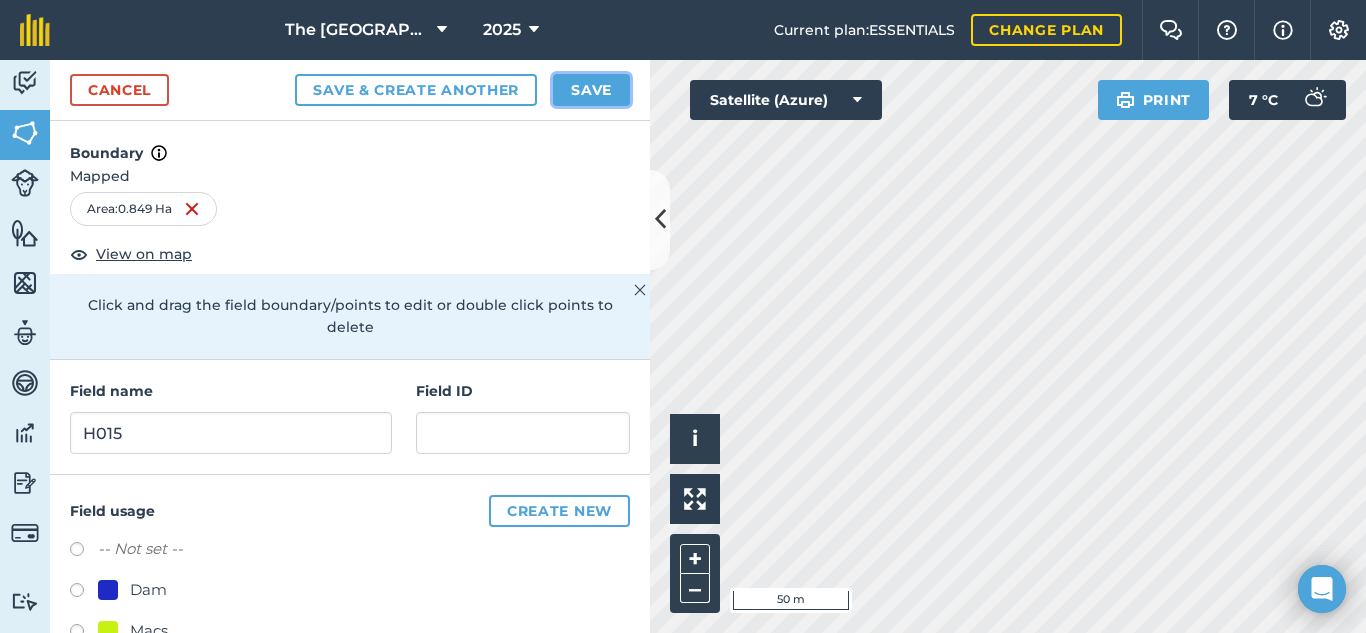 click on "Save" at bounding box center (591, 90) 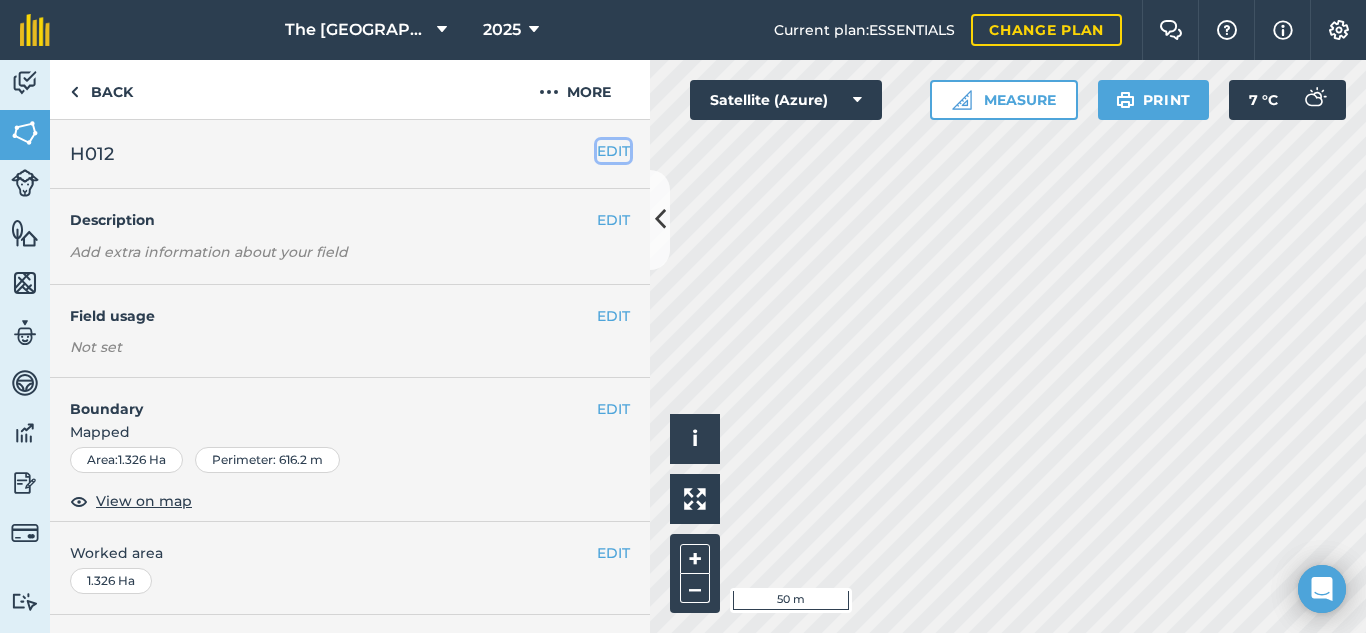 click on "EDIT" at bounding box center [613, 151] 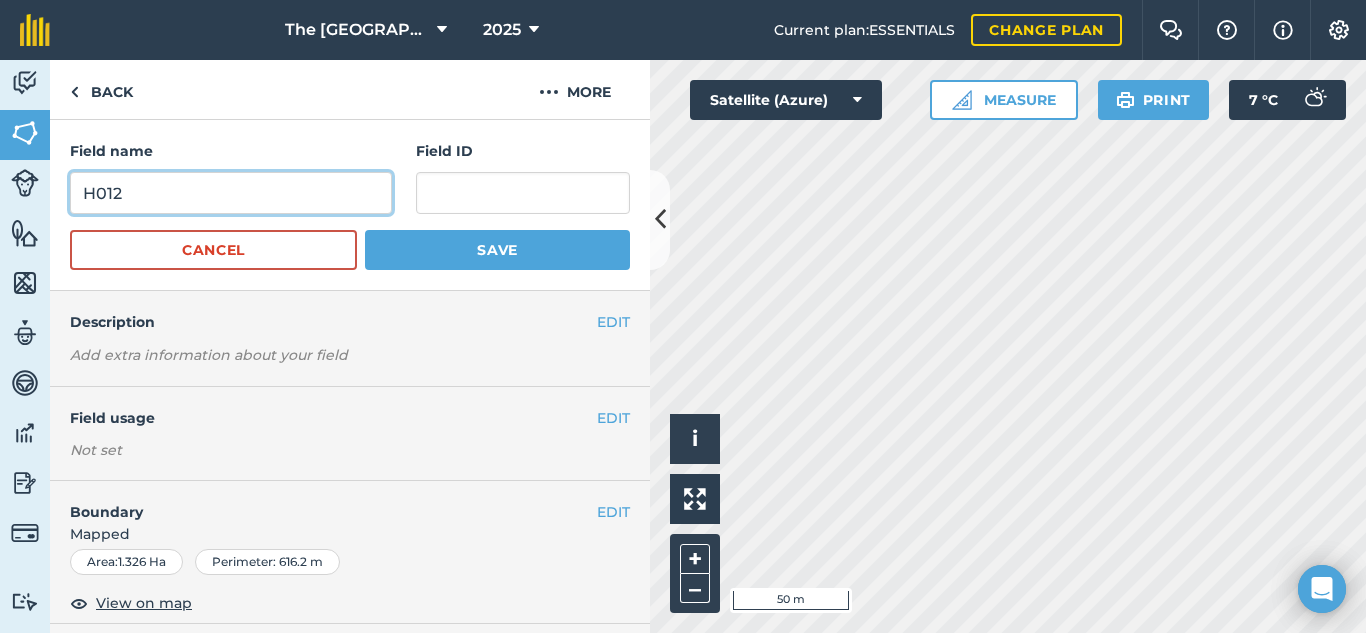 click on "H012" at bounding box center [231, 193] 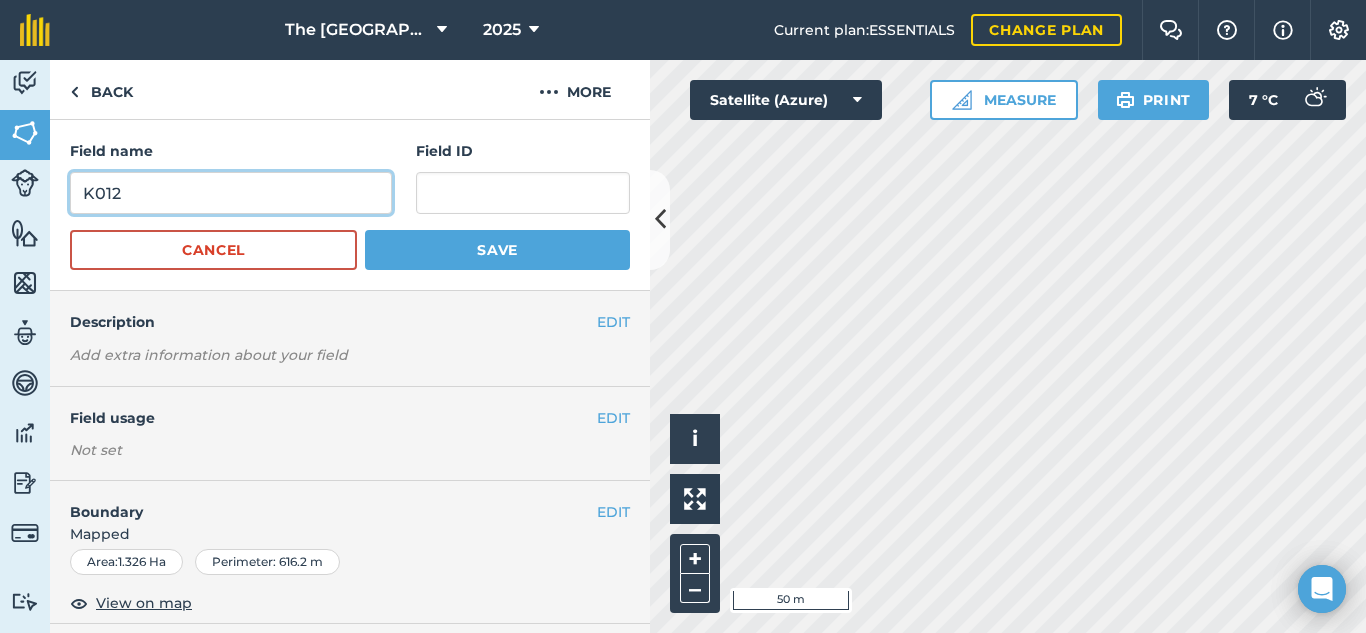 type on "K012" 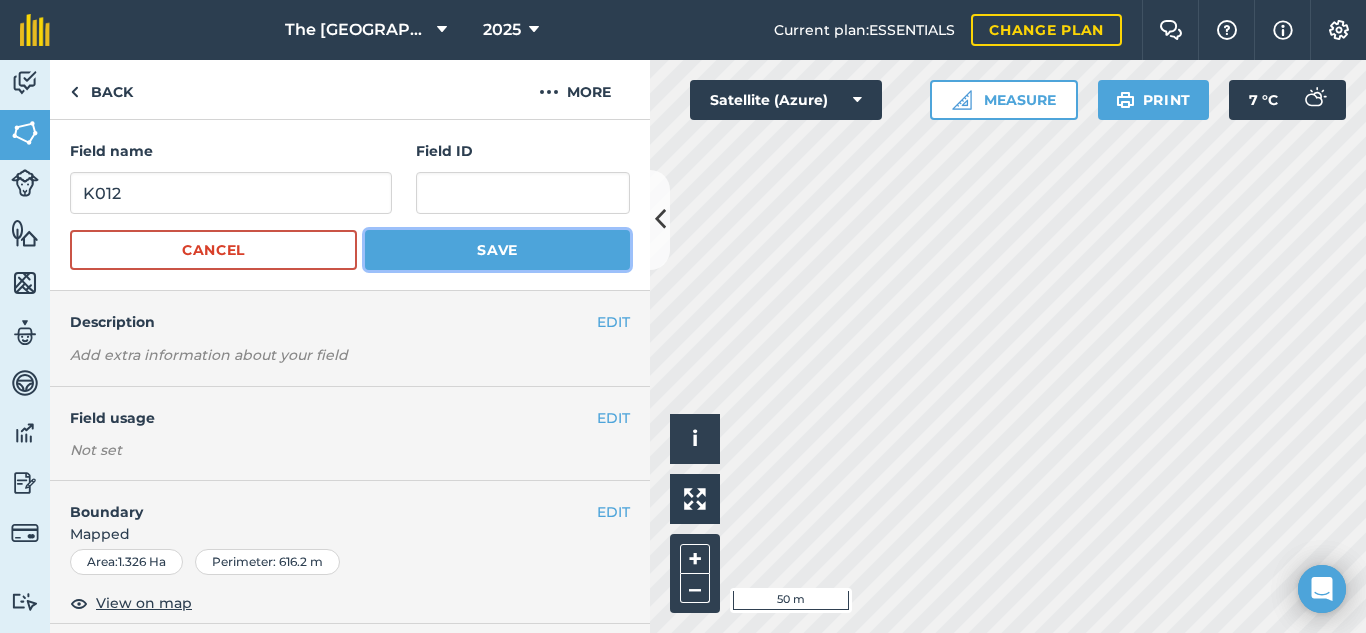 click on "Save" at bounding box center (497, 250) 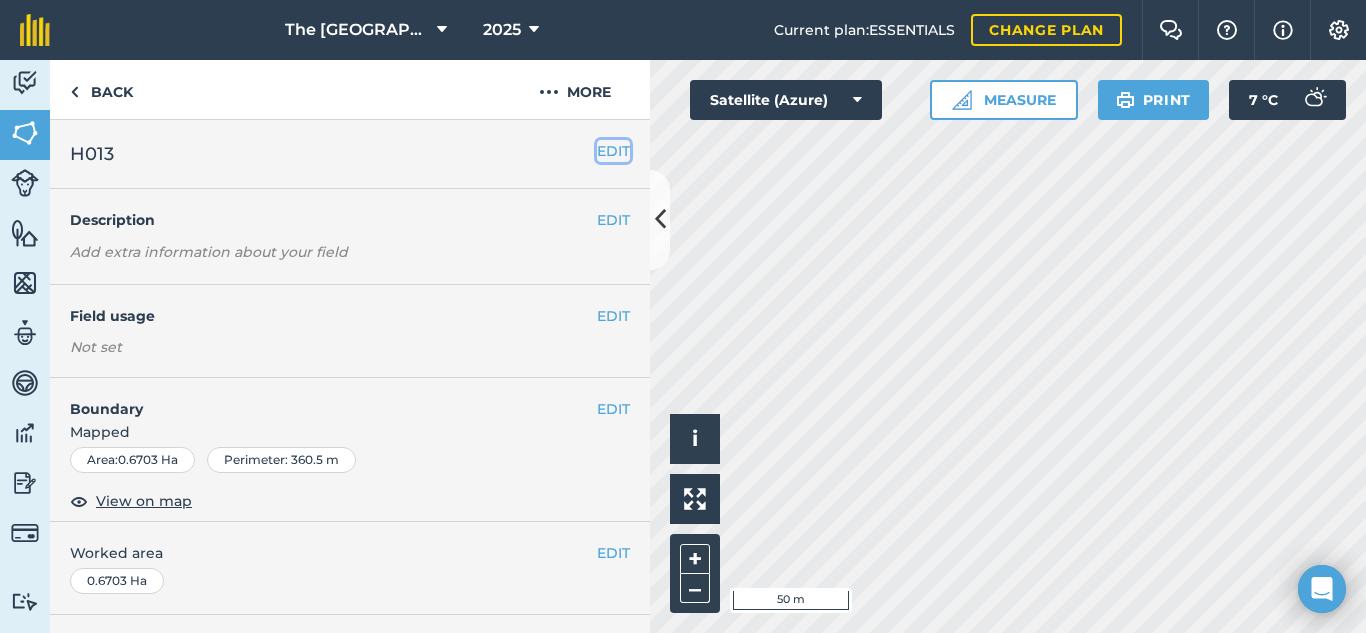 click on "EDIT" at bounding box center (613, 151) 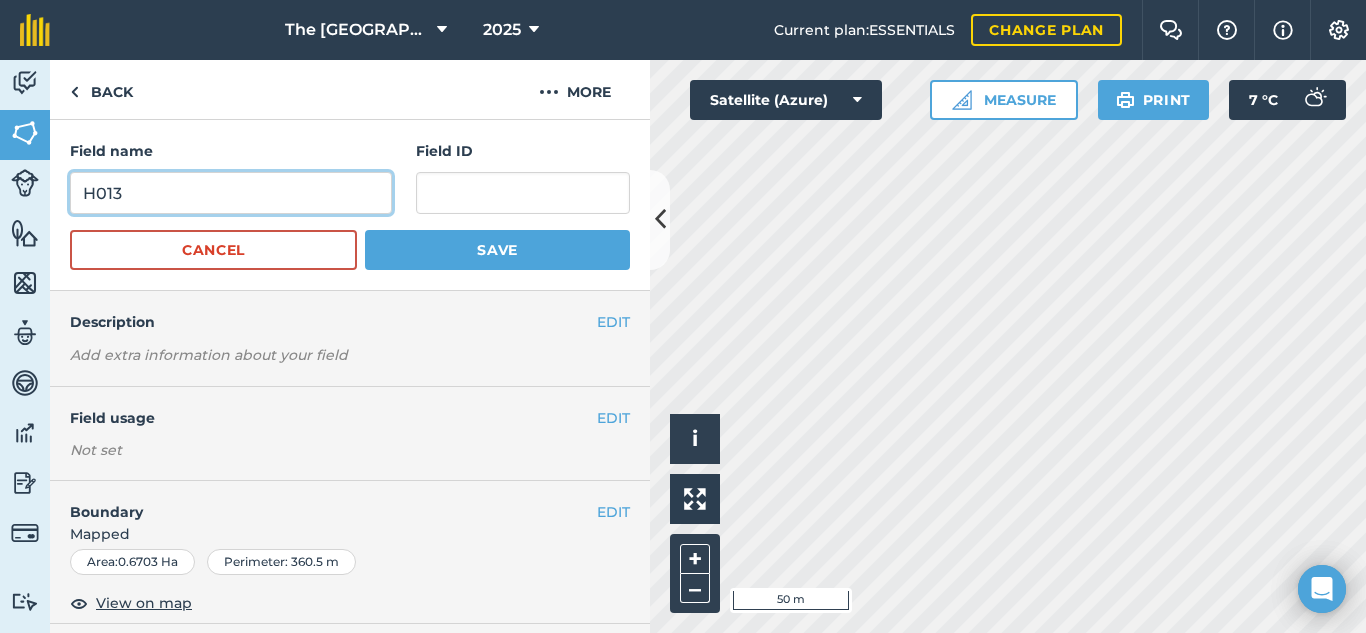 click on "H013" at bounding box center [231, 193] 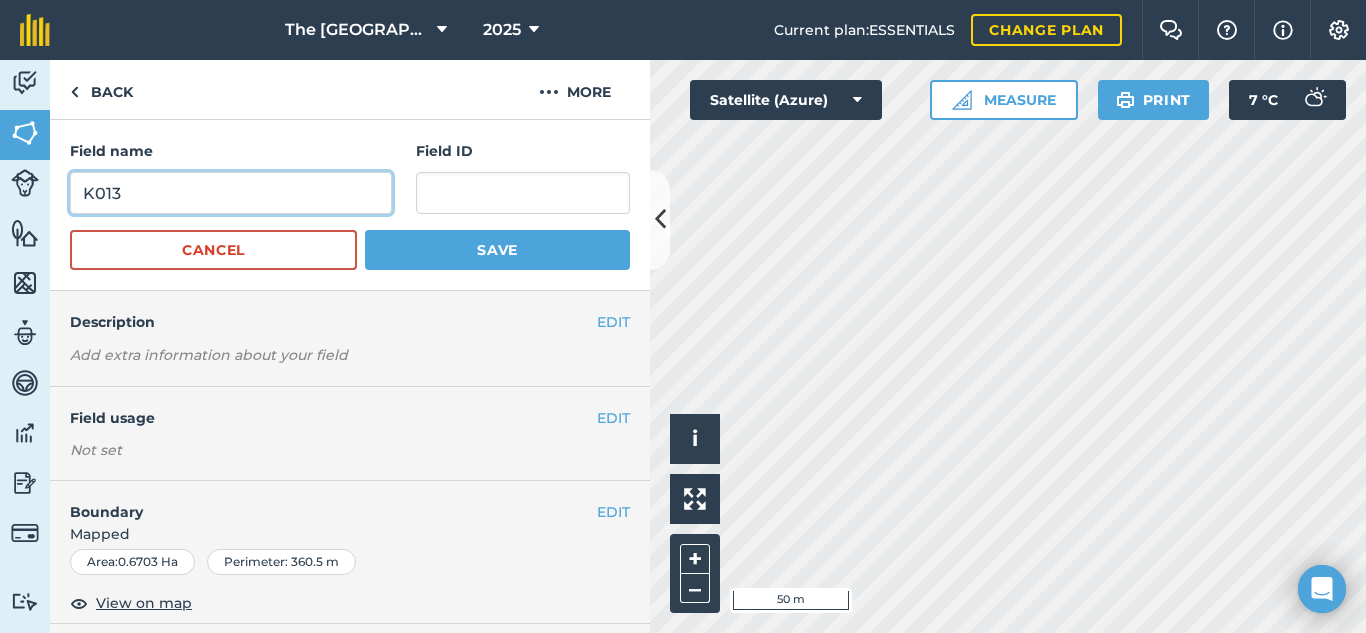 type on "K013" 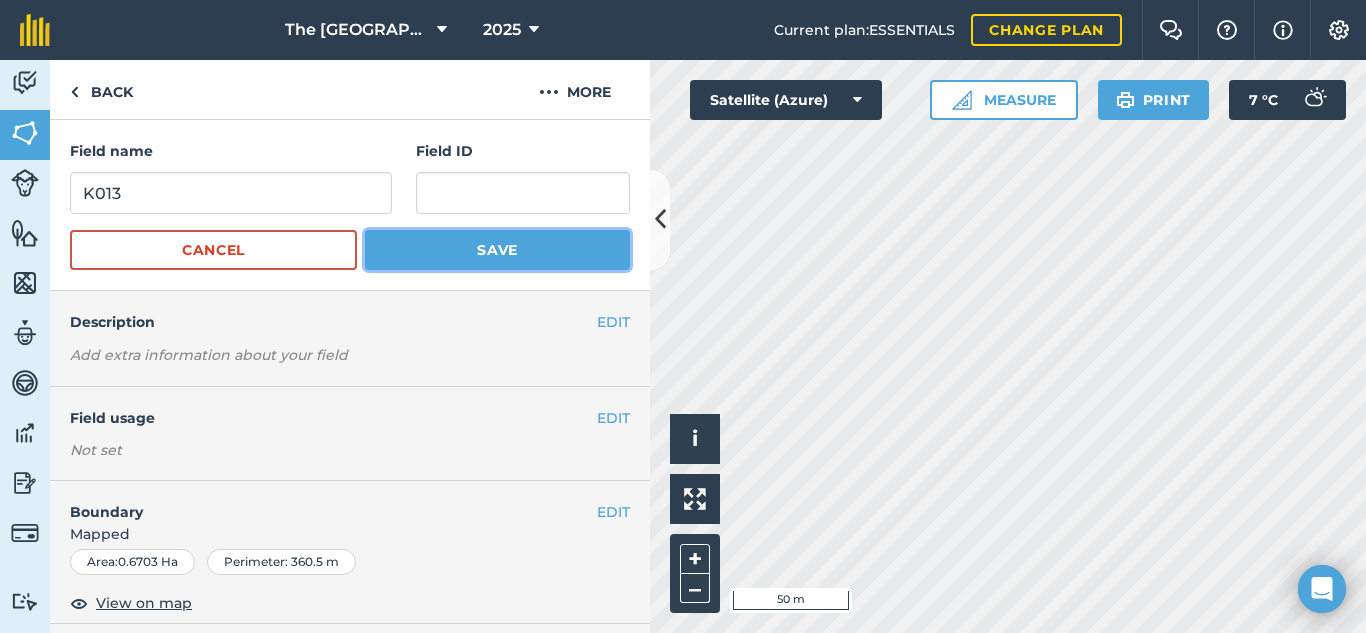 click on "Save" at bounding box center (497, 250) 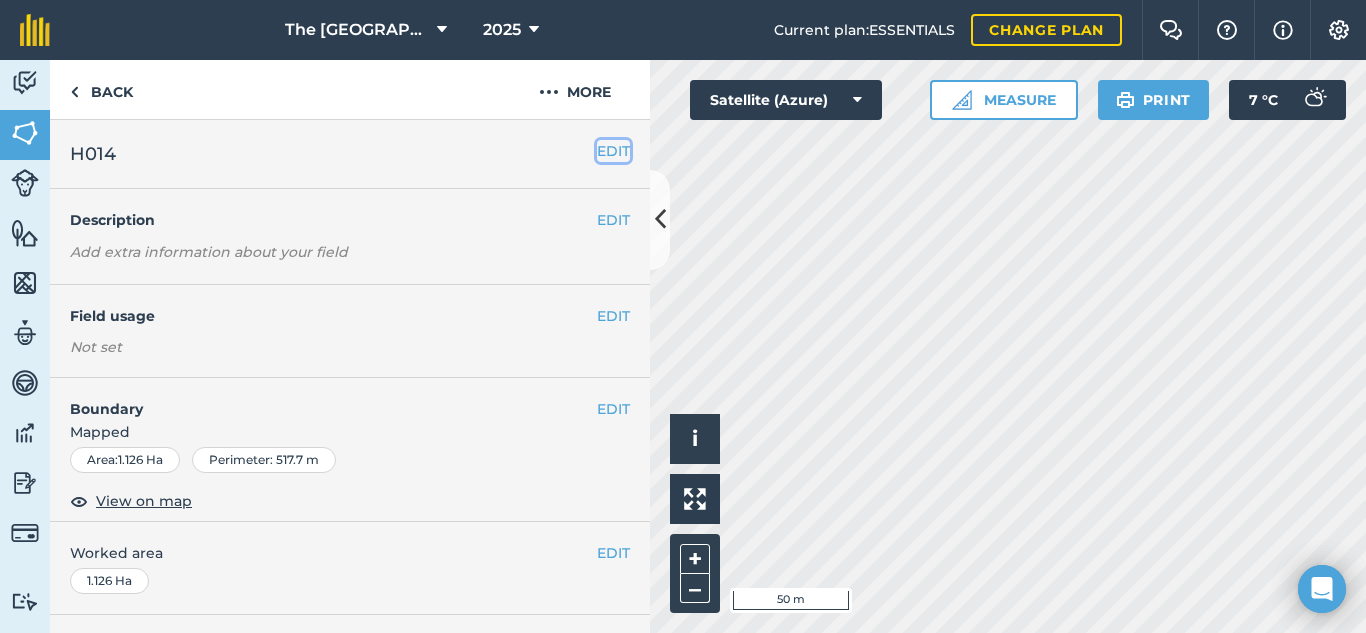 click on "EDIT" at bounding box center [613, 151] 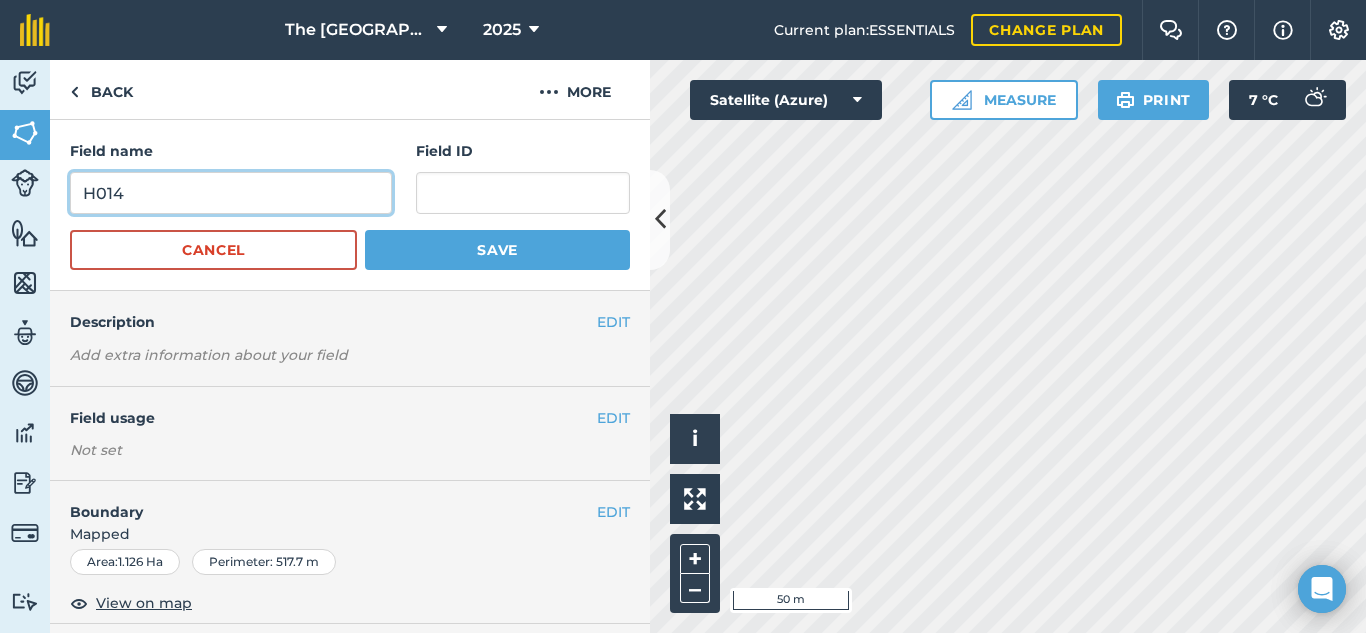 click on "H014" at bounding box center (231, 193) 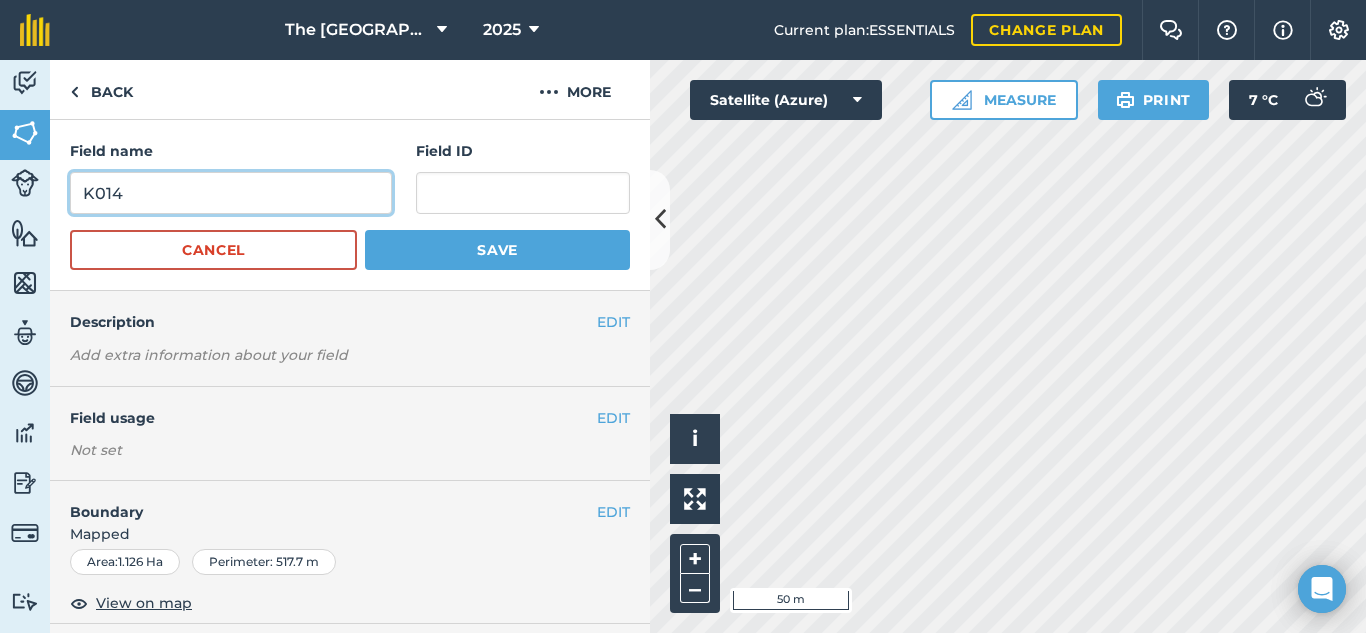 type on "K014" 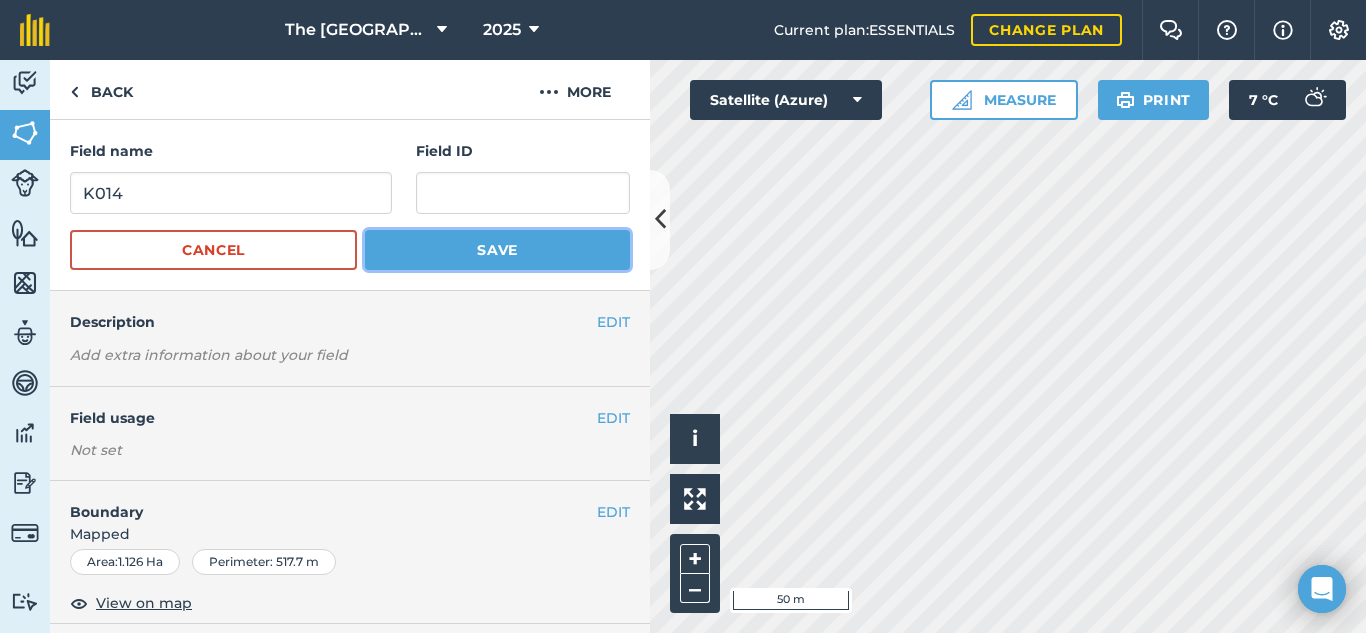 click on "Save" at bounding box center (497, 250) 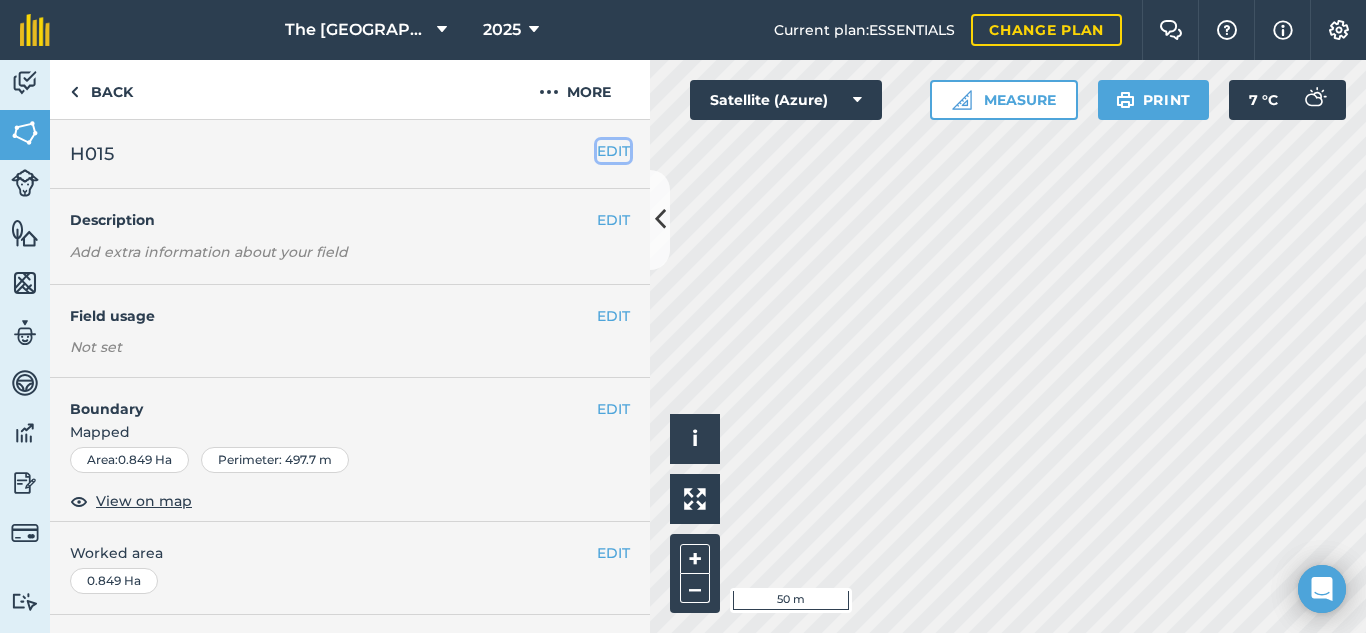 click on "EDIT" at bounding box center [613, 151] 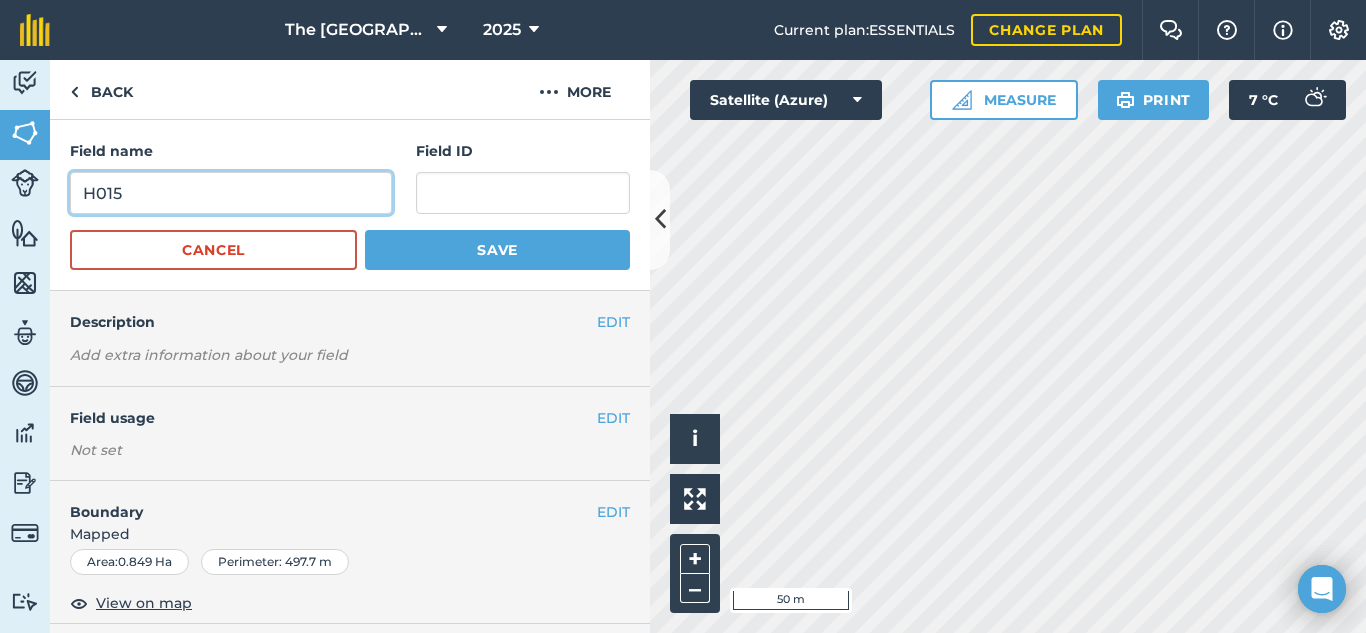 click on "H015" at bounding box center (231, 193) 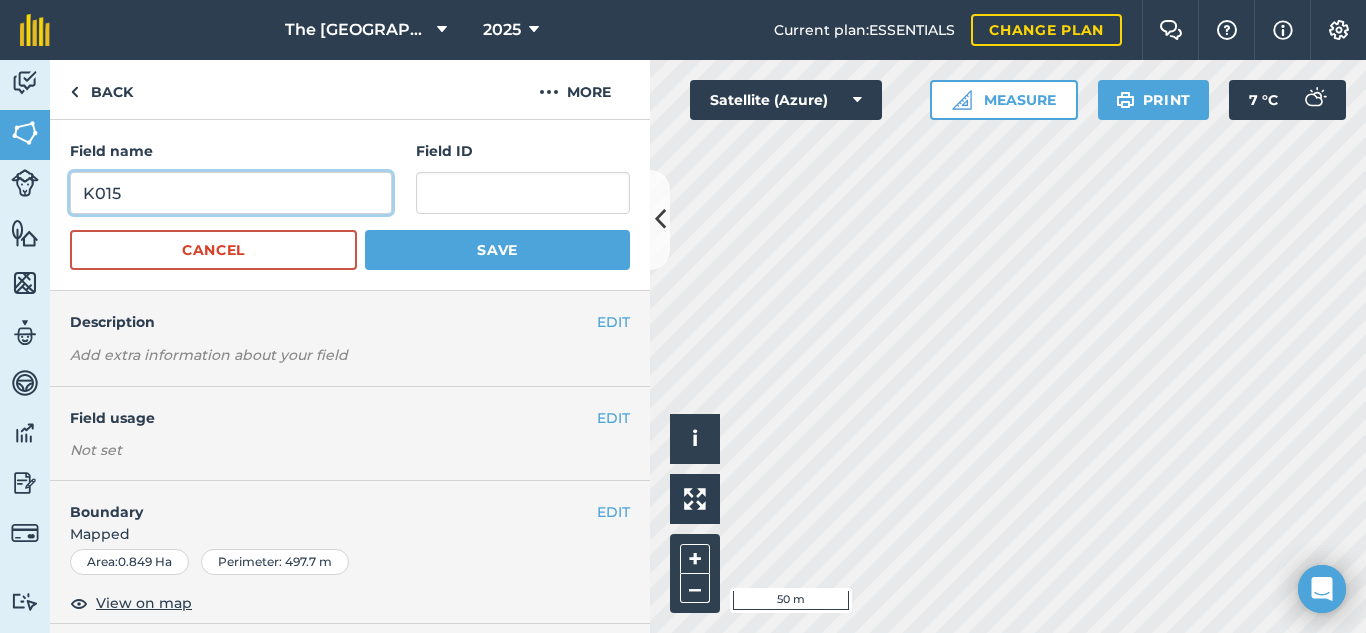 type on "K015" 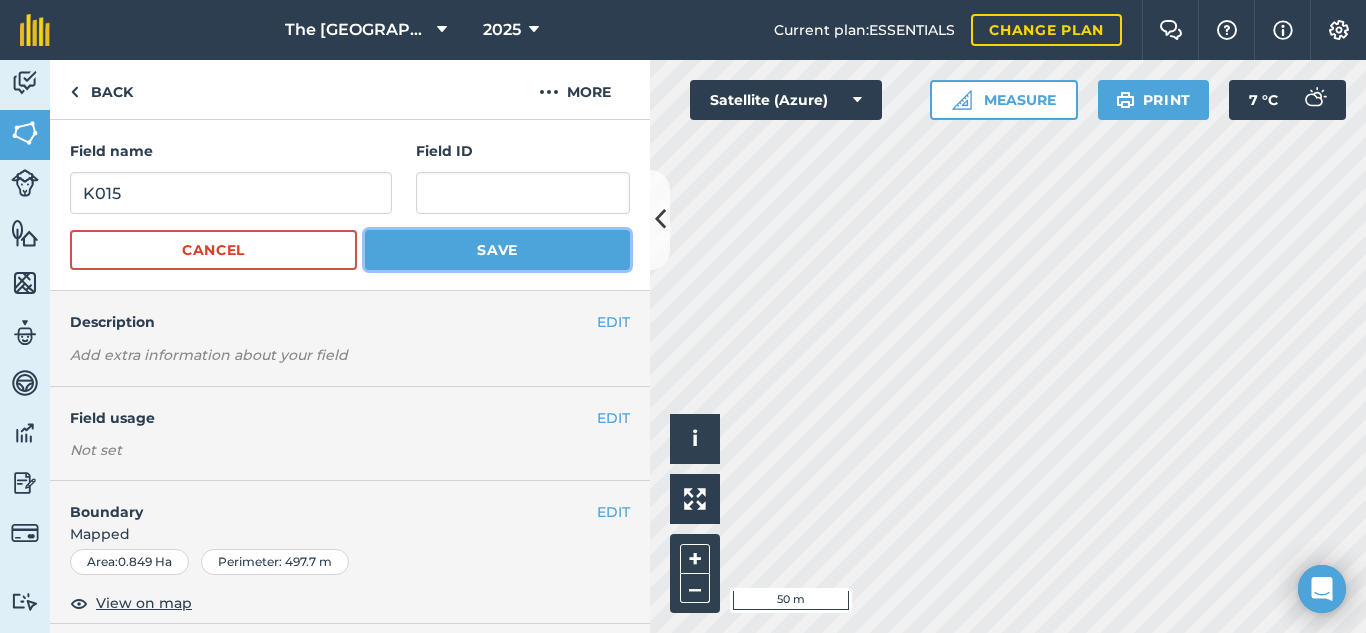 click on "Save" at bounding box center (497, 250) 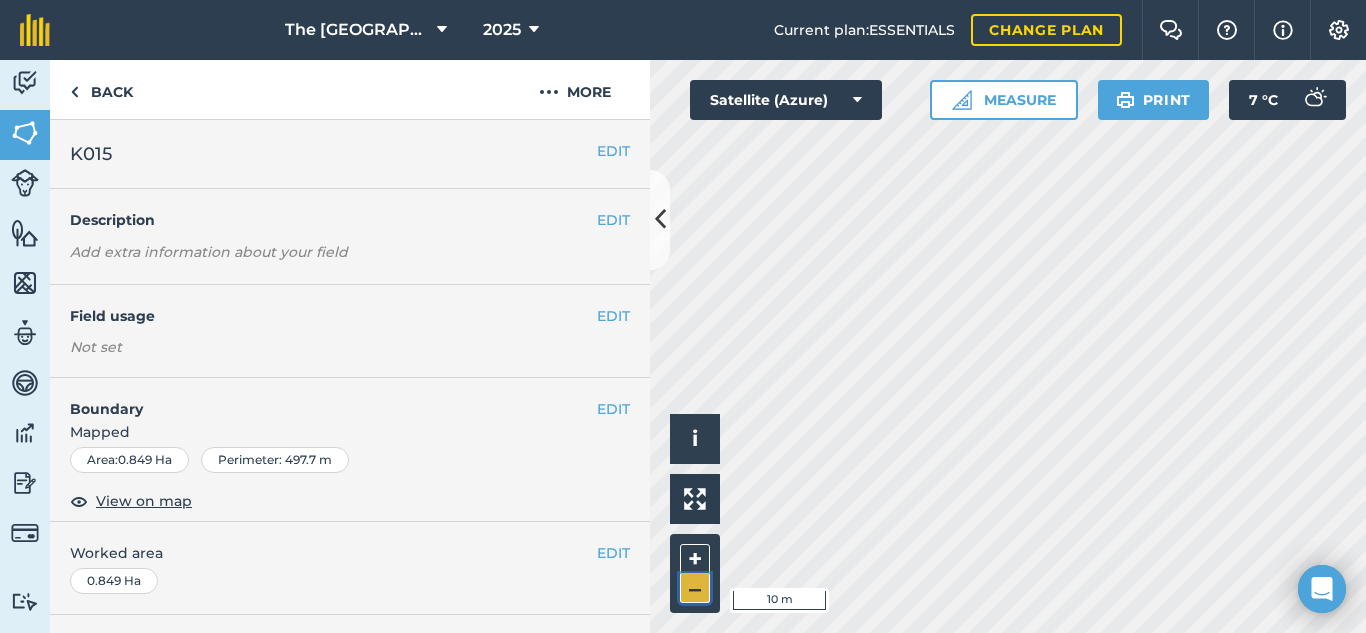 click on "–" at bounding box center (695, 588) 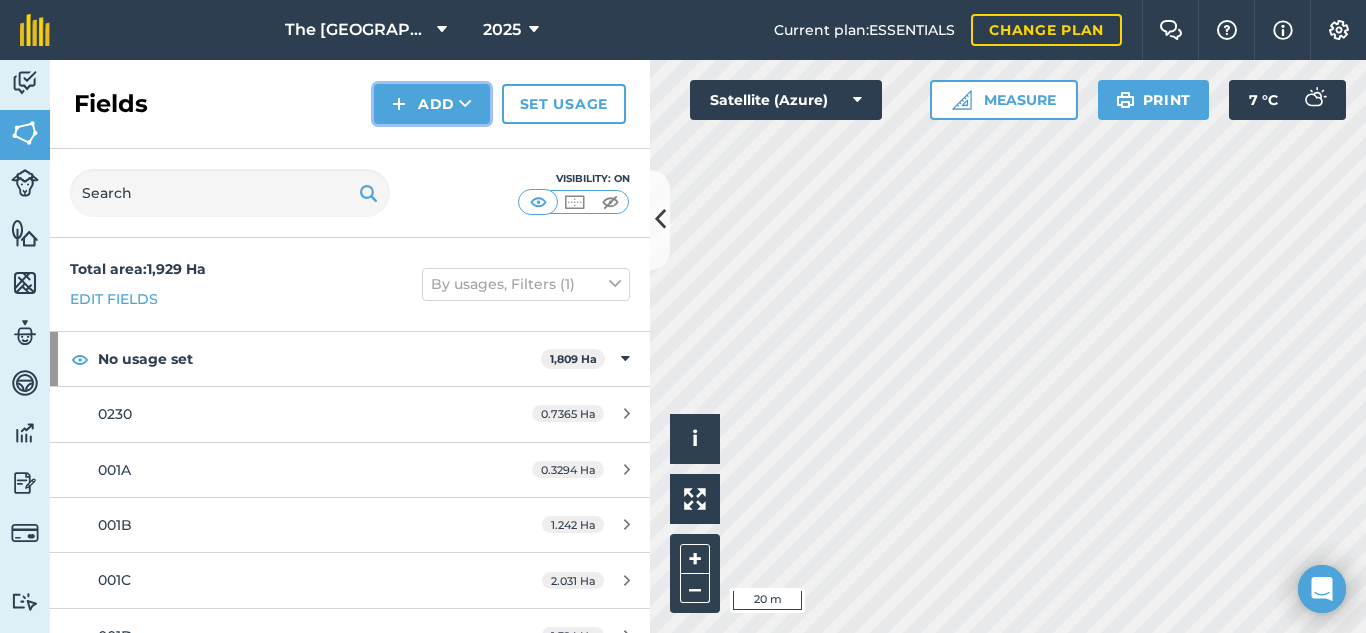 click on "Add" at bounding box center [432, 104] 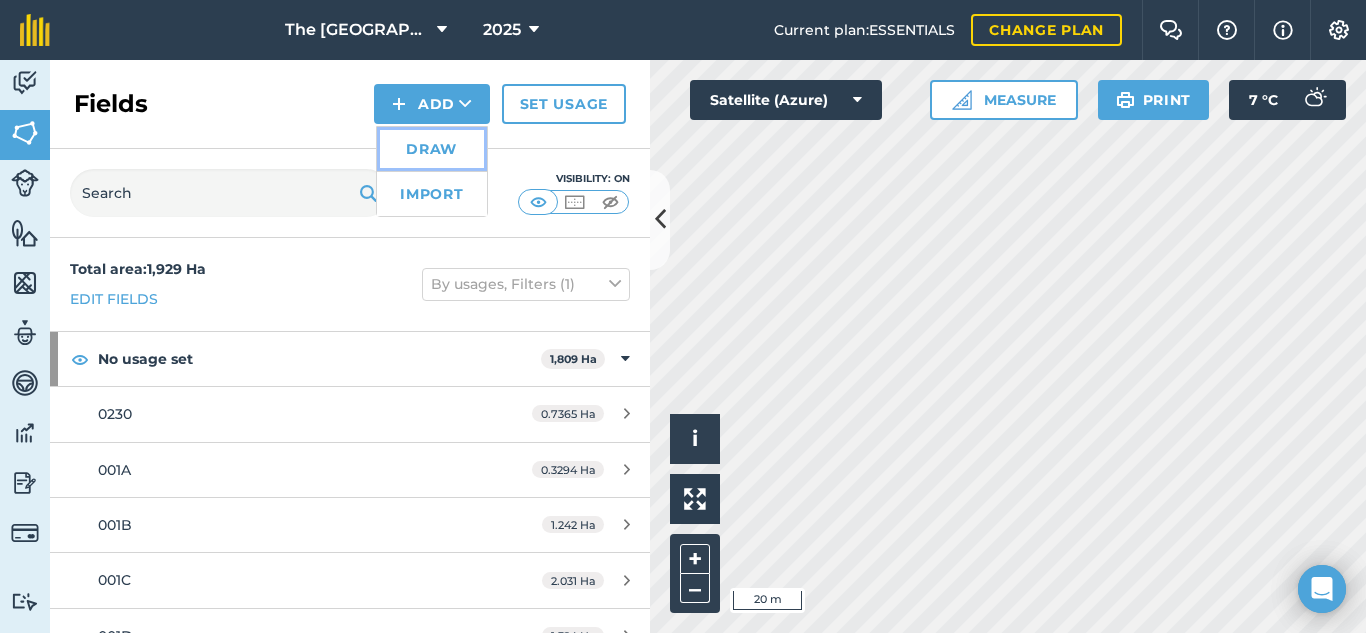 click on "Draw" at bounding box center (432, 149) 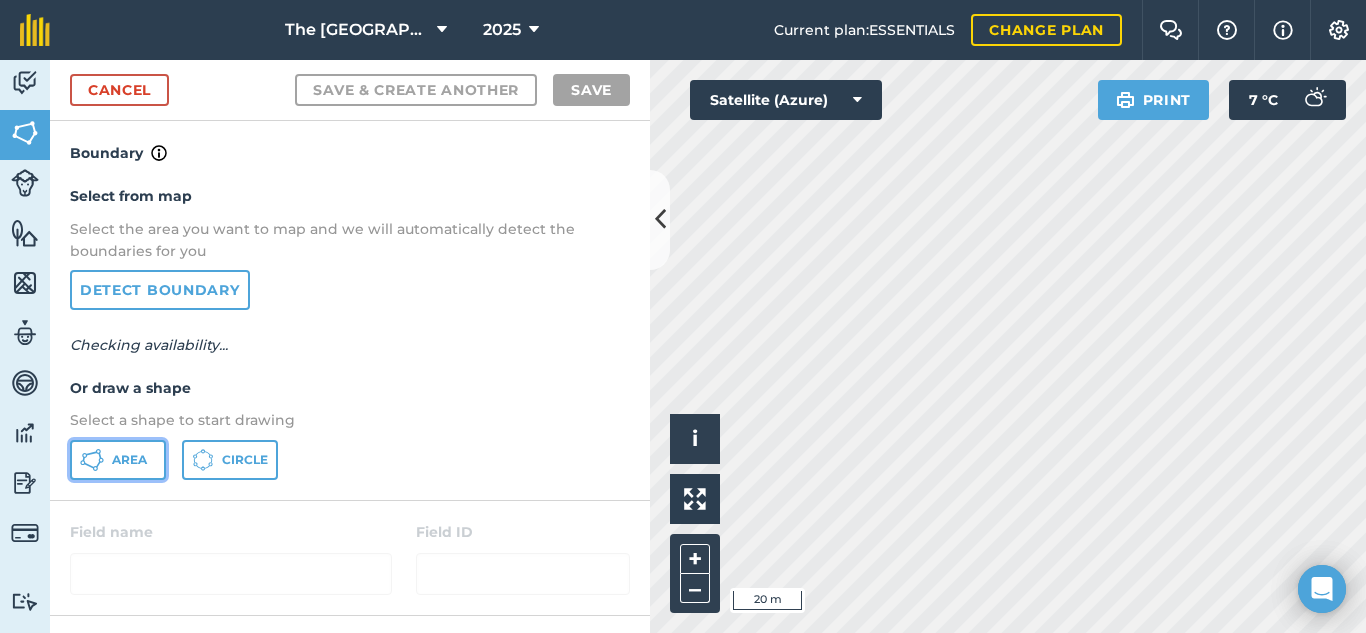 click on "Area" at bounding box center [118, 460] 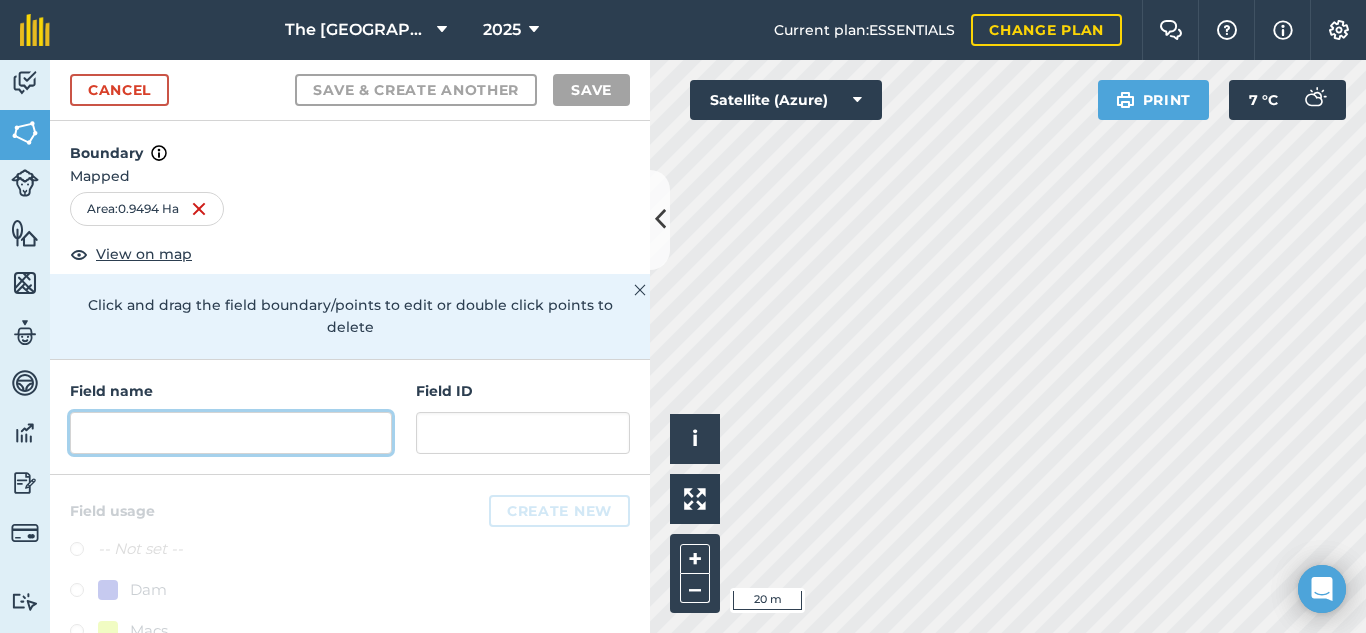 click at bounding box center (231, 433) 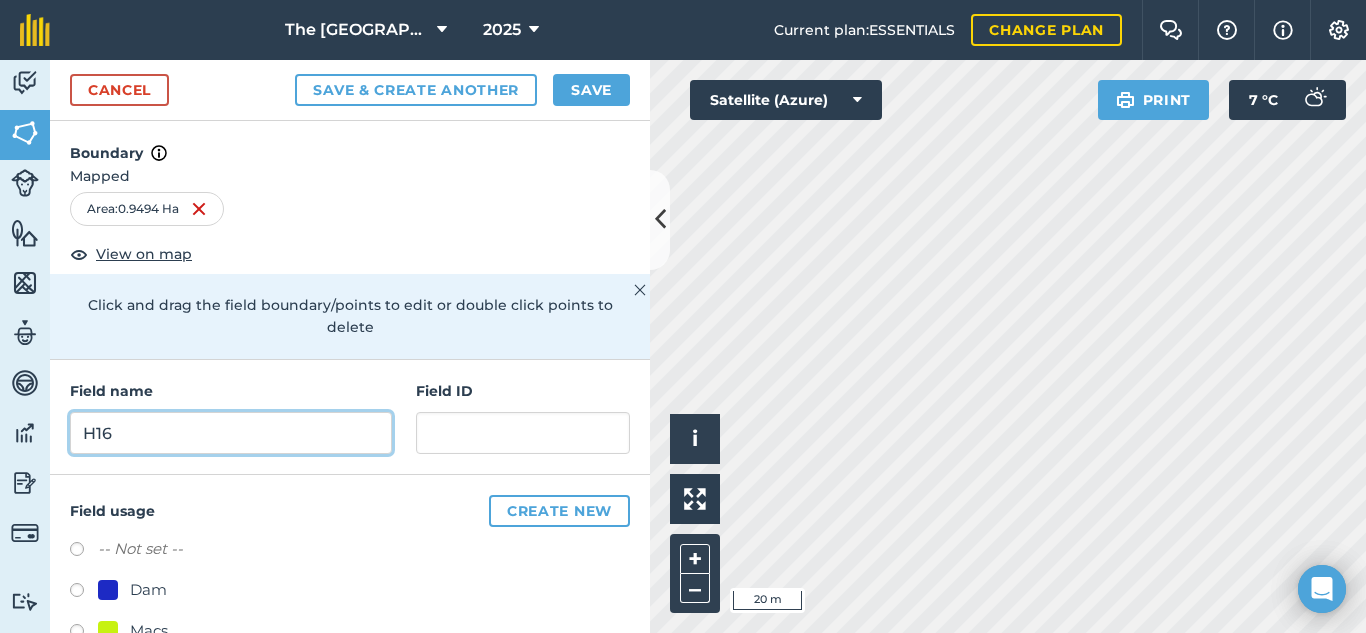 type on "H16" 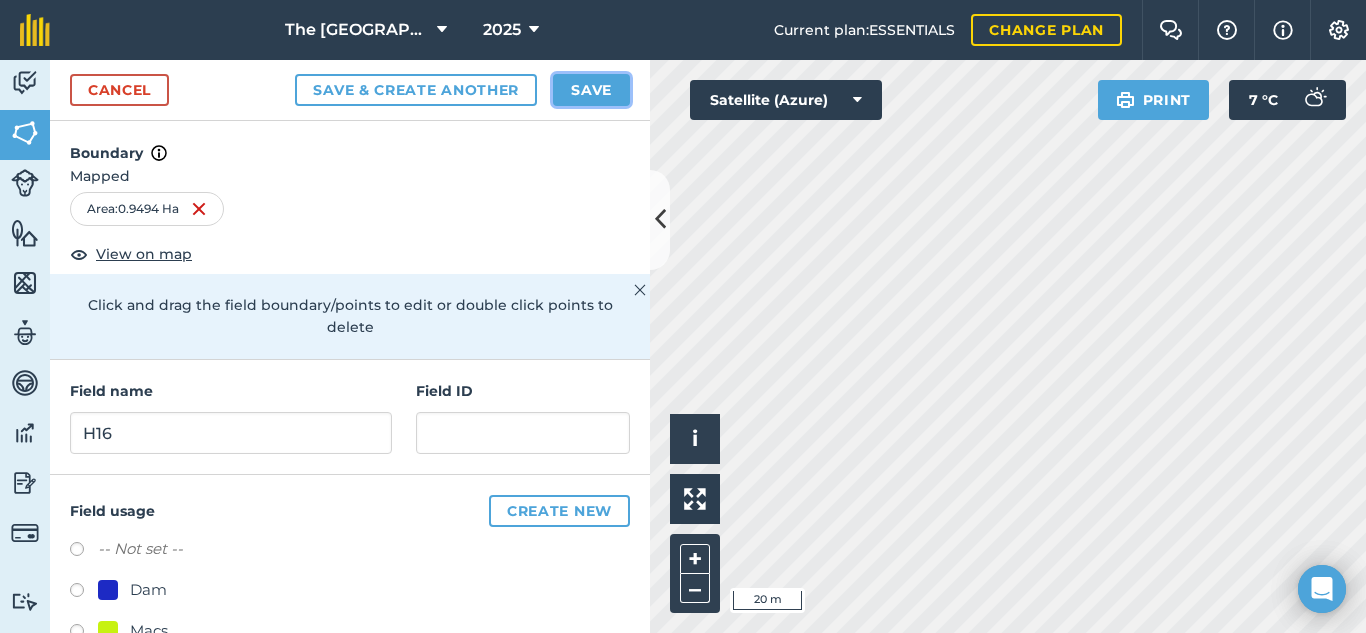 click on "Save" at bounding box center (591, 90) 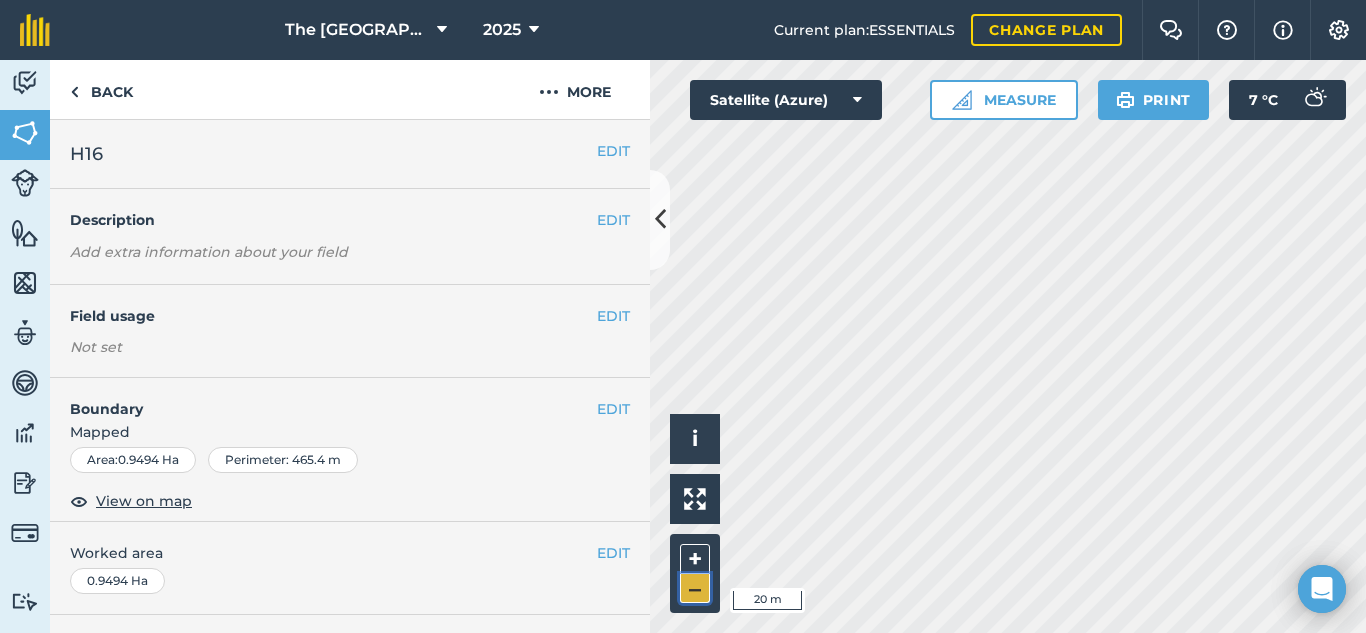 click on "–" at bounding box center [695, 588] 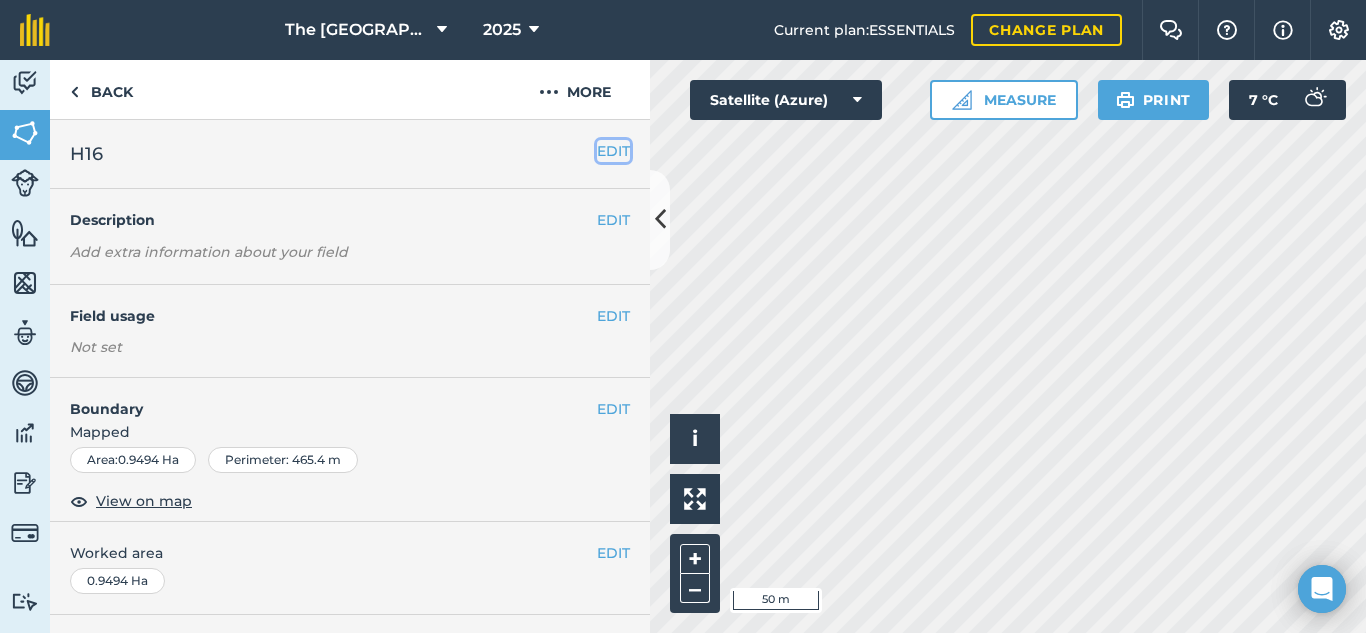 click on "EDIT" at bounding box center (613, 151) 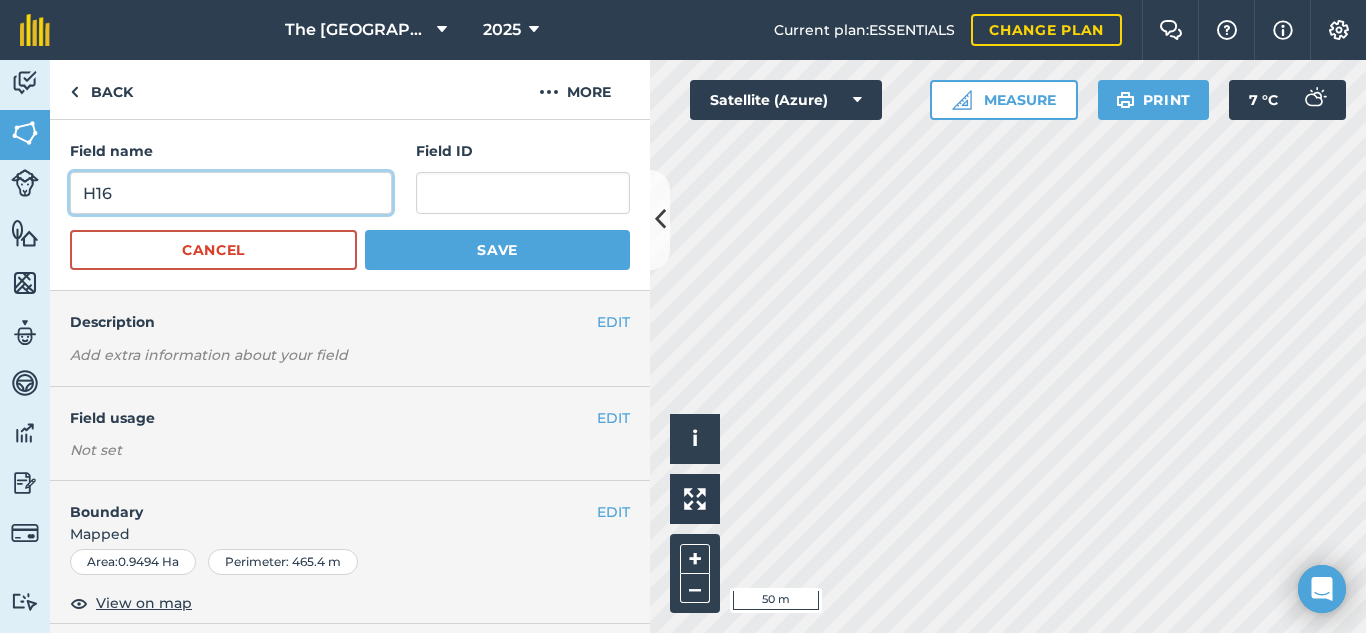 click on "H16" at bounding box center (231, 193) 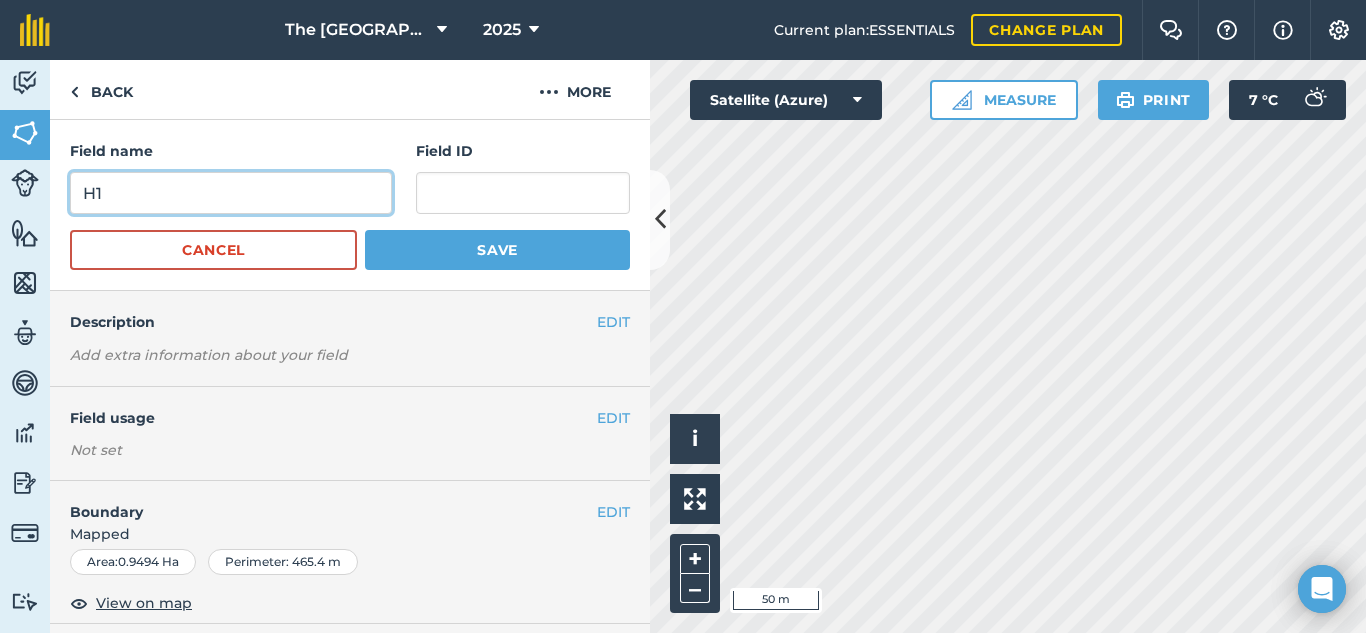 type on "H" 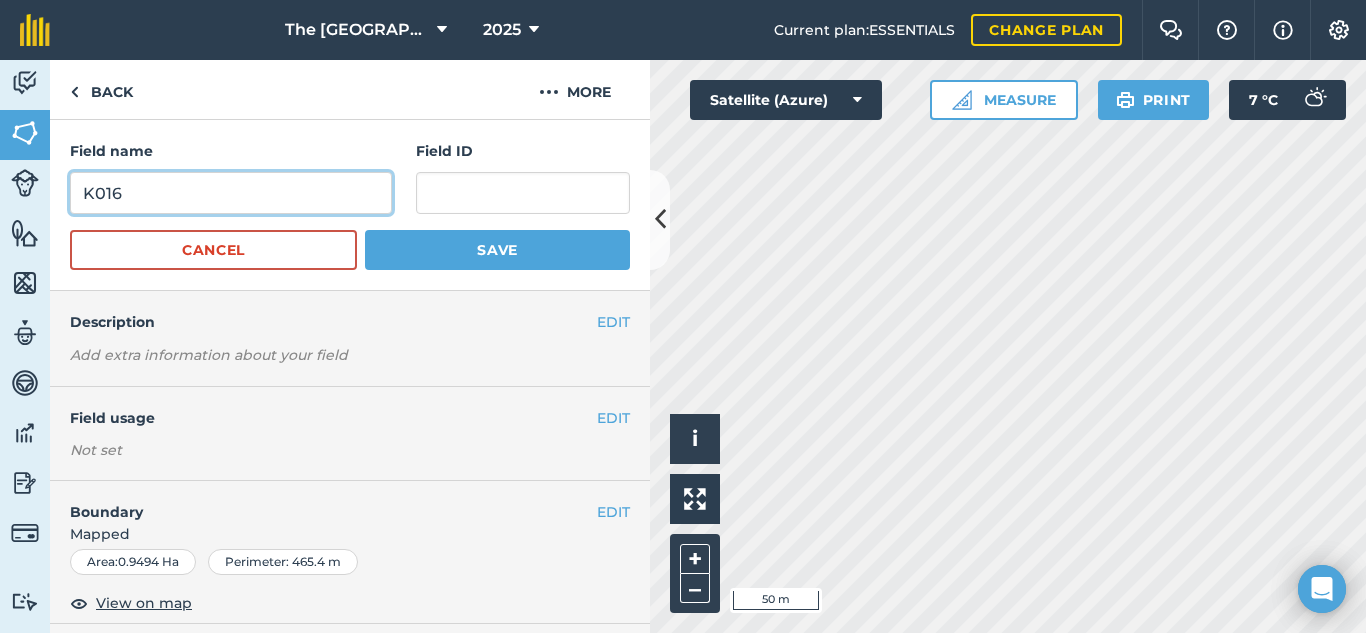 type on "K016" 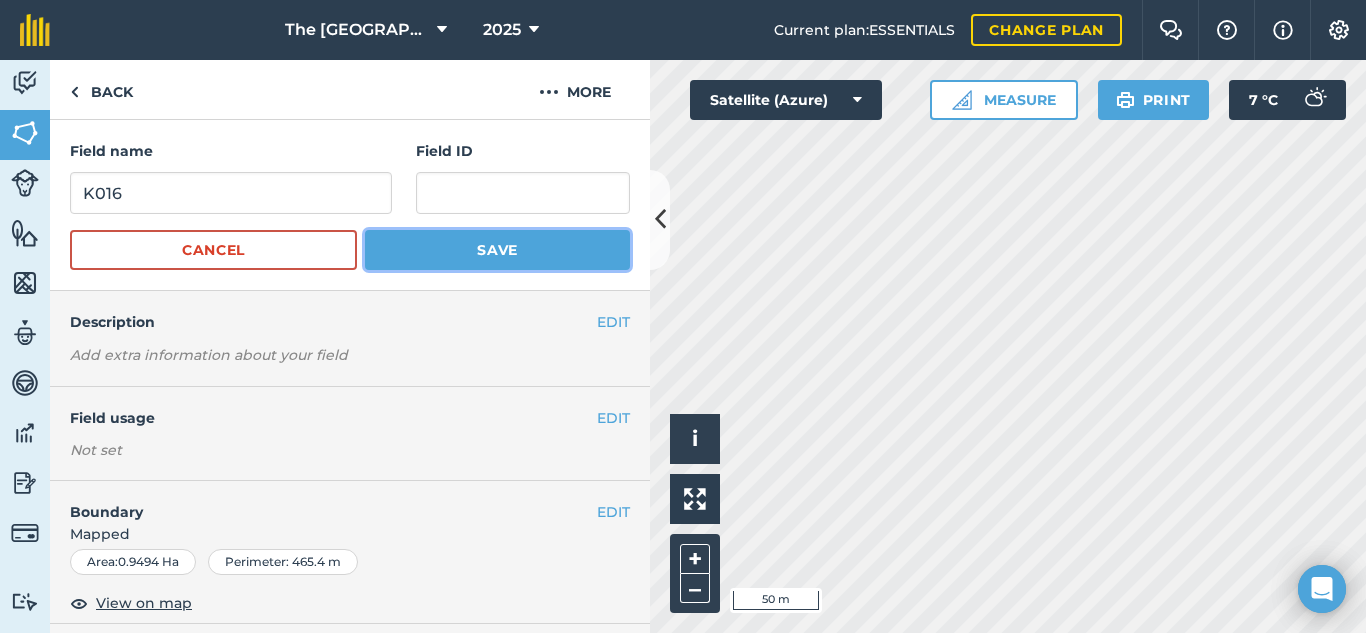 click on "Save" at bounding box center [497, 250] 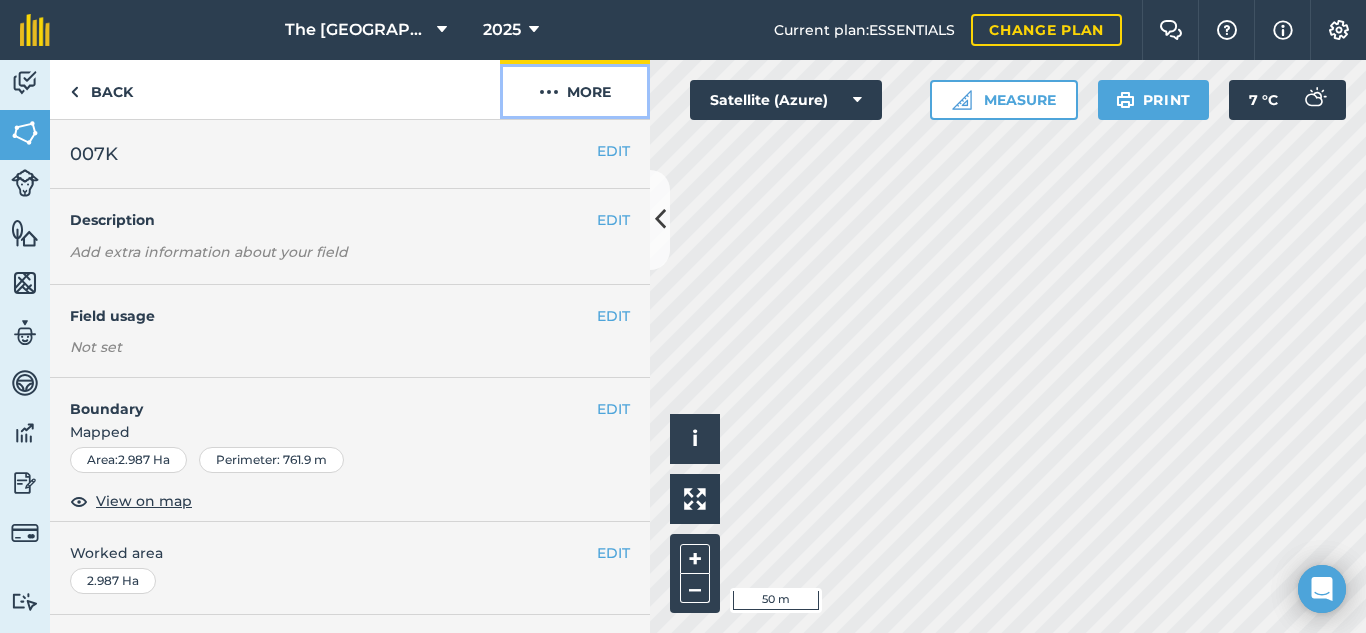 click on "More" at bounding box center [575, 89] 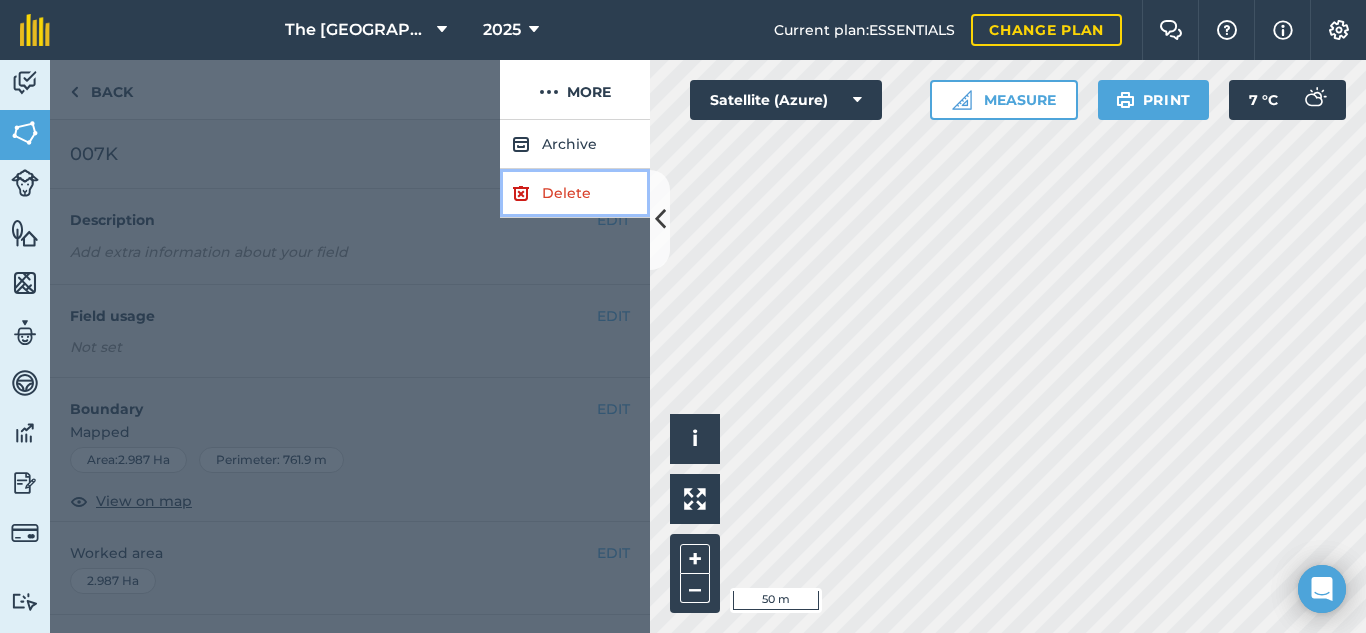 click on "Delete" at bounding box center [575, 193] 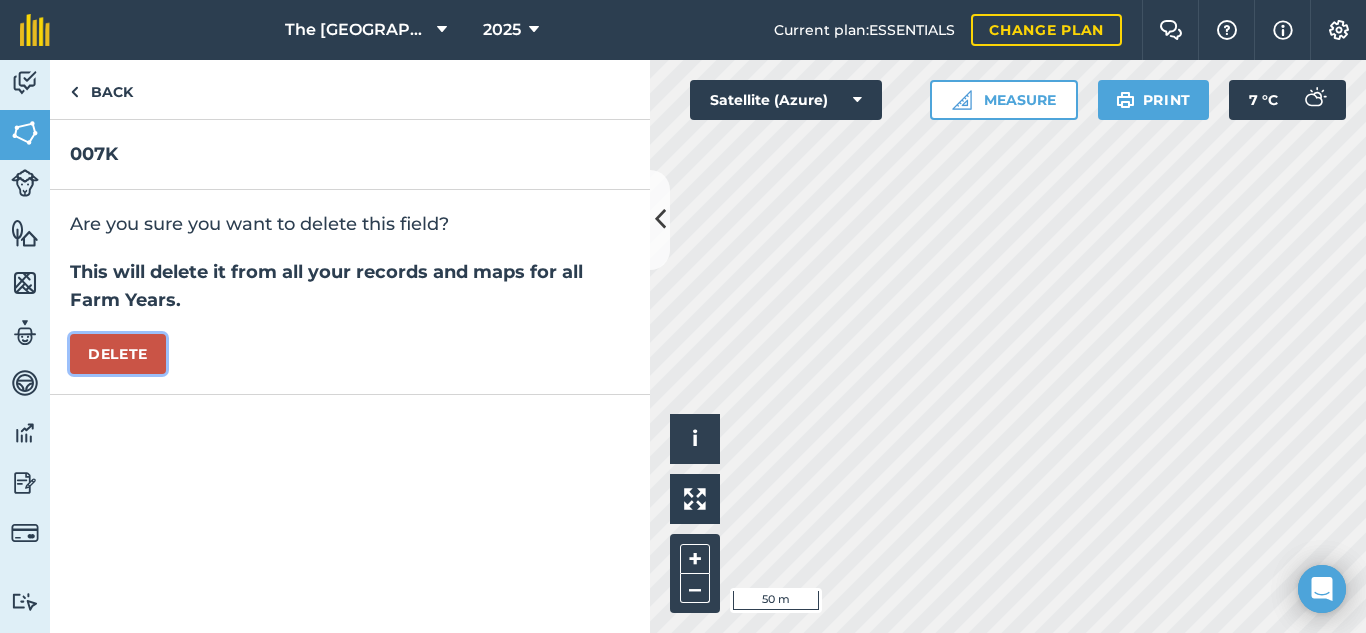 click on "Delete" at bounding box center (118, 354) 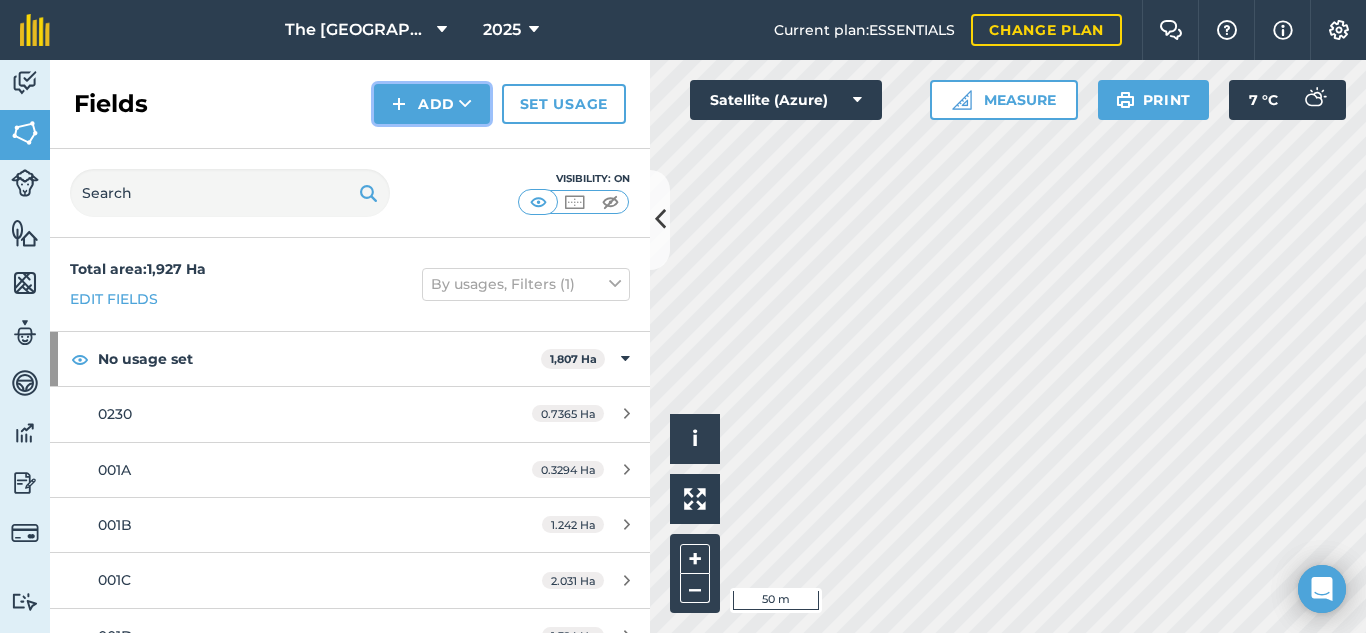 click on "Add" at bounding box center (432, 104) 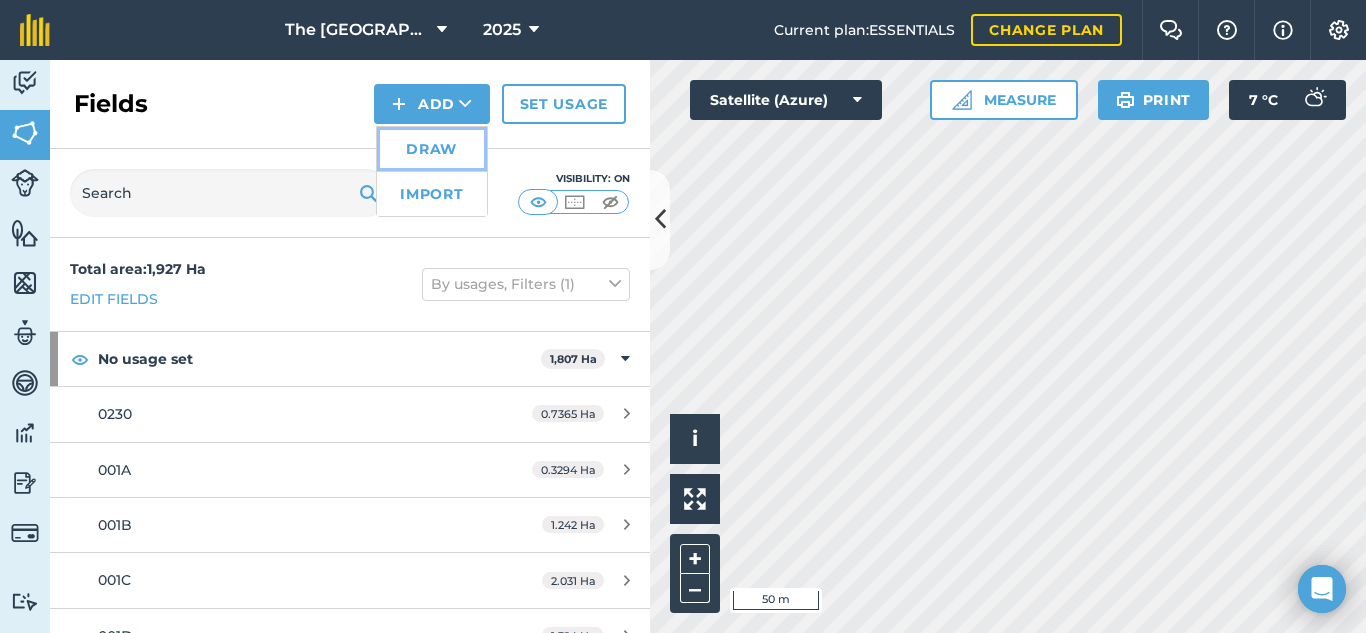 click on "Draw" at bounding box center (432, 149) 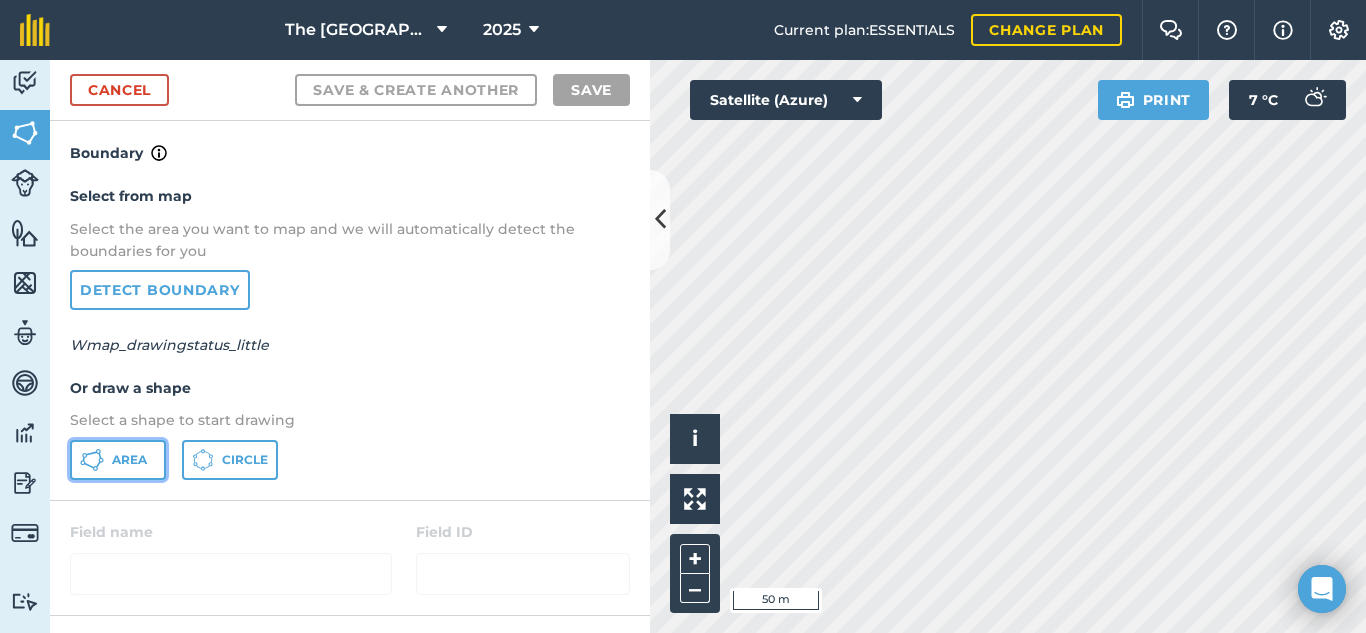 click on "Area" at bounding box center (129, 460) 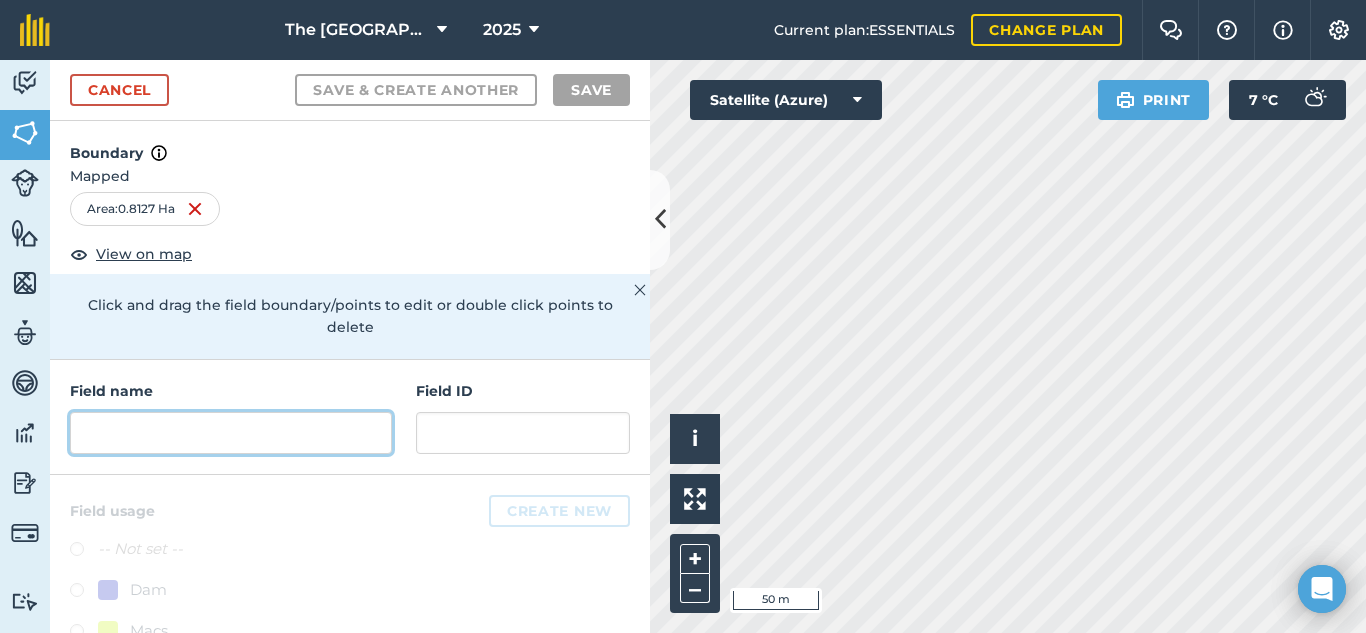 click at bounding box center [231, 433] 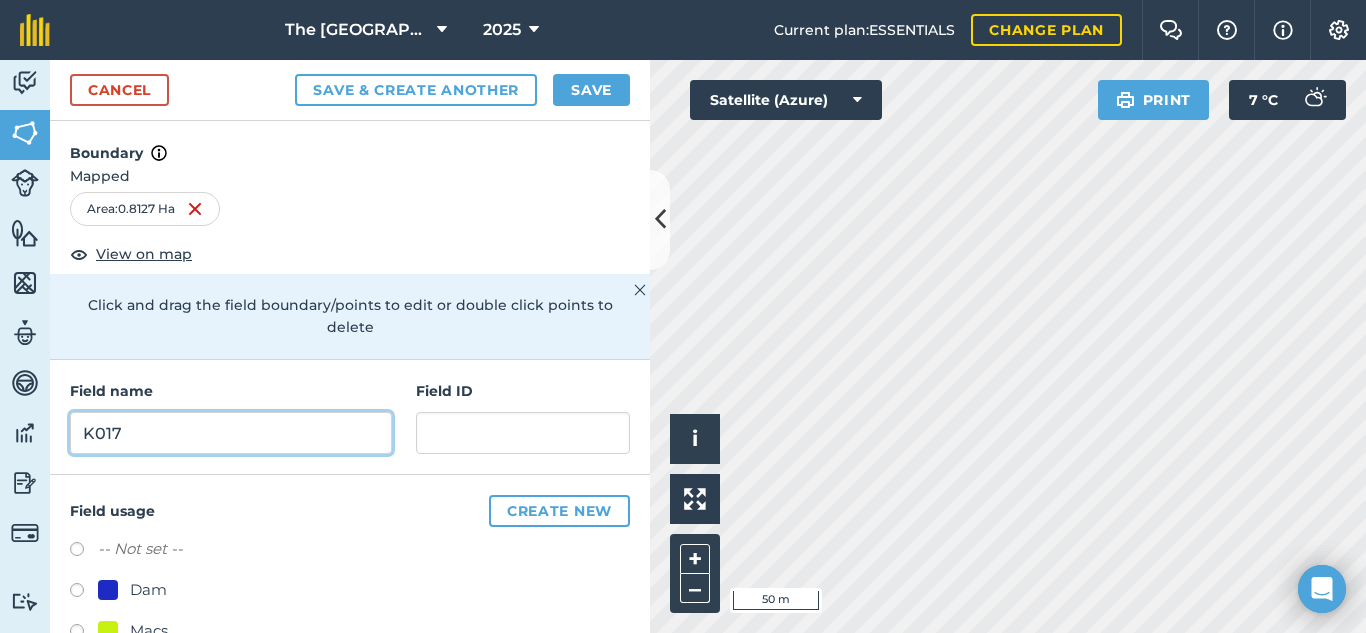 type on "K017" 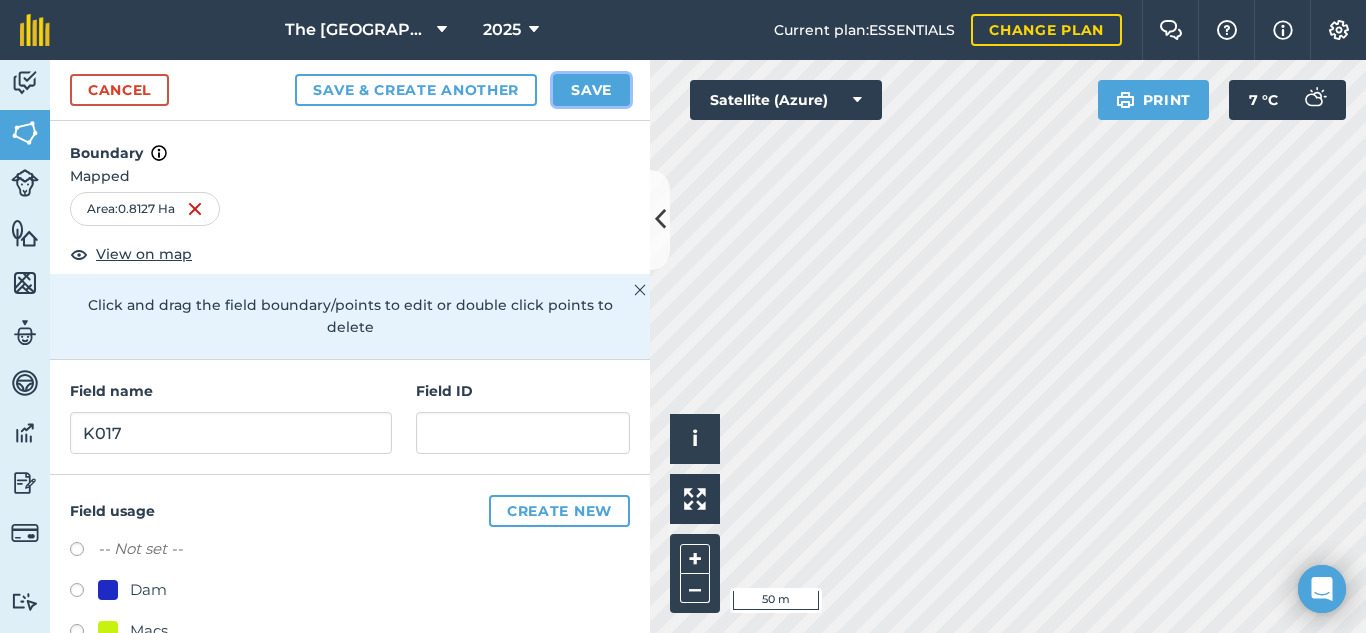 click on "Save" at bounding box center (591, 90) 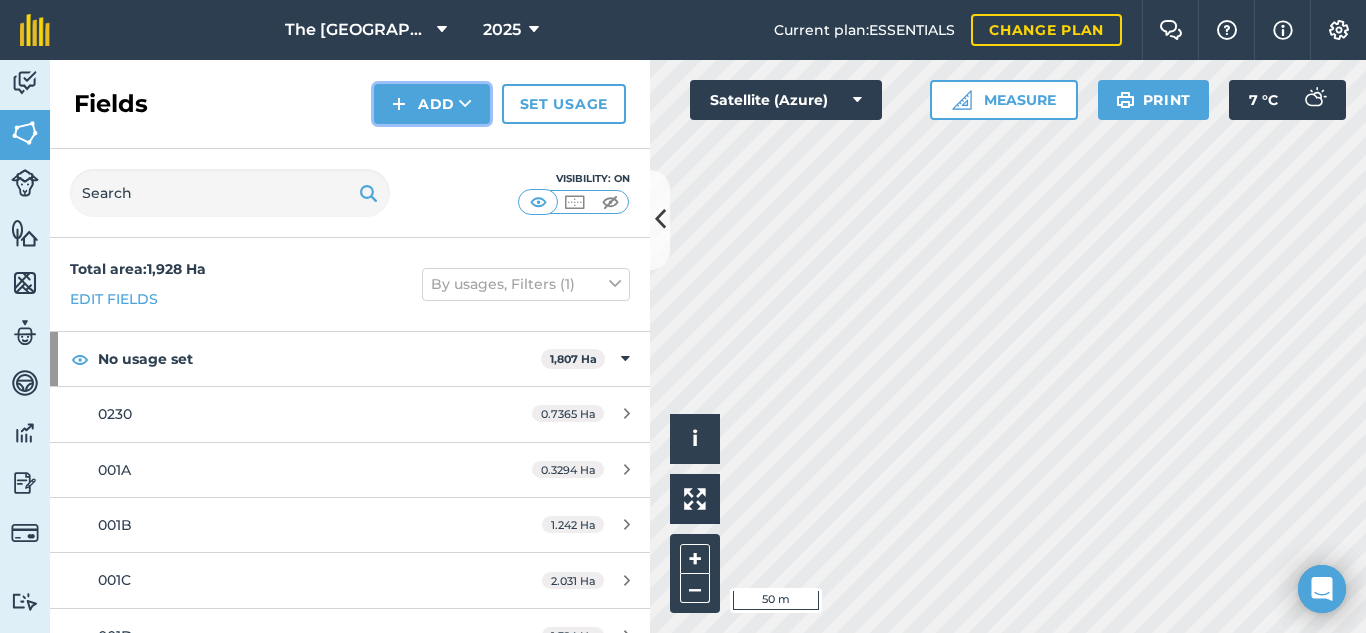 click on "Add" at bounding box center (432, 104) 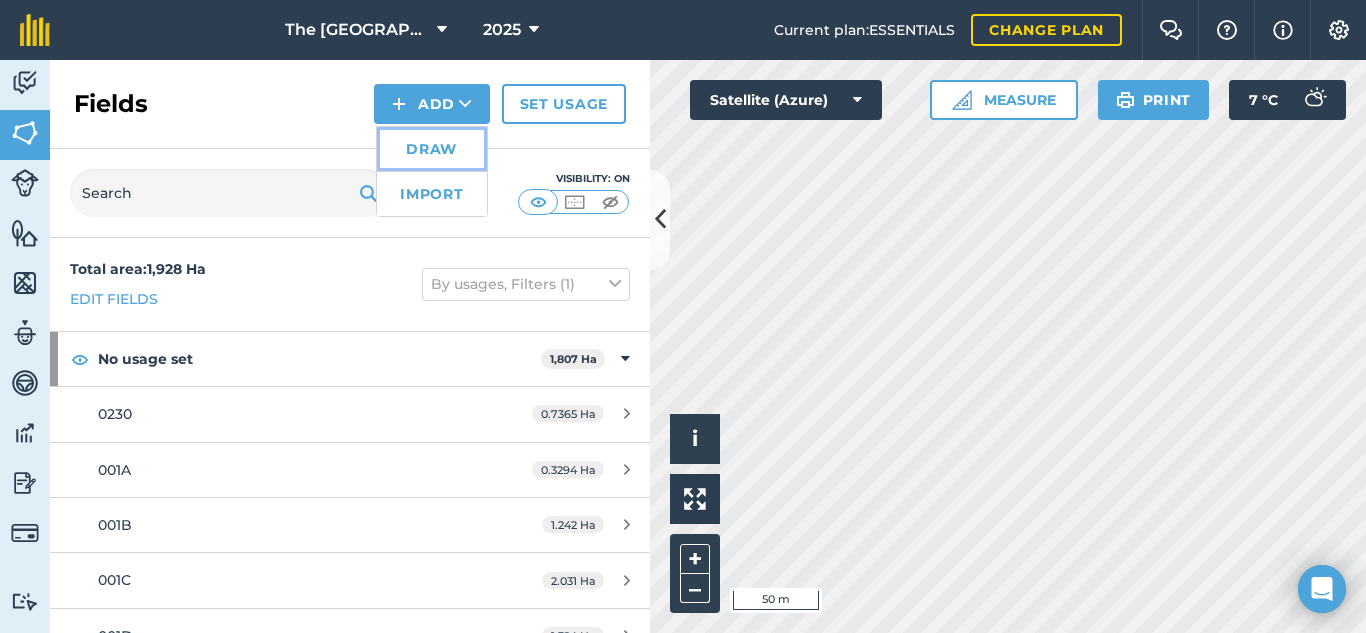 click on "Draw" at bounding box center (432, 149) 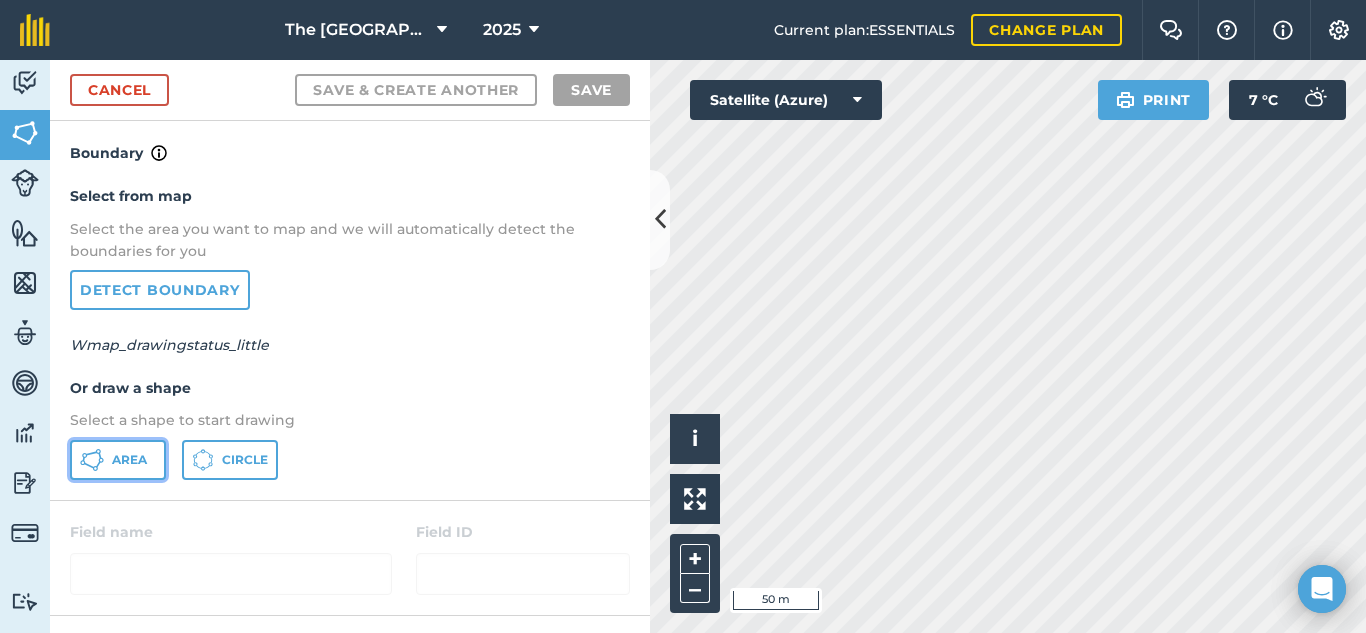 click on "Area" at bounding box center [129, 460] 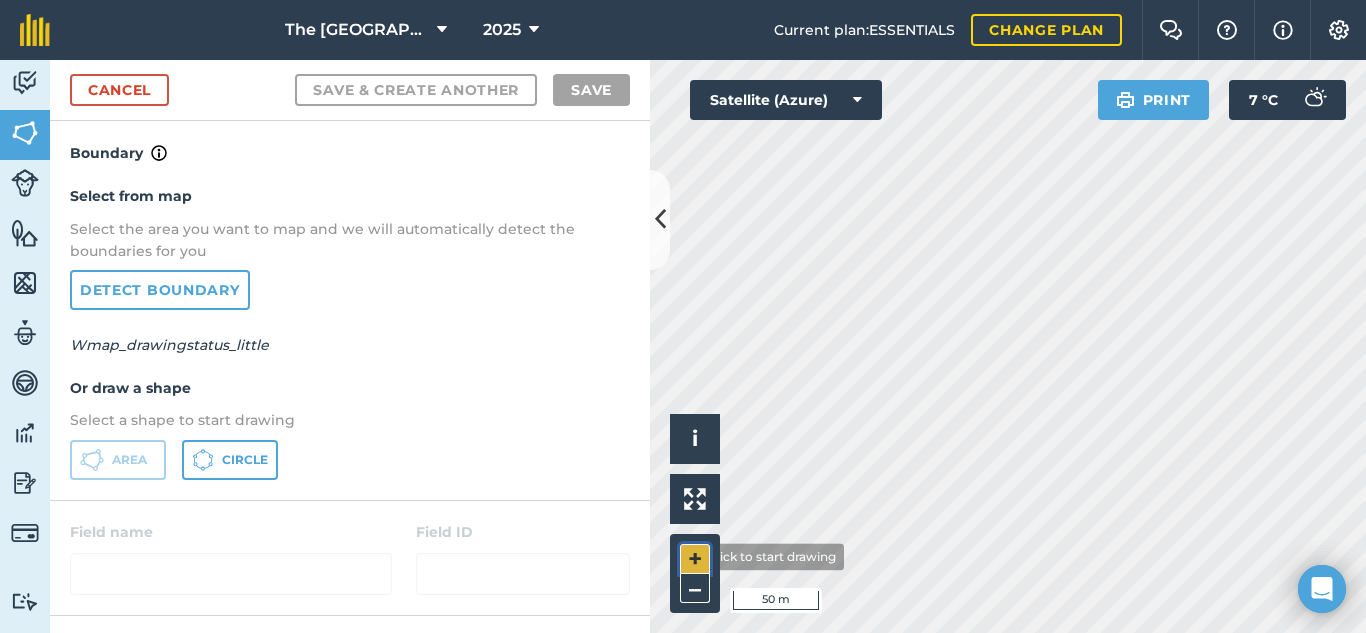 click on "+" at bounding box center (695, 559) 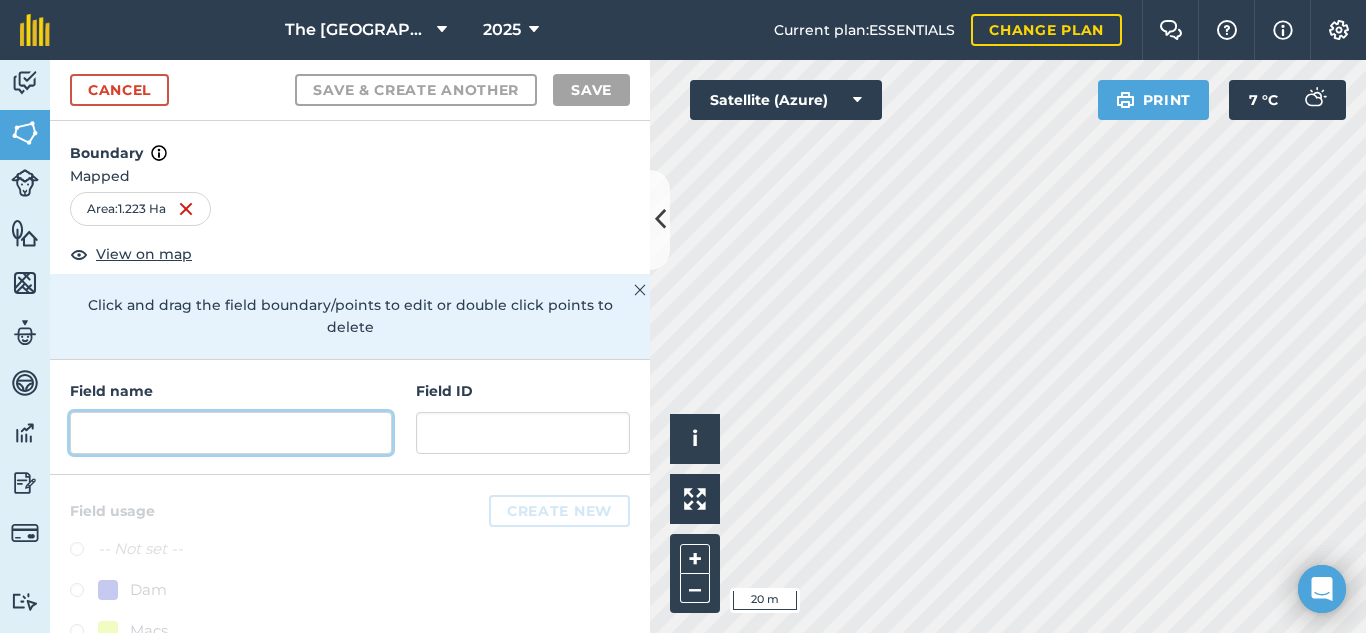 click at bounding box center [231, 433] 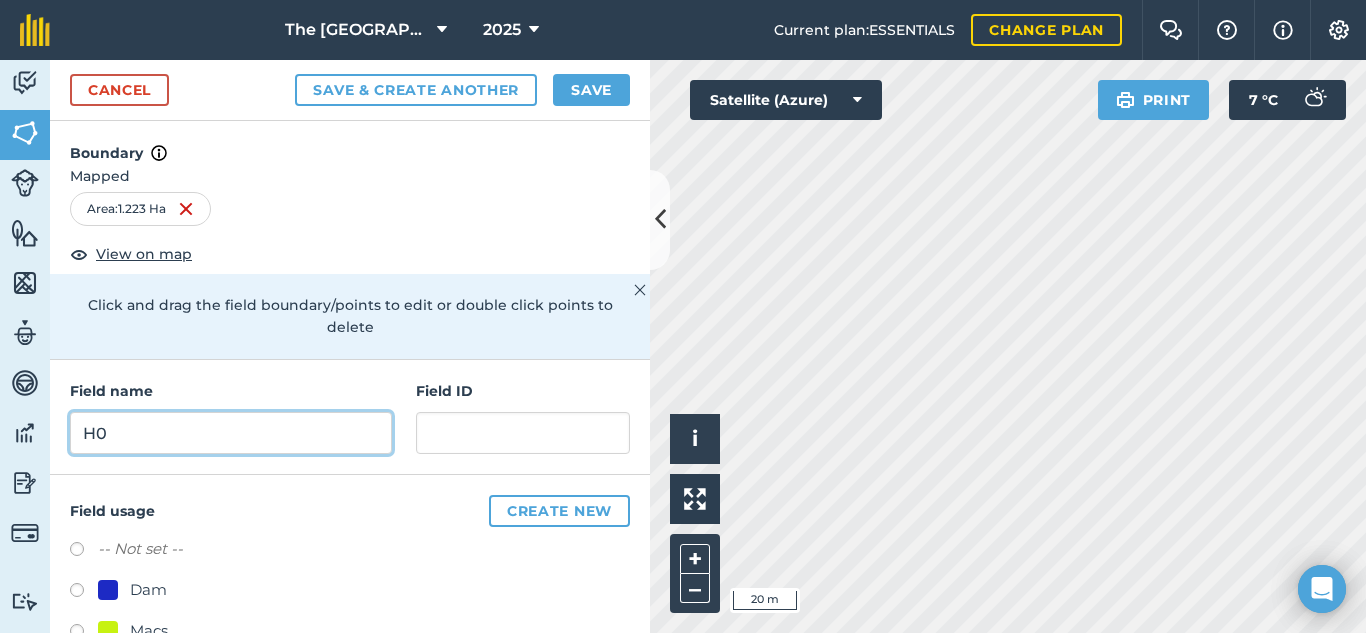 type on "H" 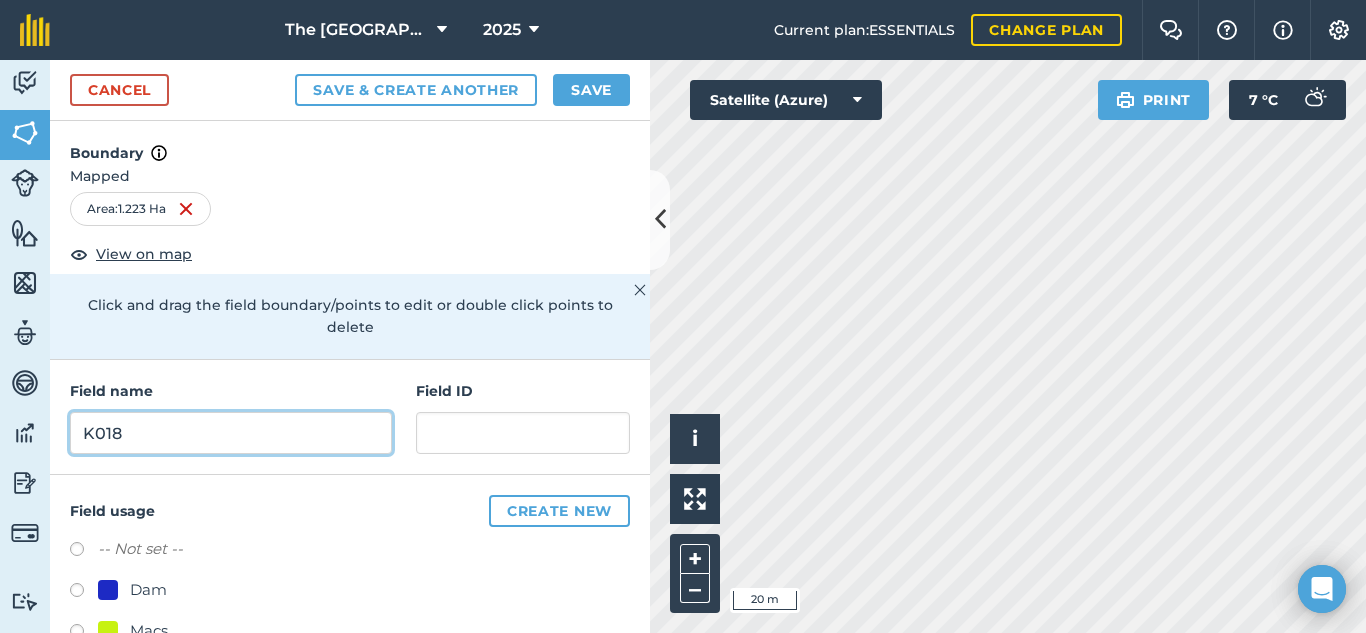 type on "K018" 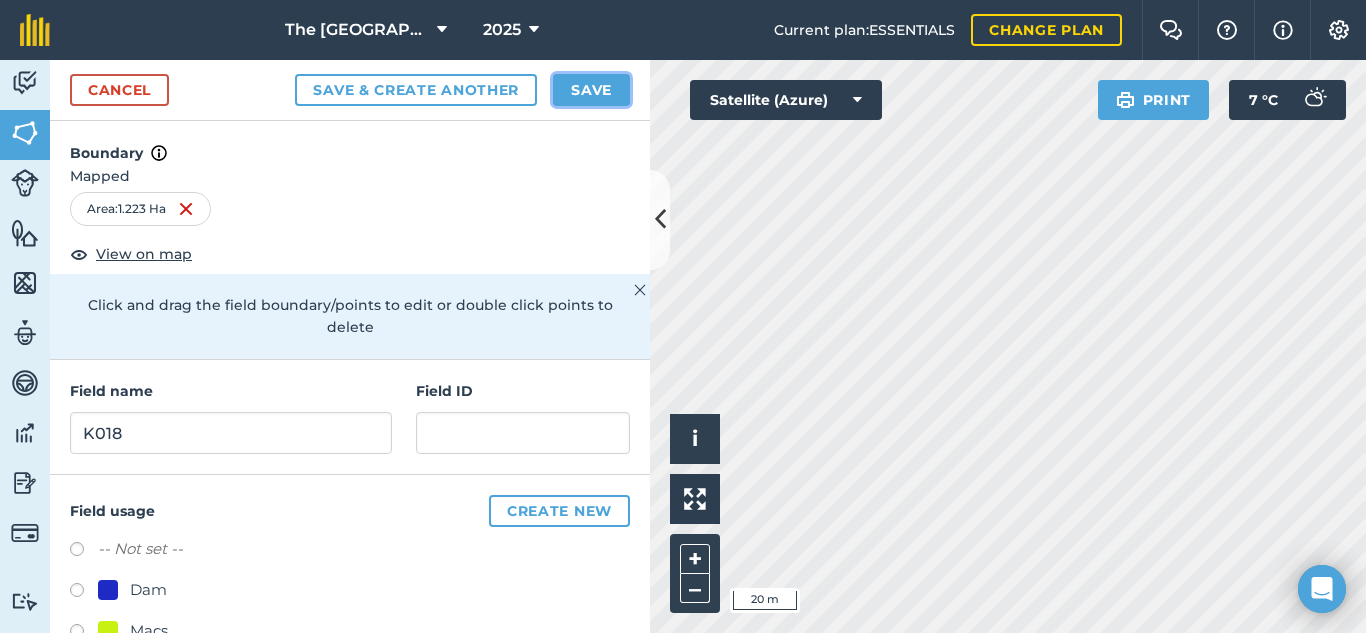 click on "Save" at bounding box center [591, 90] 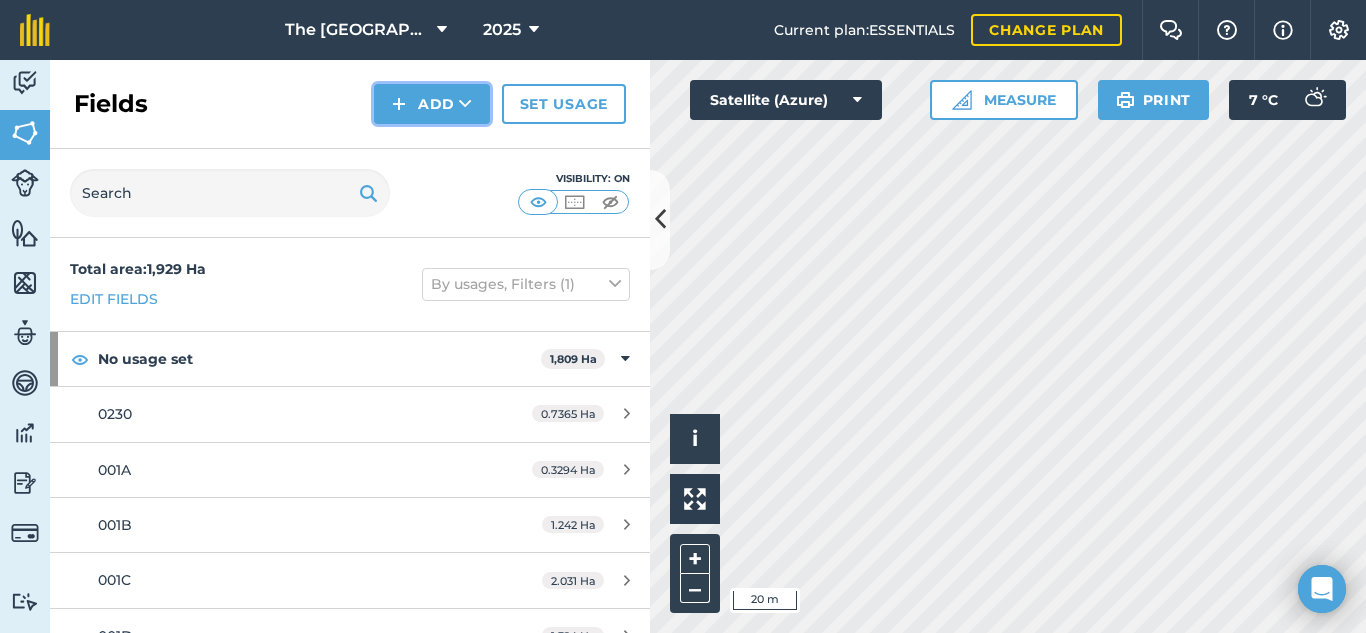 click at bounding box center (465, 104) 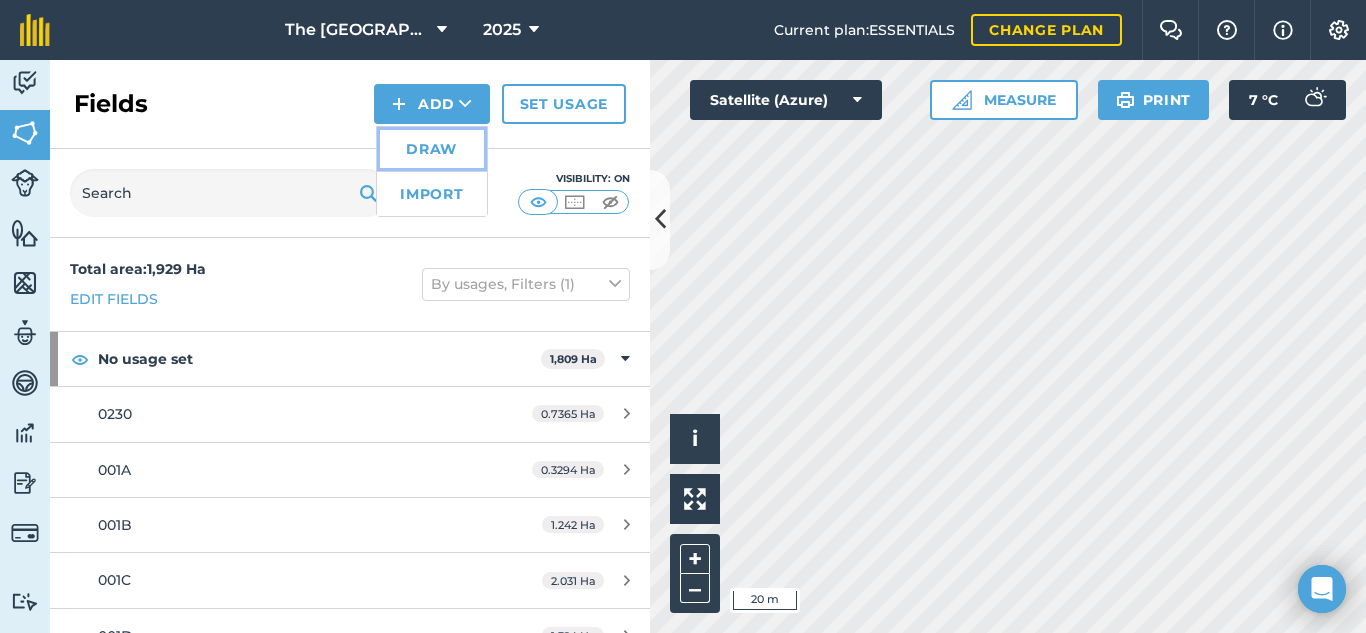 click on "Draw" at bounding box center [432, 149] 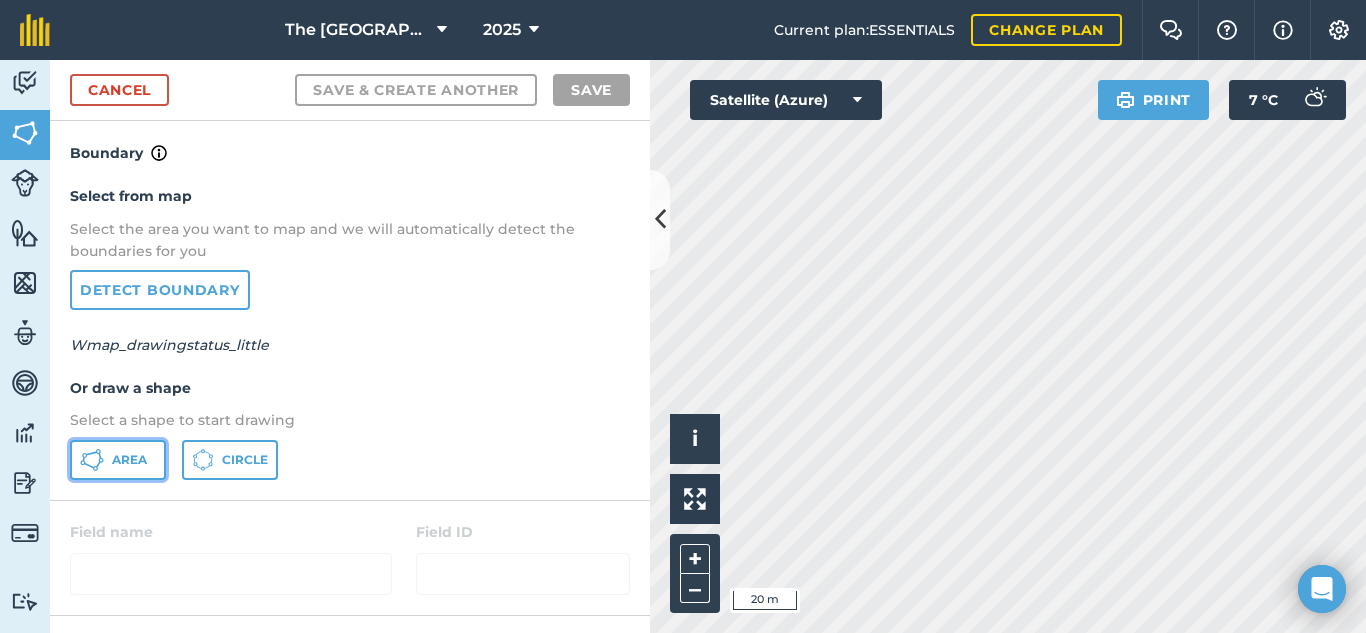click on "Area" at bounding box center [118, 460] 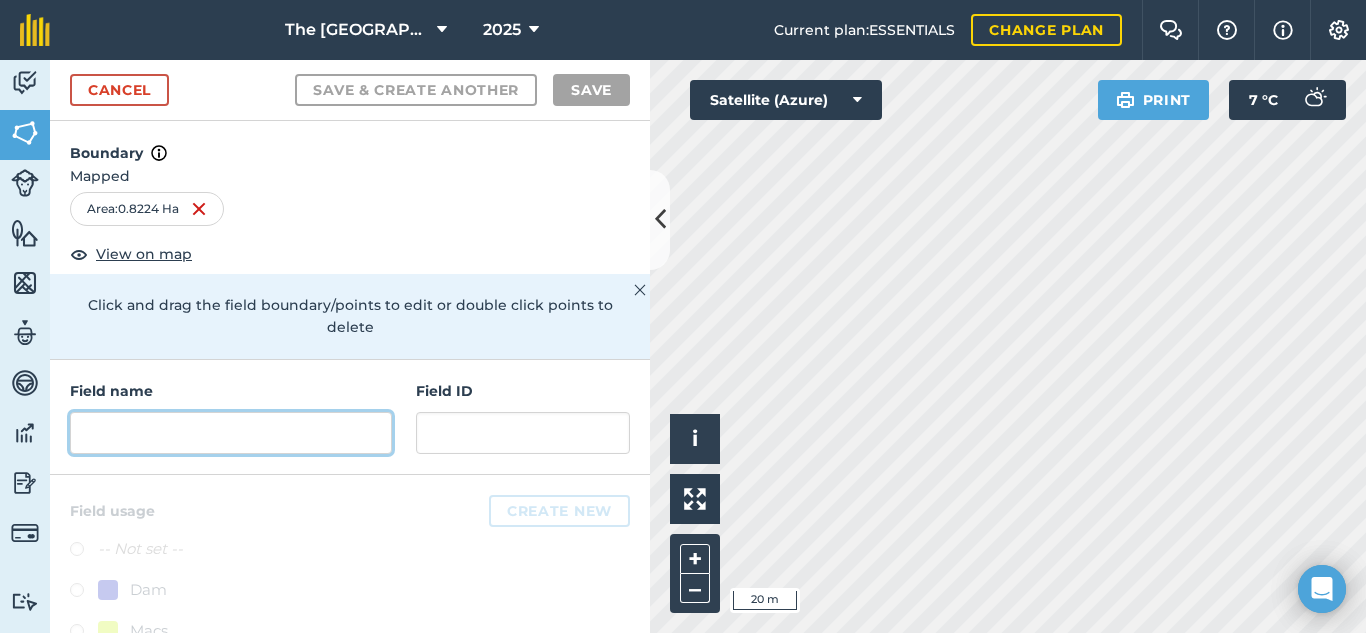 click at bounding box center [231, 433] 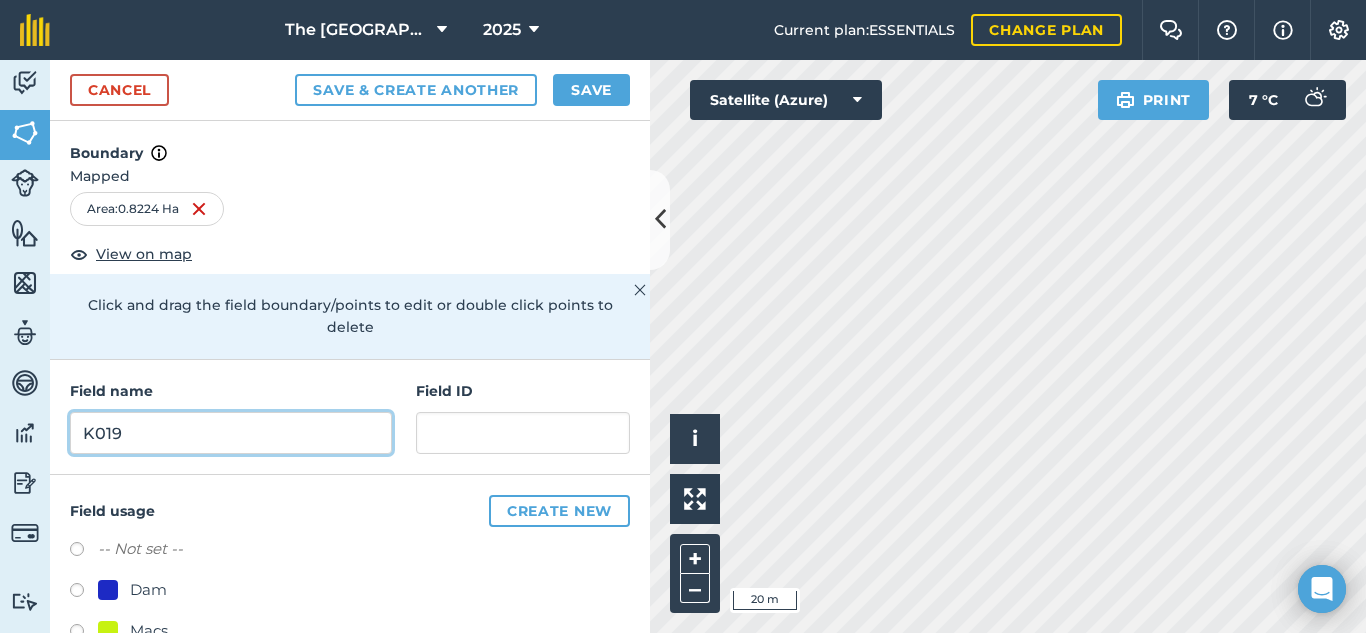 type on "K019" 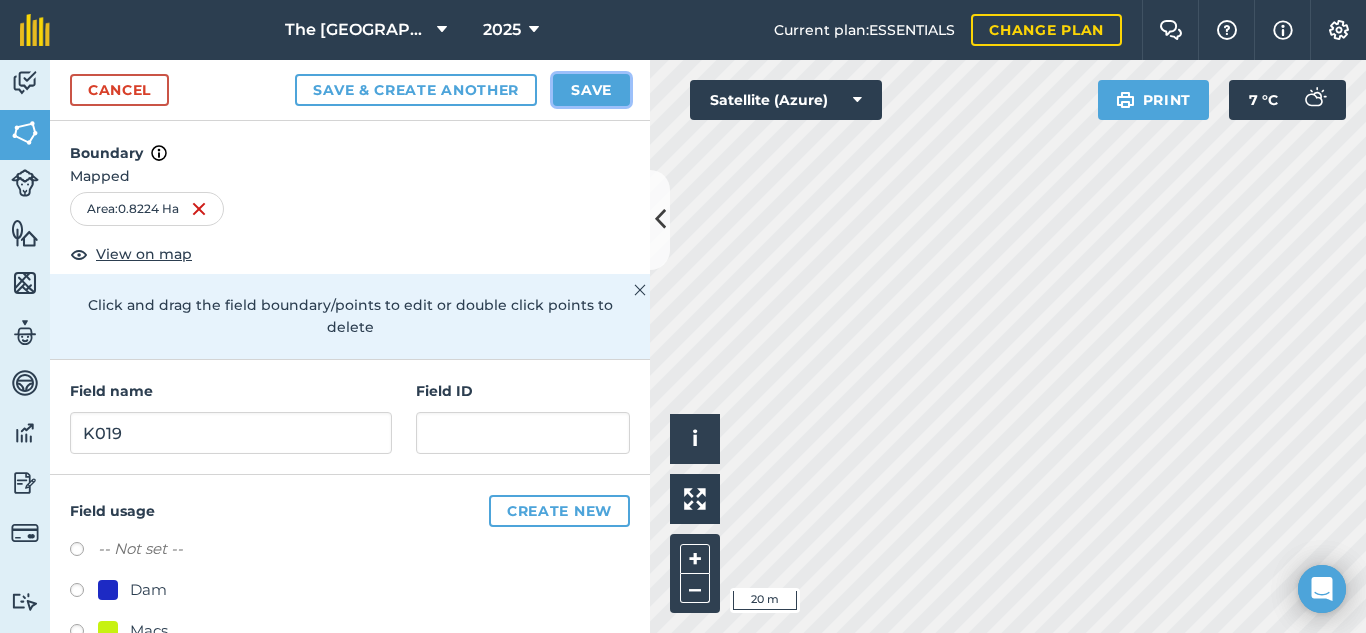 click on "Save" at bounding box center (591, 90) 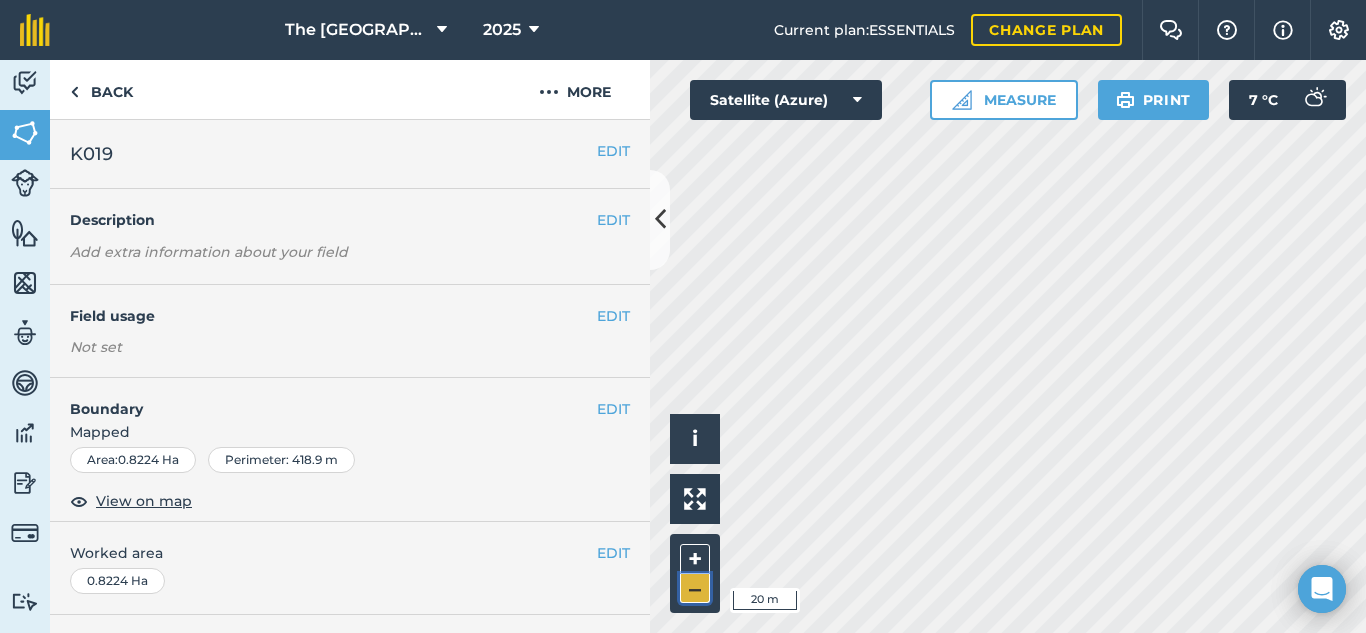 click on "–" at bounding box center (695, 588) 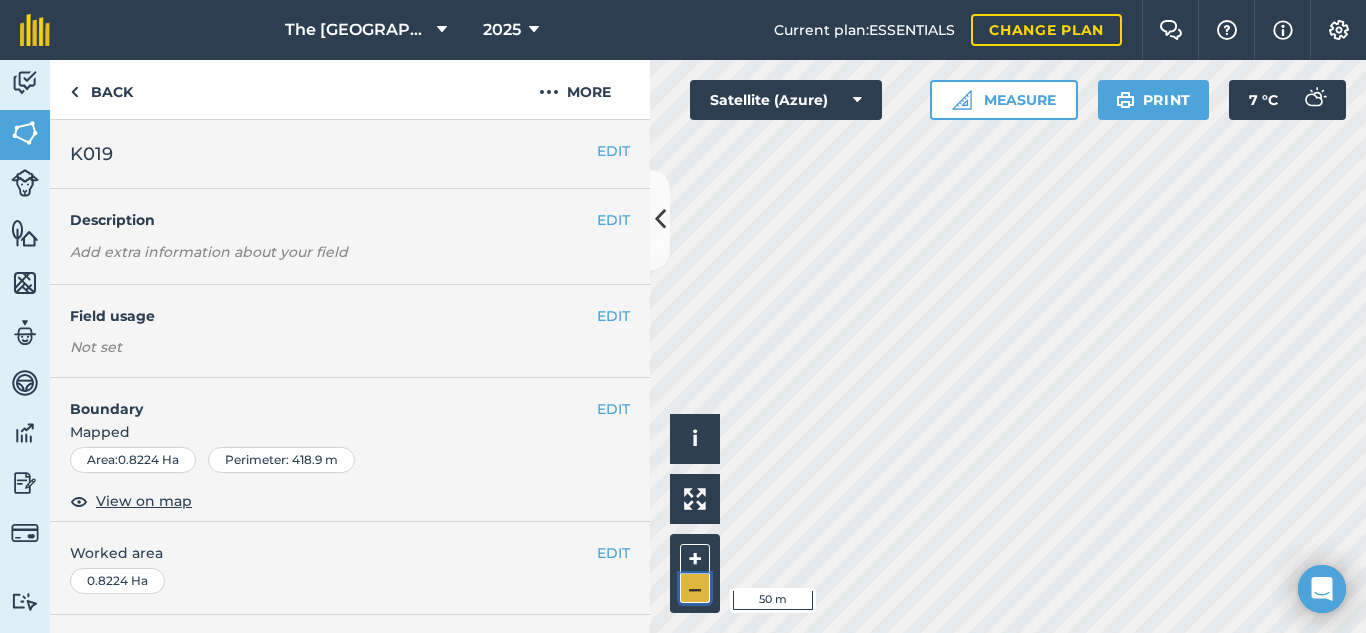 click on "–" at bounding box center [695, 588] 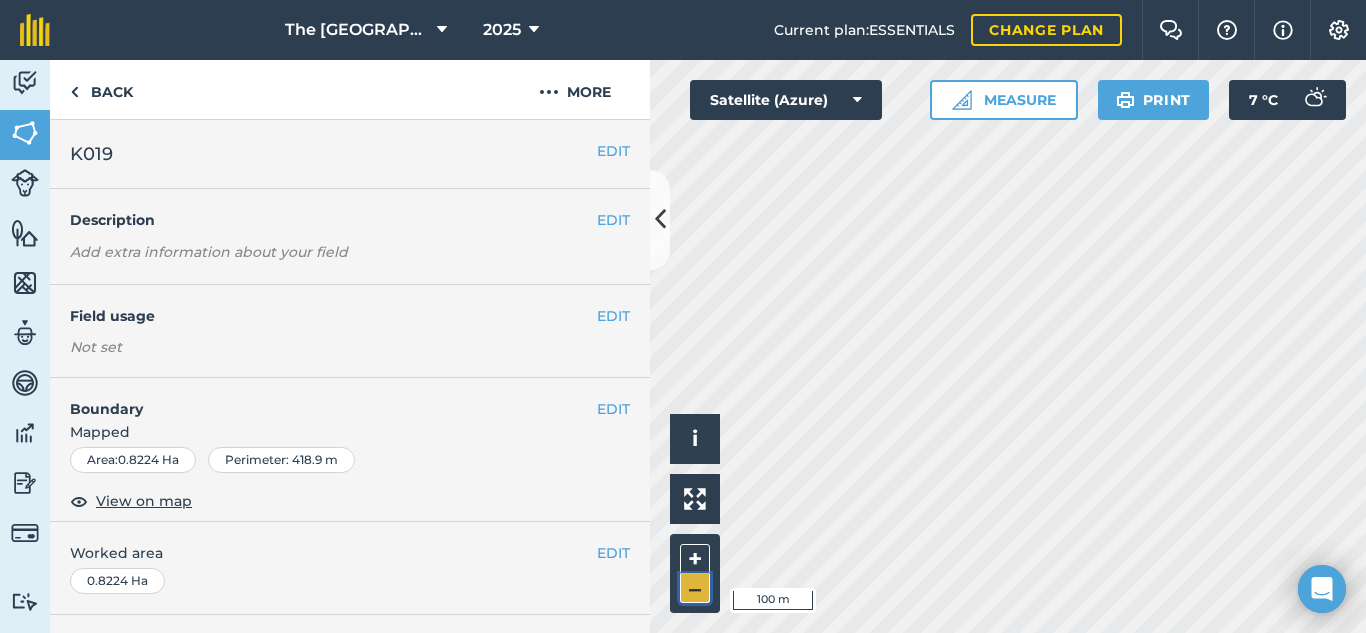 click on "–" at bounding box center [695, 588] 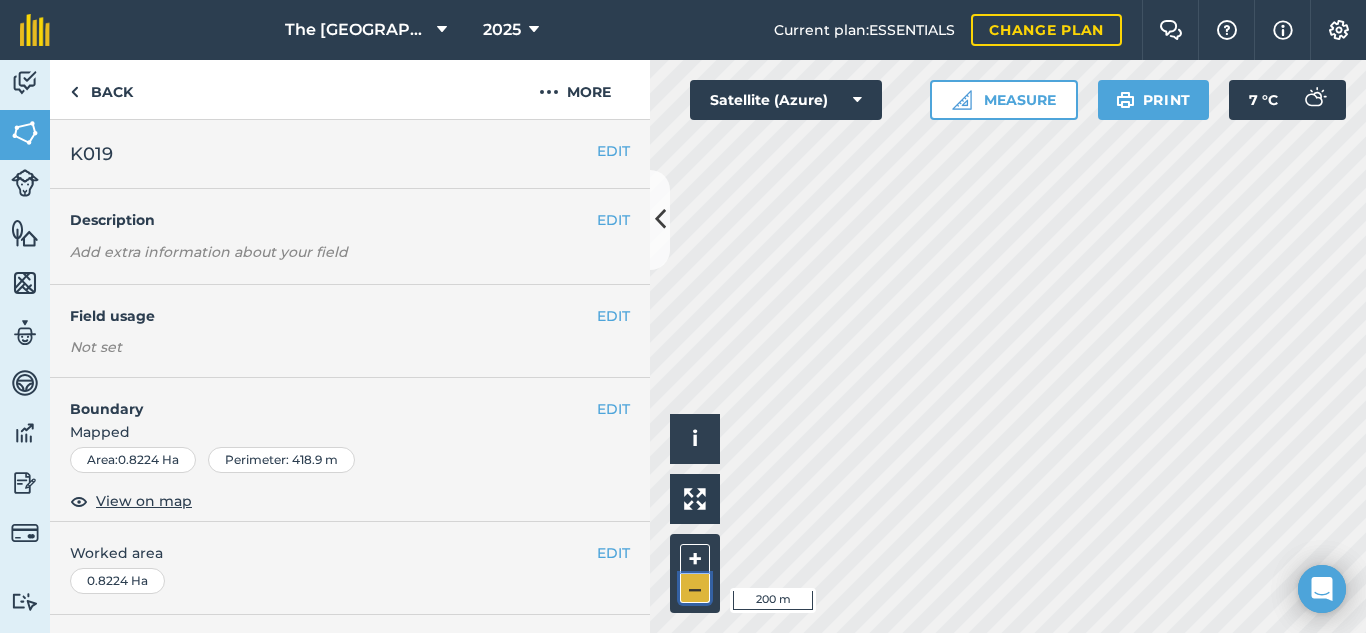 click on "–" at bounding box center (695, 588) 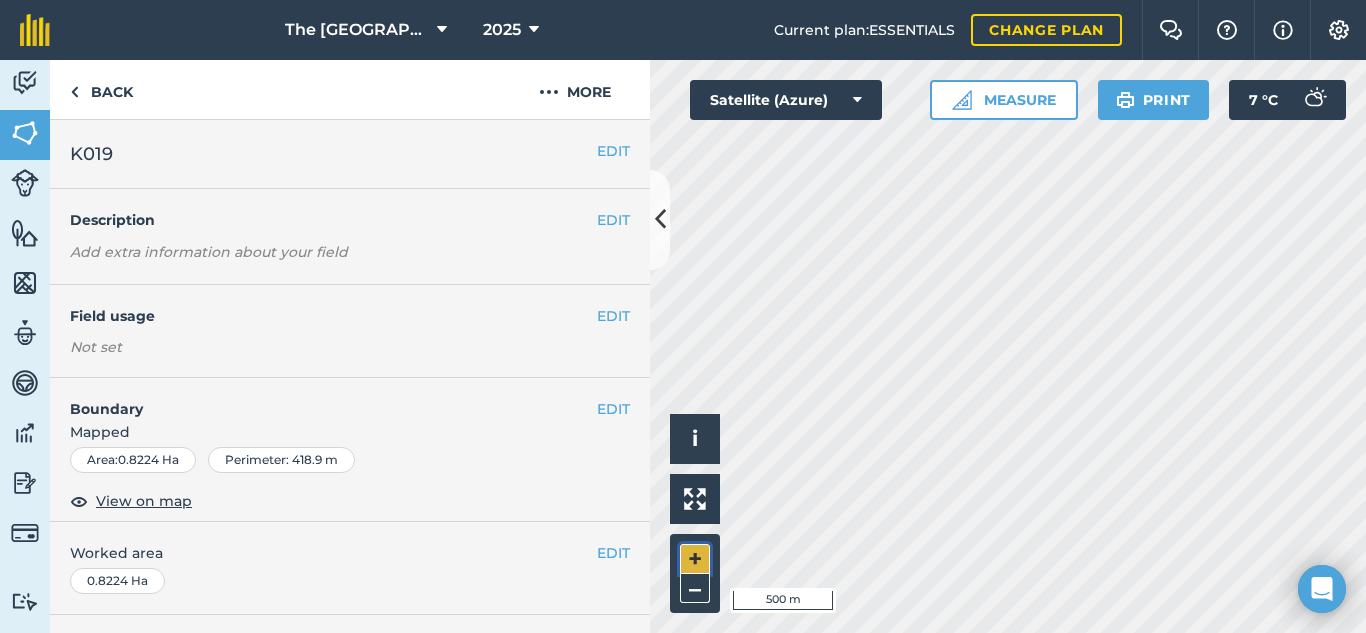click on "+" at bounding box center [695, 559] 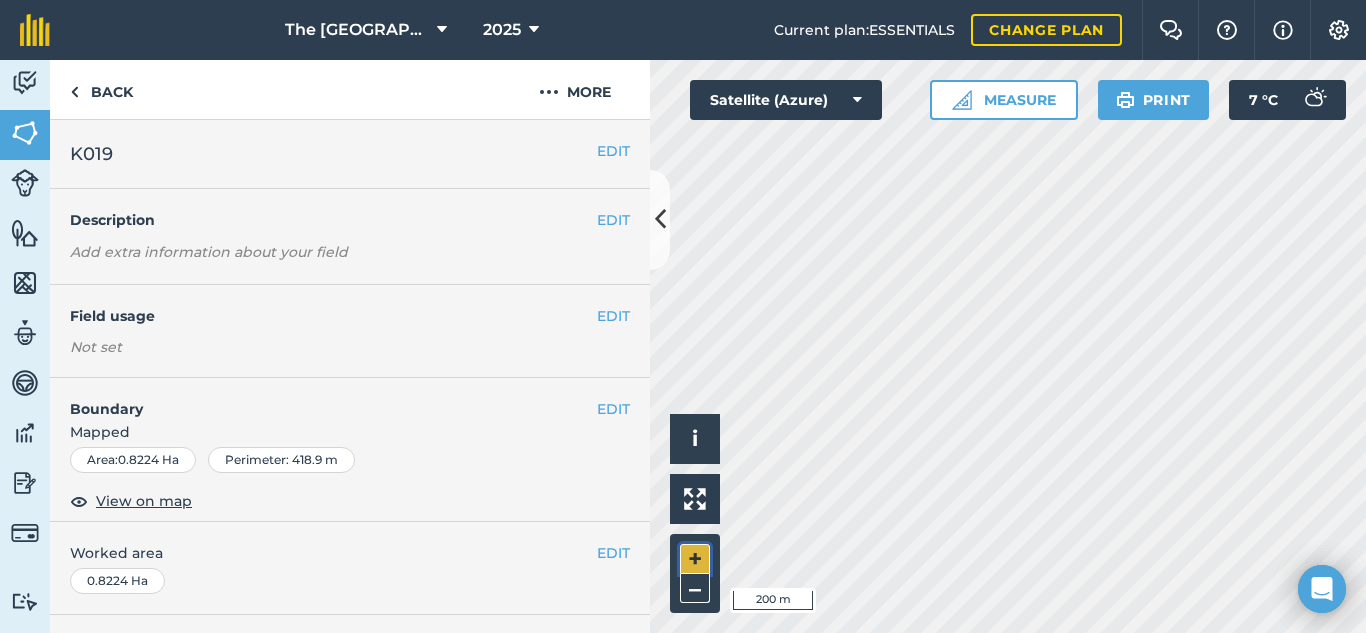click on "+" at bounding box center [695, 559] 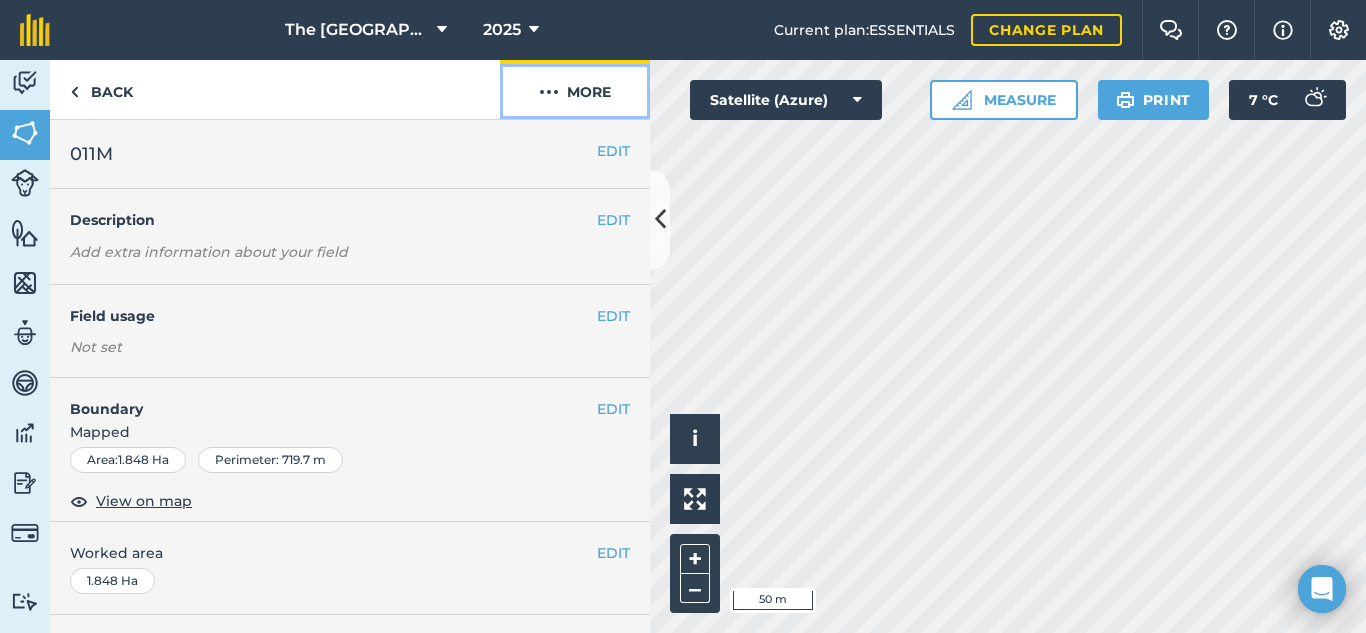 click on "More" at bounding box center [575, 89] 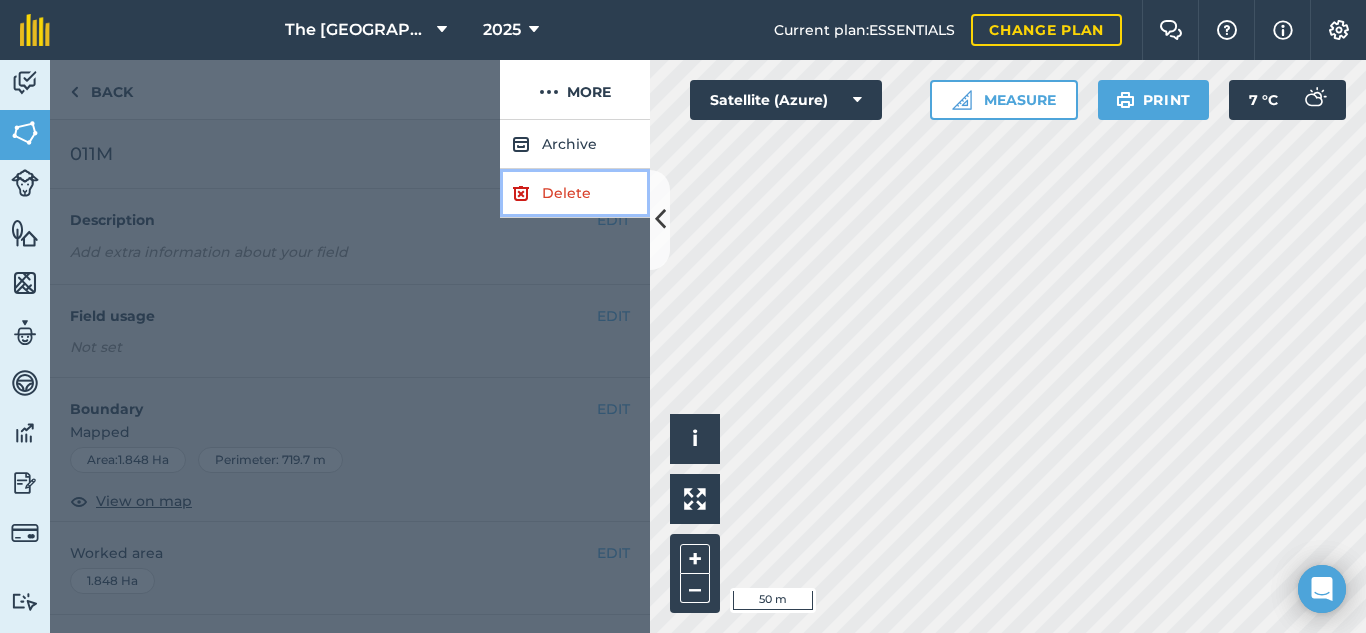 click on "Delete" at bounding box center (575, 193) 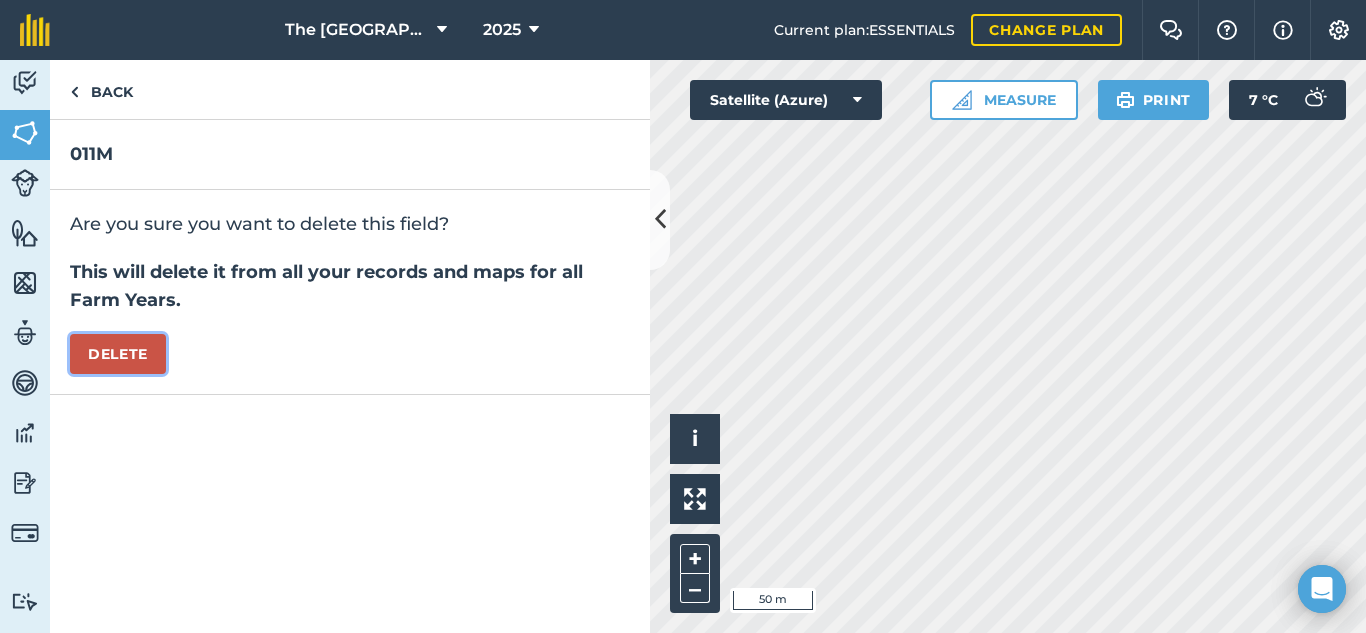 click on "Delete" at bounding box center (118, 354) 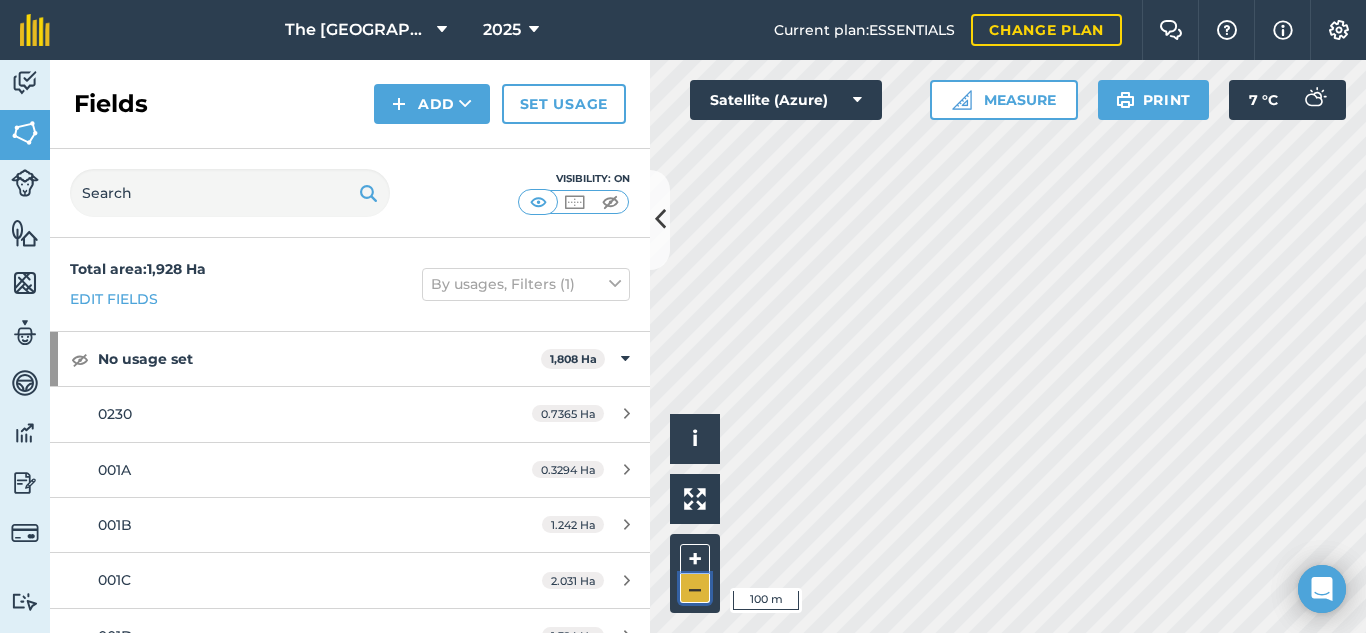 click on "–" at bounding box center (695, 588) 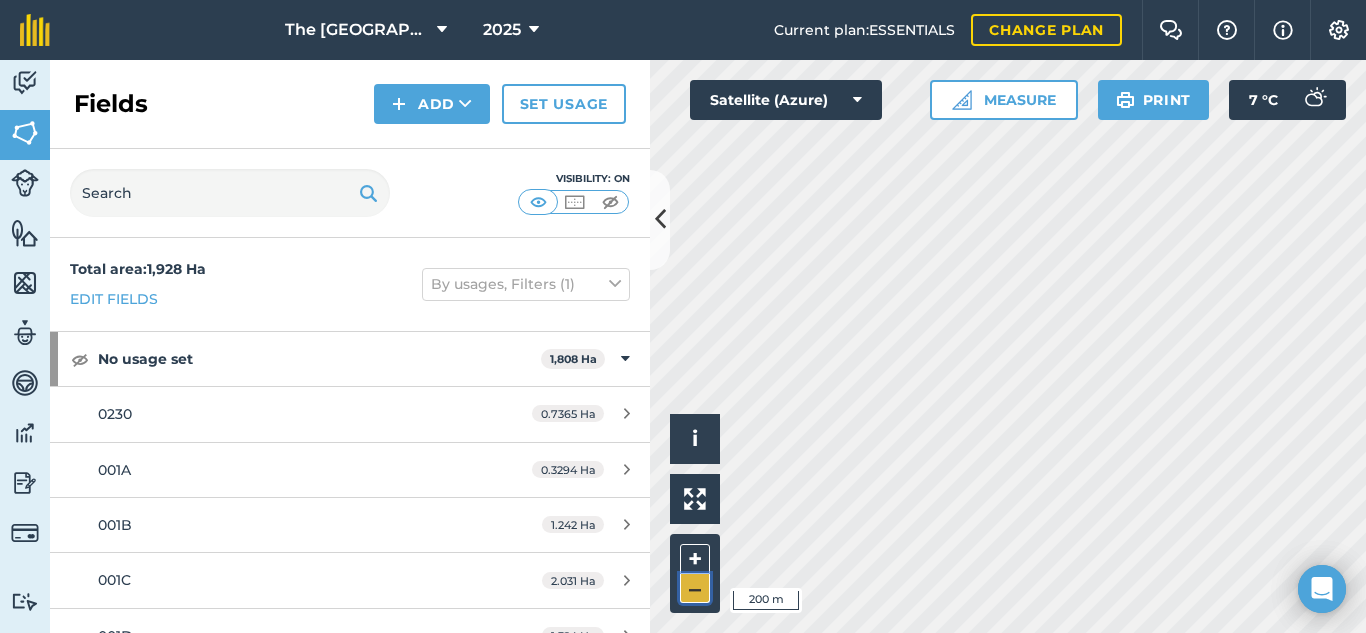 click on "–" at bounding box center [695, 588] 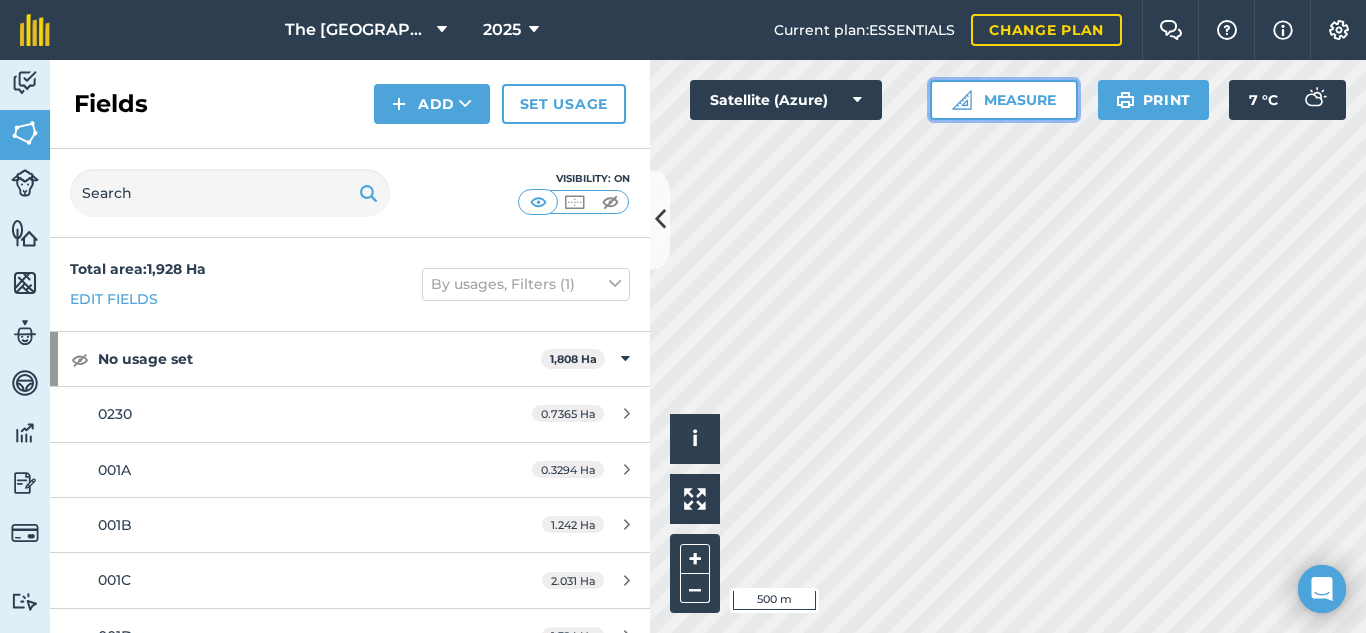 click on "Measure" at bounding box center (1004, 100) 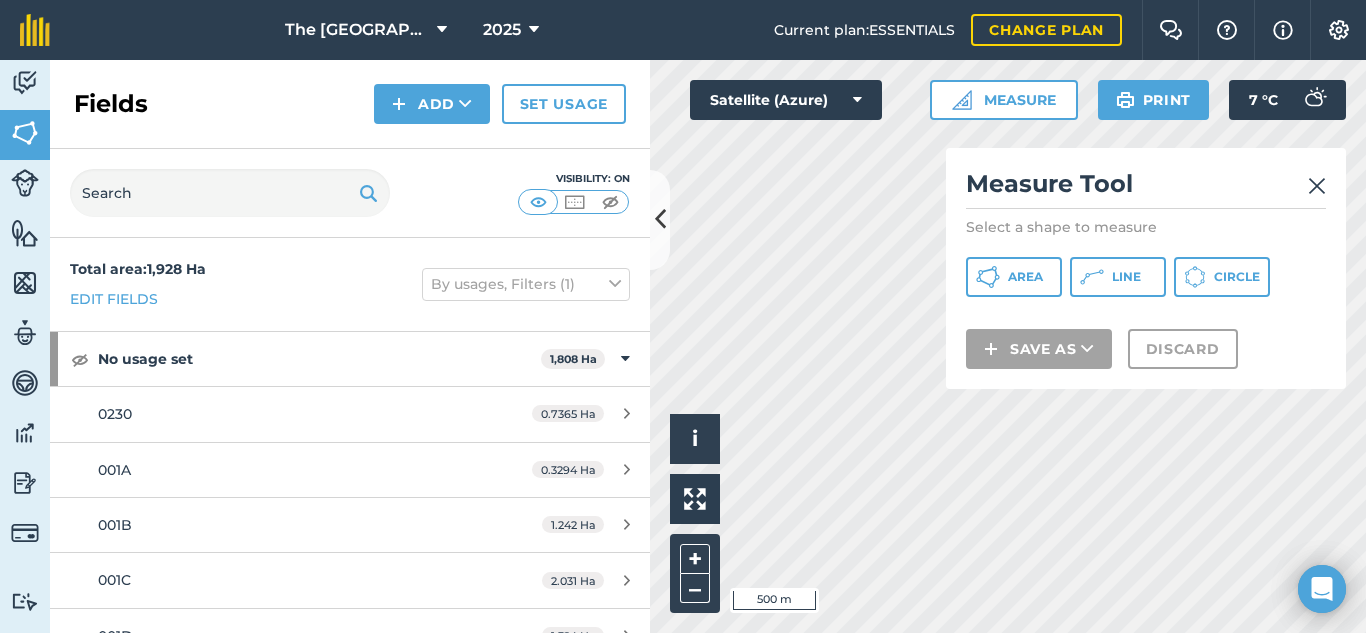 click at bounding box center (1317, 186) 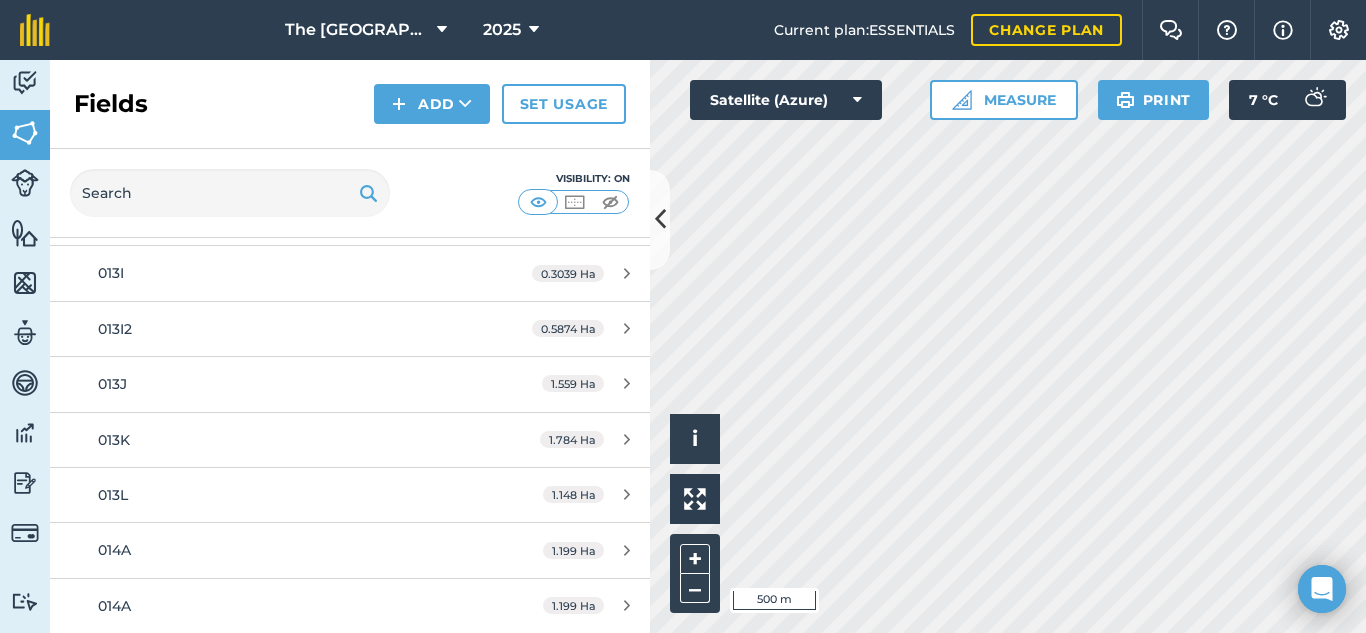 scroll, scrollTop: 0, scrollLeft: 0, axis: both 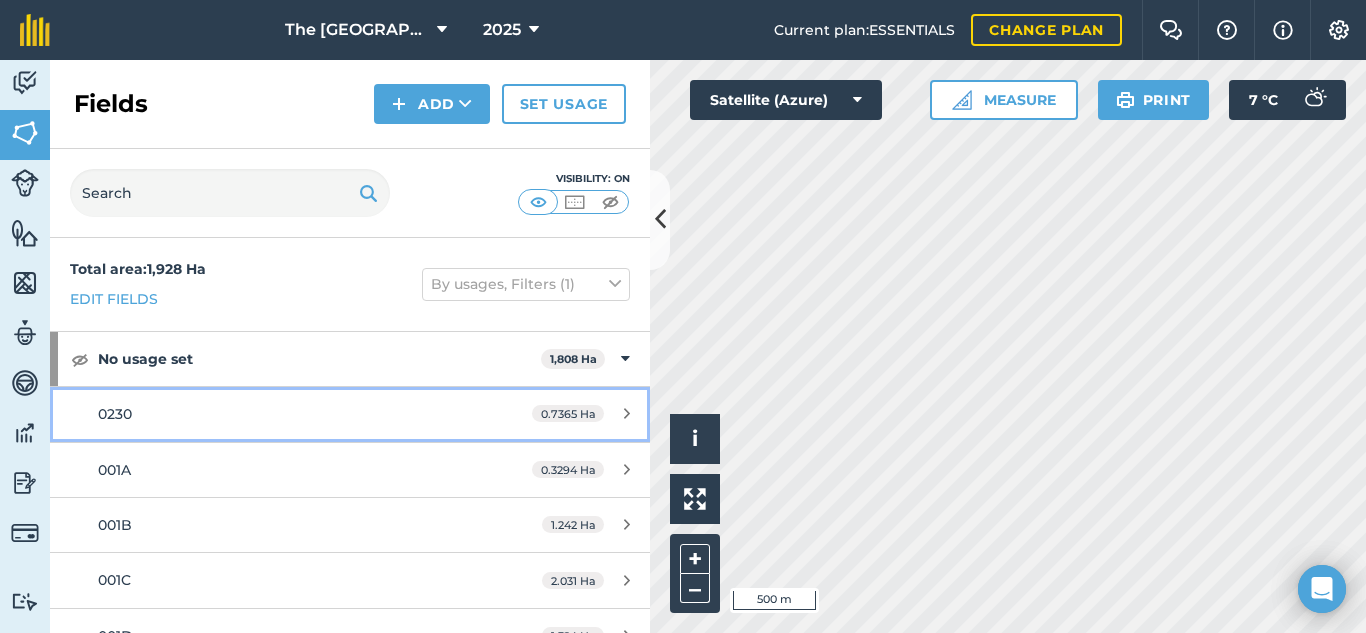 click on "0230 0.7365   Ha" at bounding box center (350, 414) 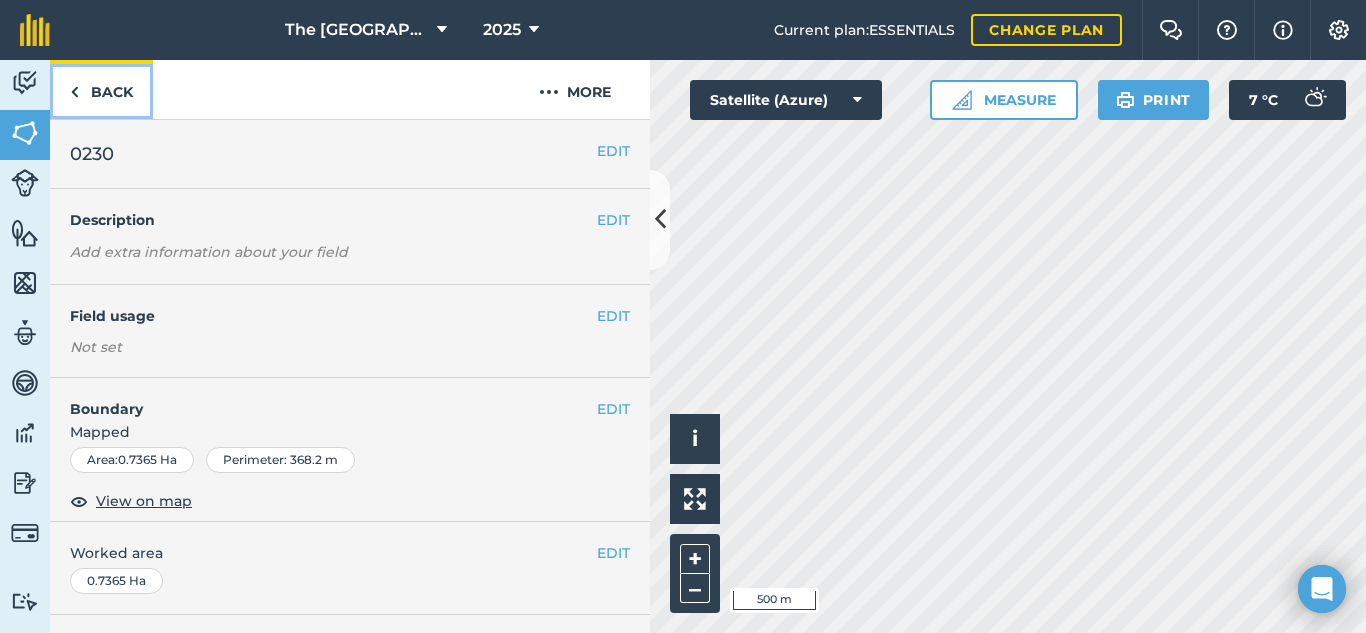 click on "Back" at bounding box center (101, 89) 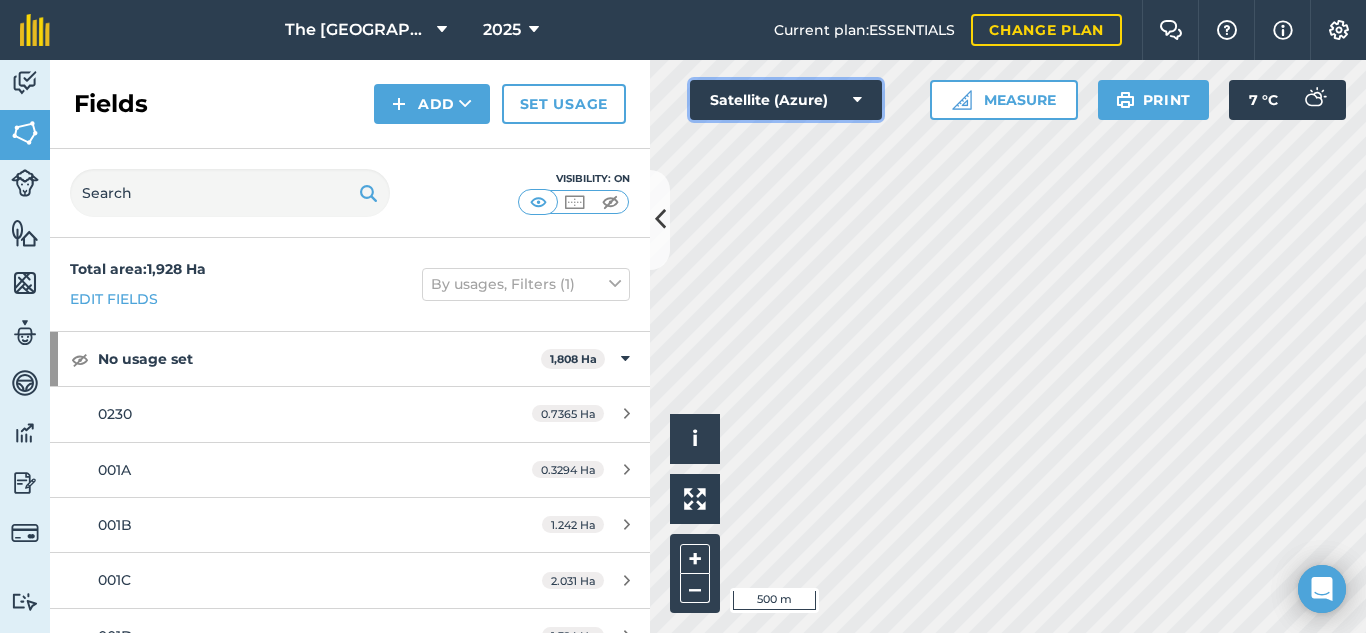 click on "Satellite (Azure)" at bounding box center (786, 100) 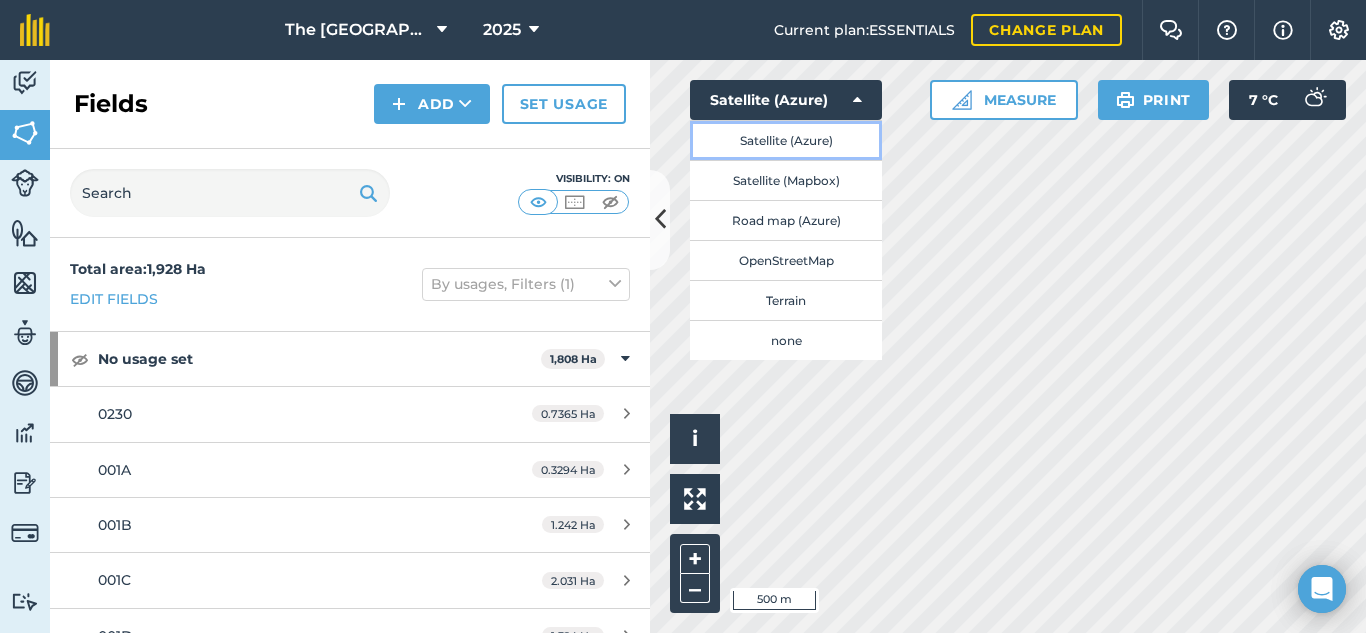 click on "Satellite (Azure)" at bounding box center (786, 140) 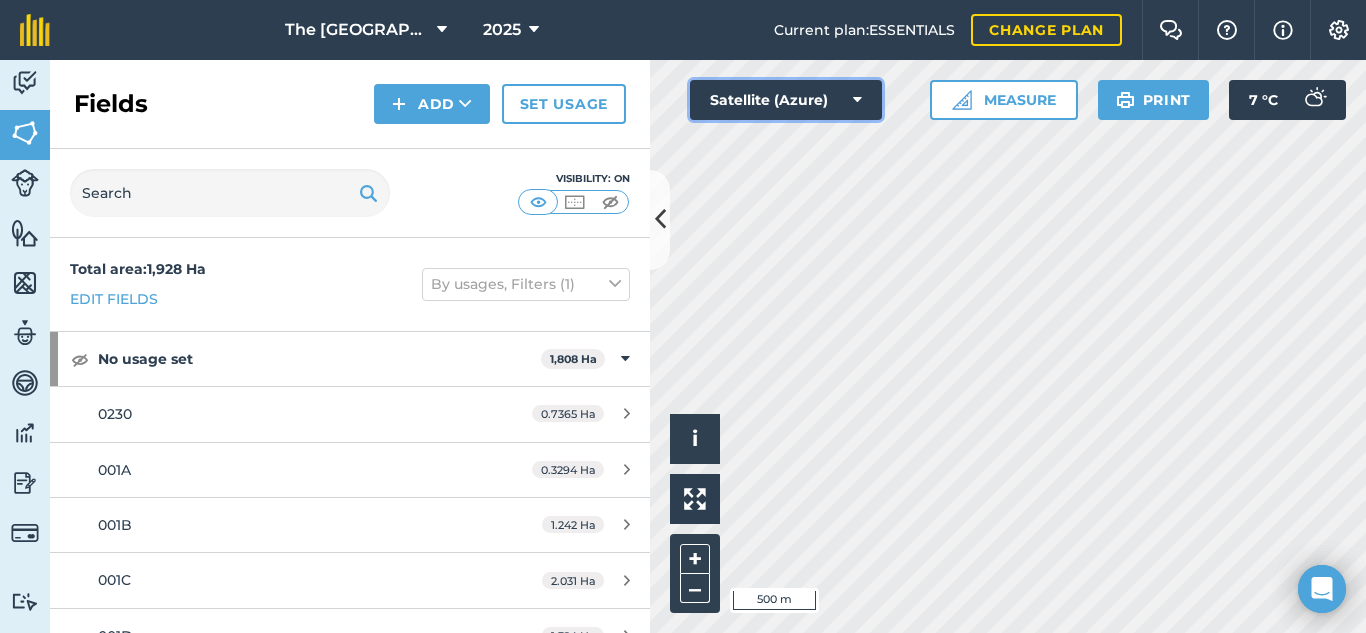 click on "Satellite (Azure)" at bounding box center [786, 100] 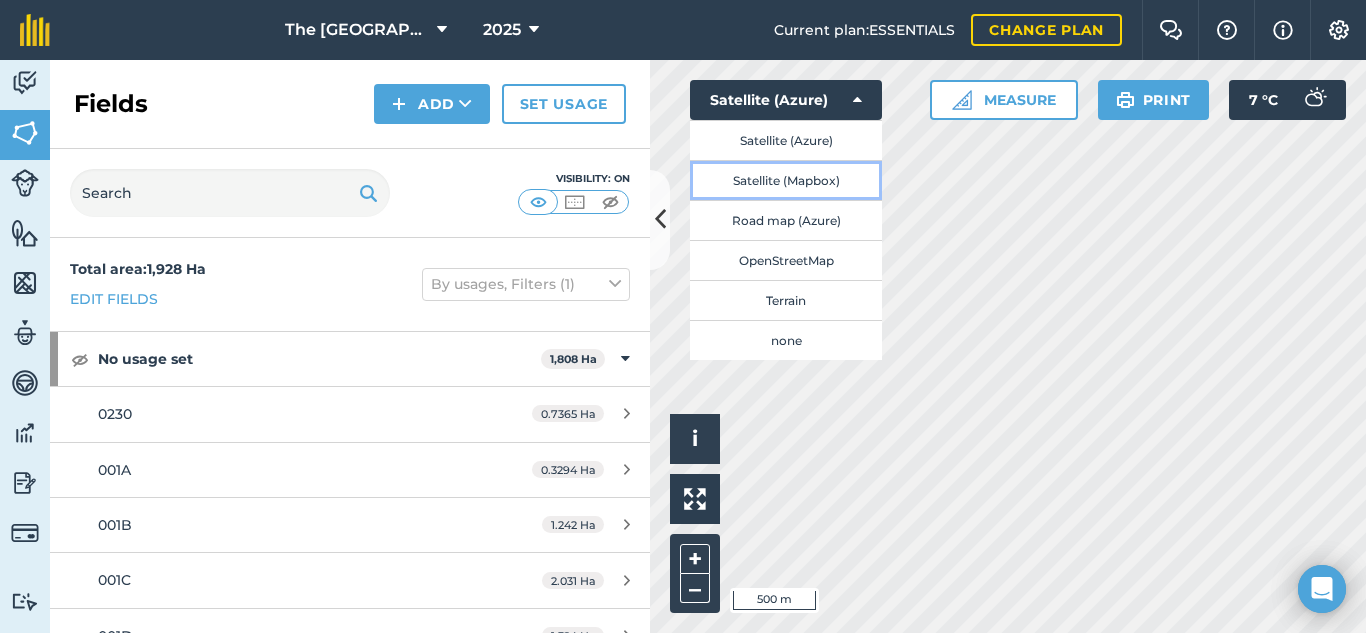 click on "Satellite (Mapbox)" at bounding box center [786, 180] 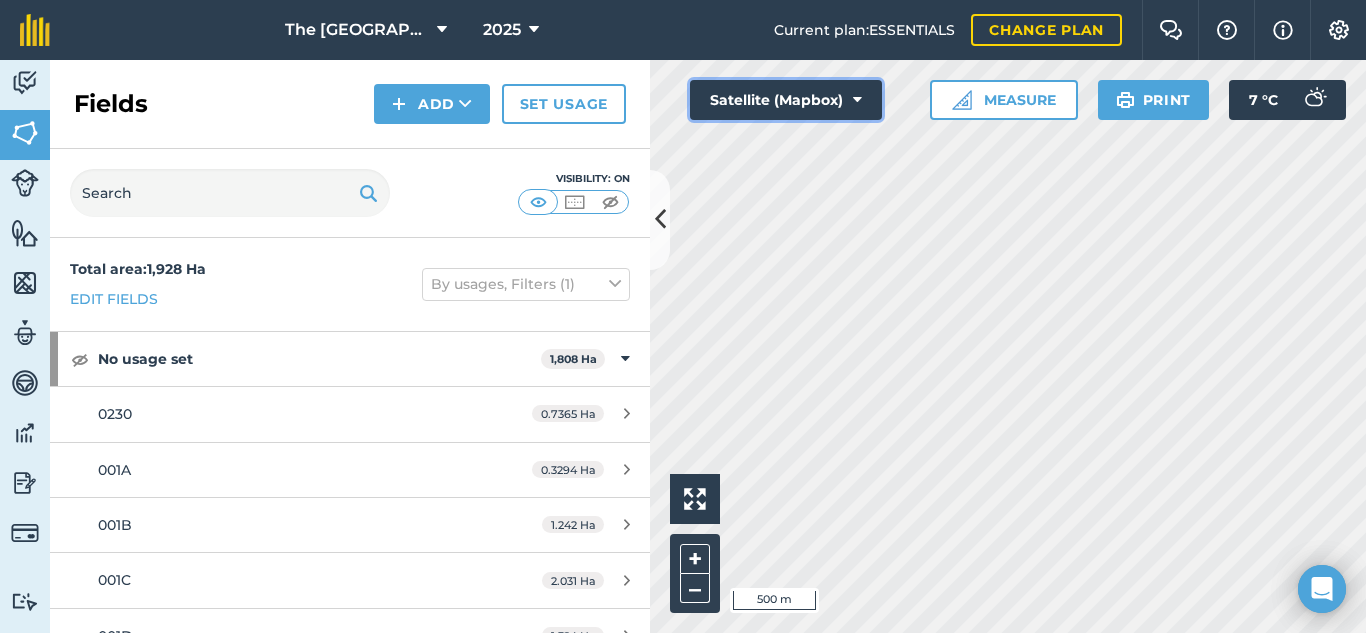 click on "Satellite (Mapbox)" at bounding box center (786, 100) 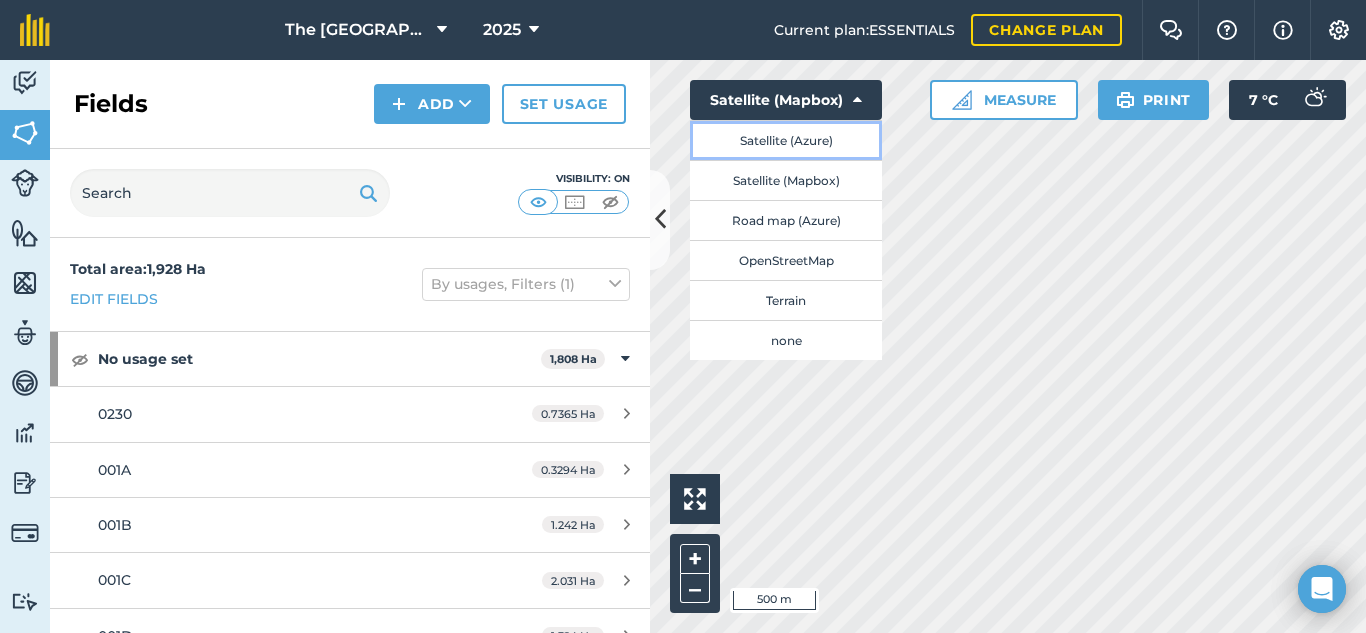 click on "Satellite (Azure)" at bounding box center [786, 140] 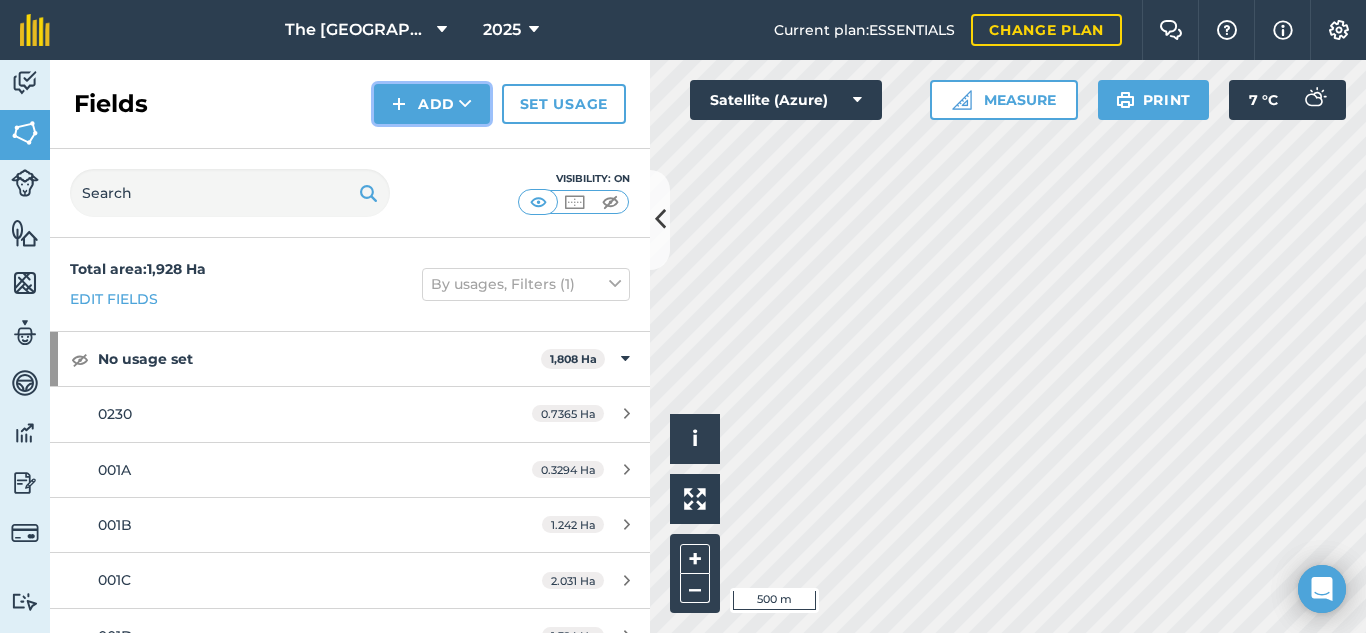 click on "Add" at bounding box center (432, 104) 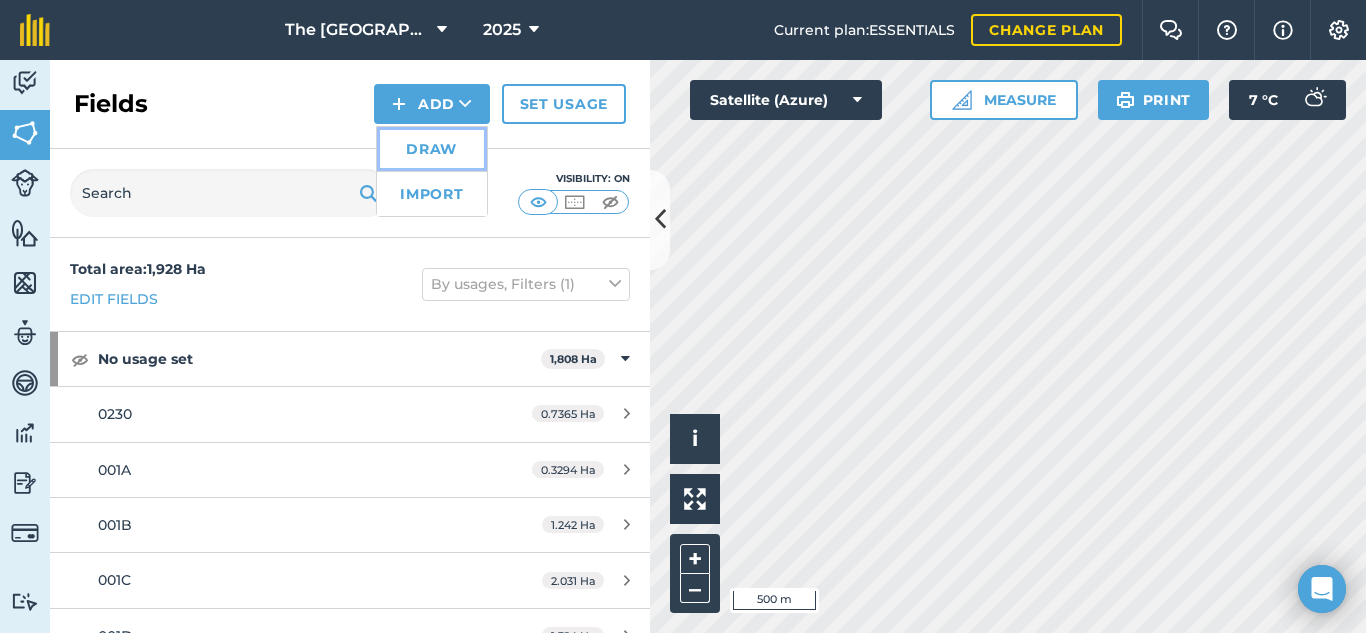 click on "Draw" at bounding box center [432, 149] 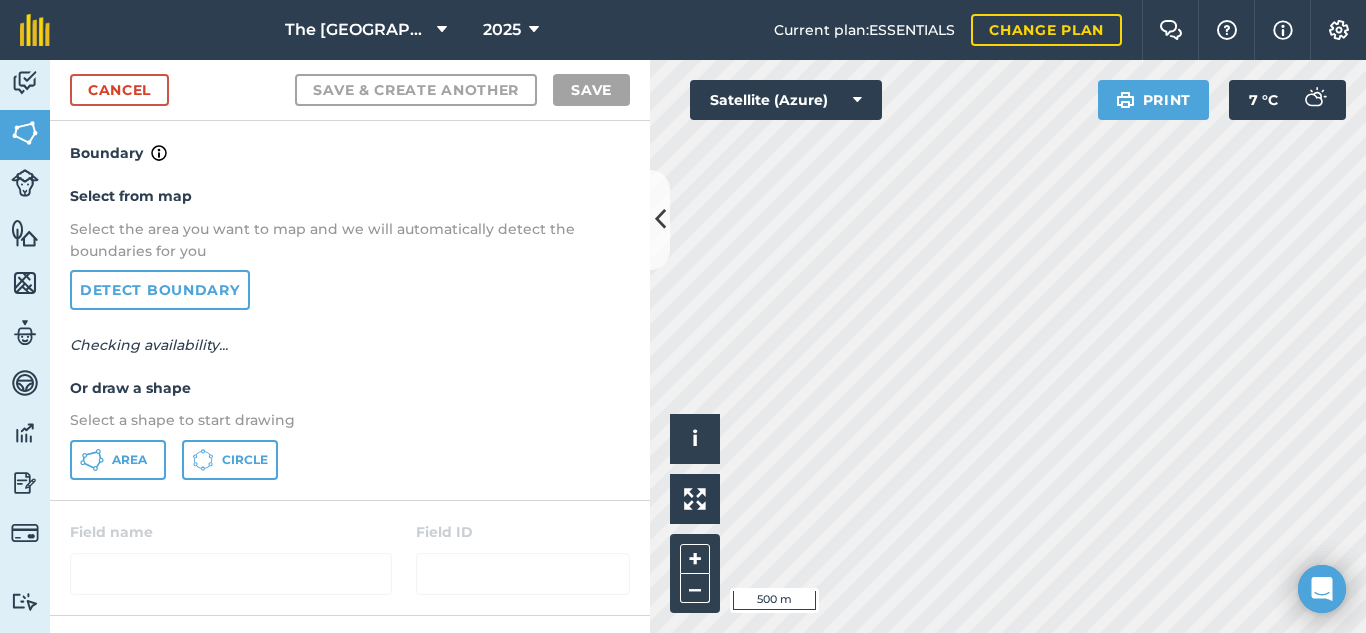 drag, startPoint x: 321, startPoint y: 196, endPoint x: 223, endPoint y: 397, distance: 223.61798 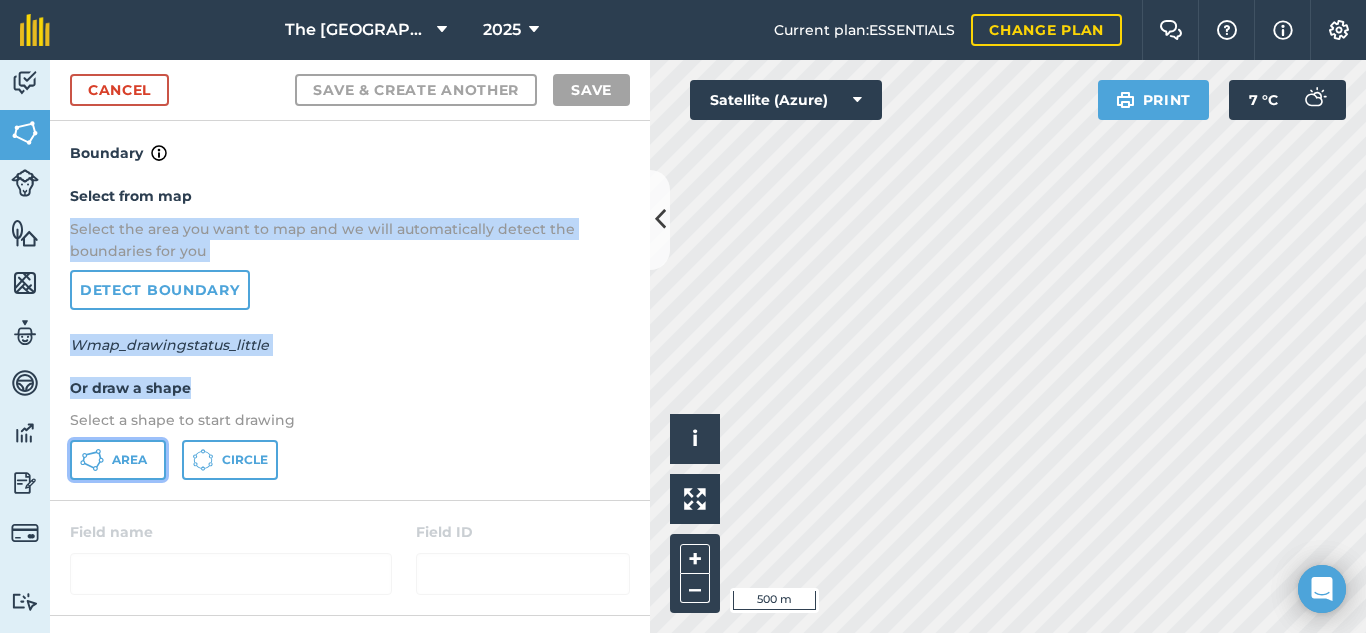click on "Area" at bounding box center (129, 460) 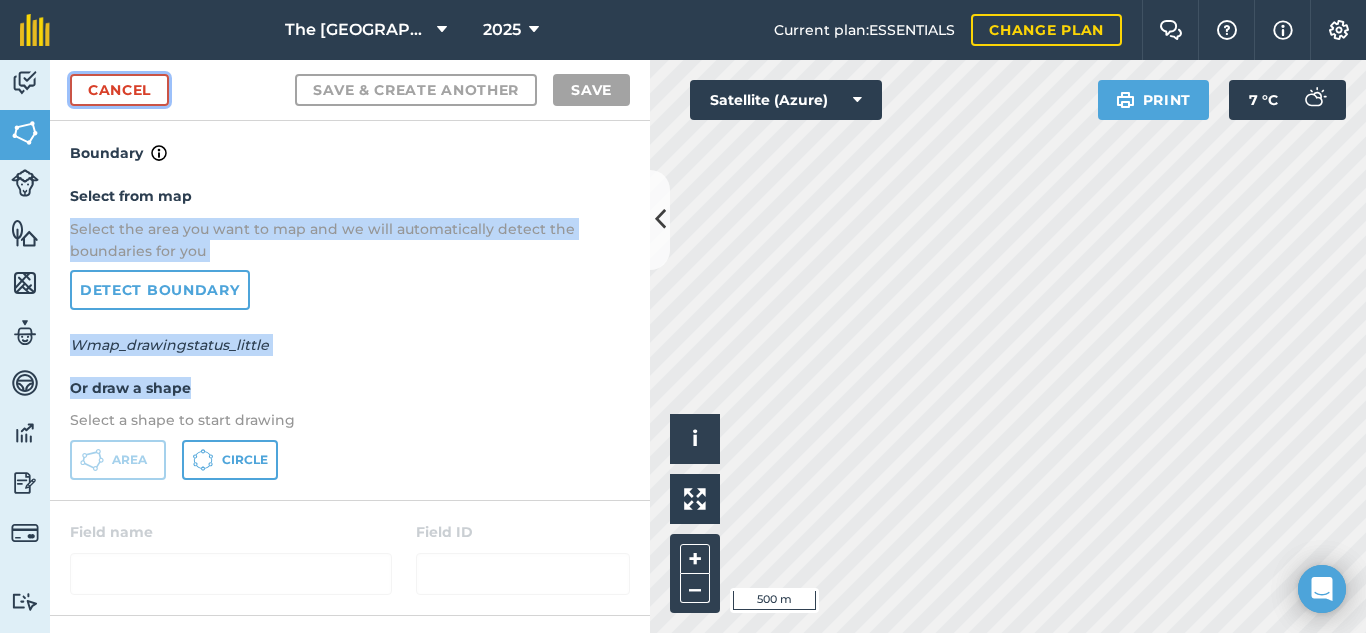 click on "Cancel" at bounding box center [119, 90] 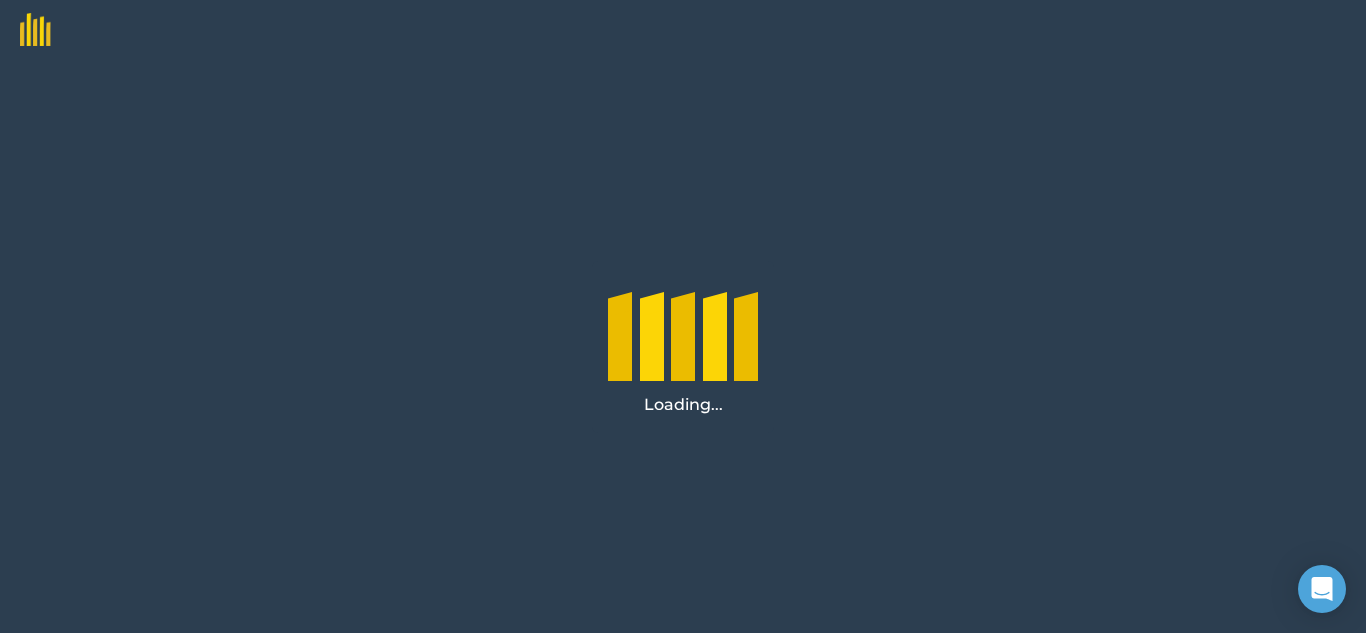scroll, scrollTop: 0, scrollLeft: 0, axis: both 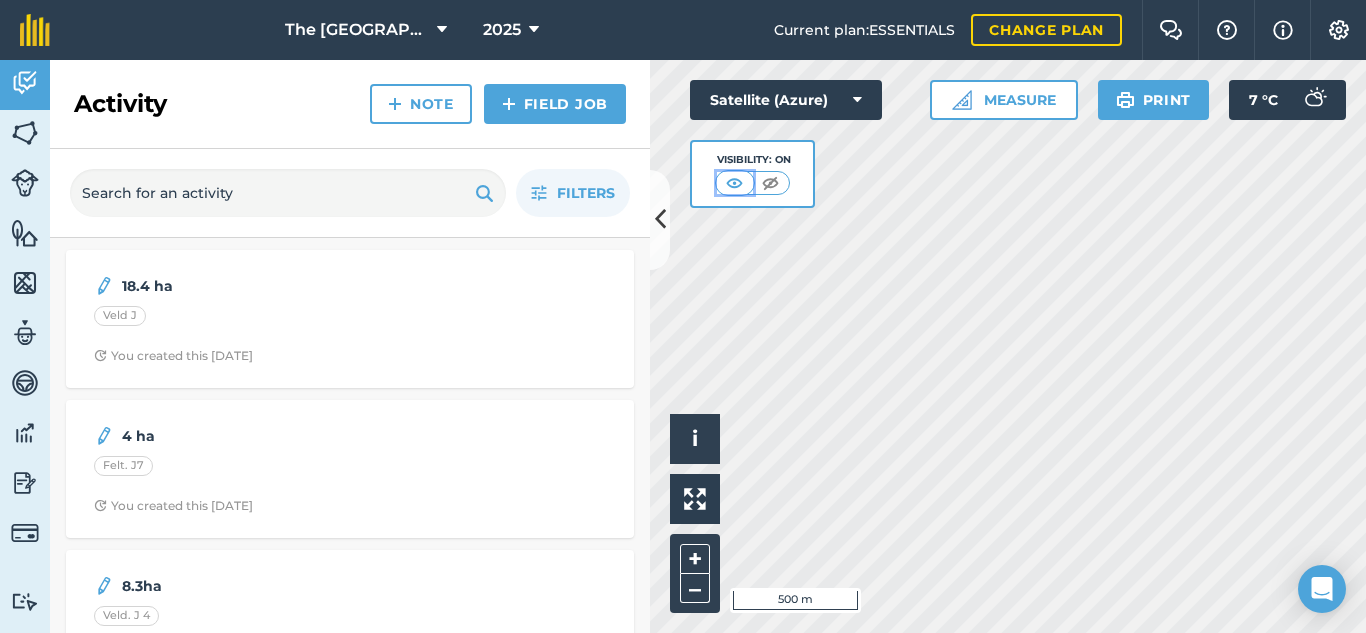 click at bounding box center (734, 183) 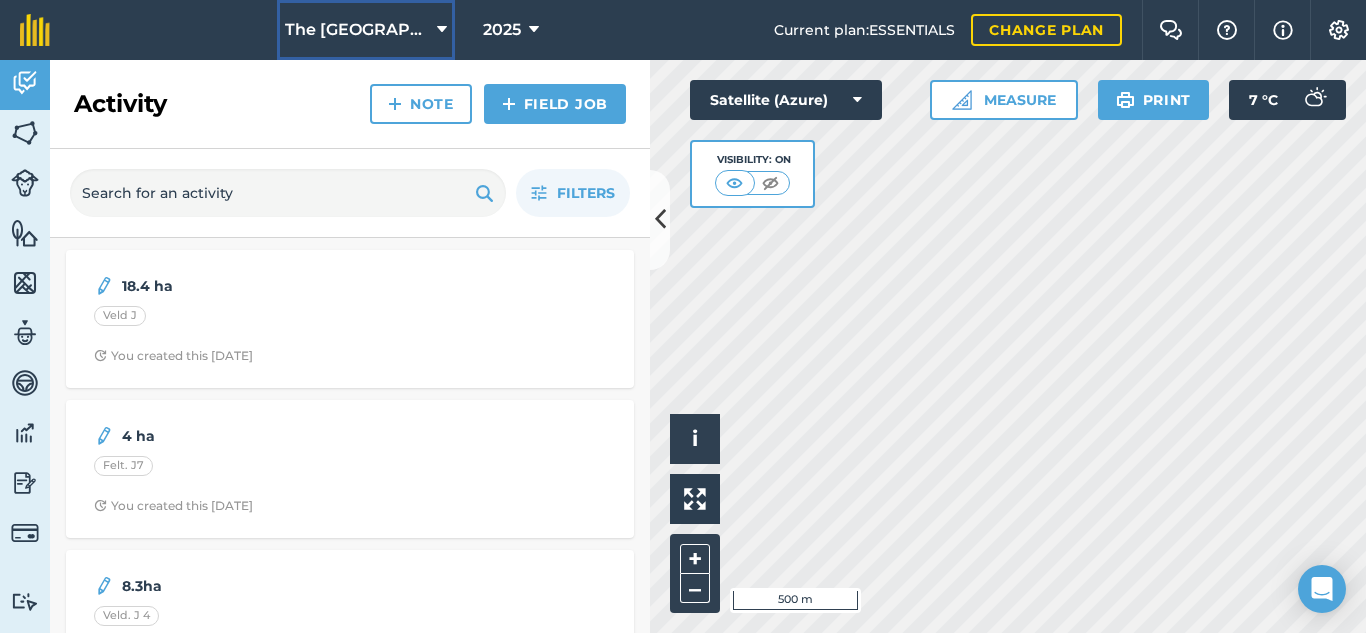 click on "The [GEOGRAPHIC_DATA]" at bounding box center (357, 30) 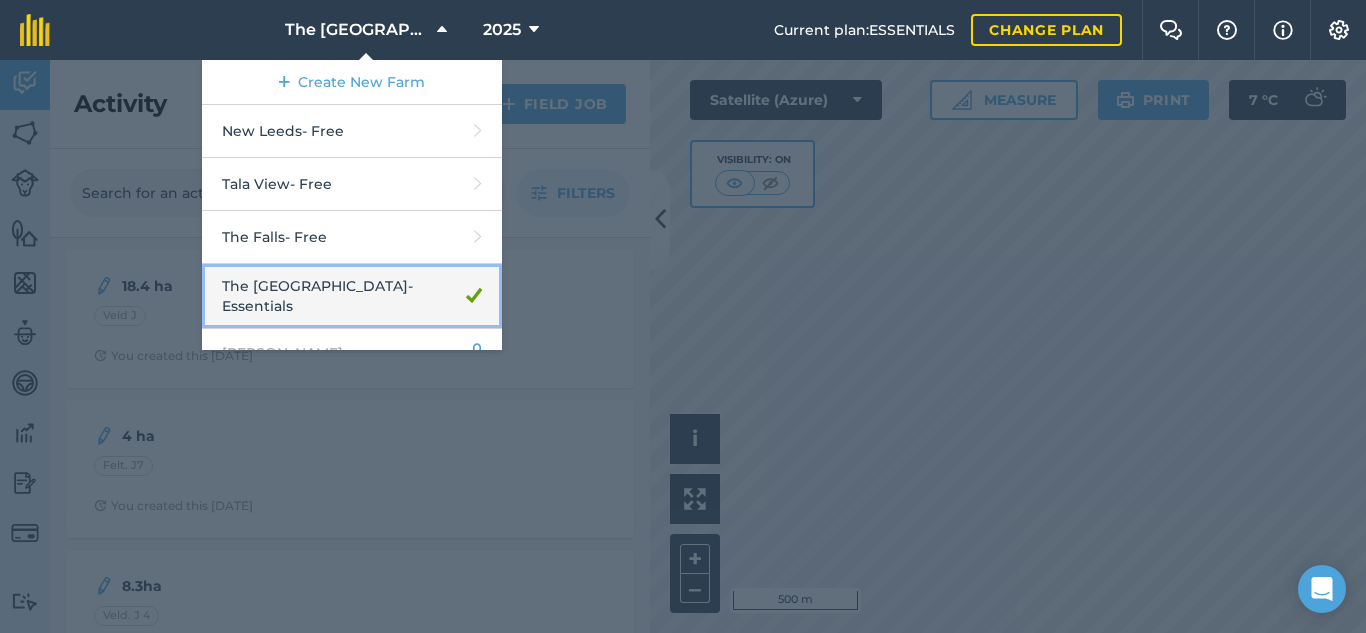 click on "The Falls Farm  - Essentials" at bounding box center [352, 296] 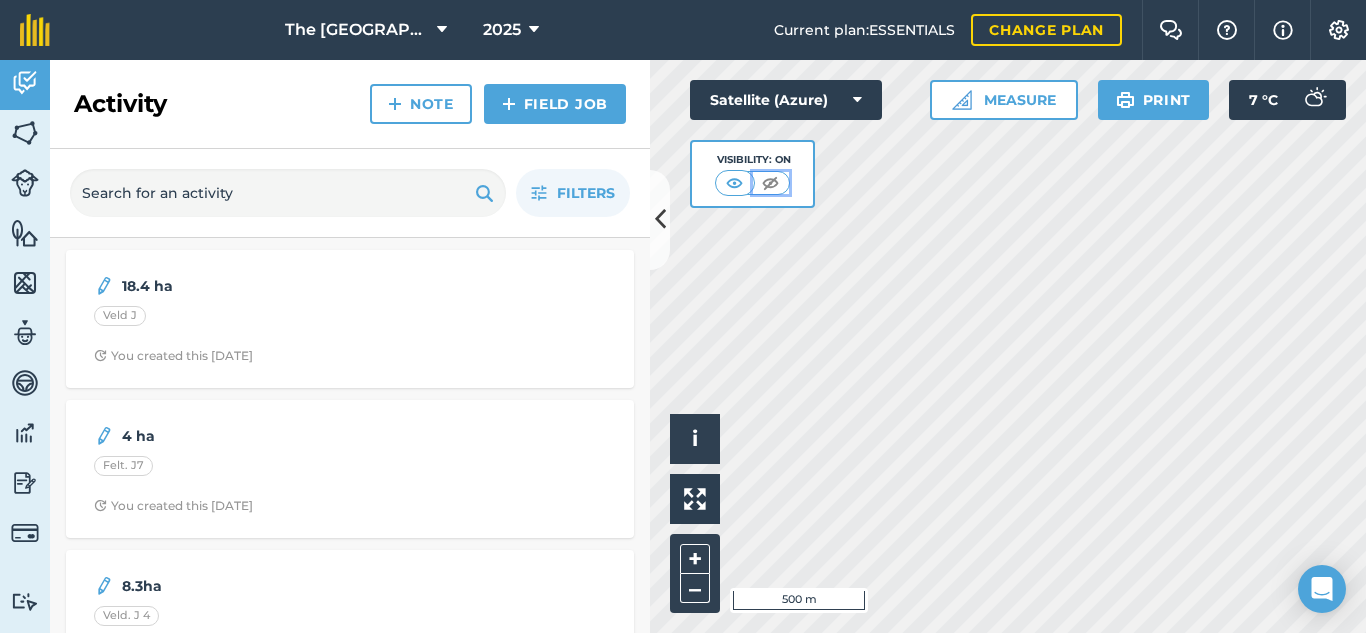 click at bounding box center [770, 183] 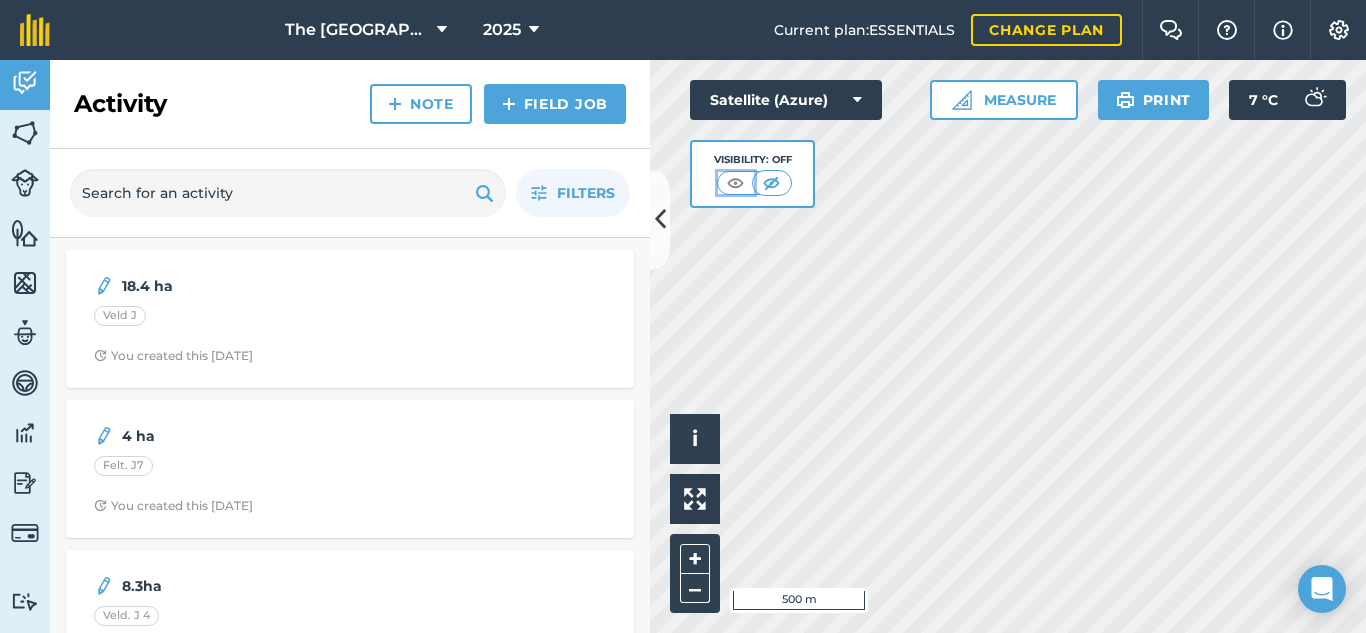 click at bounding box center [735, 183] 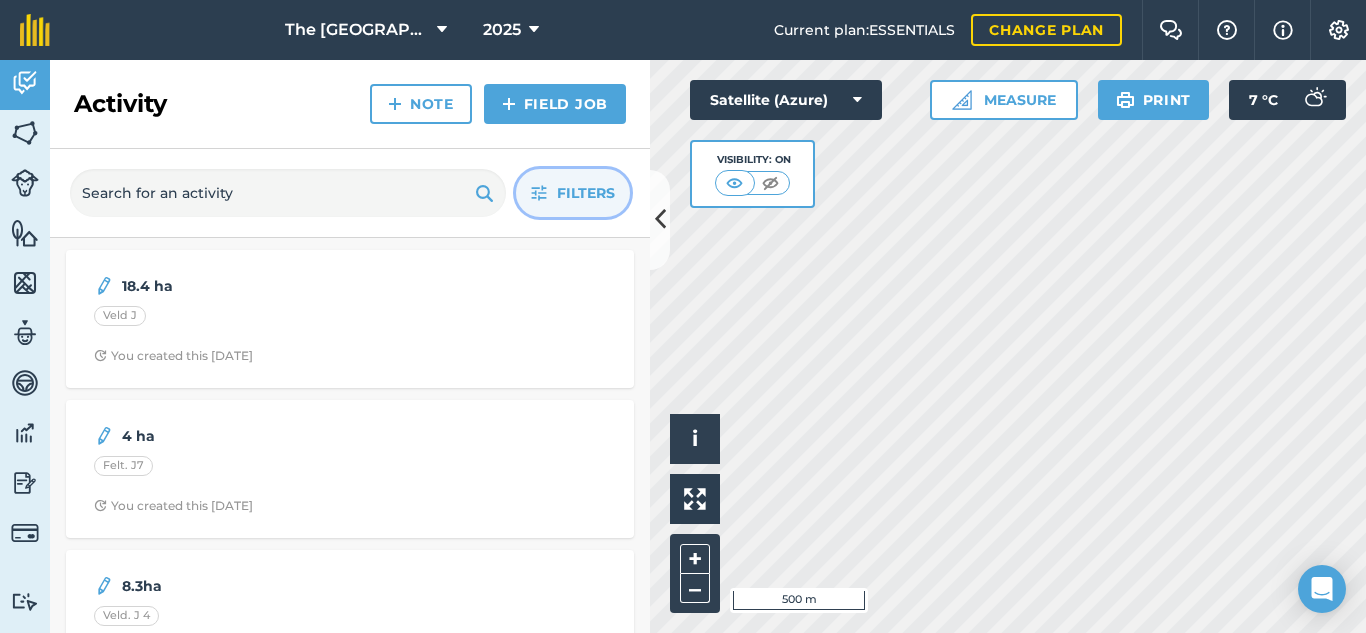 click on "Filters" at bounding box center [586, 193] 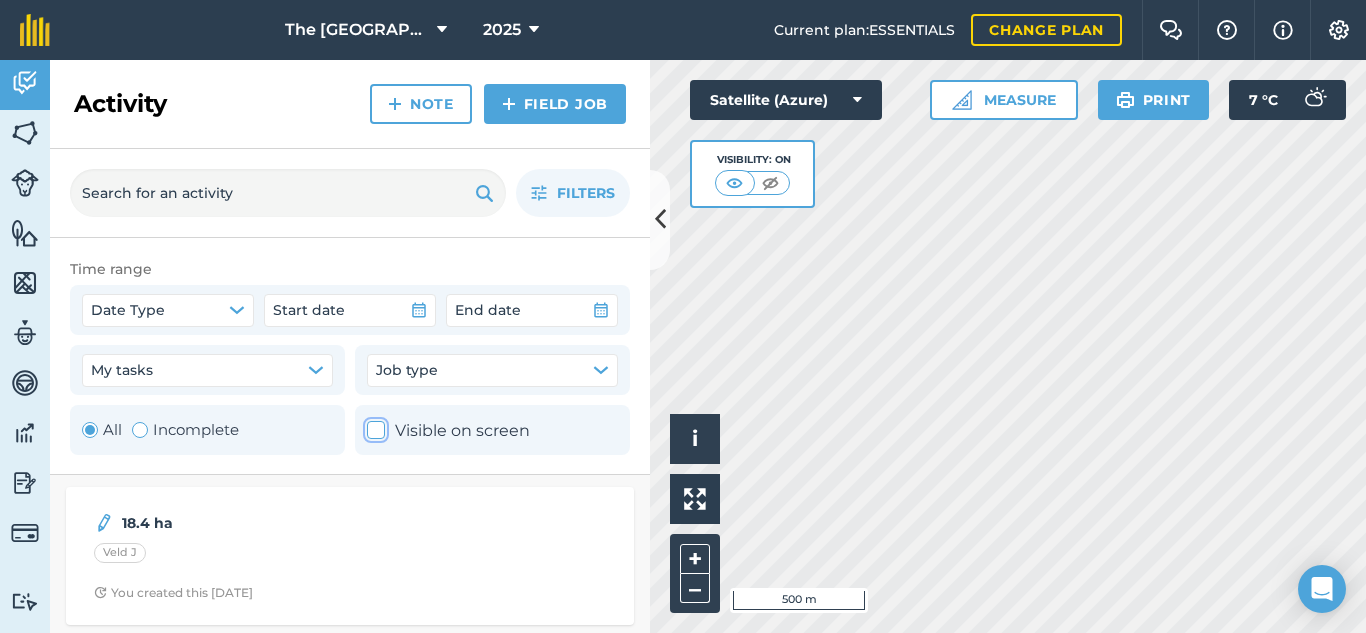 click at bounding box center (376, 430) 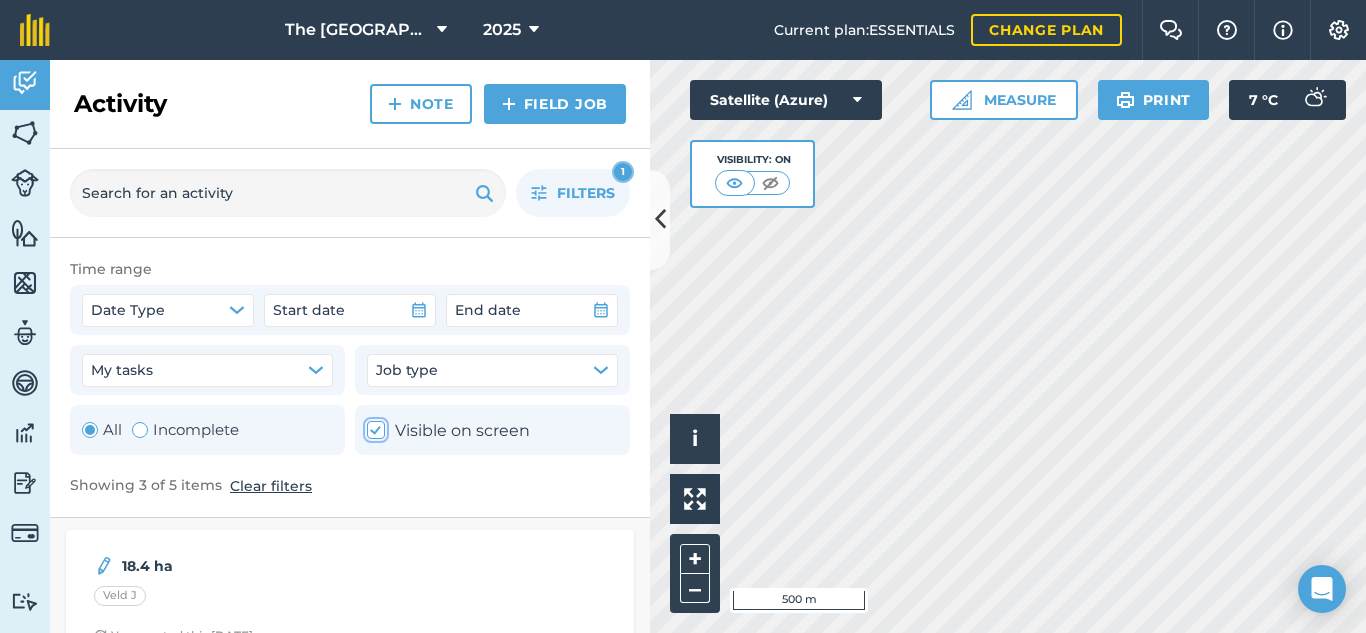 click at bounding box center (376, 430) 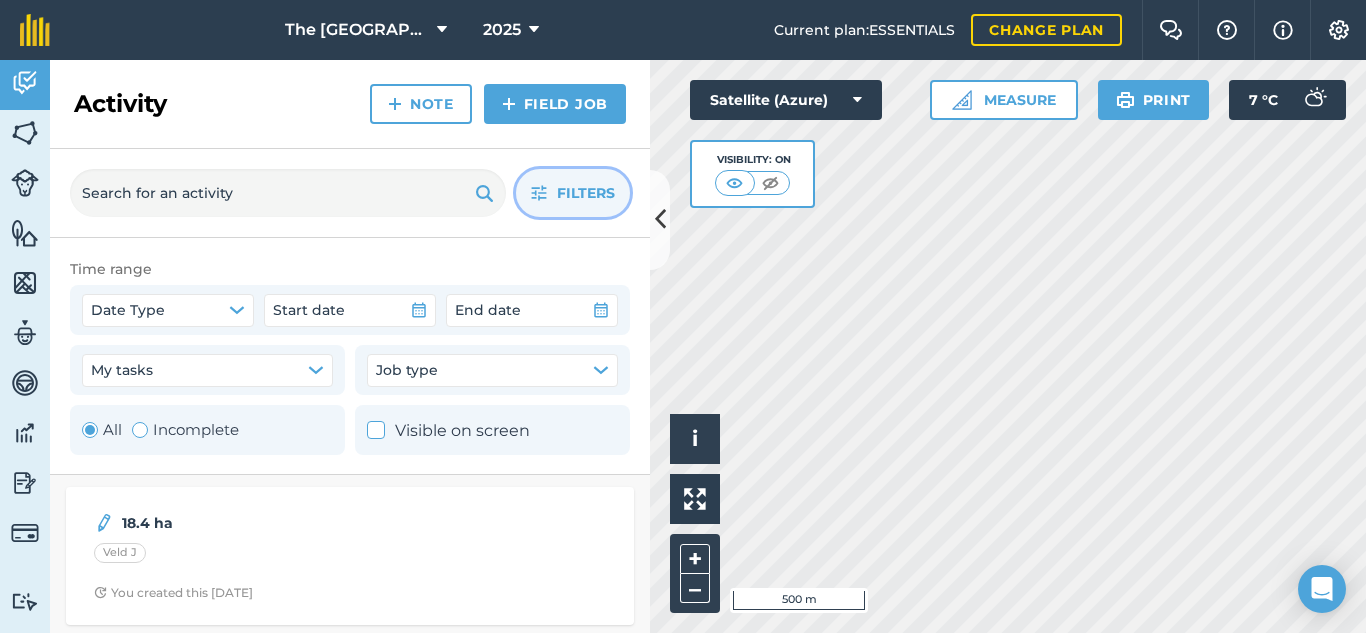click on "Filters" at bounding box center [586, 193] 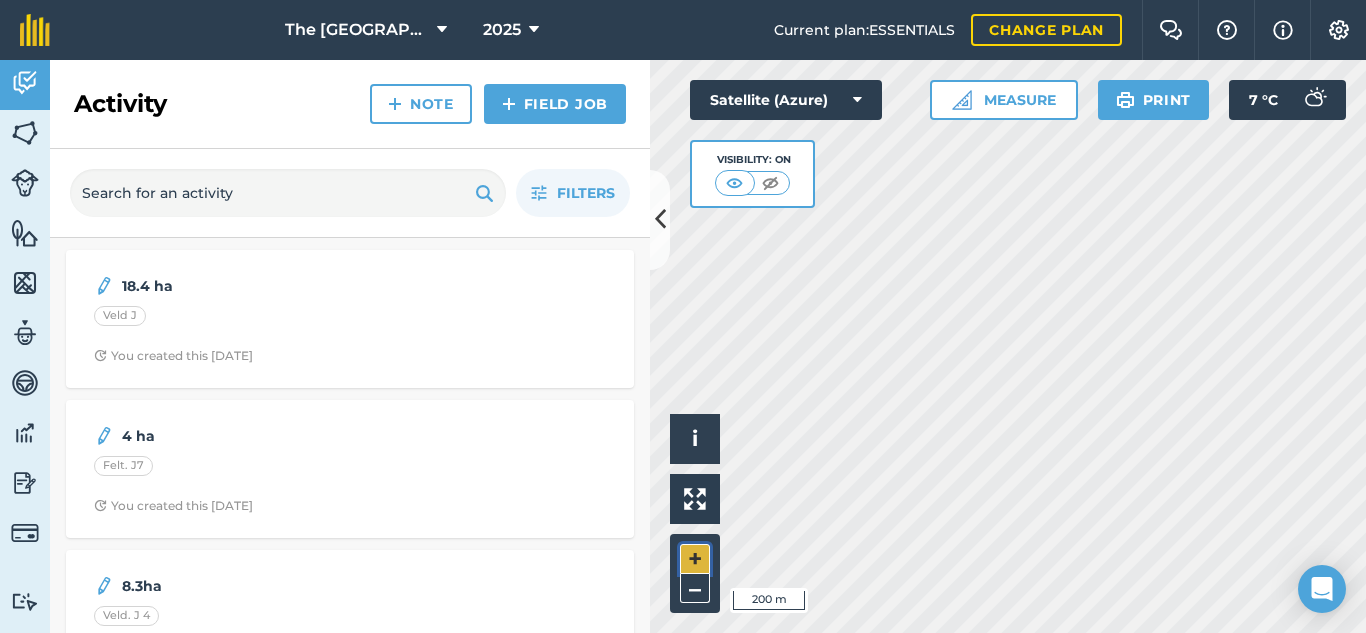 click on "+" at bounding box center (695, 559) 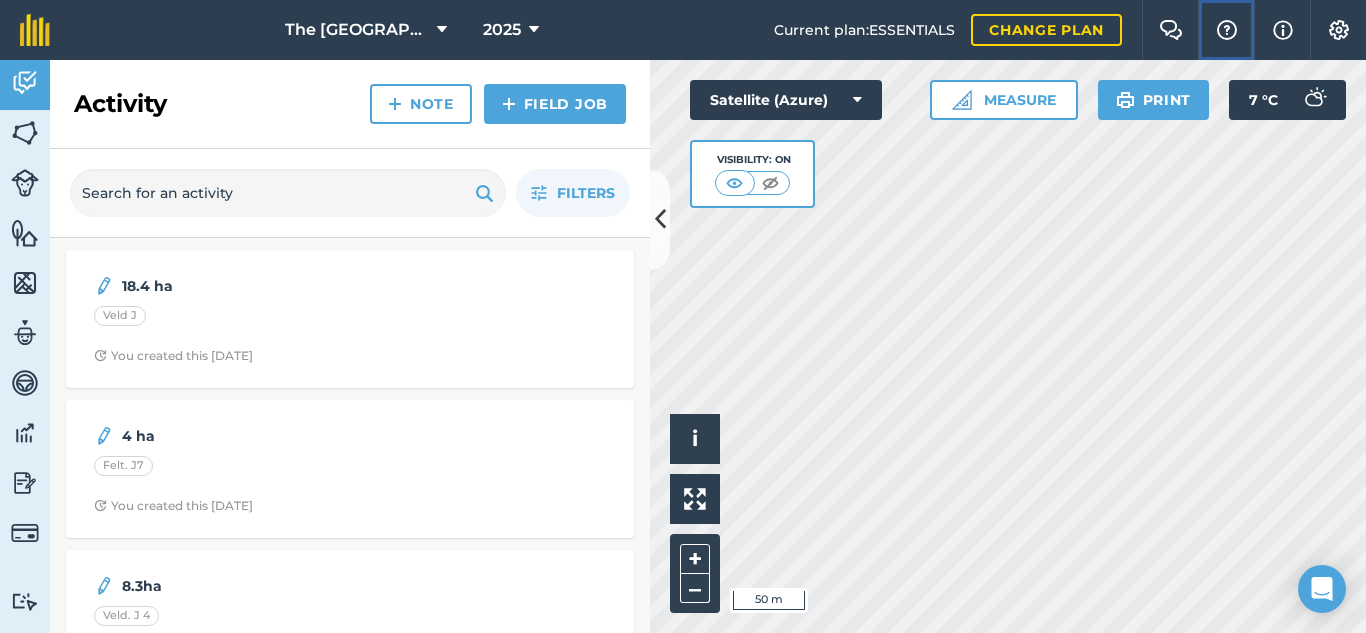 click at bounding box center (1227, 30) 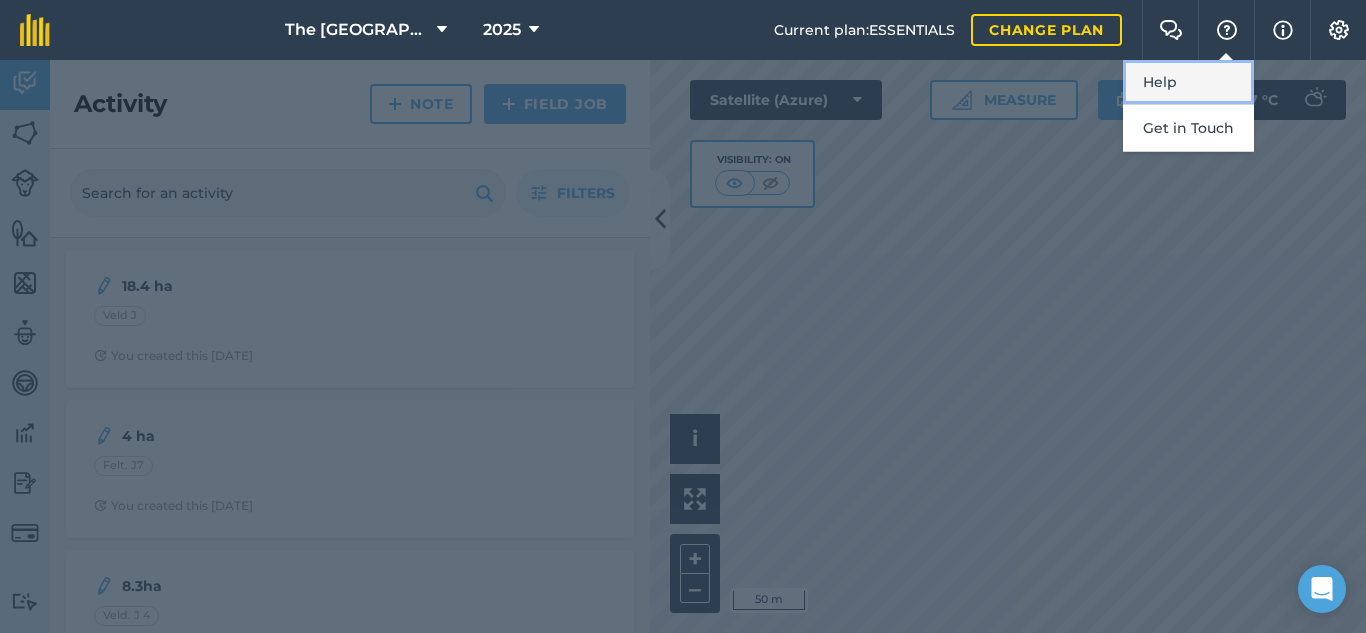 click on "Help" at bounding box center (1188, 82) 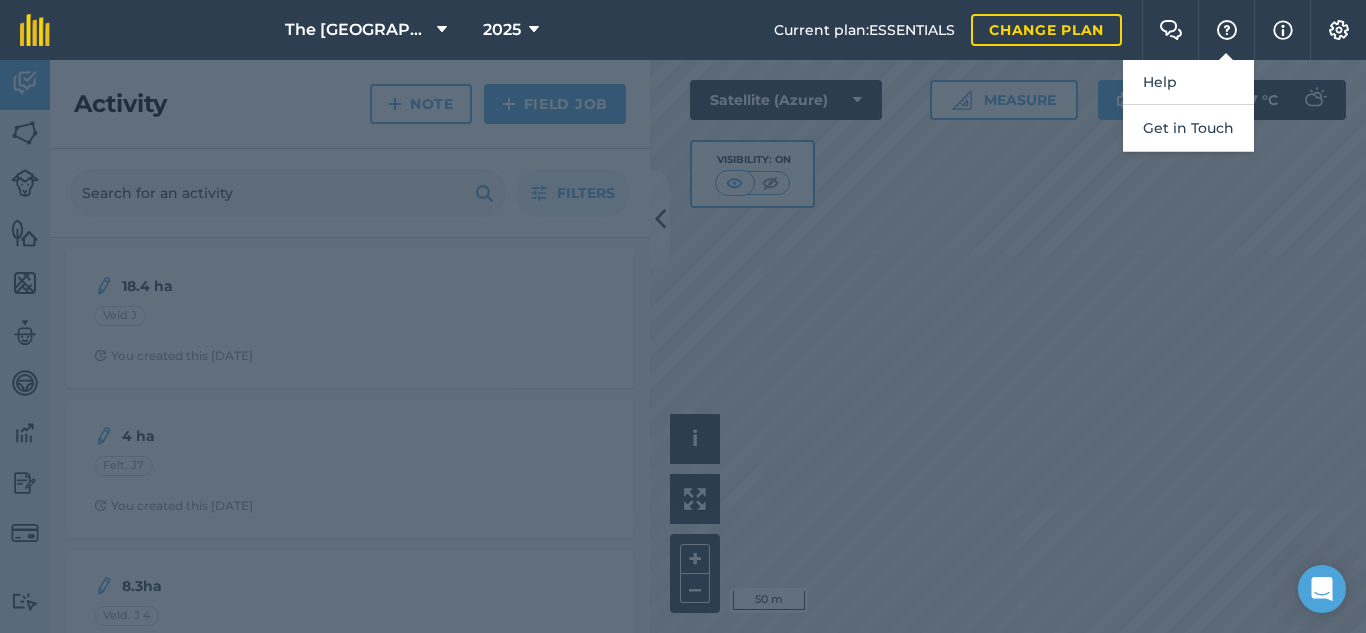 click at bounding box center [683, 346] 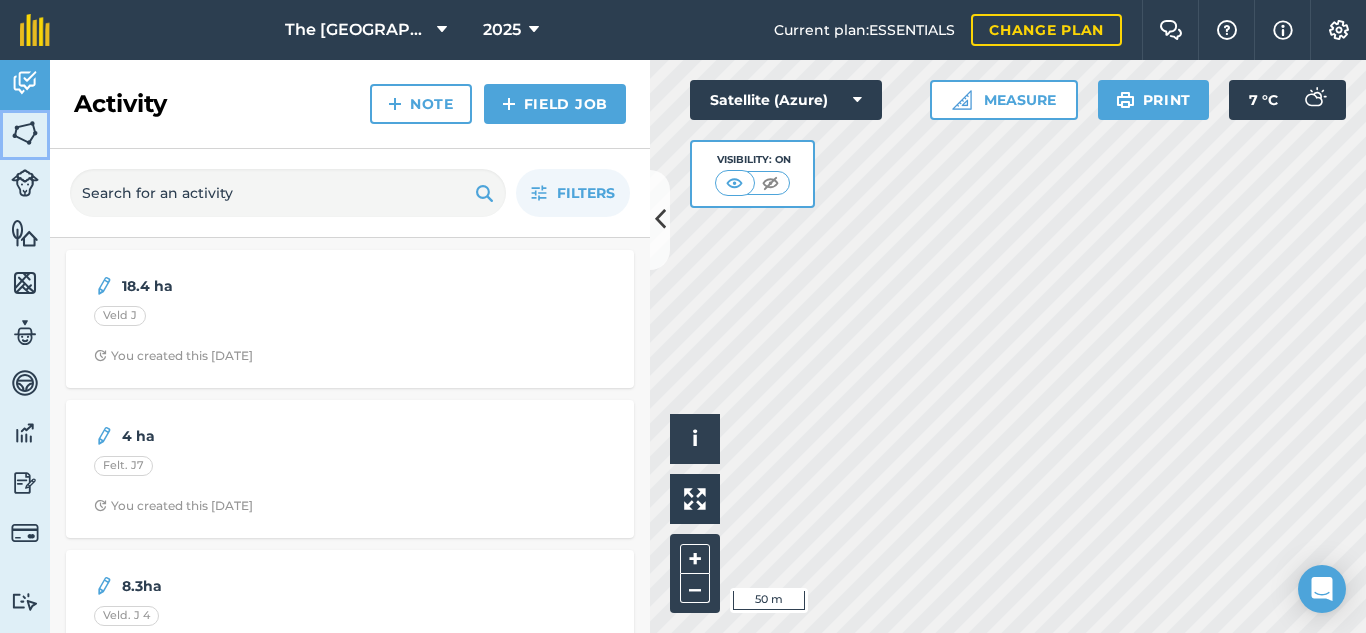 click at bounding box center [25, 133] 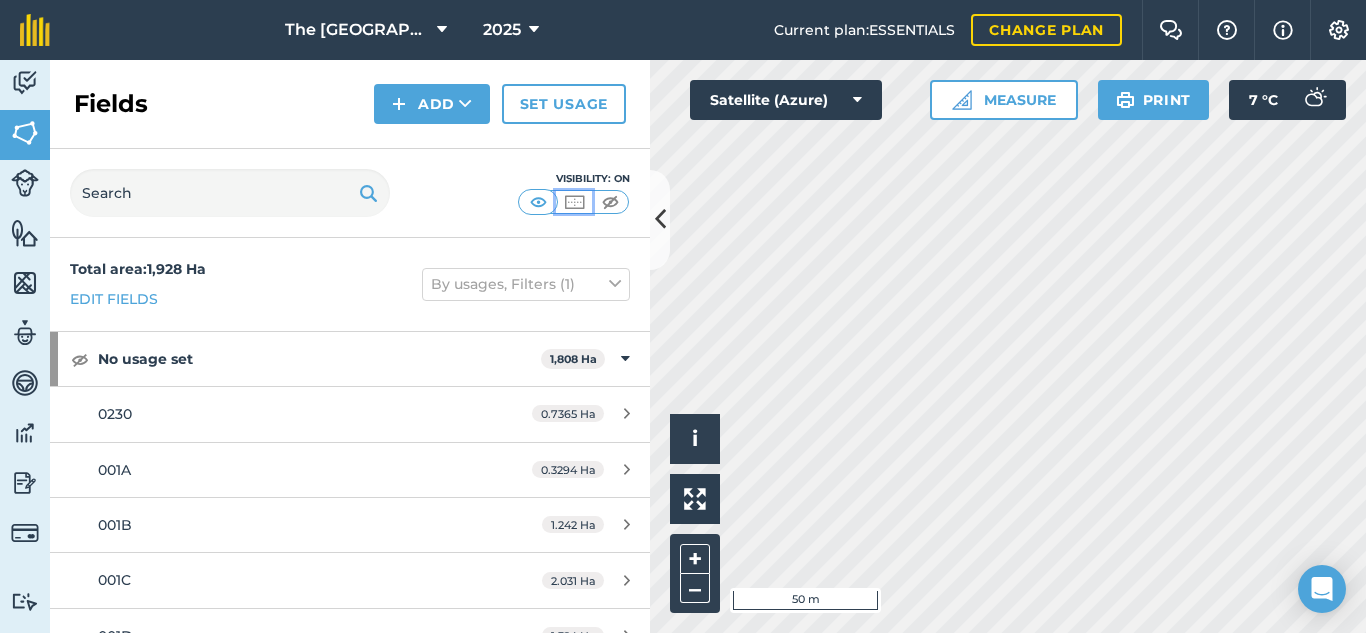 click at bounding box center (574, 202) 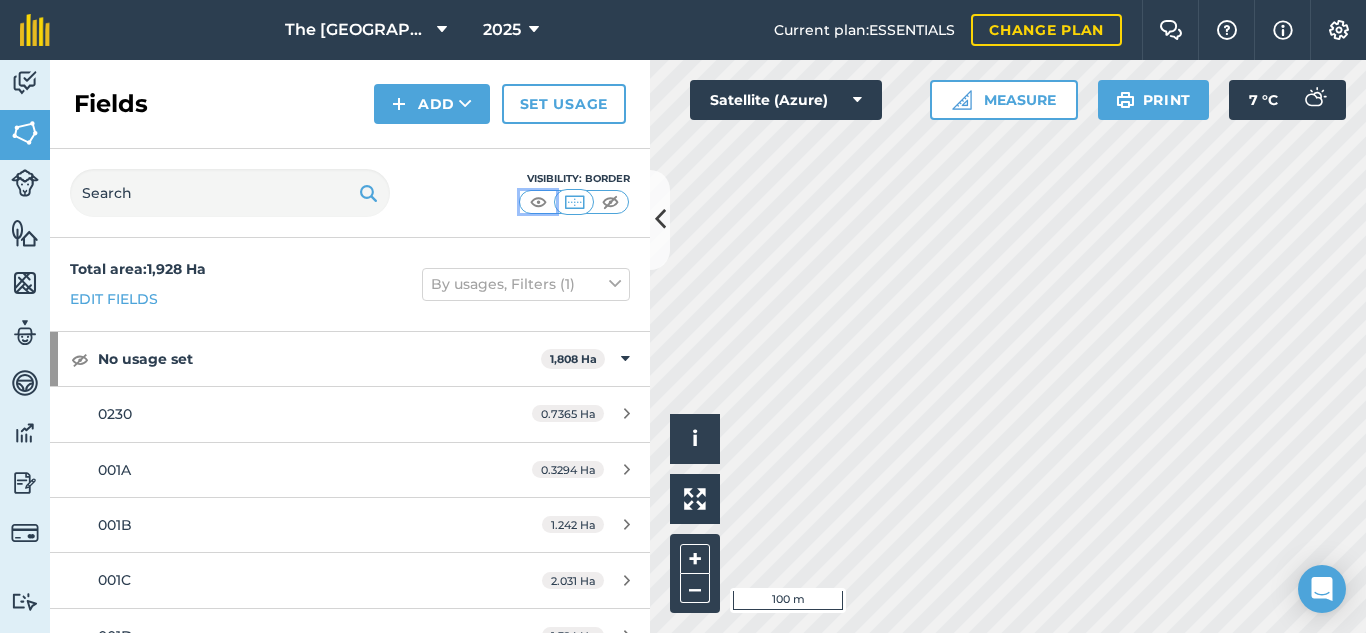 click at bounding box center [538, 202] 